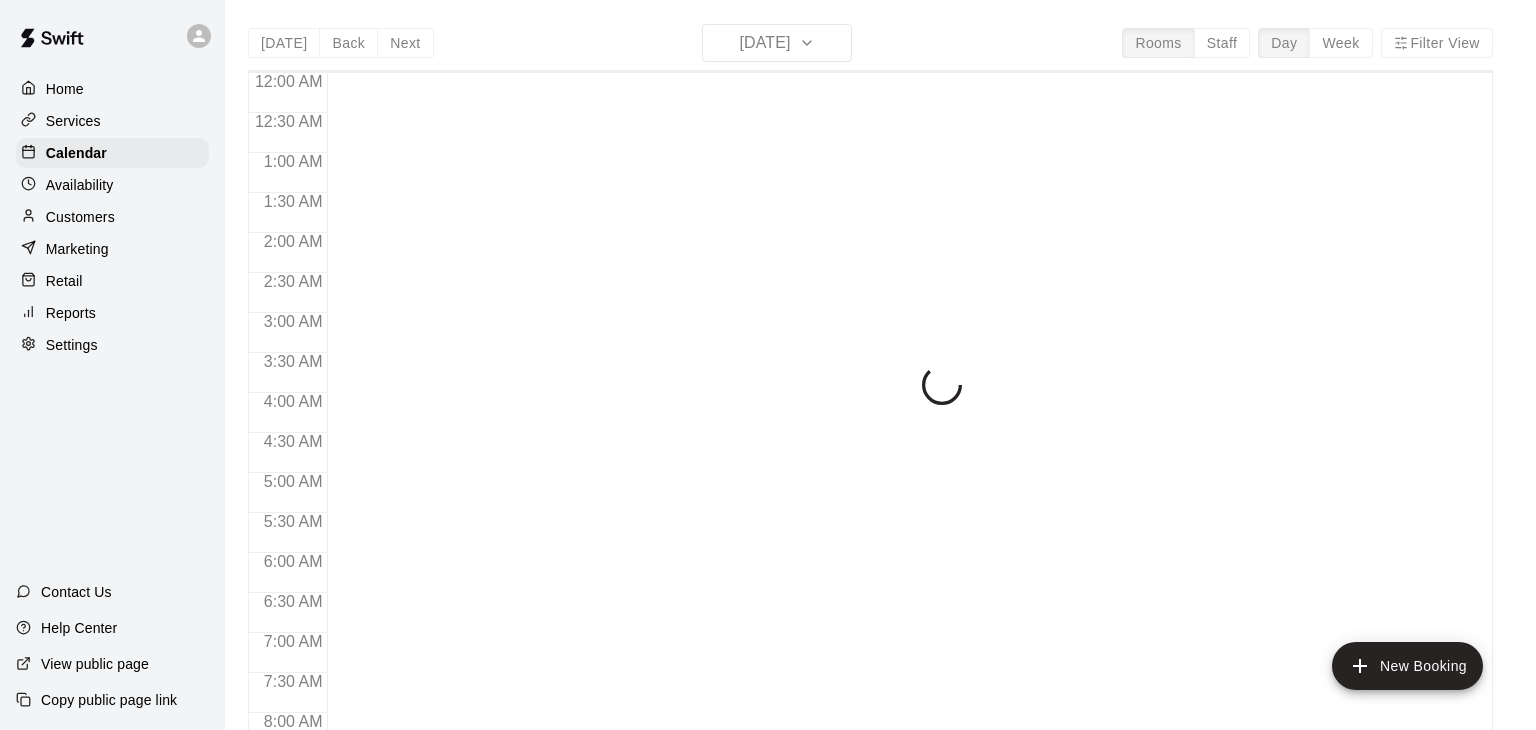 scroll, scrollTop: 0, scrollLeft: 0, axis: both 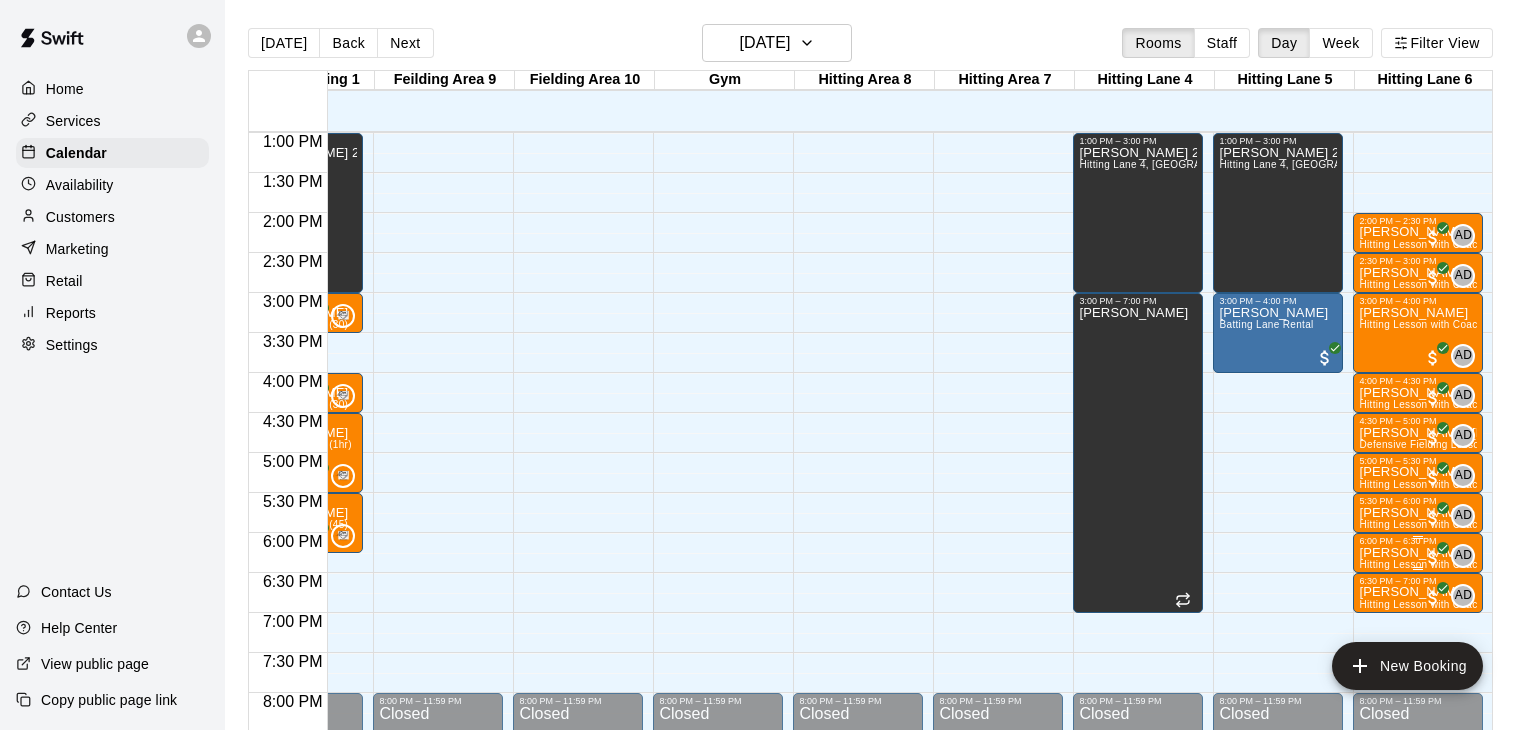 click on "Ethan Altman" at bounding box center [1418, 553] 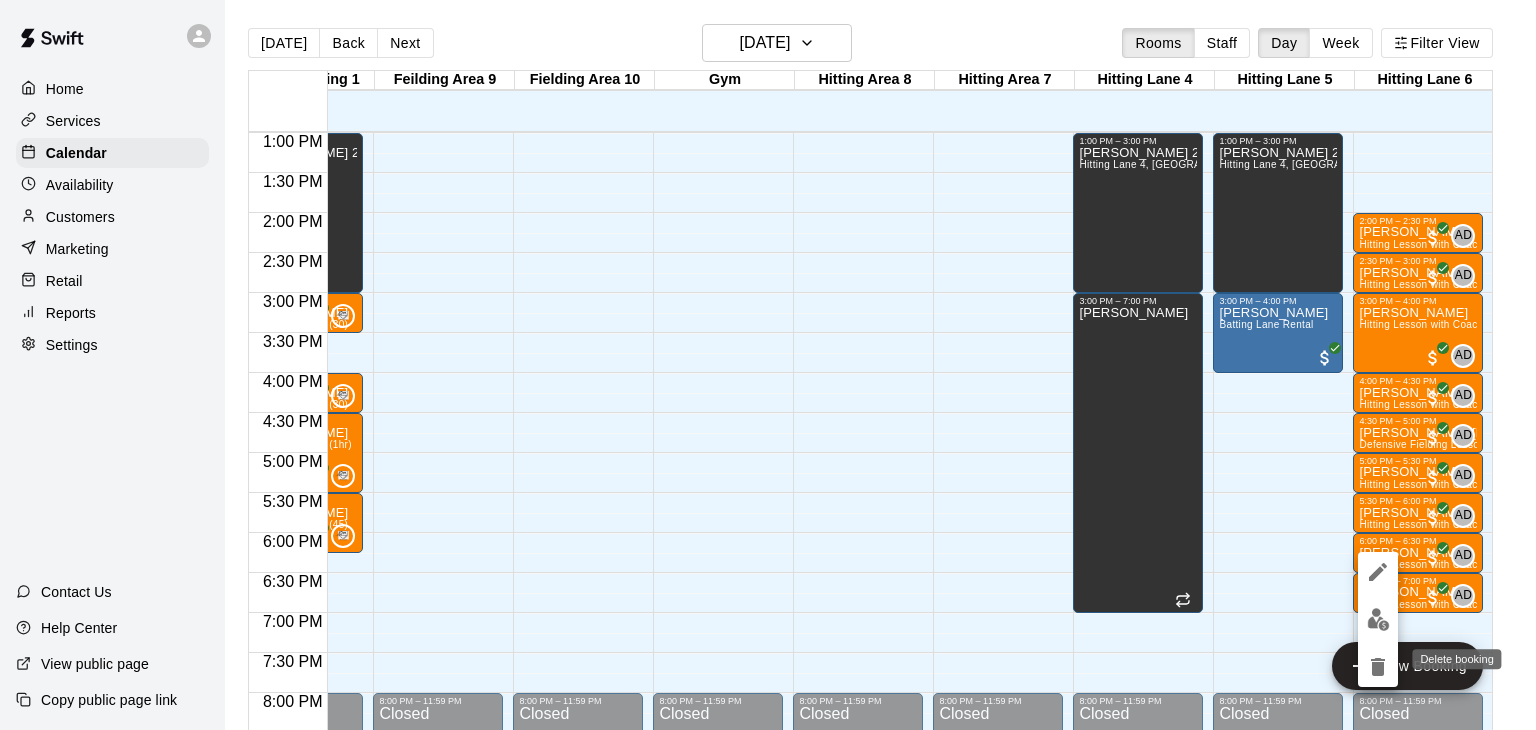 click 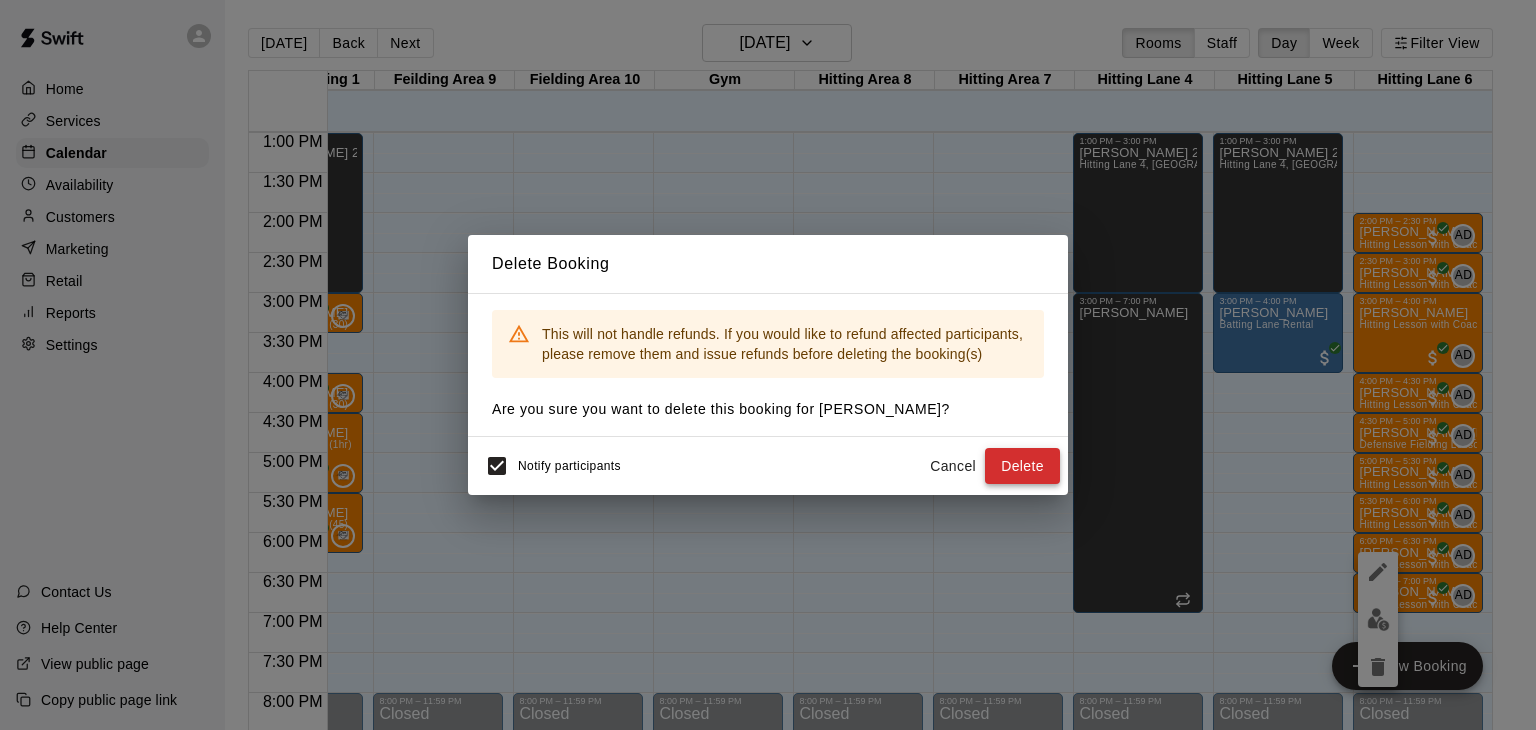 click on "Delete" at bounding box center (1022, 466) 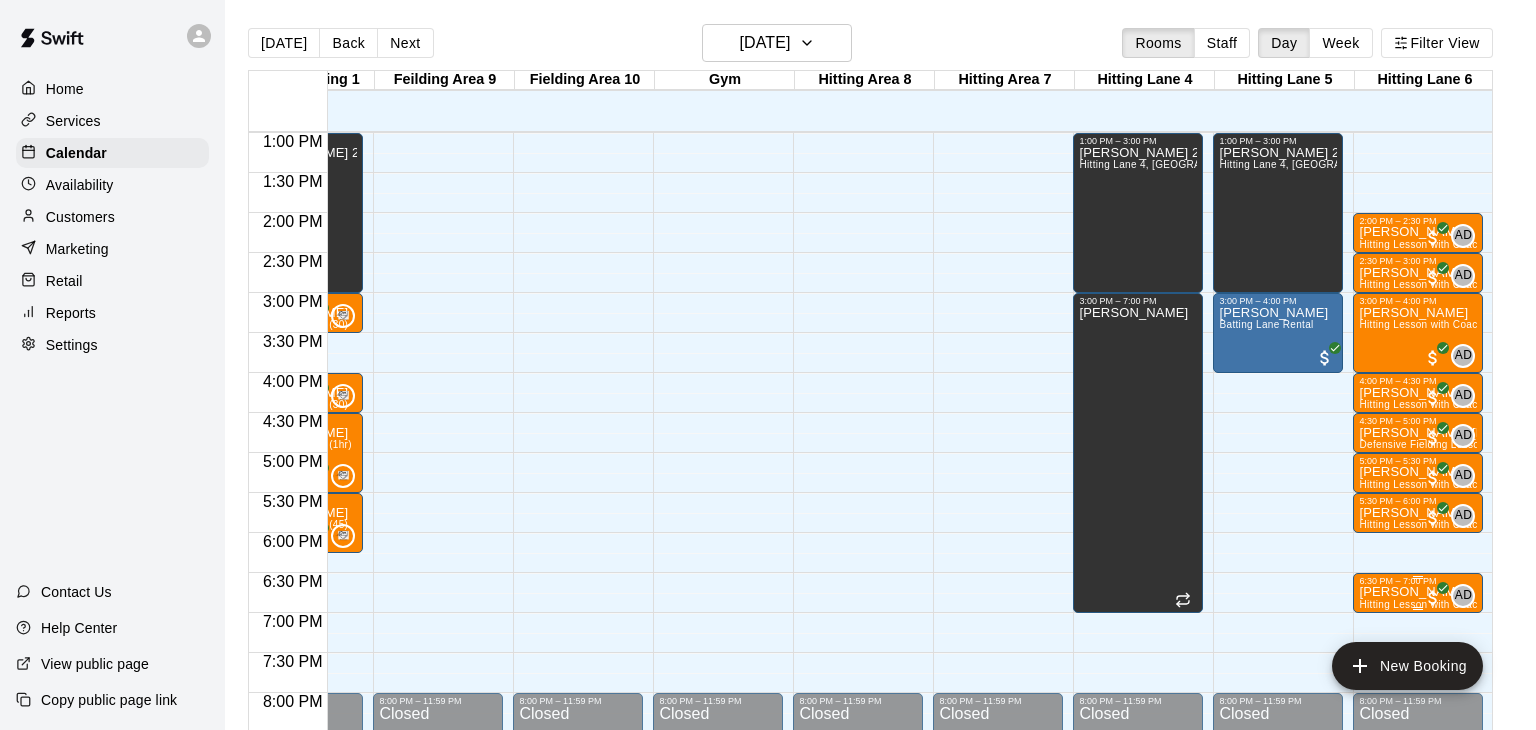 click on "6:30 PM – 7:00 PM" at bounding box center (1418, 581) 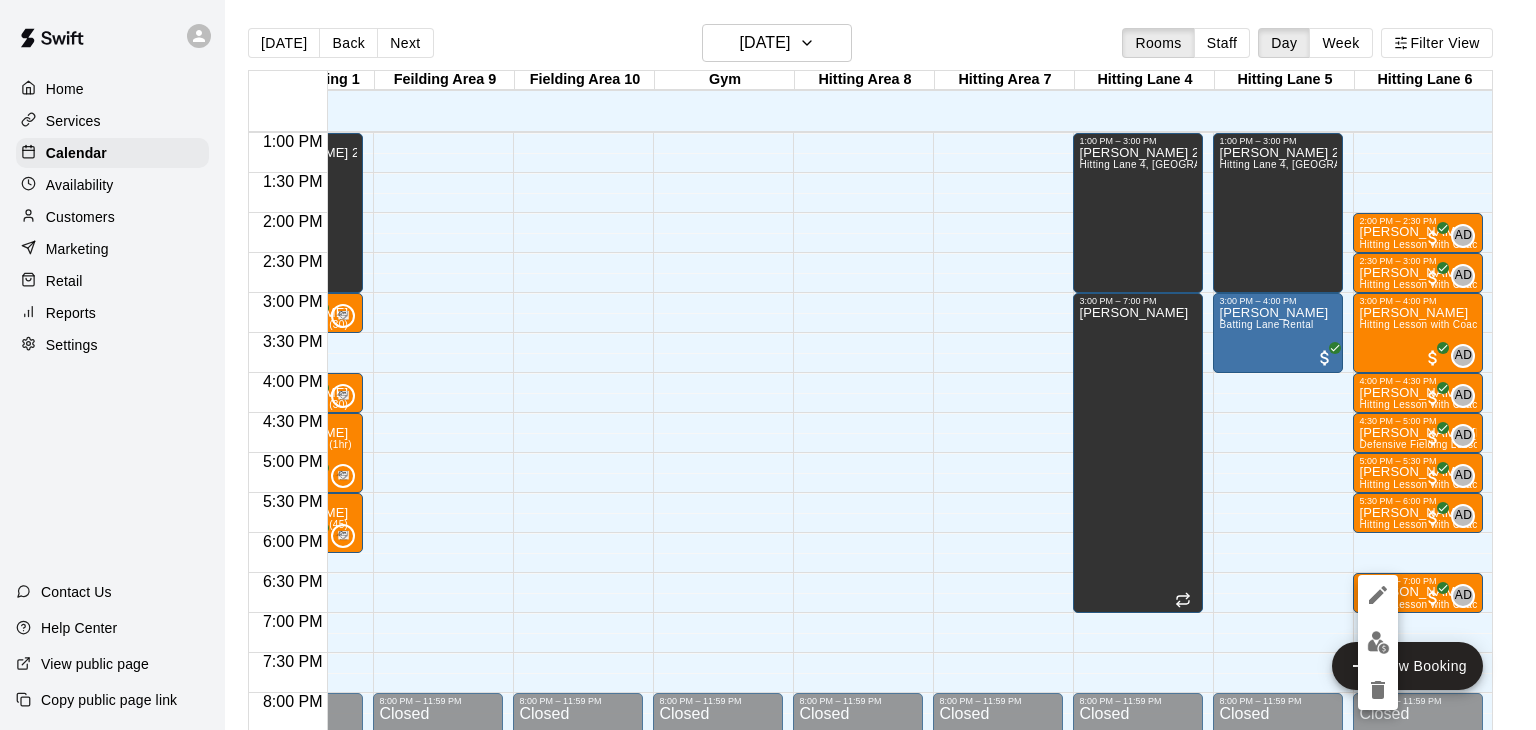 click 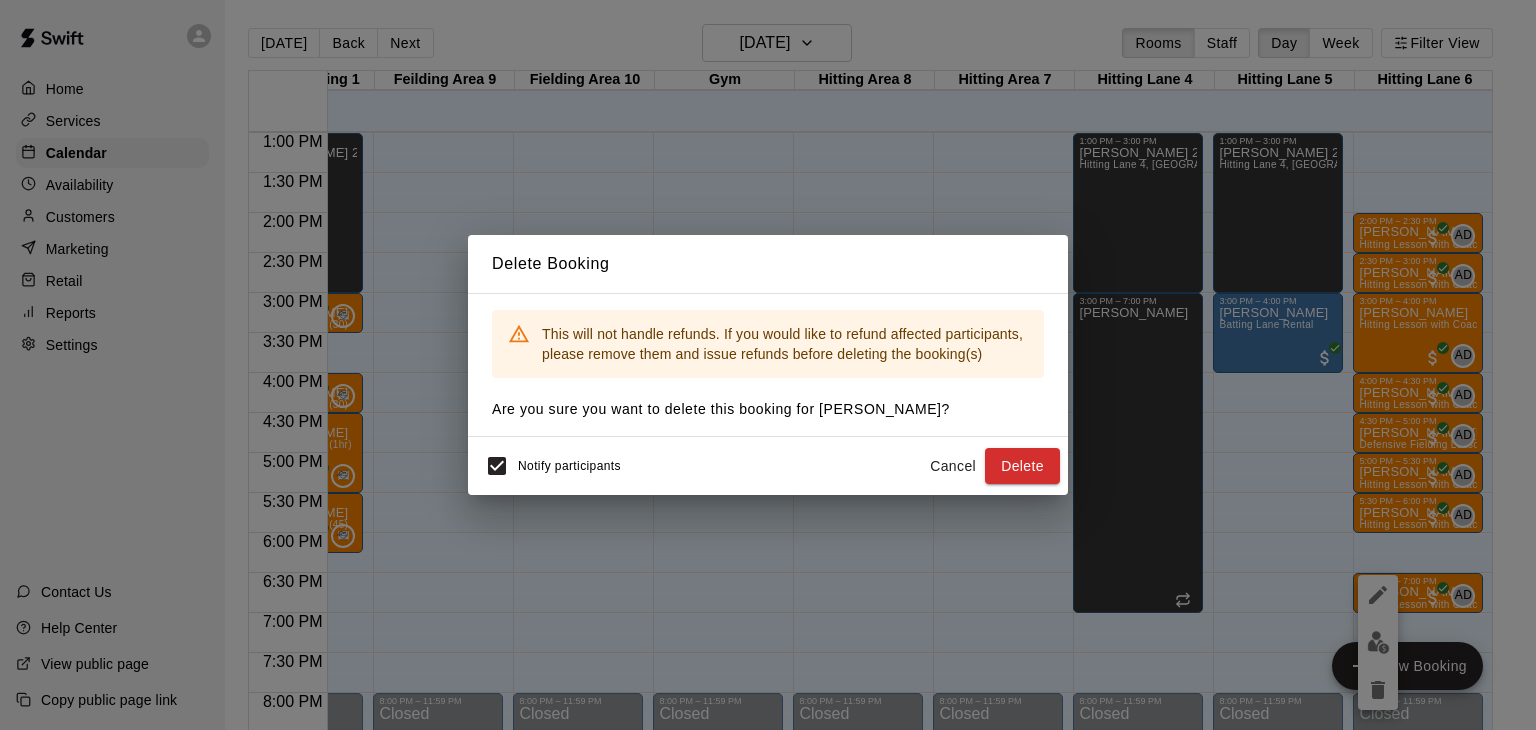 click on "Notify participants Cancel Delete" at bounding box center [768, 466] 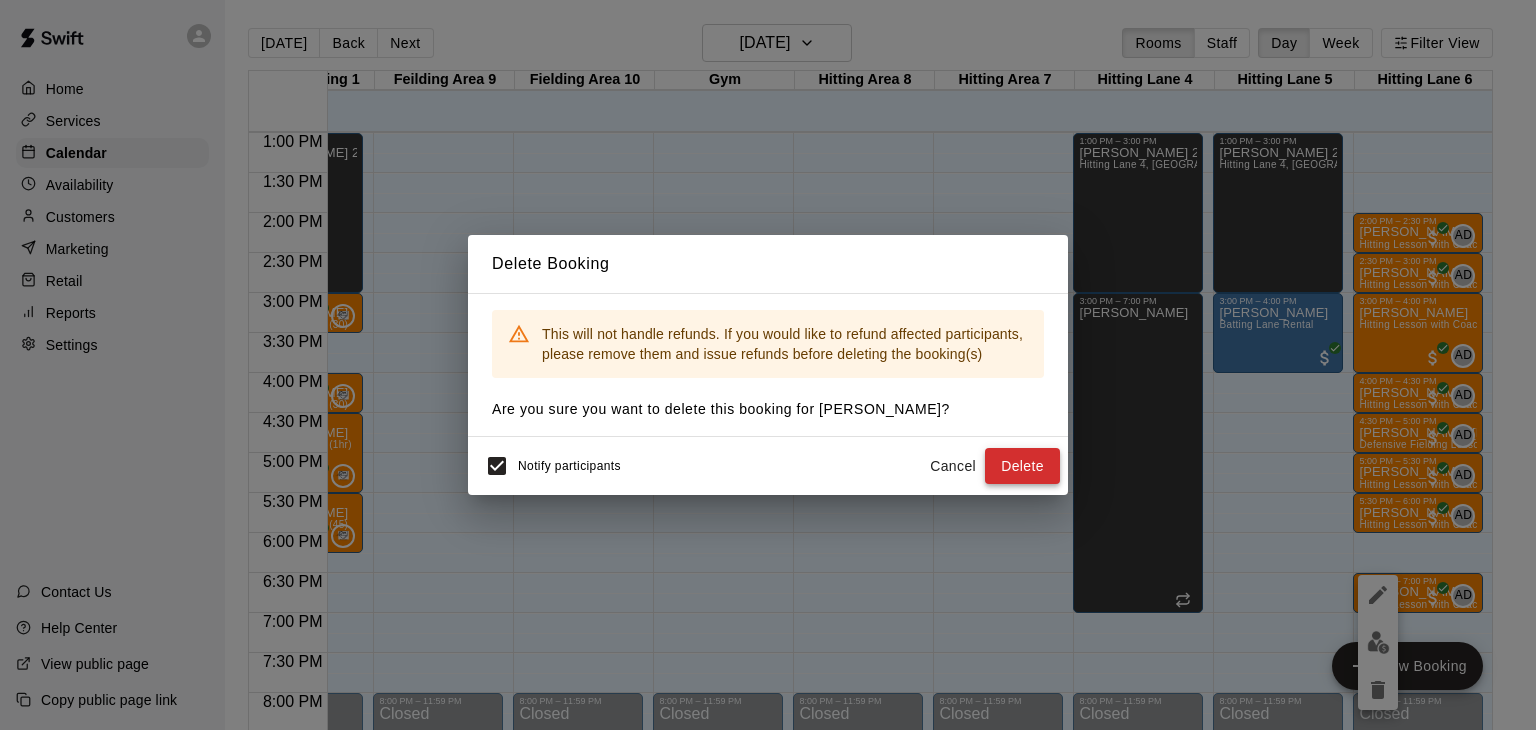 click on "Delete" at bounding box center [1022, 466] 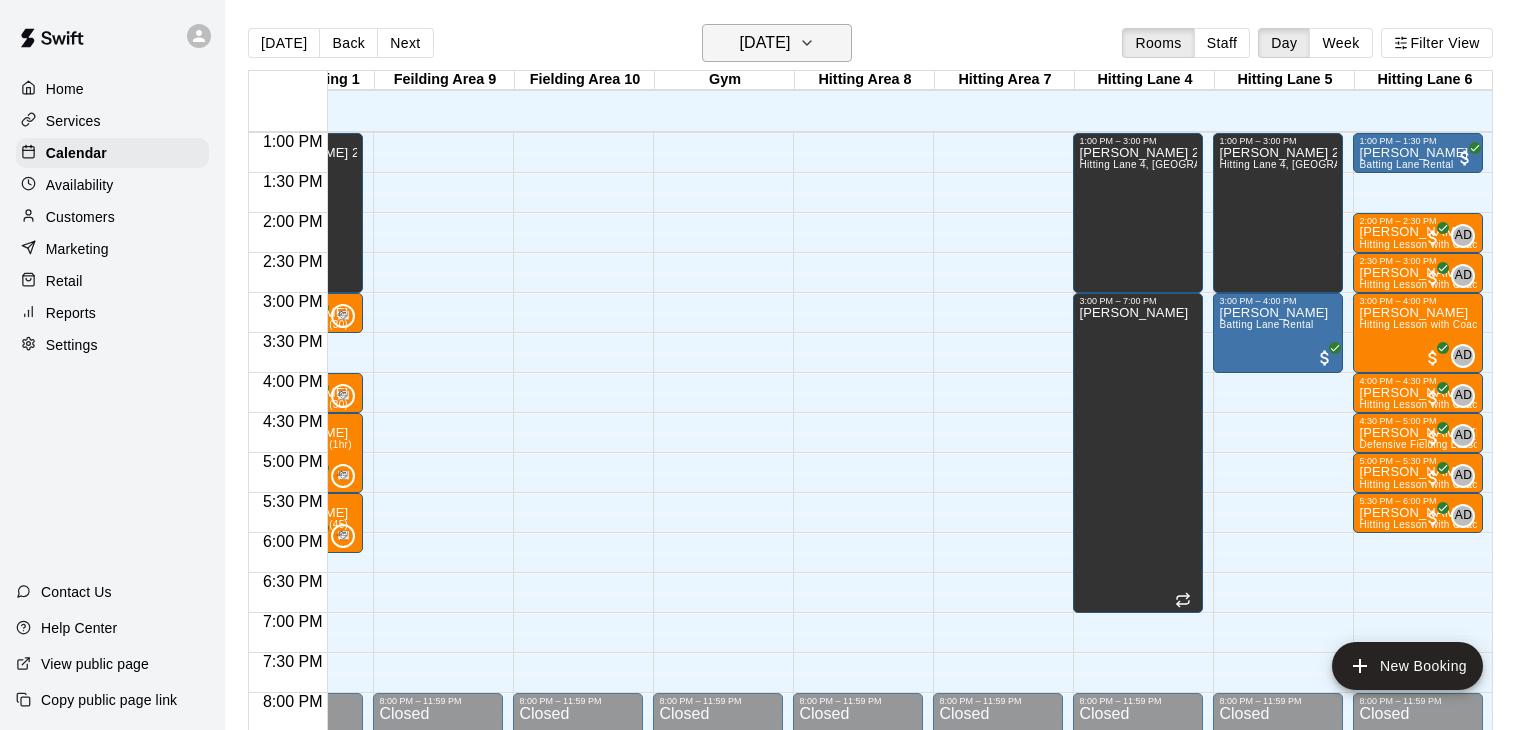 click on "[DATE]" at bounding box center [764, 43] 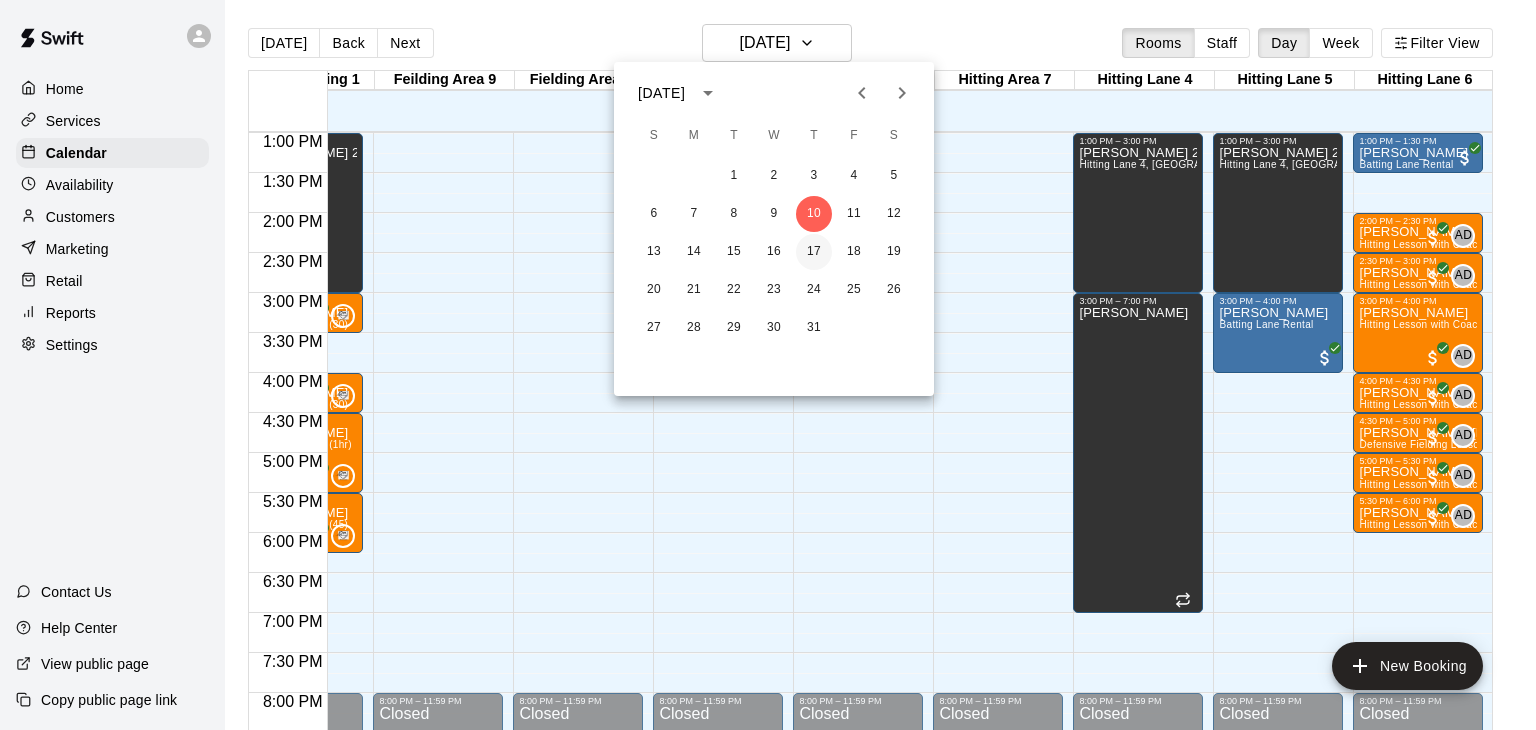 click on "17" at bounding box center (814, 252) 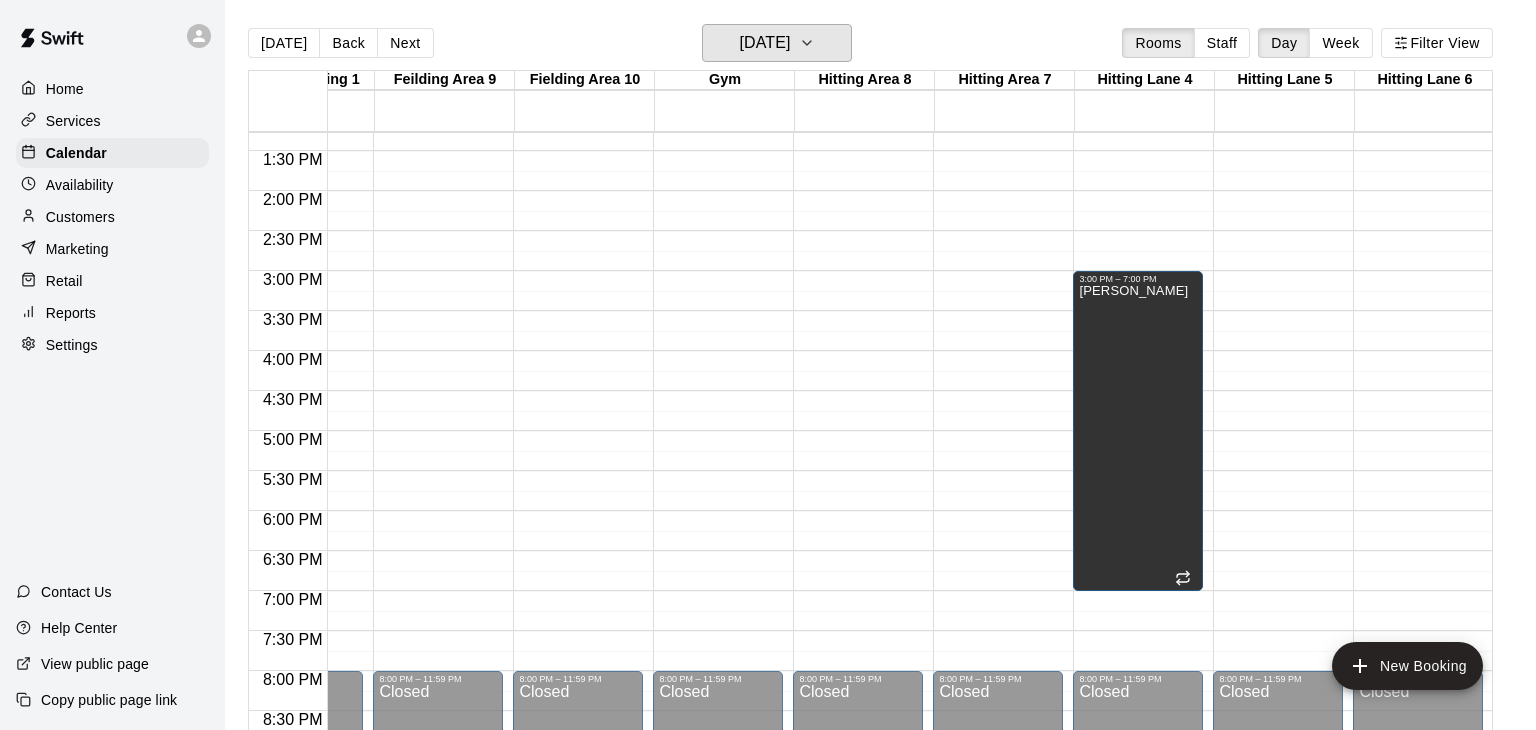 scroll, scrollTop: 1079, scrollLeft: 514, axis: both 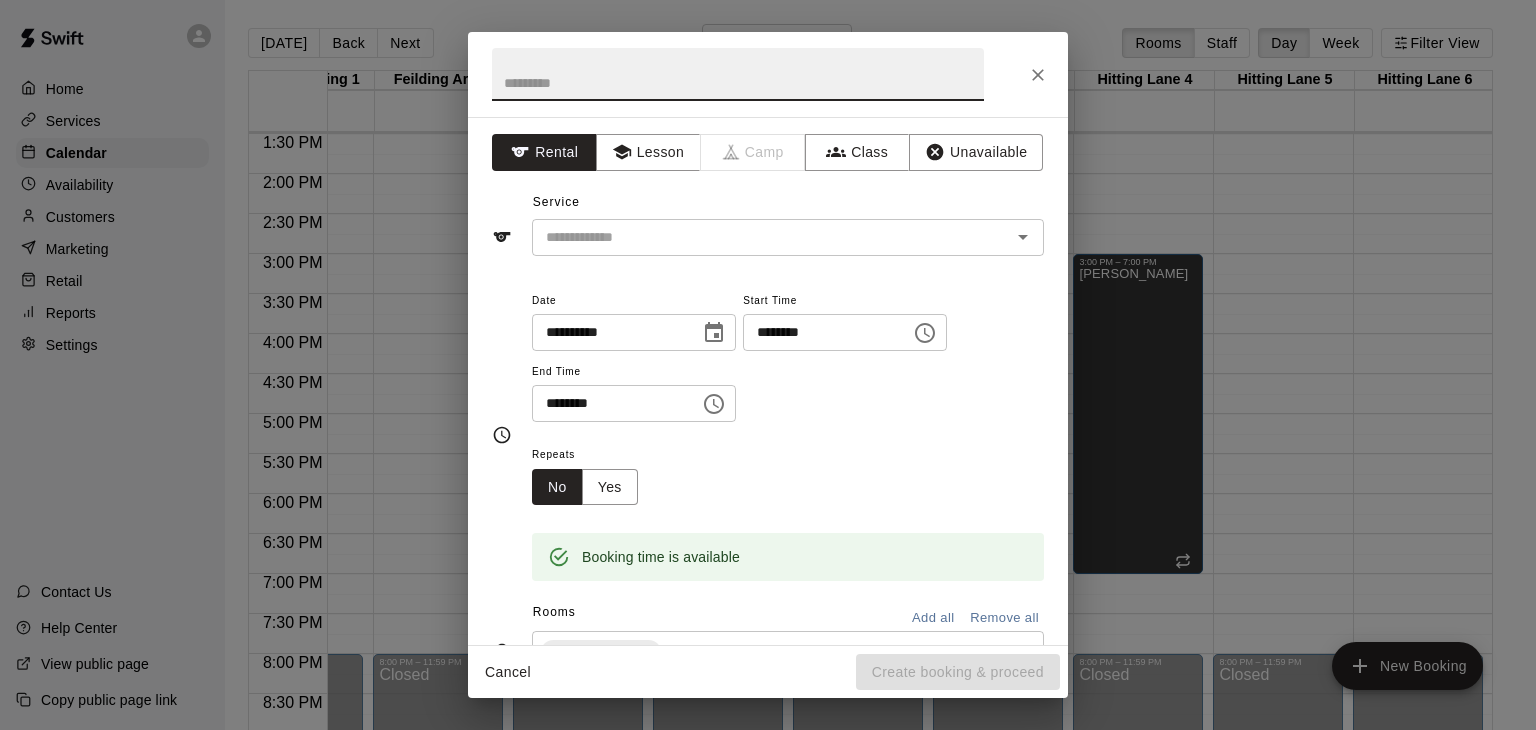 click 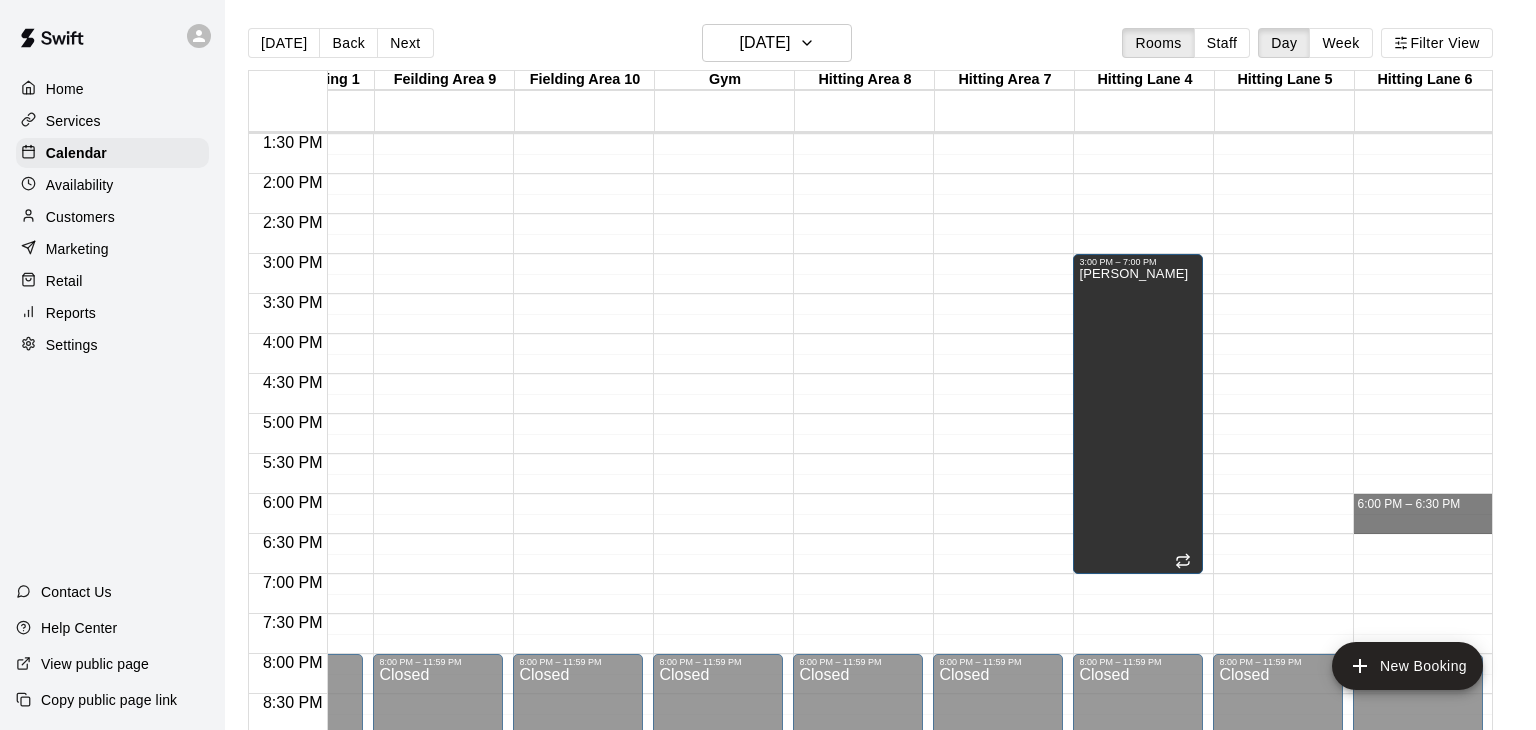 drag, startPoint x: 1362, startPoint y: 505, endPoint x: 1373, endPoint y: 524, distance: 21.954498 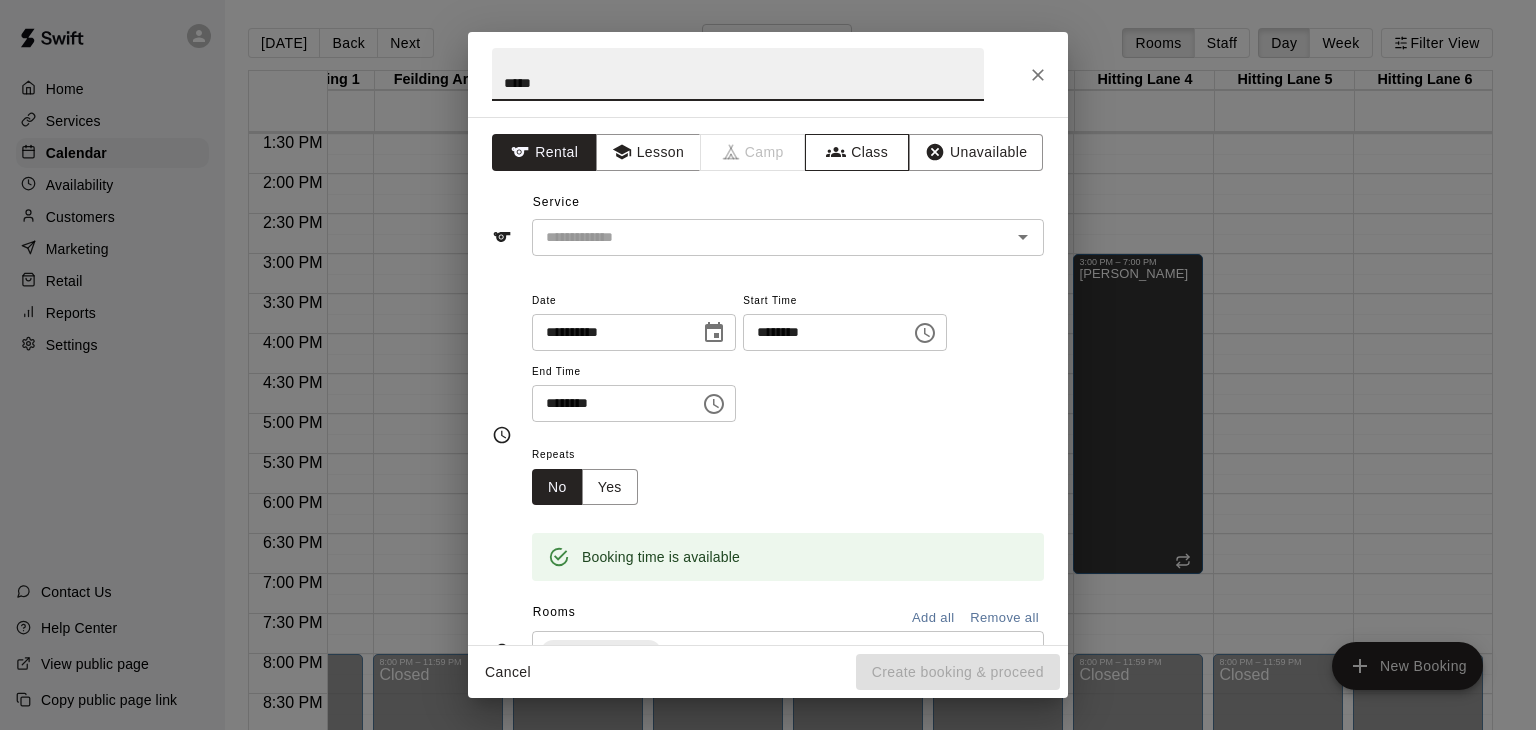 type on "*****" 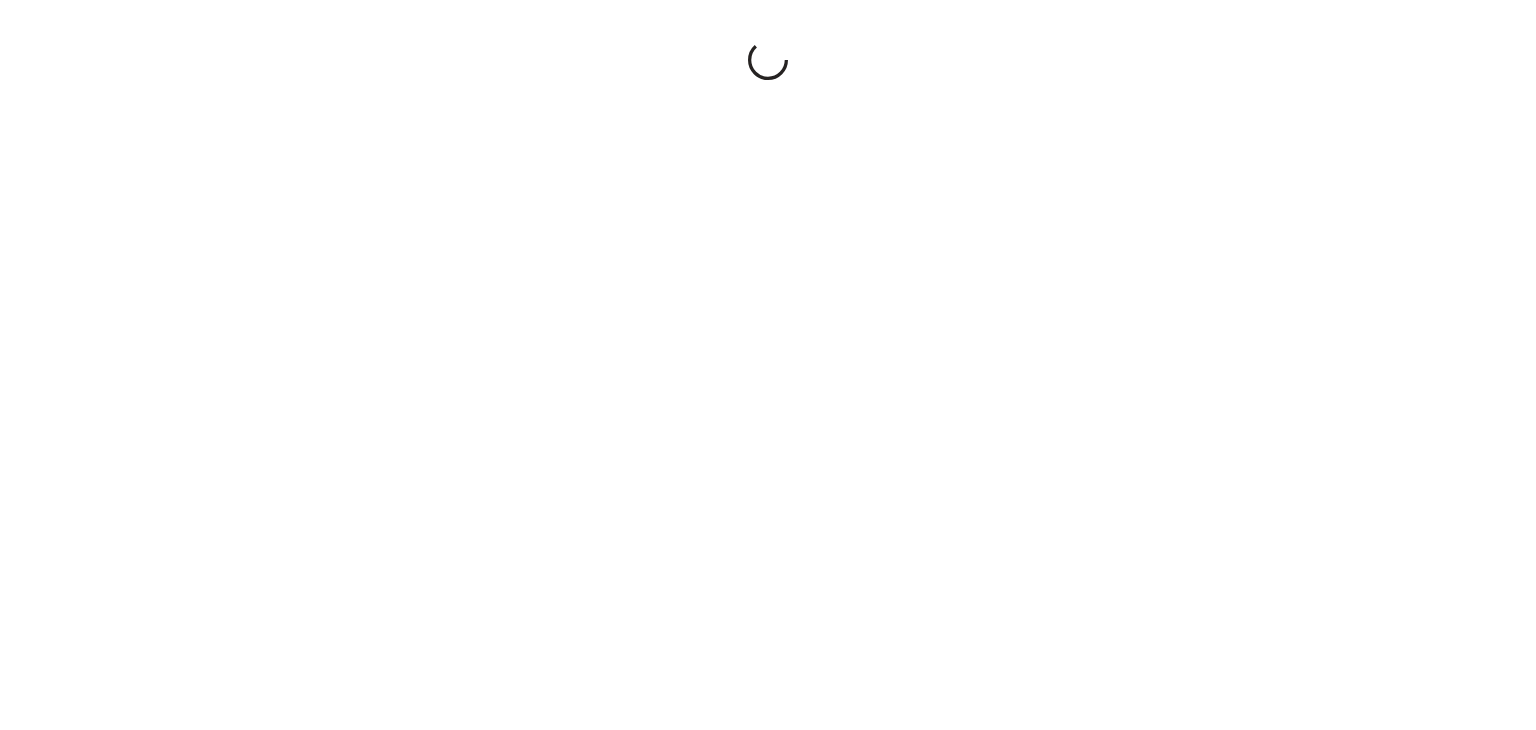 scroll, scrollTop: 0, scrollLeft: 0, axis: both 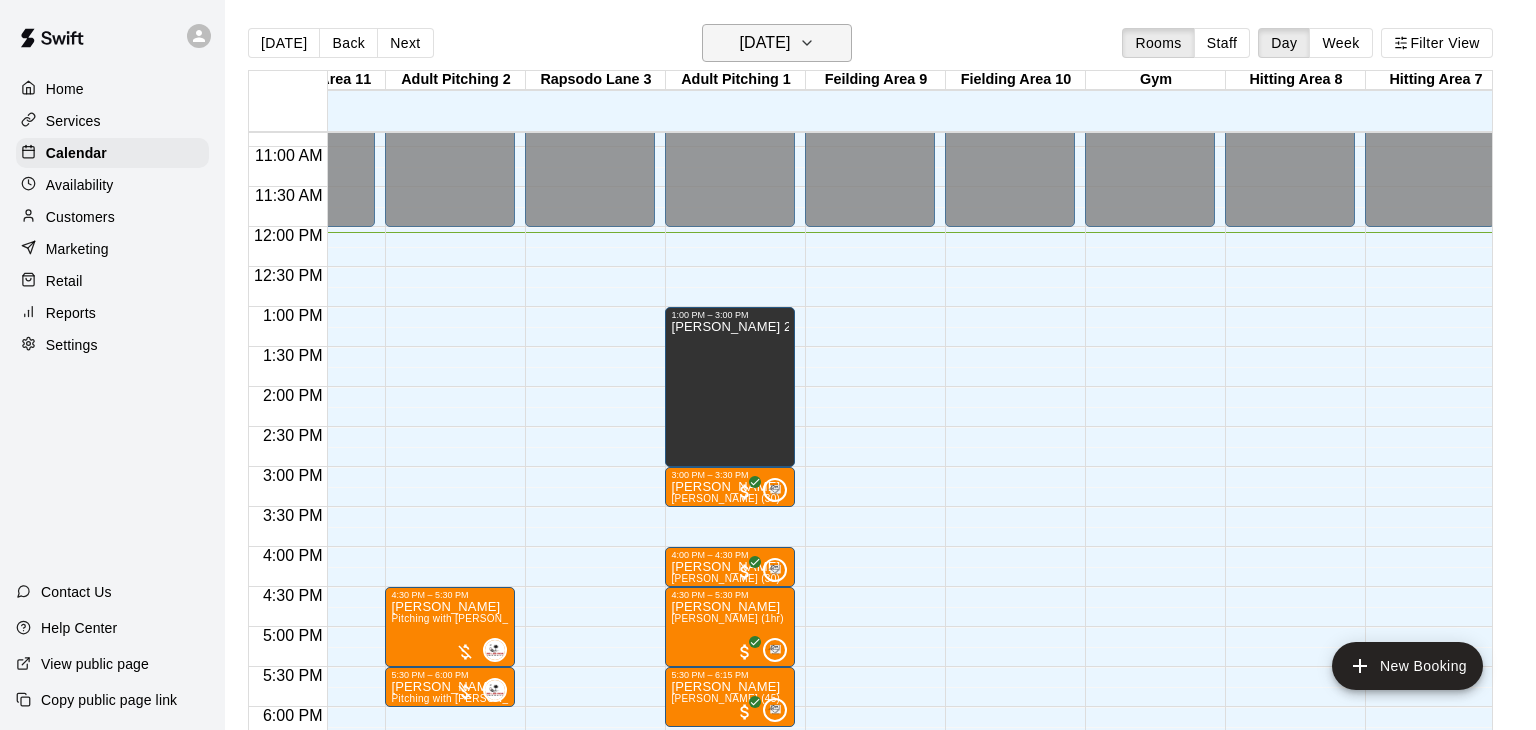 click on "[DATE]" at bounding box center (777, 43) 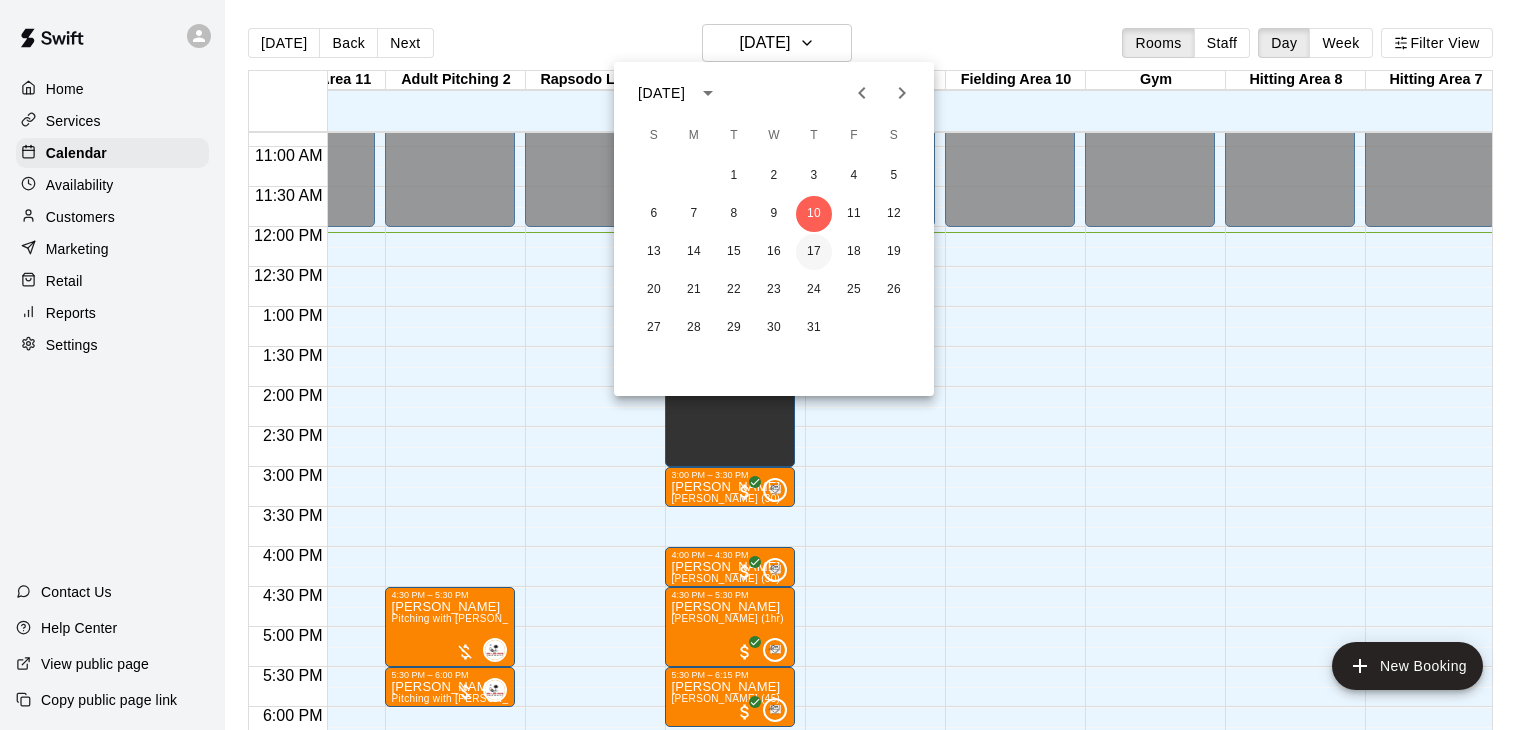 click on "17" at bounding box center (814, 252) 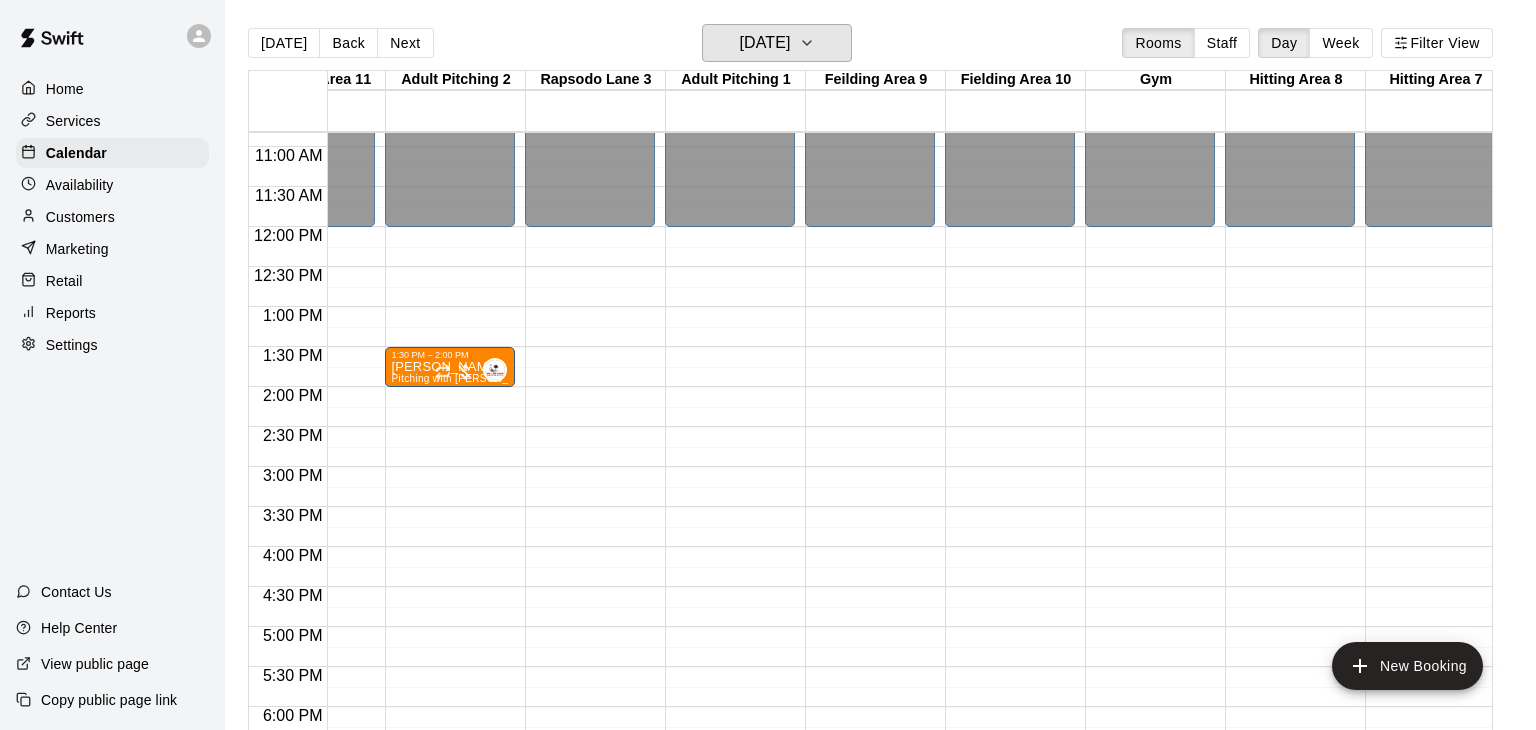 scroll, scrollTop: 866, scrollLeft: 444, axis: both 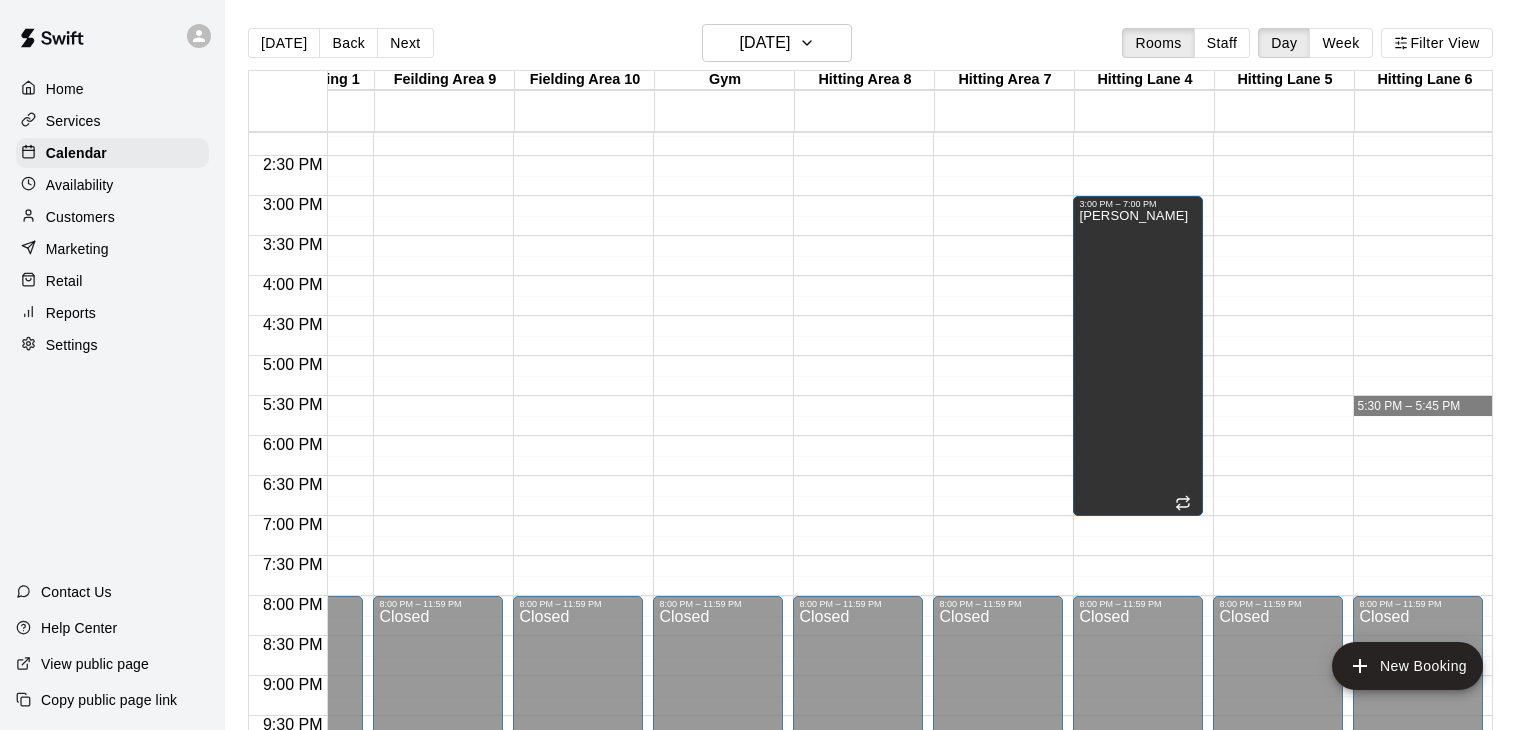 click on "12:00 AM – 12:00 PM Closed 8:00 PM – 11:59 PM Closed" at bounding box center (1418, -44) 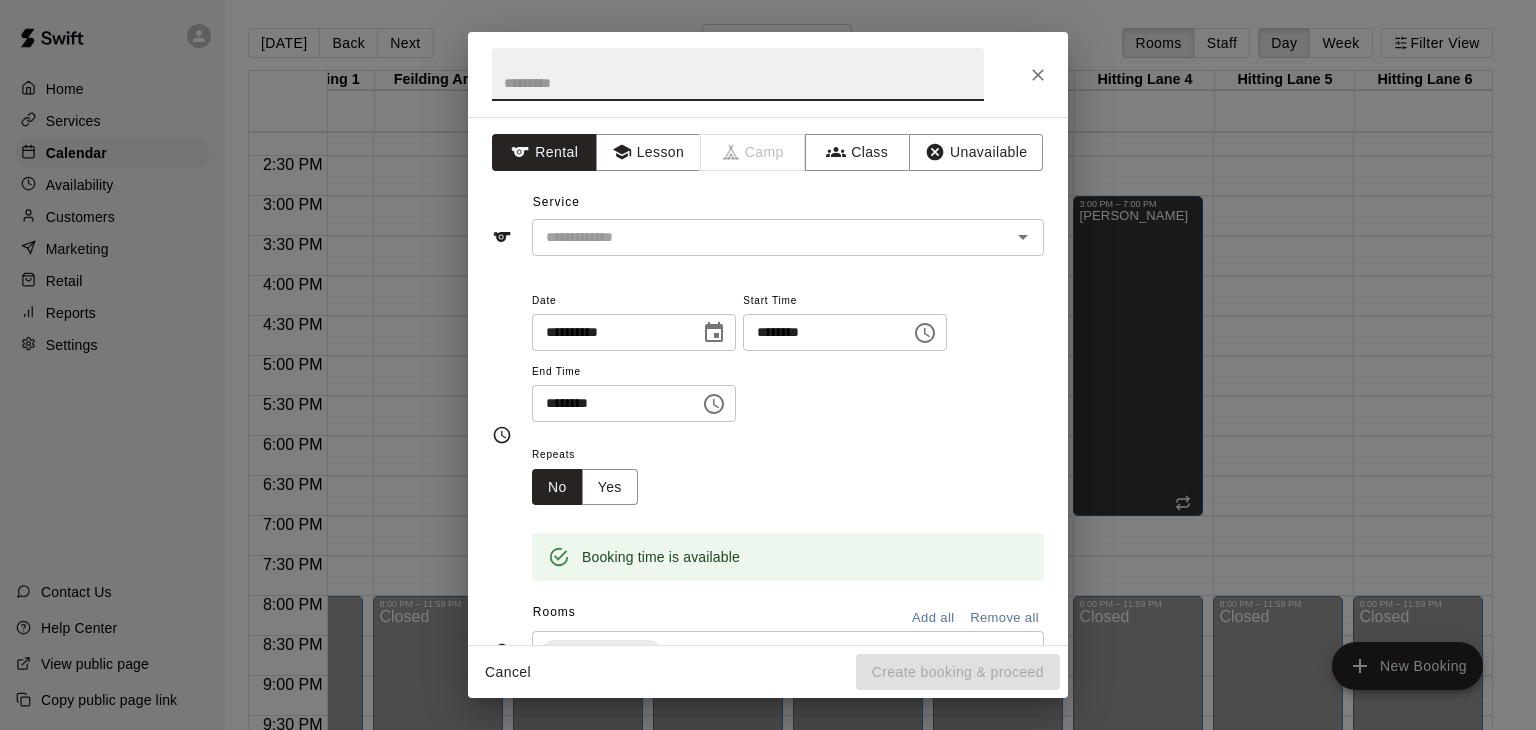 click 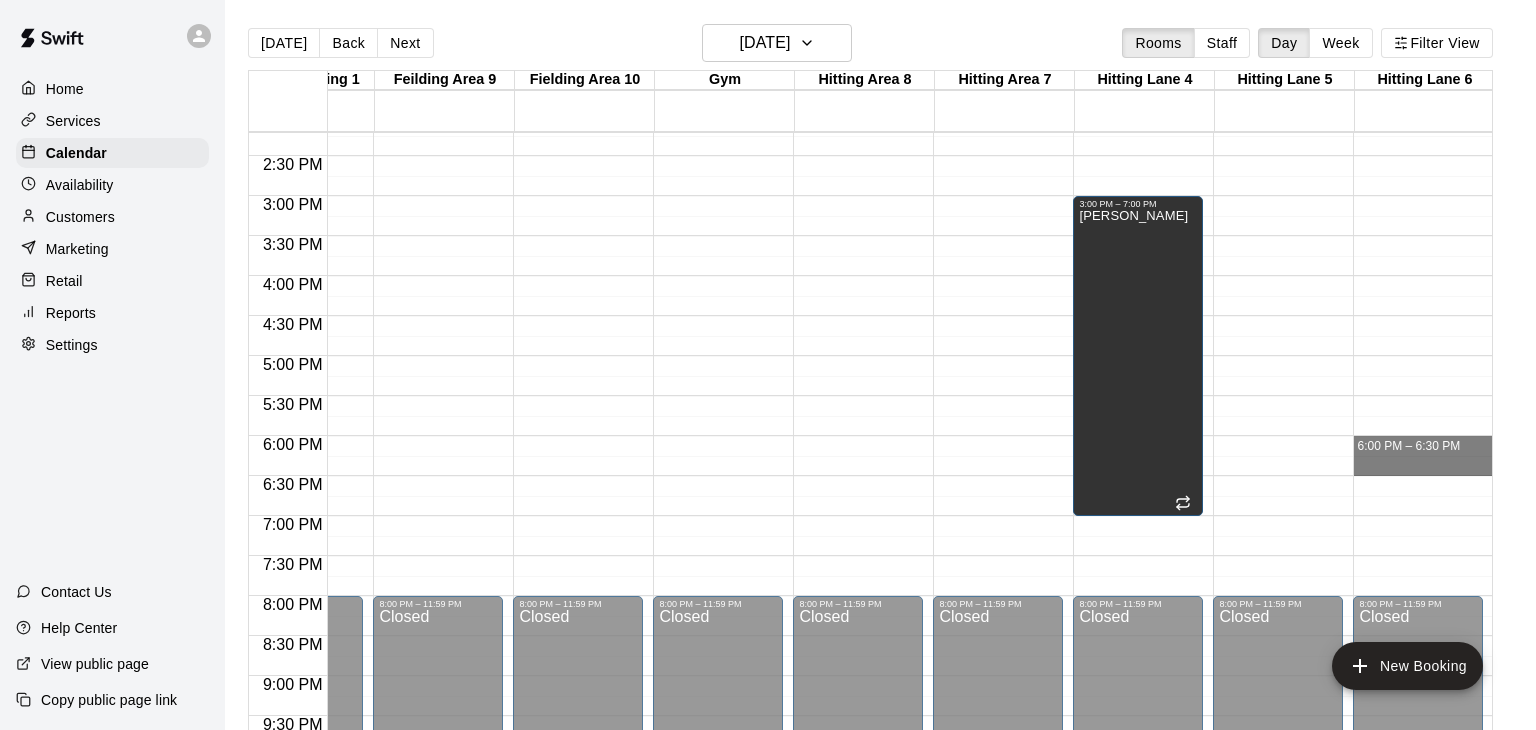 drag, startPoint x: 1358, startPoint y: 443, endPoint x: 1363, endPoint y: 459, distance: 16.763054 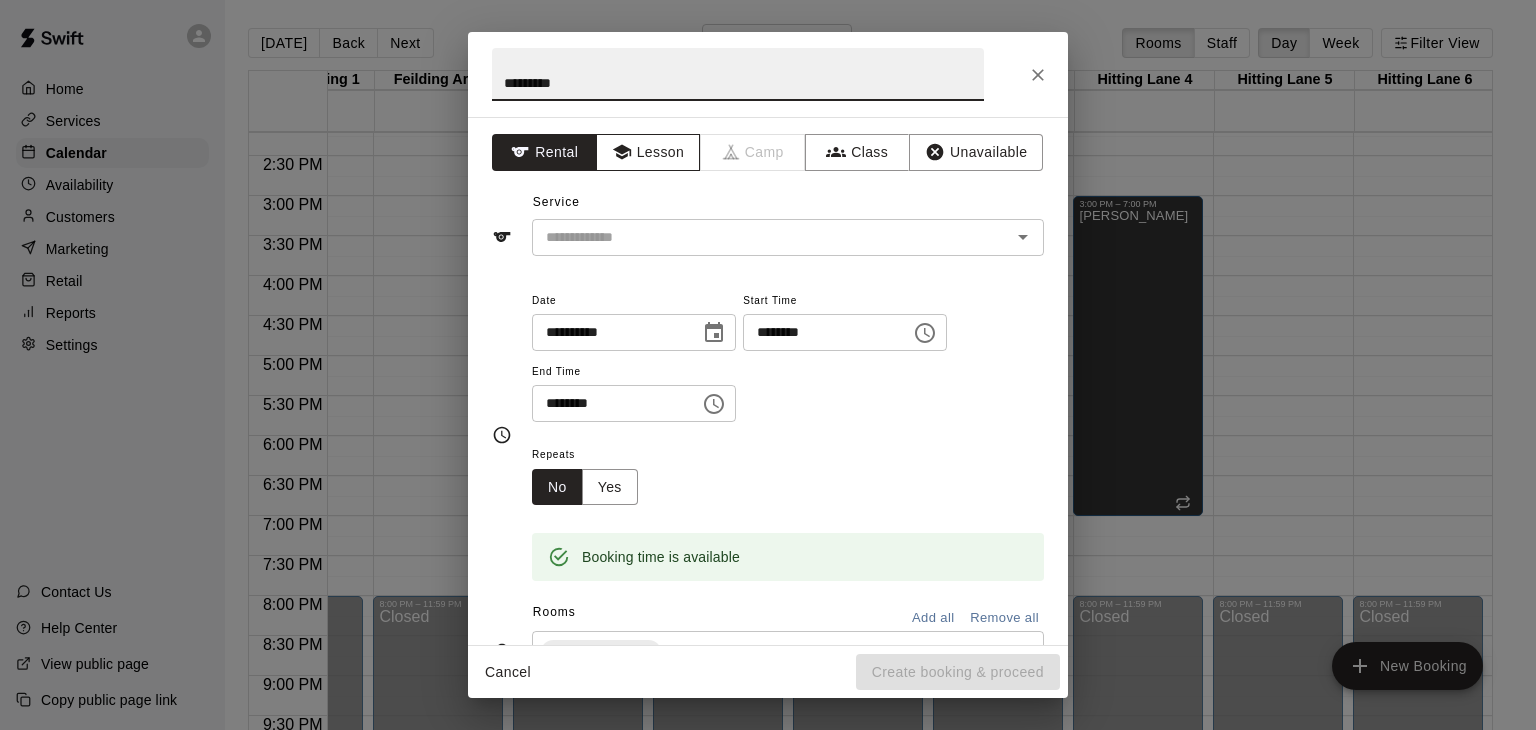 type on "*********" 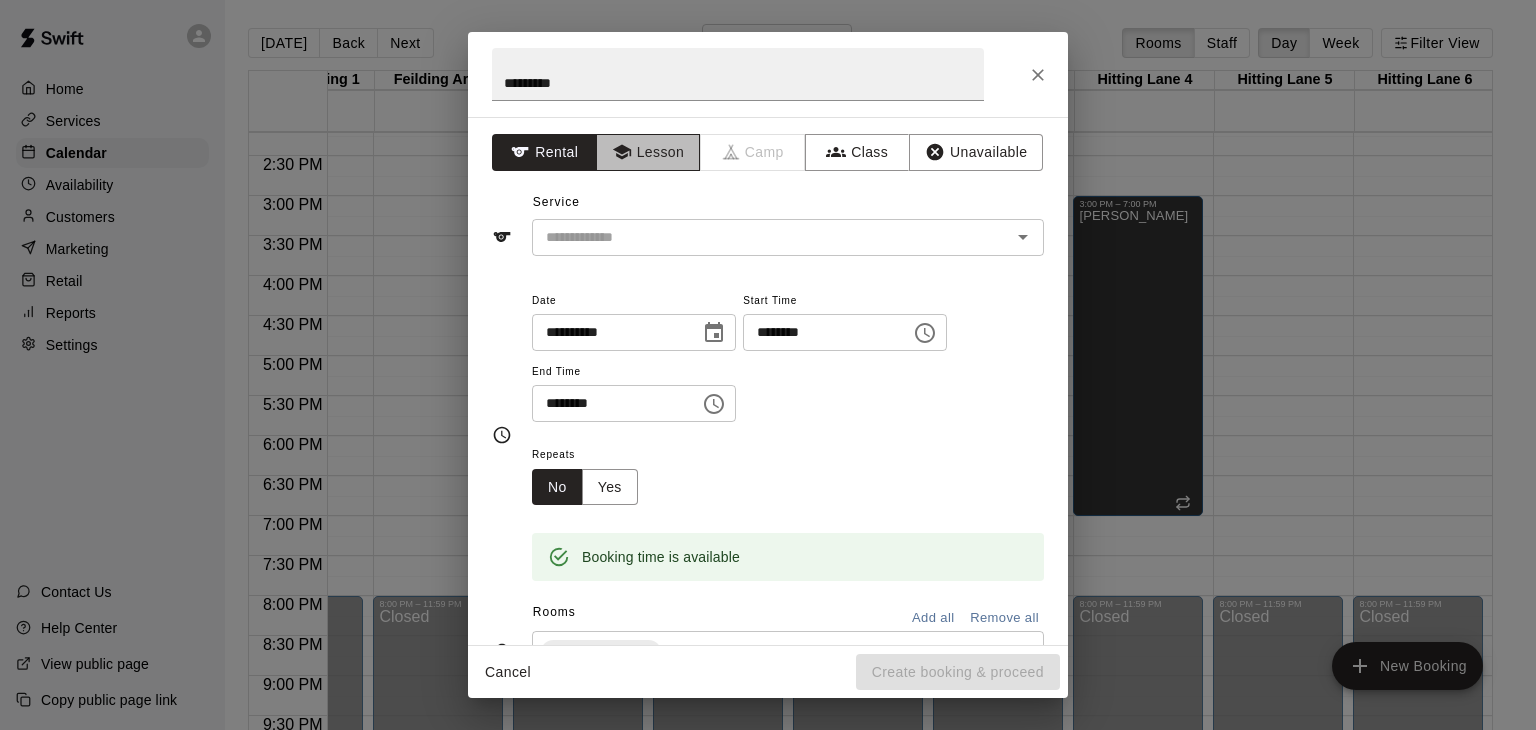 click on "Lesson" at bounding box center (648, 152) 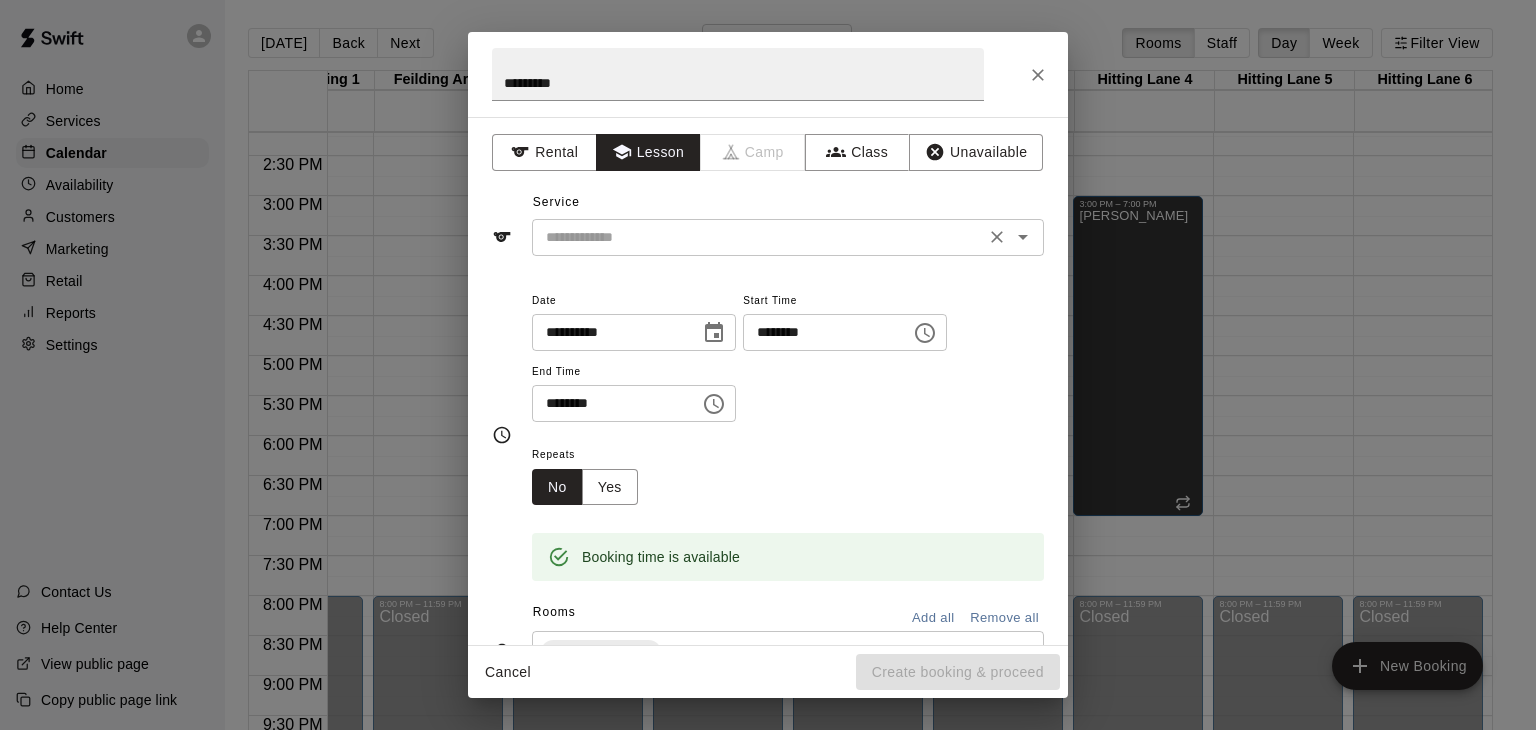 click at bounding box center (758, 237) 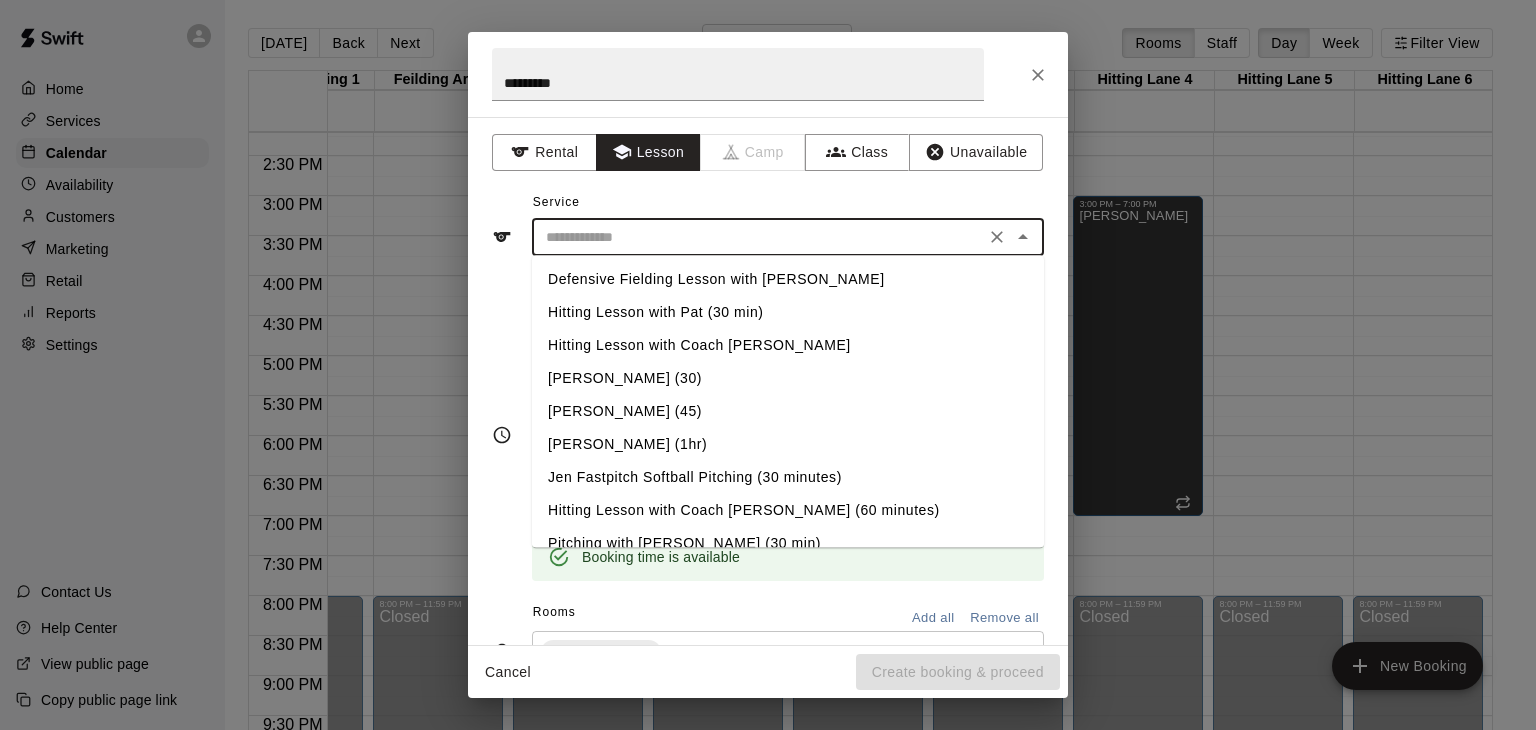 click on "Hitting Lesson with Coach [PERSON_NAME]" at bounding box center [788, 345] 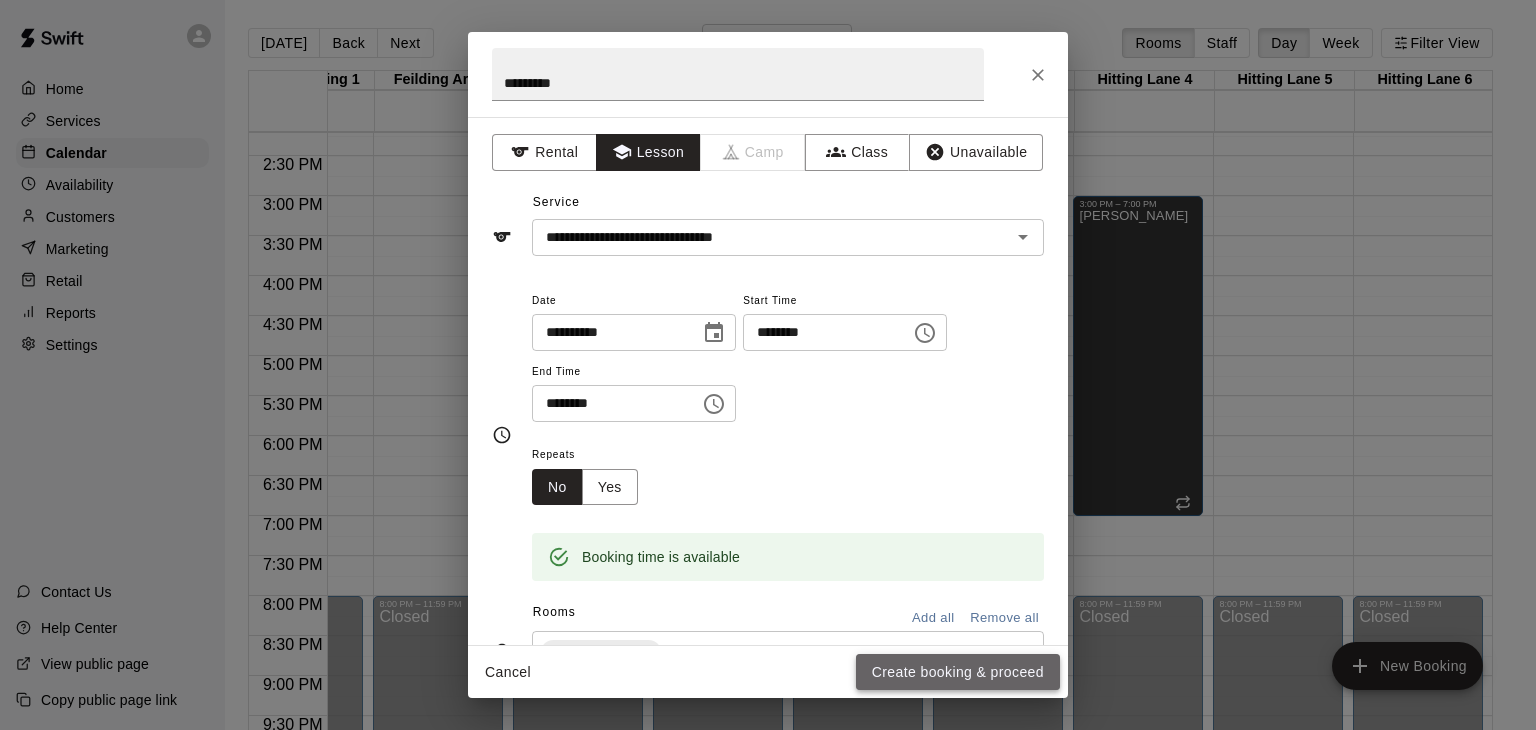 click on "Create booking & proceed" at bounding box center [958, 672] 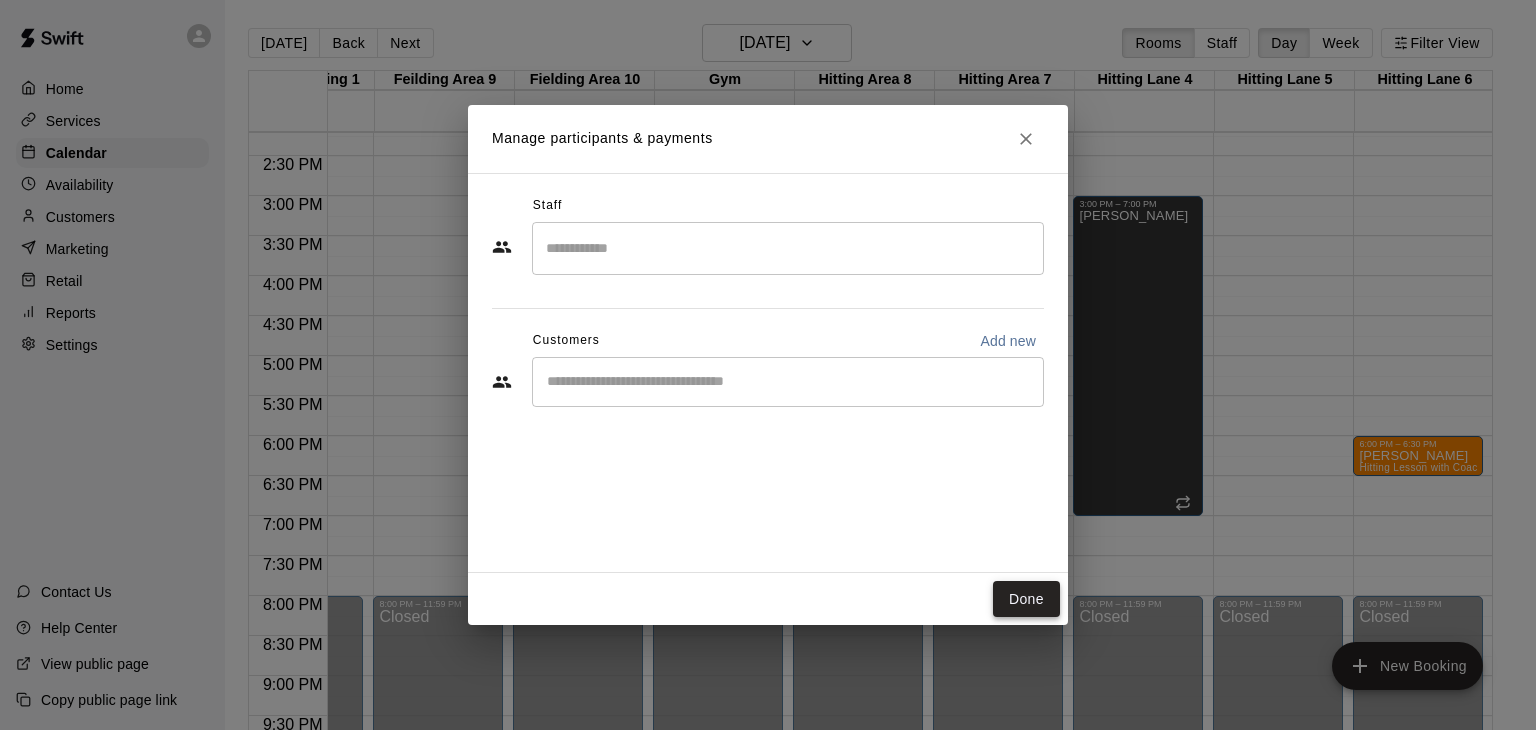 click on "Done" at bounding box center [1026, 599] 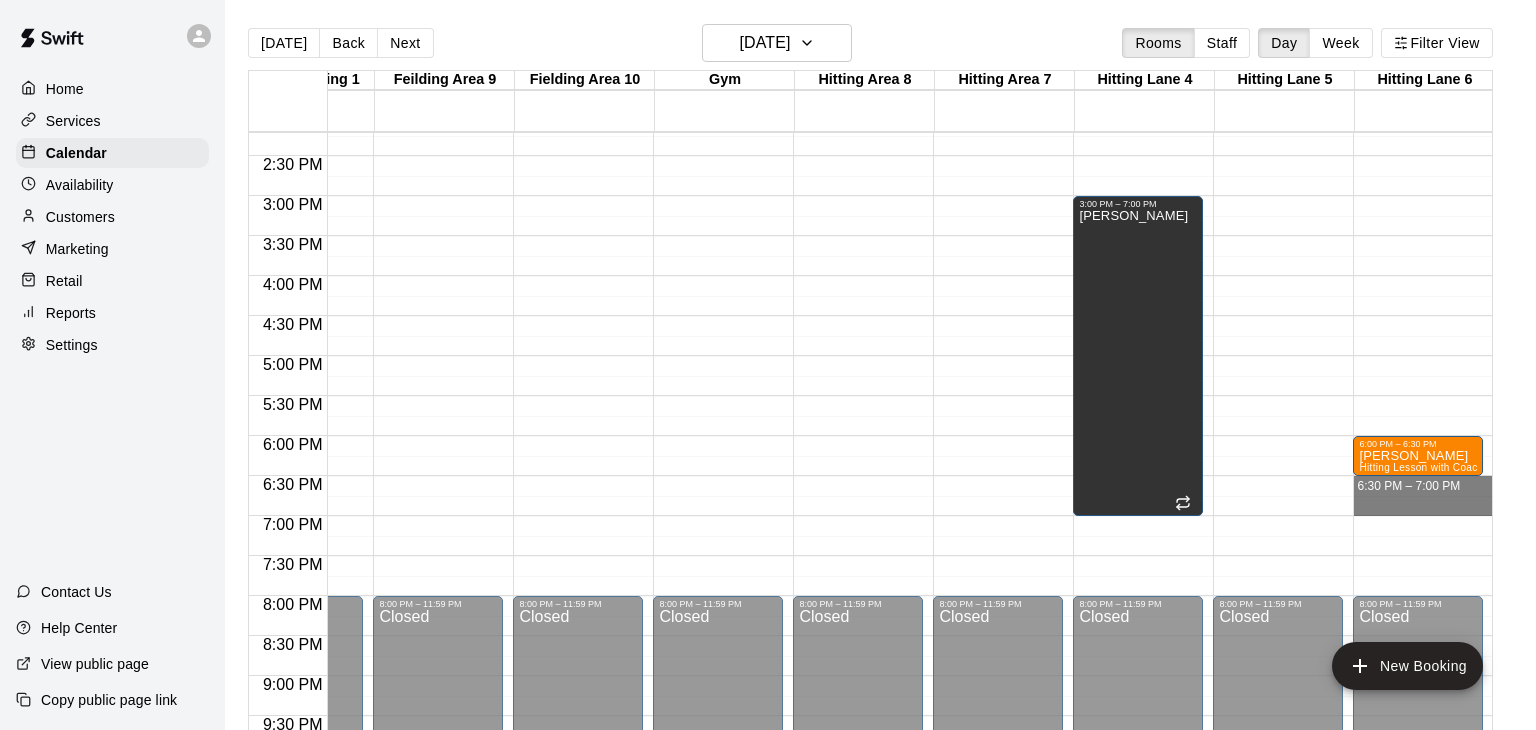 drag, startPoint x: 1363, startPoint y: 484, endPoint x: 1376, endPoint y: 502, distance: 22.203604 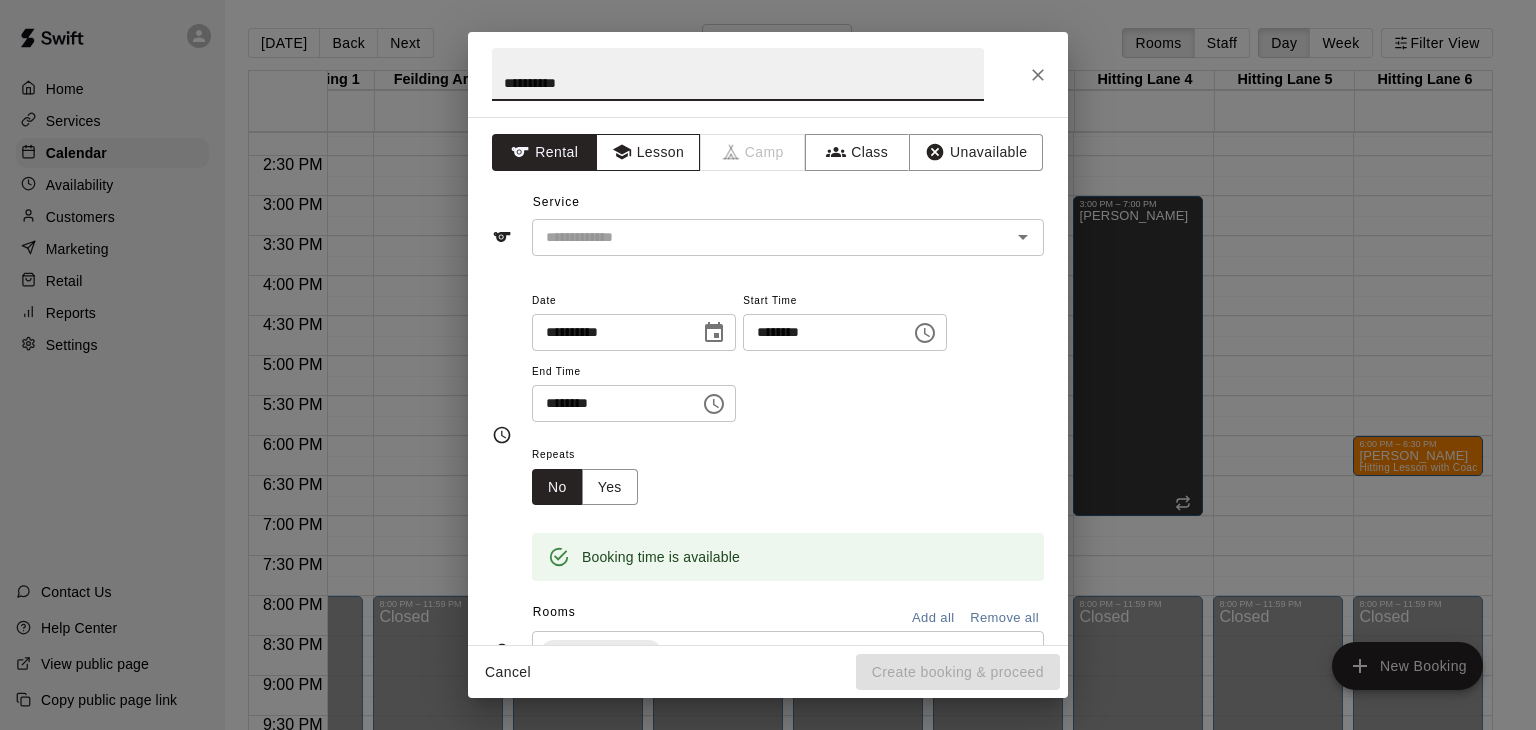 type on "**********" 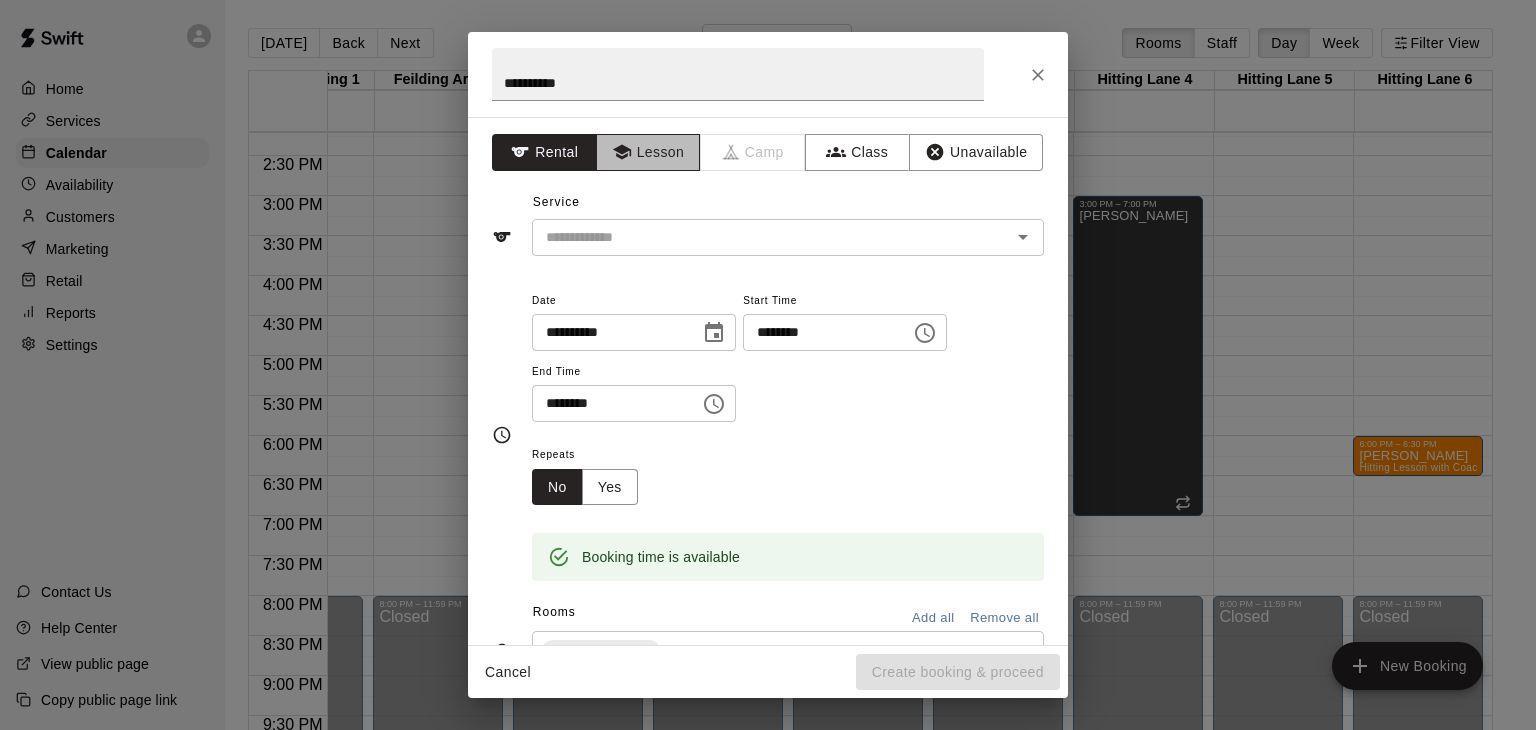 click on "Lesson" at bounding box center (648, 152) 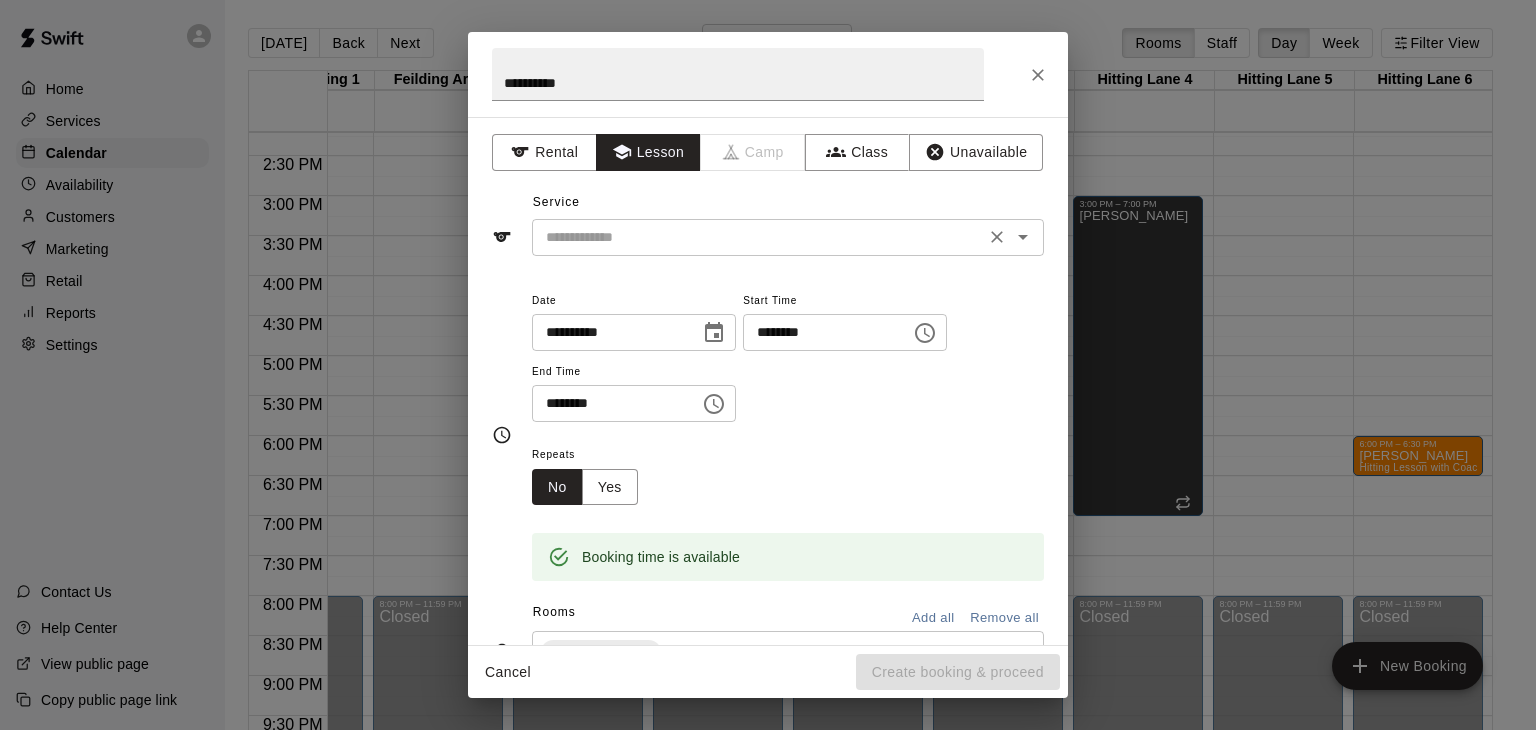 click at bounding box center (758, 237) 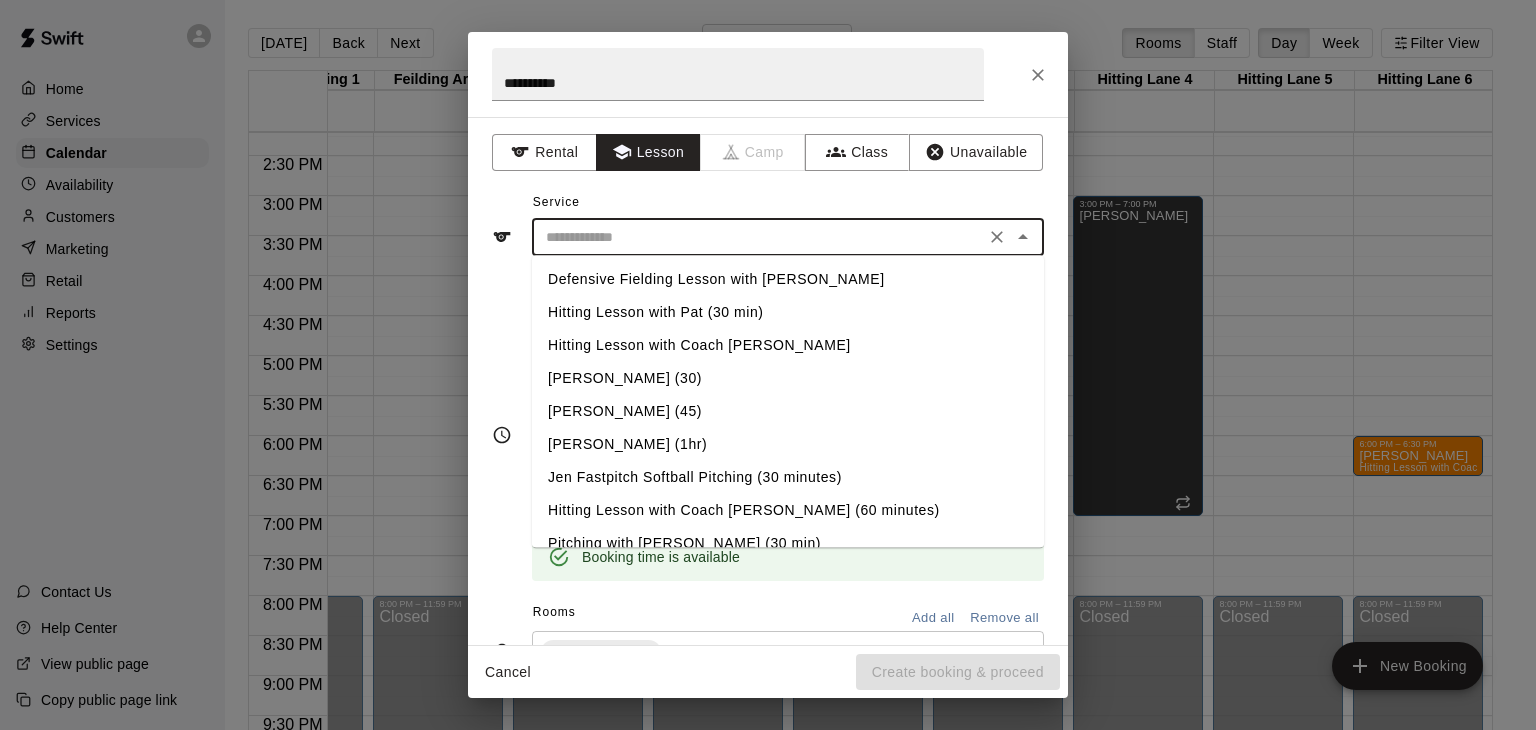 click on "Hitting Lesson with Coach [PERSON_NAME]" at bounding box center [788, 345] 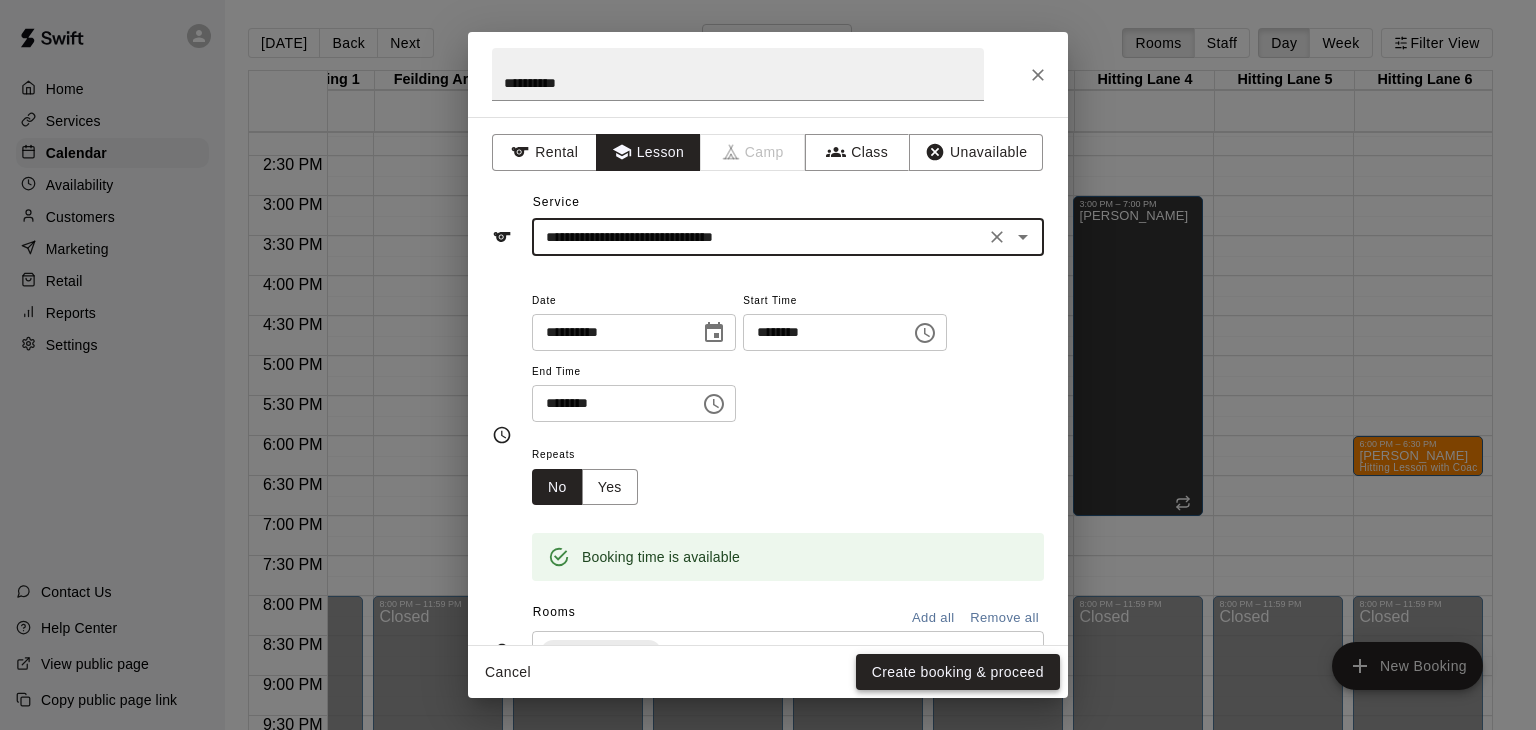 click on "Create booking & proceed" at bounding box center (958, 672) 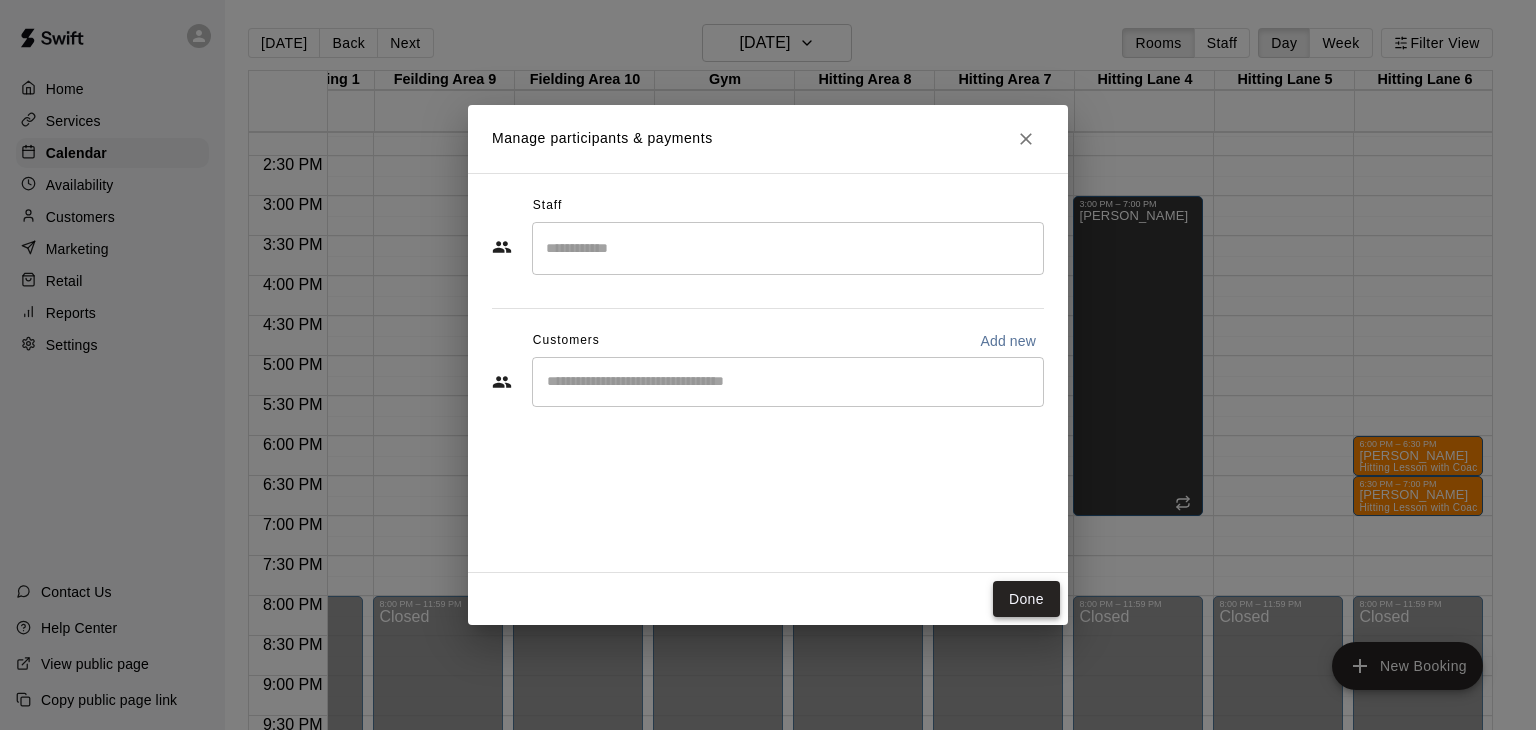 click on "Done" at bounding box center (1026, 599) 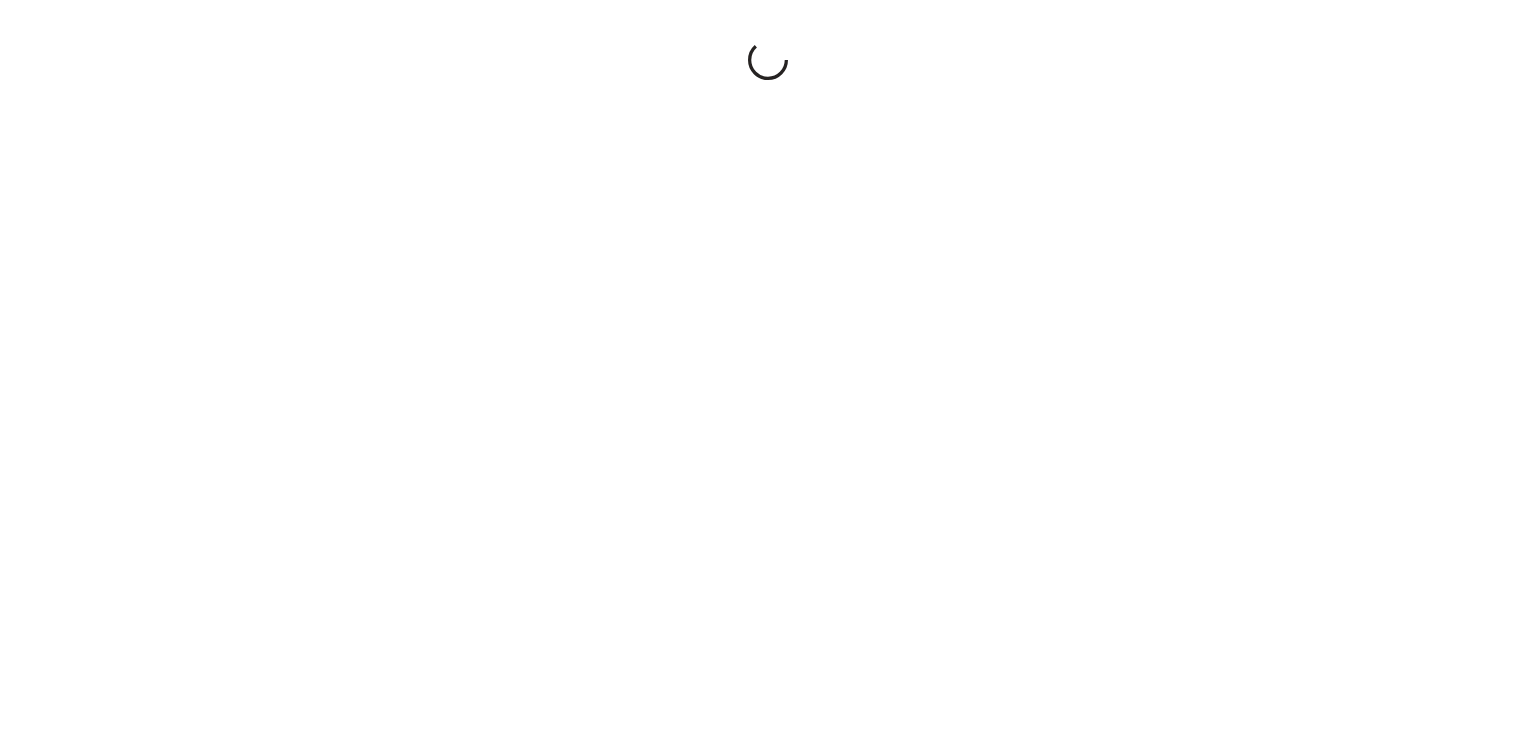 scroll, scrollTop: 0, scrollLeft: 0, axis: both 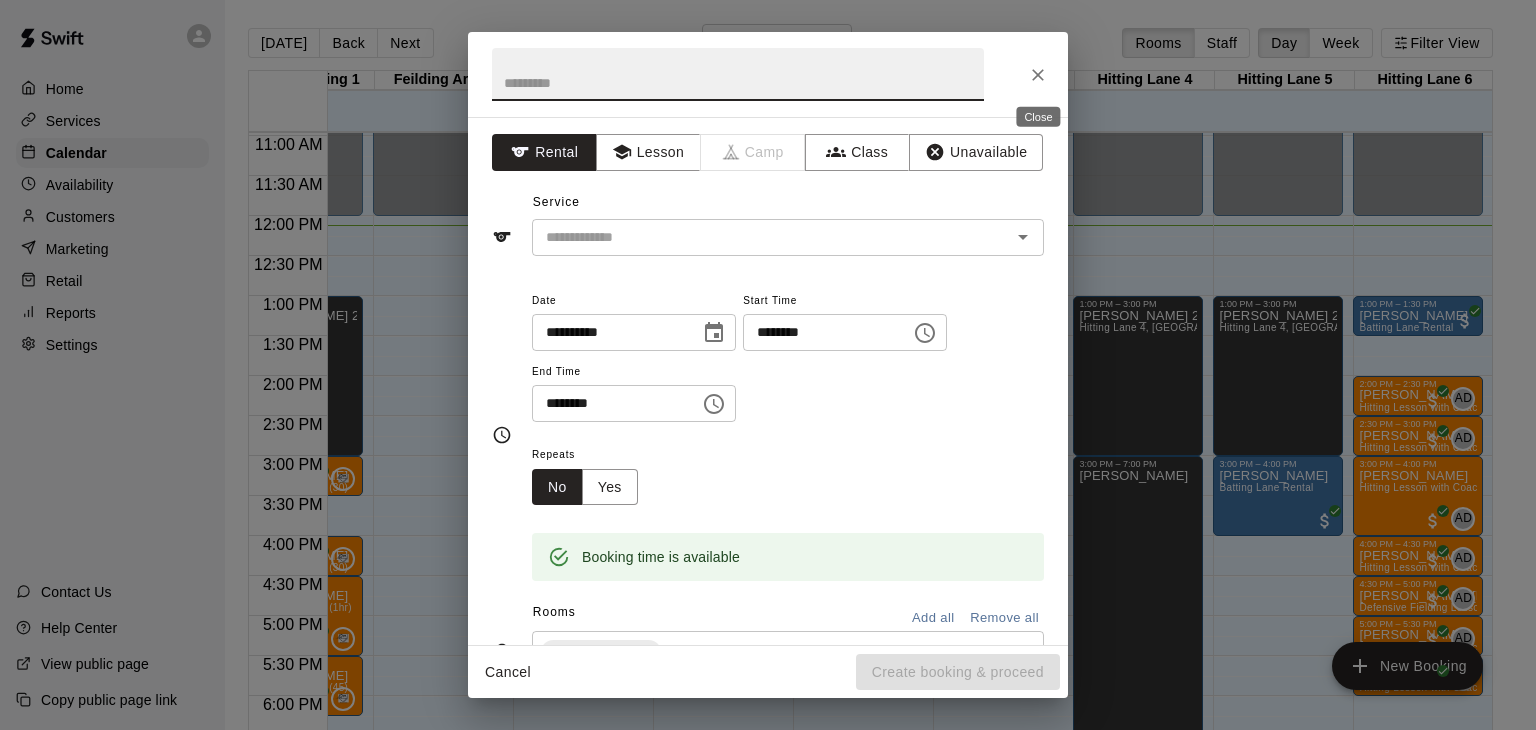 click 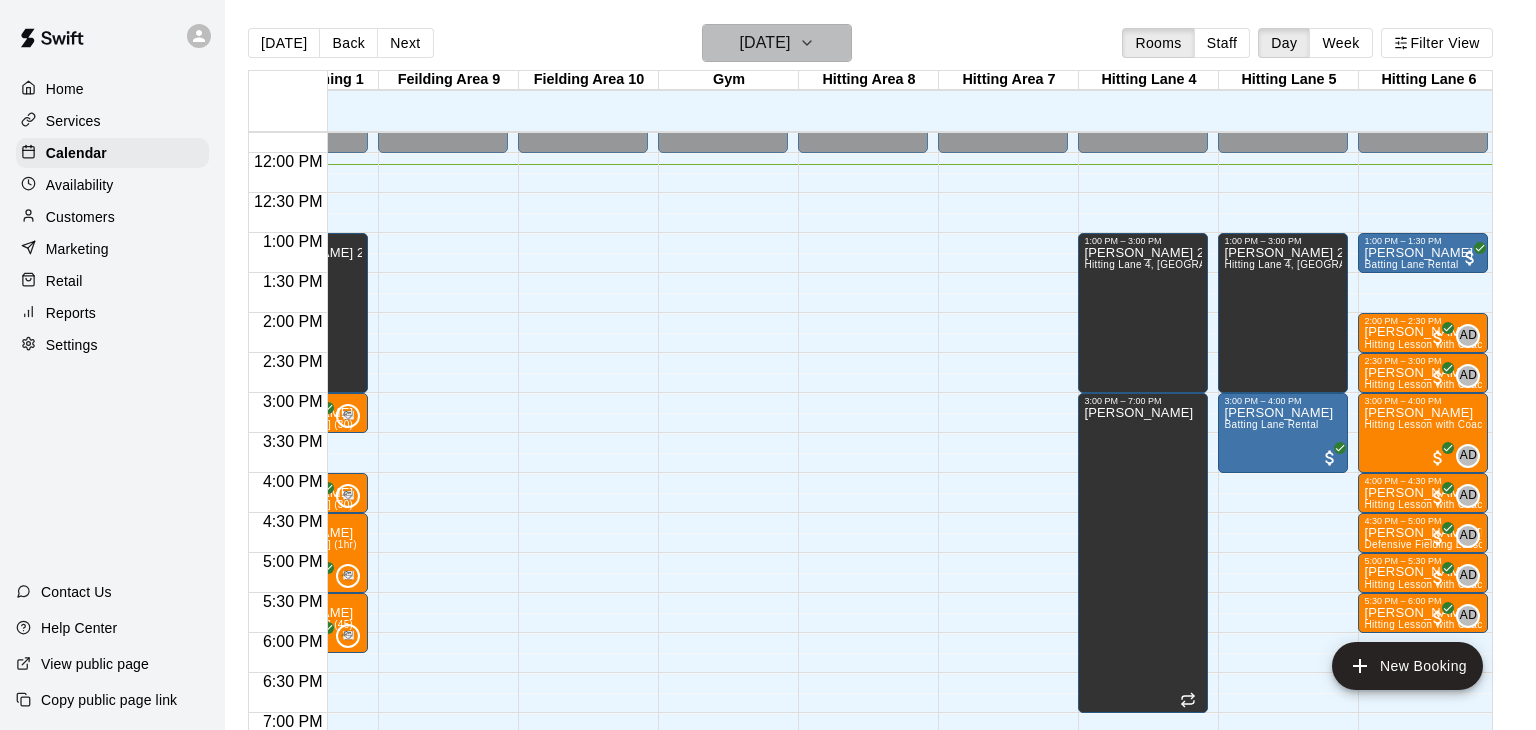 click on "[DATE]" at bounding box center (764, 43) 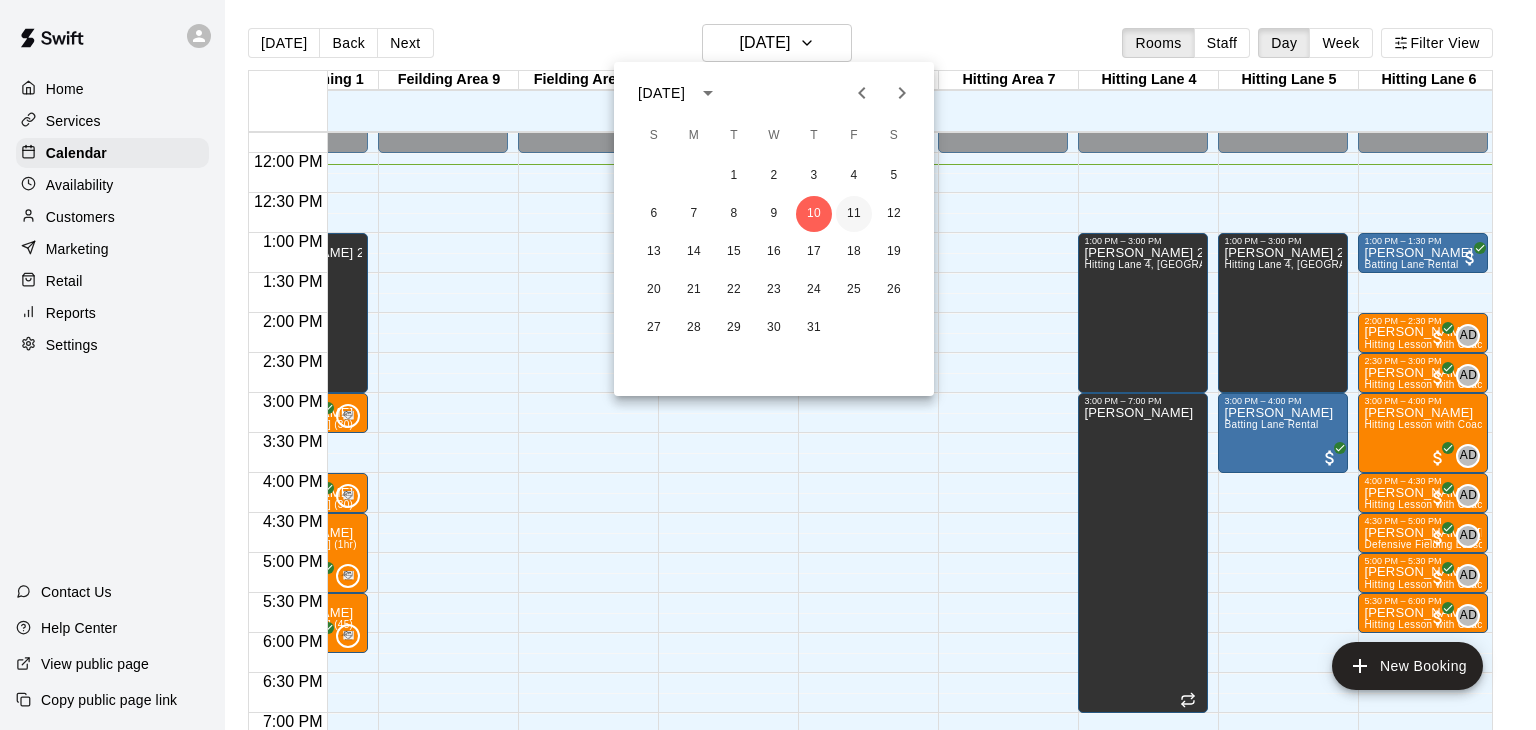 click on "11" at bounding box center (854, 214) 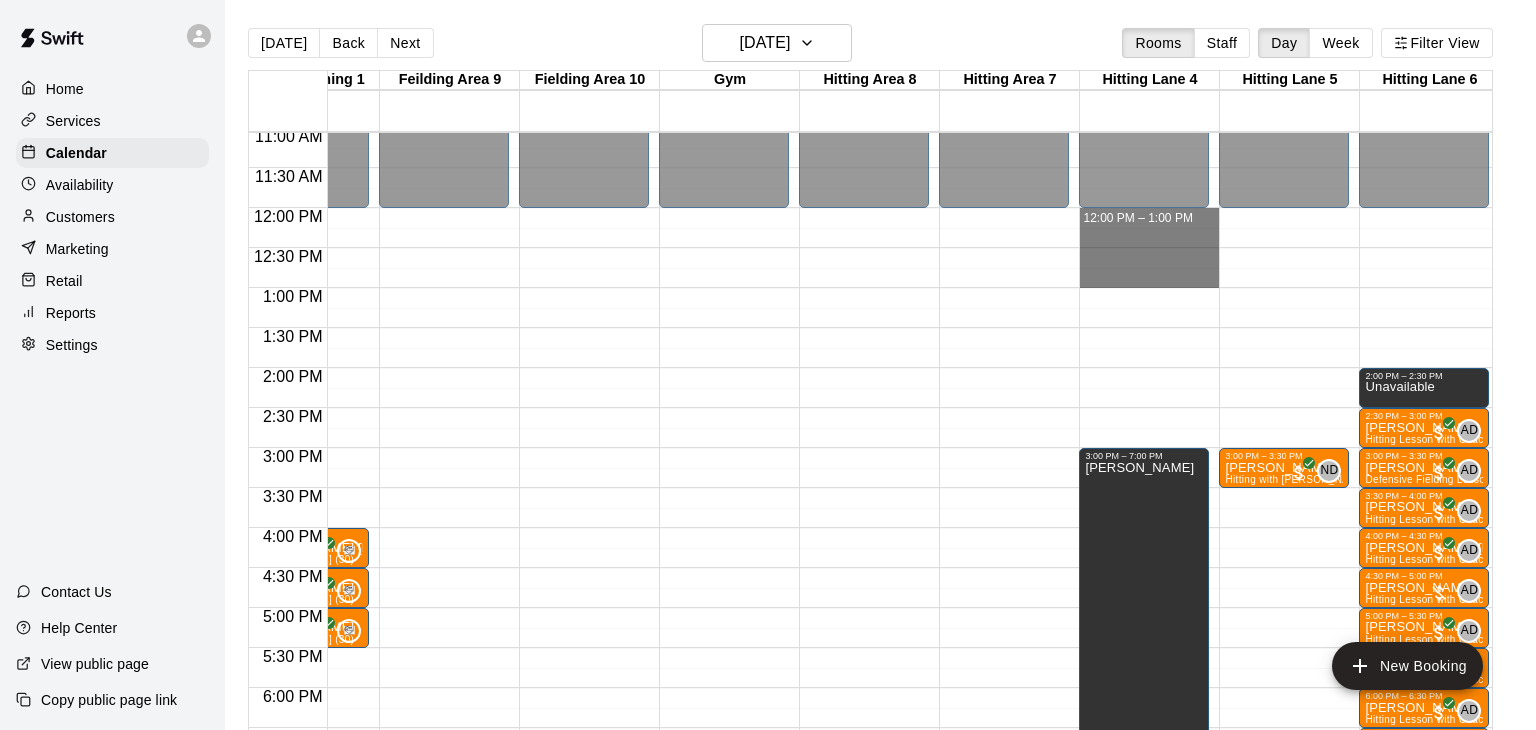 drag, startPoint x: 1088, startPoint y: 218, endPoint x: 1101, endPoint y: 272, distance: 55.542778 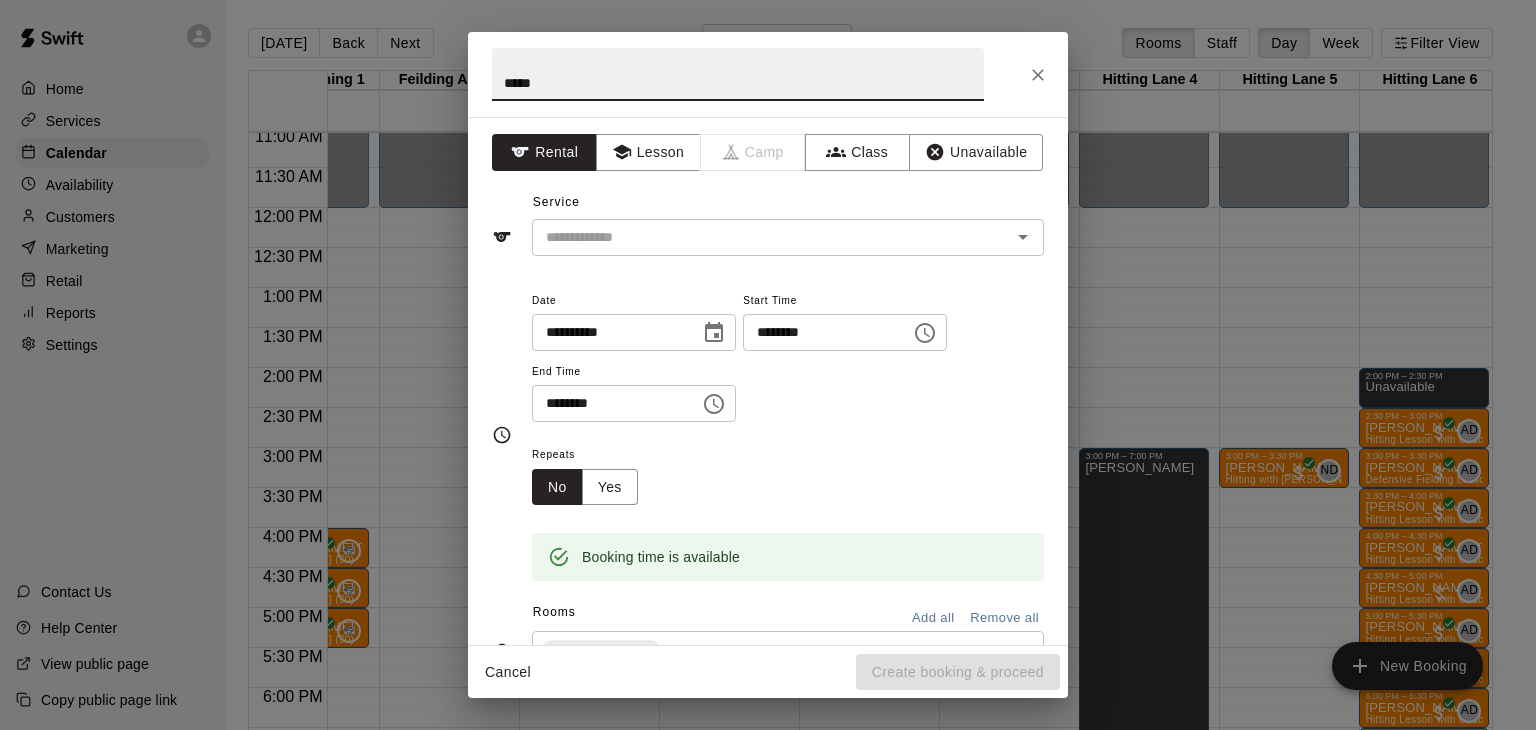 type on "******" 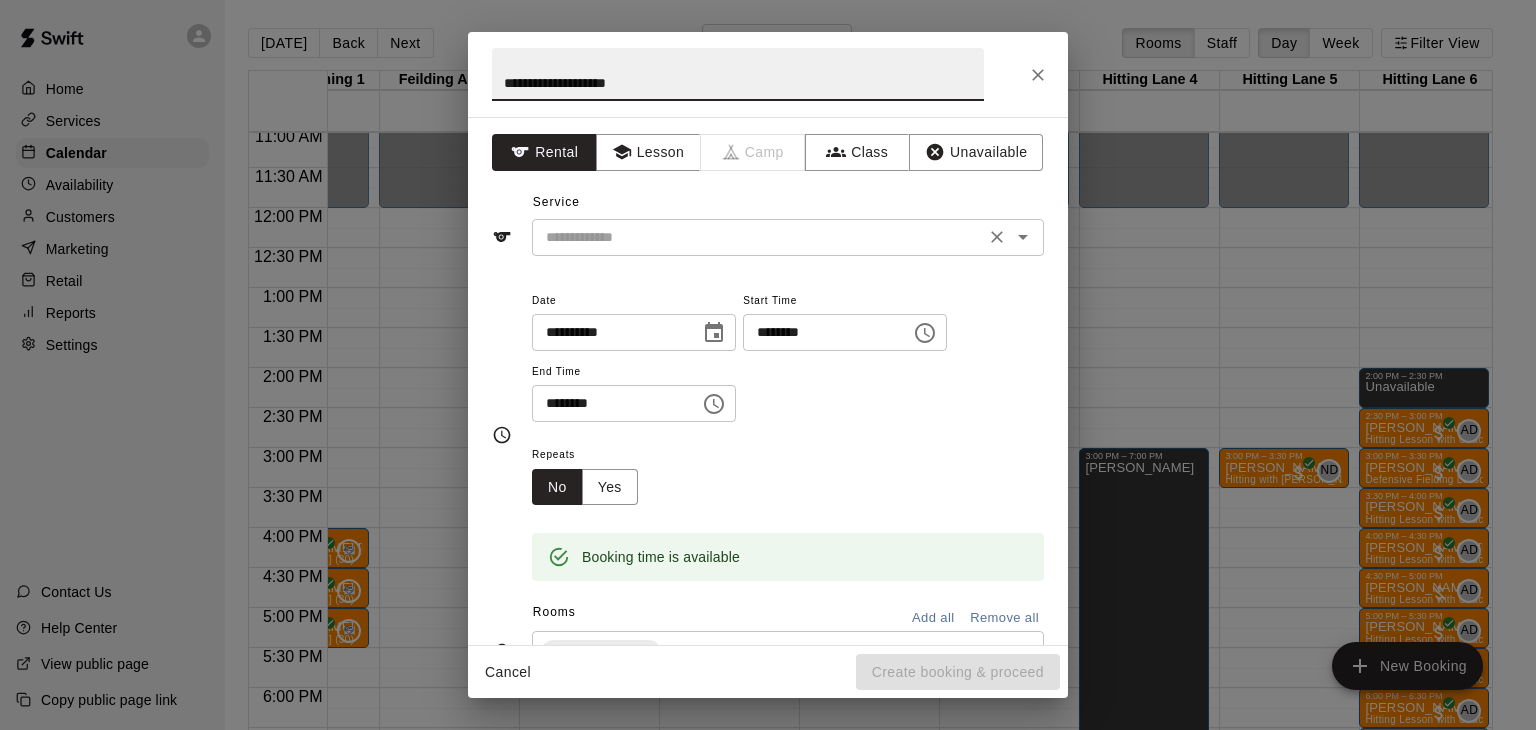 type on "**********" 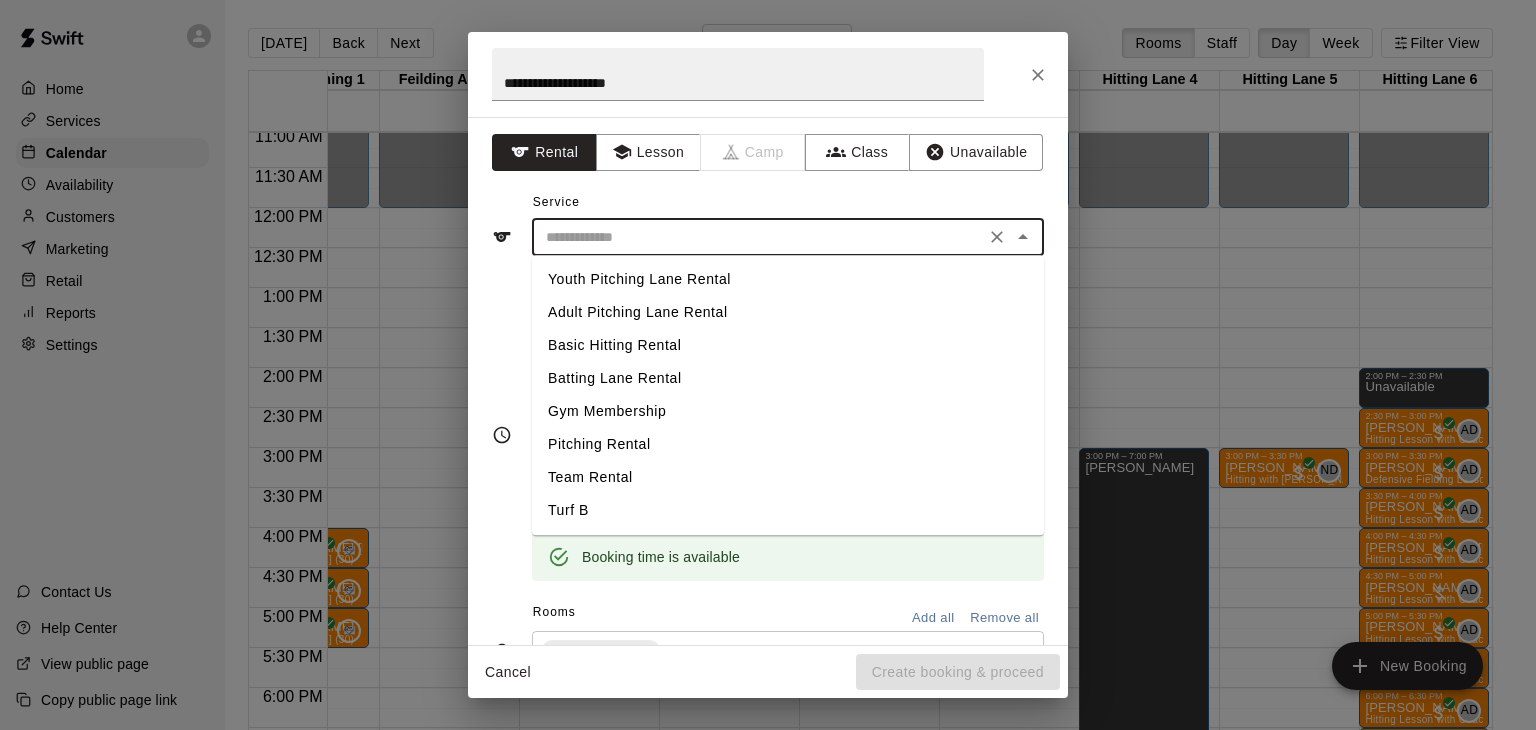 click on "Adult Pitching Lane Rental" at bounding box center (788, 312) 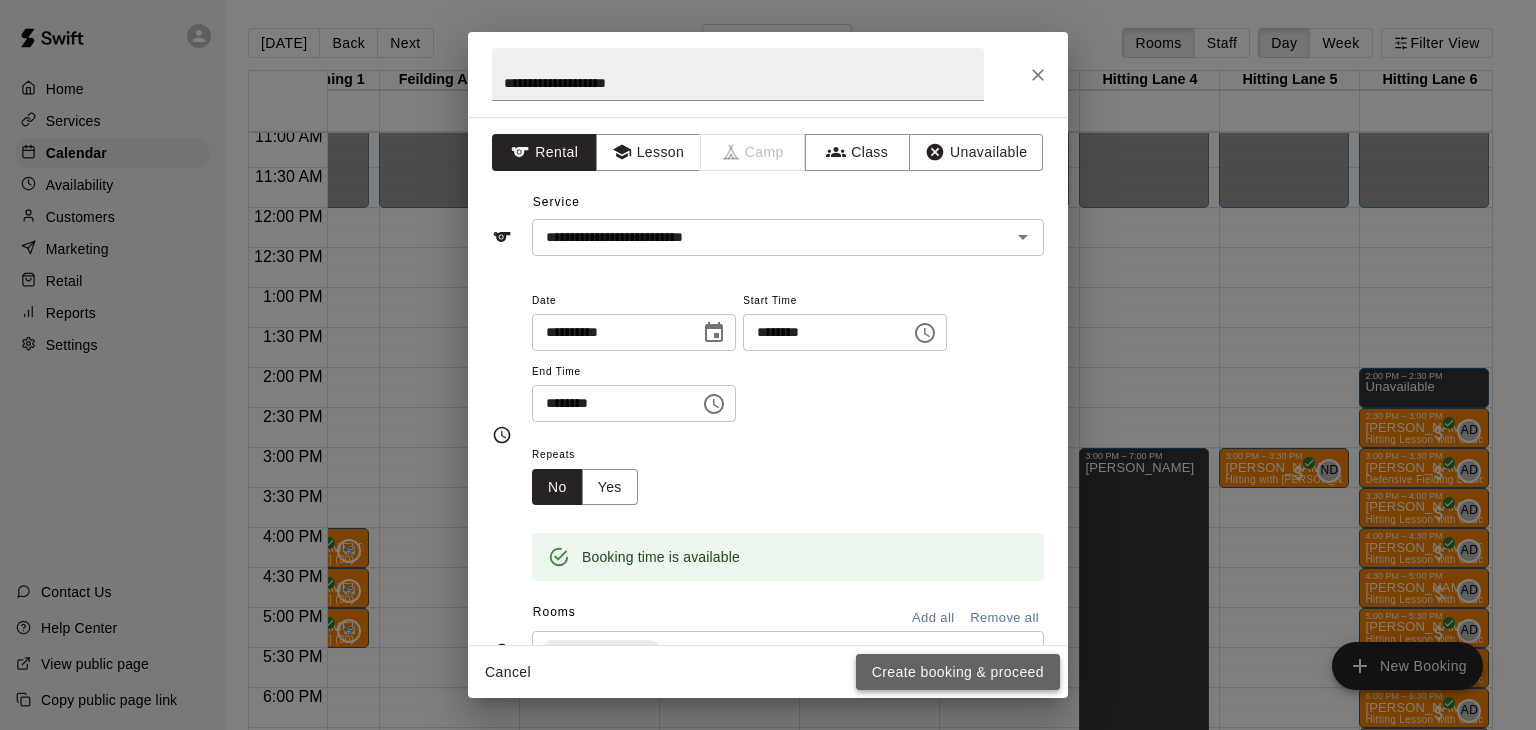 click on "Create booking & proceed" at bounding box center [958, 672] 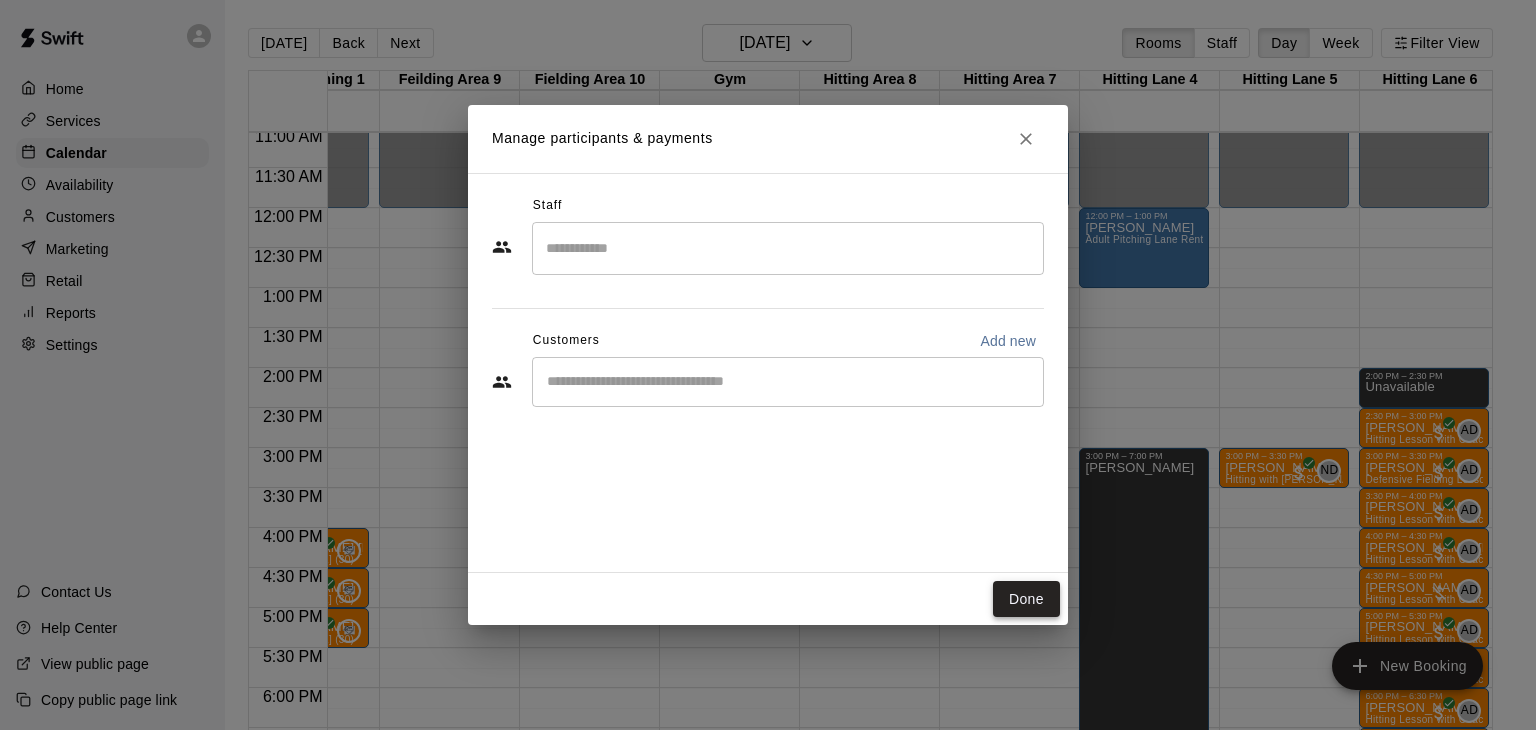 click on "Done" at bounding box center (1026, 599) 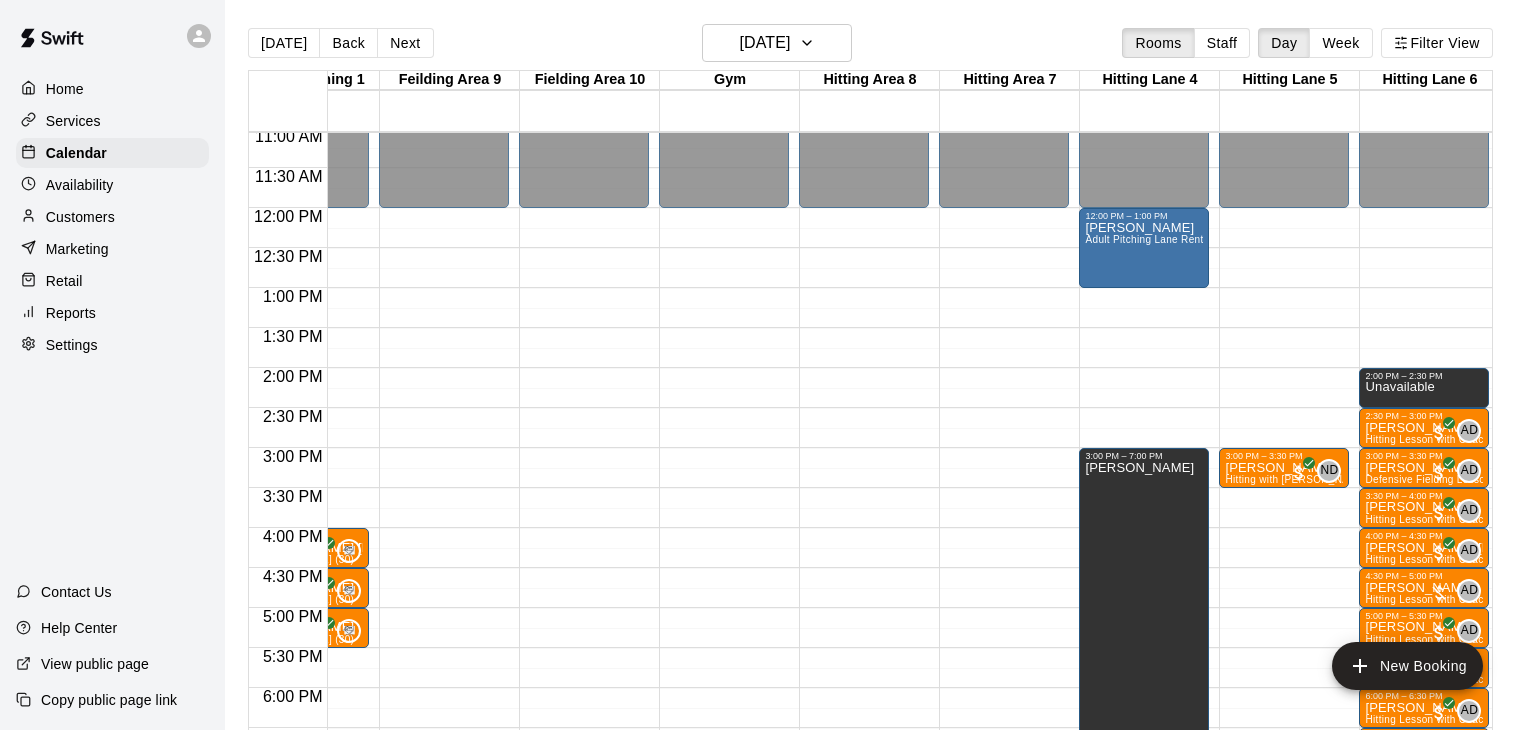click on "Customers" at bounding box center [80, 217] 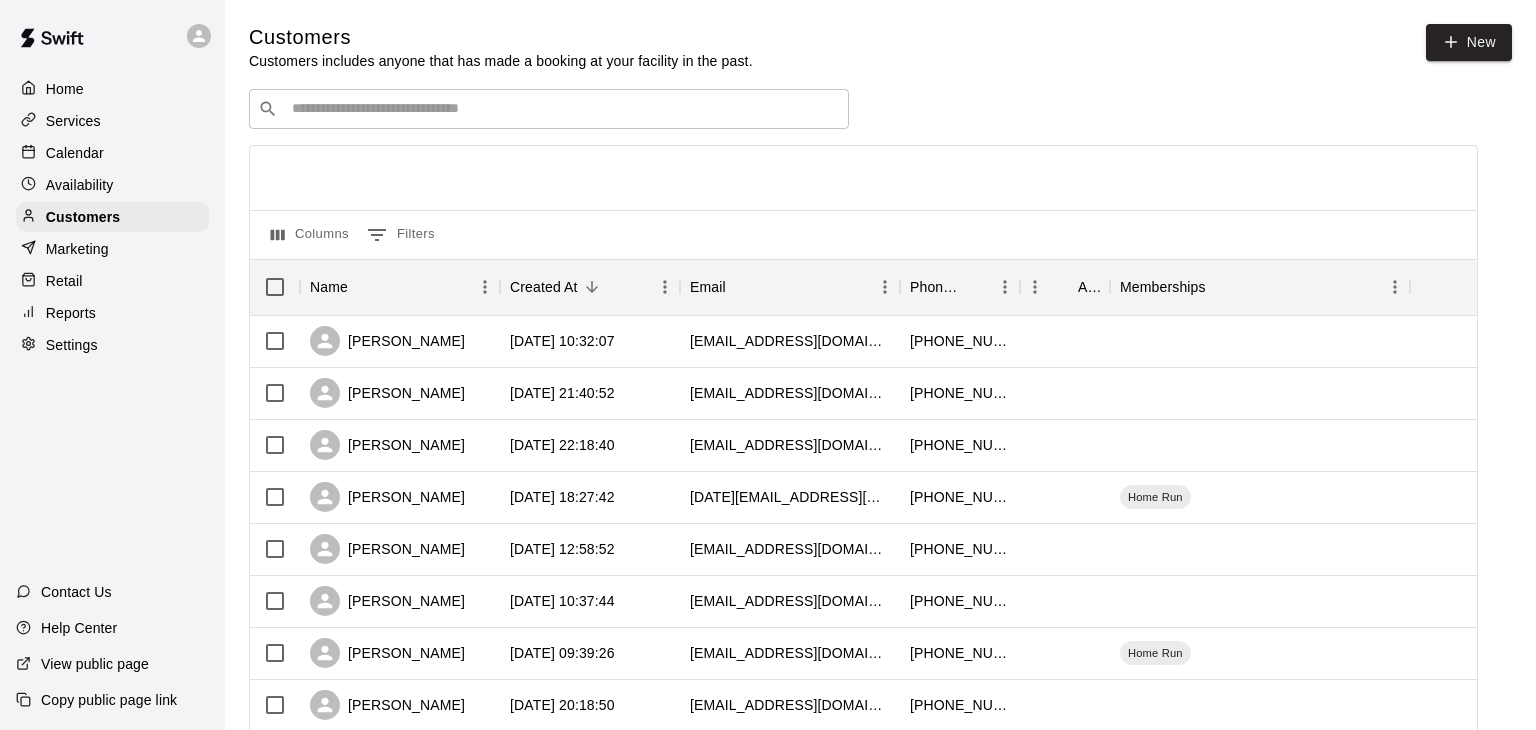 click on "​ ​" at bounding box center (549, 109) 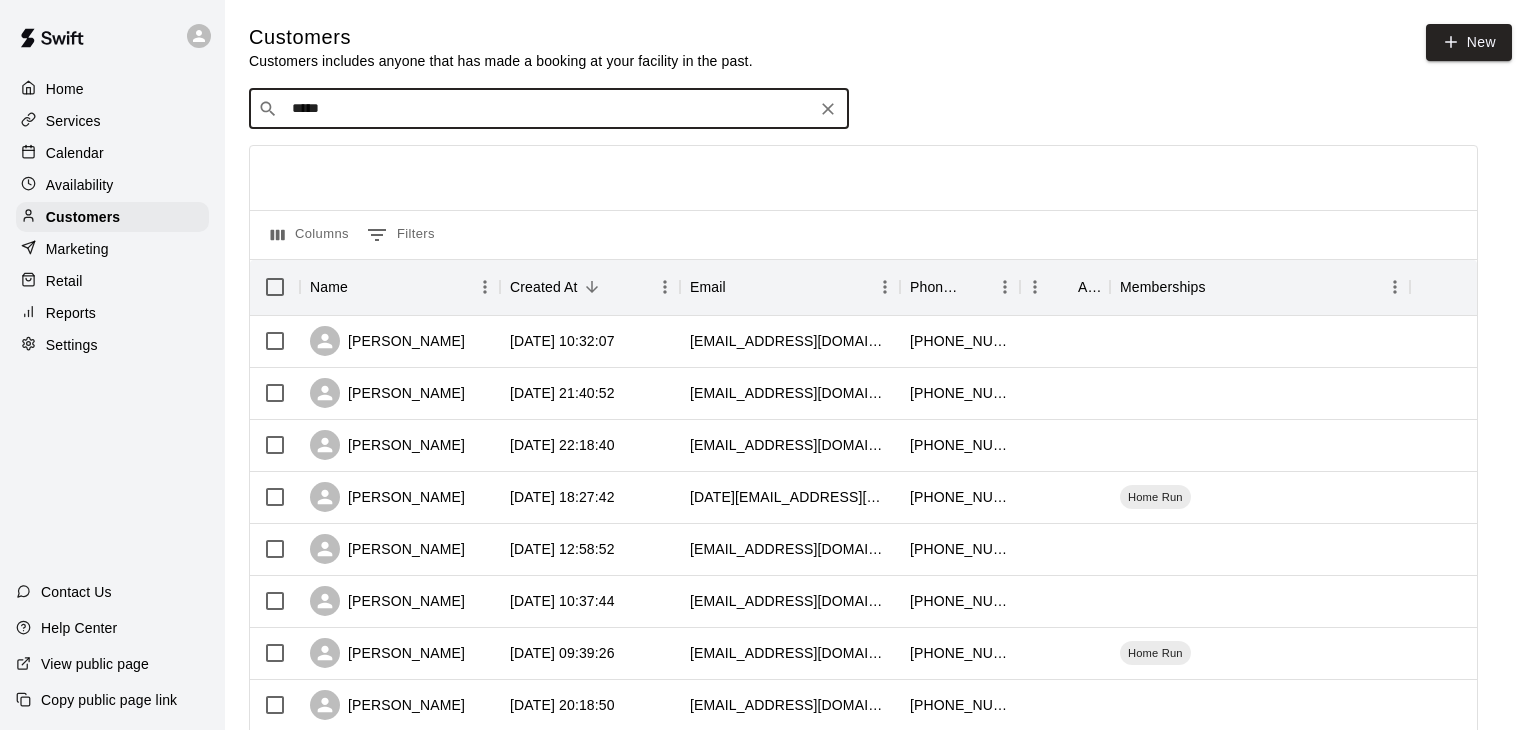 type on "****" 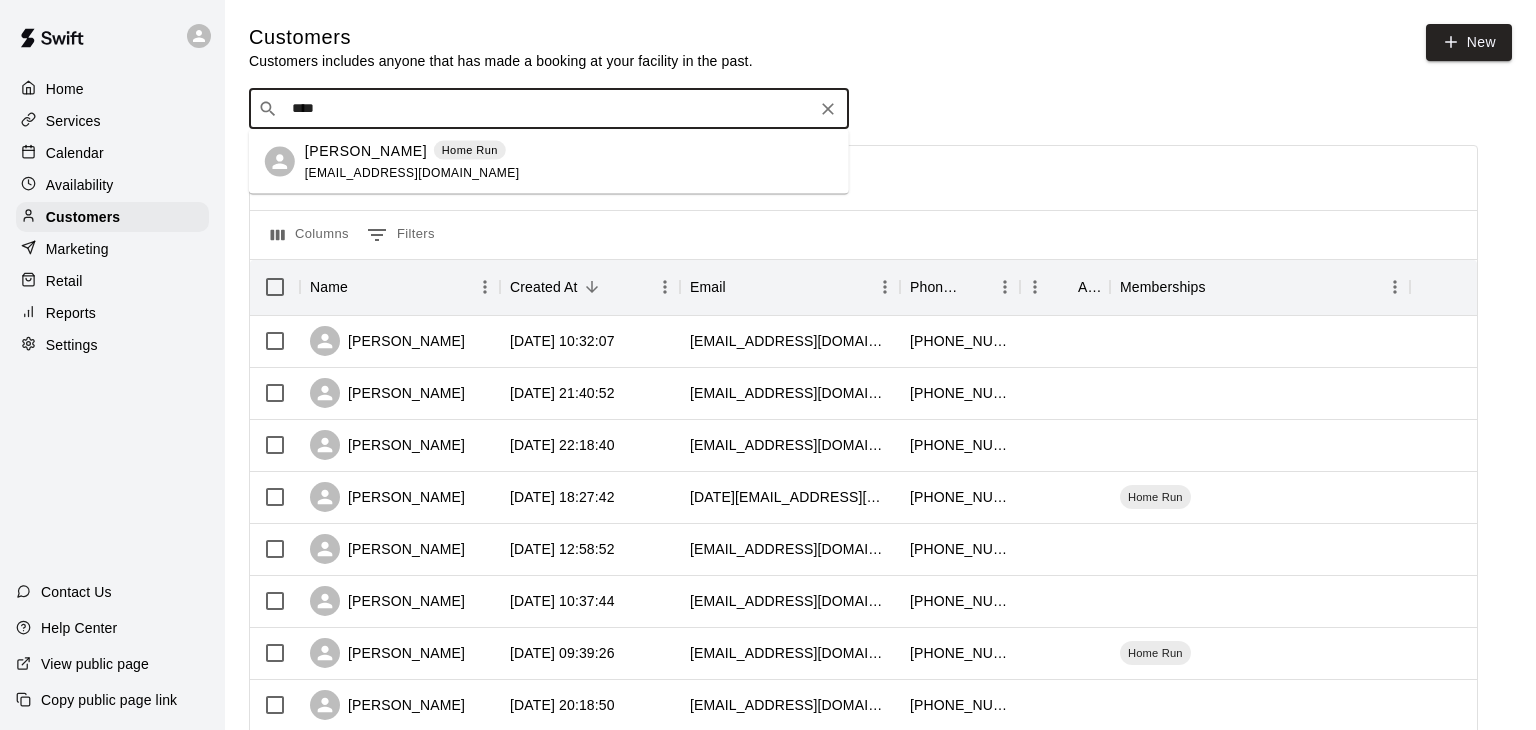 click on "Tommy Ocasal Home Run  tommyocasal12@gmail.com" at bounding box center (412, 161) 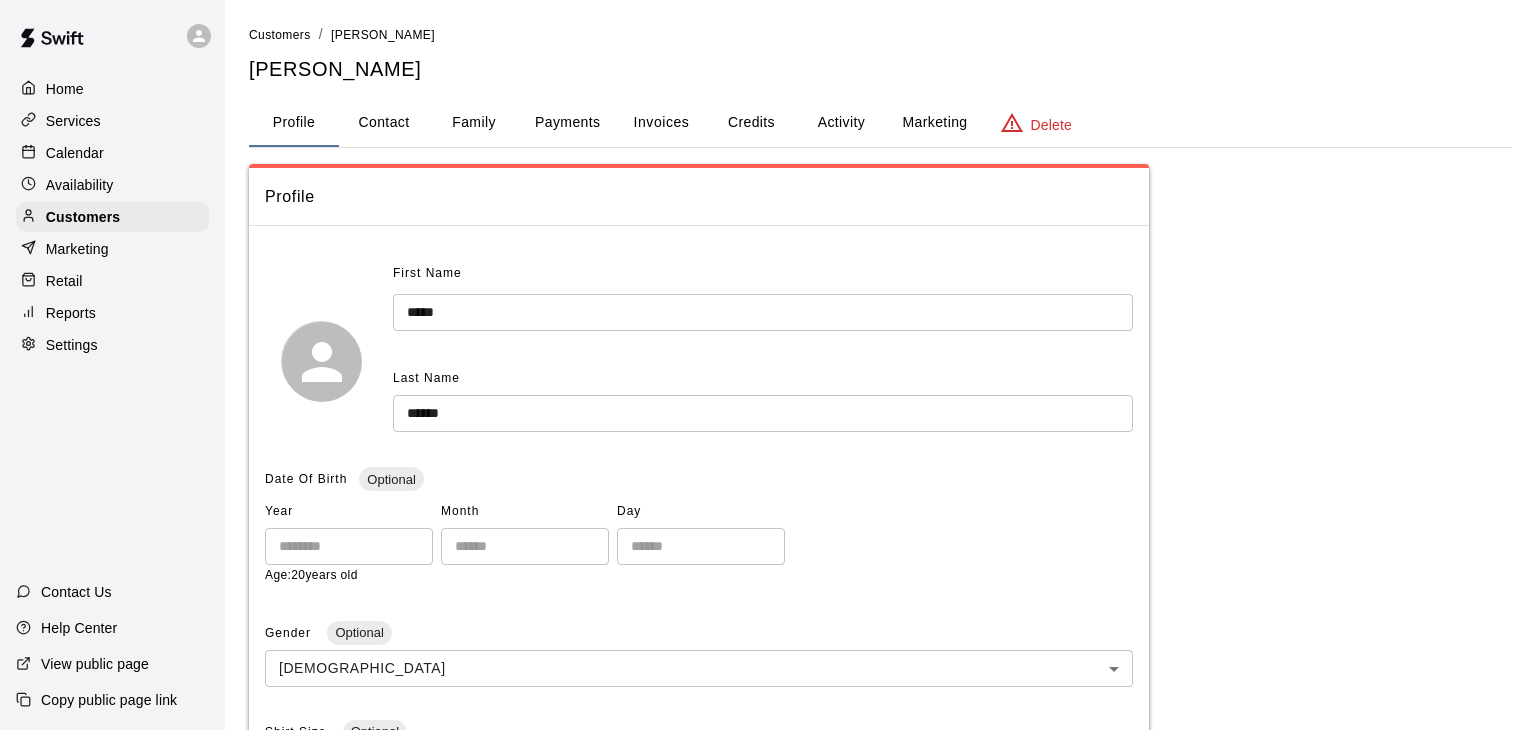click on "Payments" at bounding box center (567, 123) 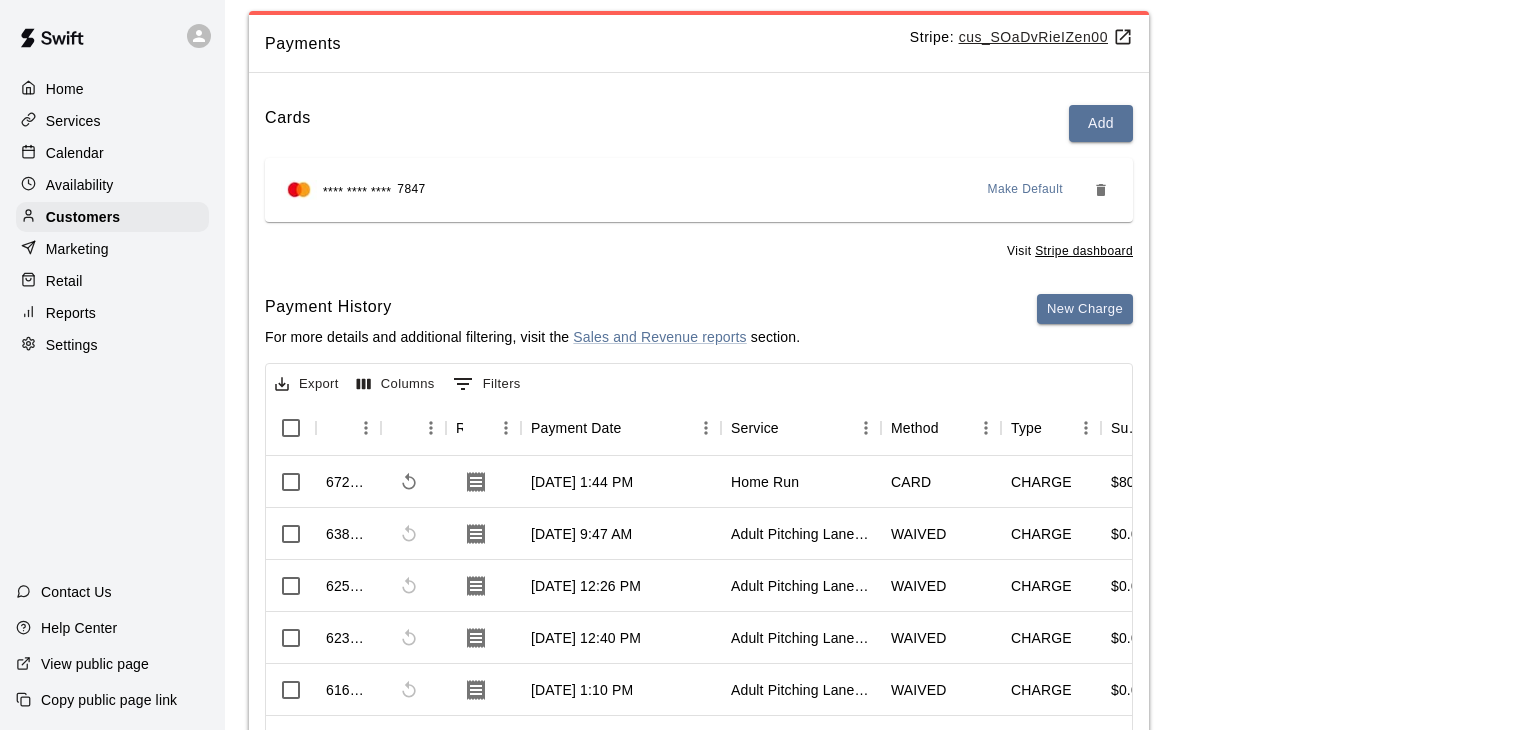 scroll, scrollTop: 151, scrollLeft: 0, axis: vertical 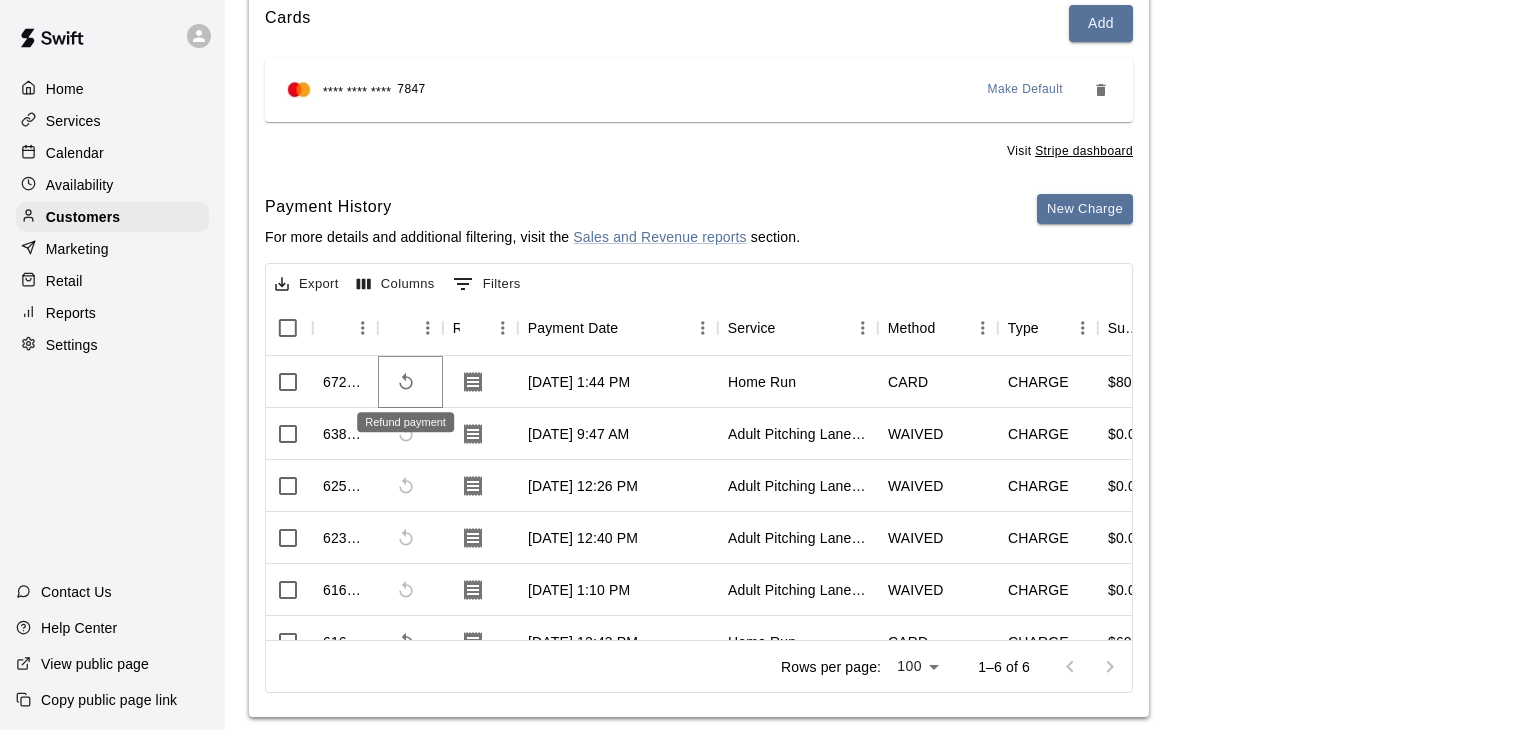 click 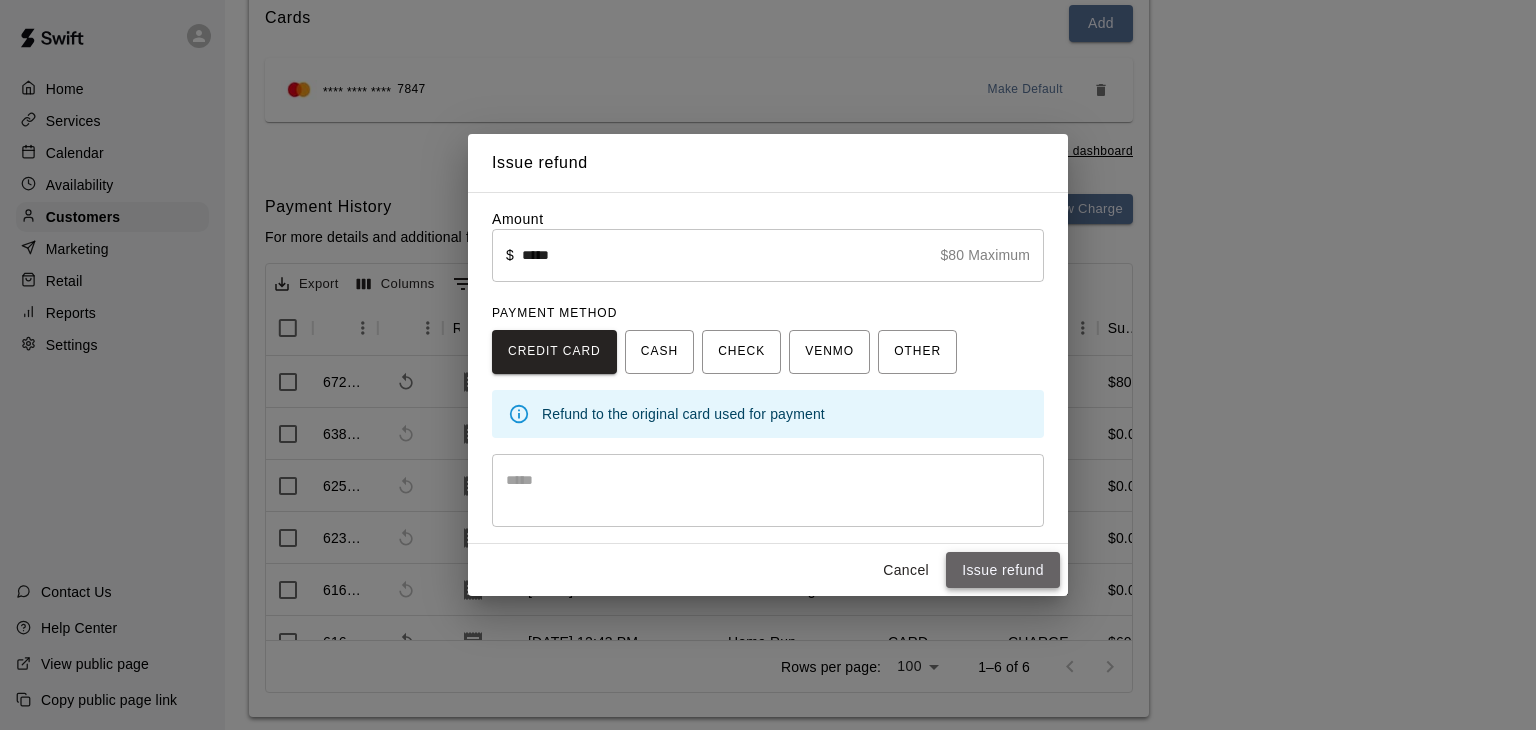 click on "Issue refund" at bounding box center [1003, 570] 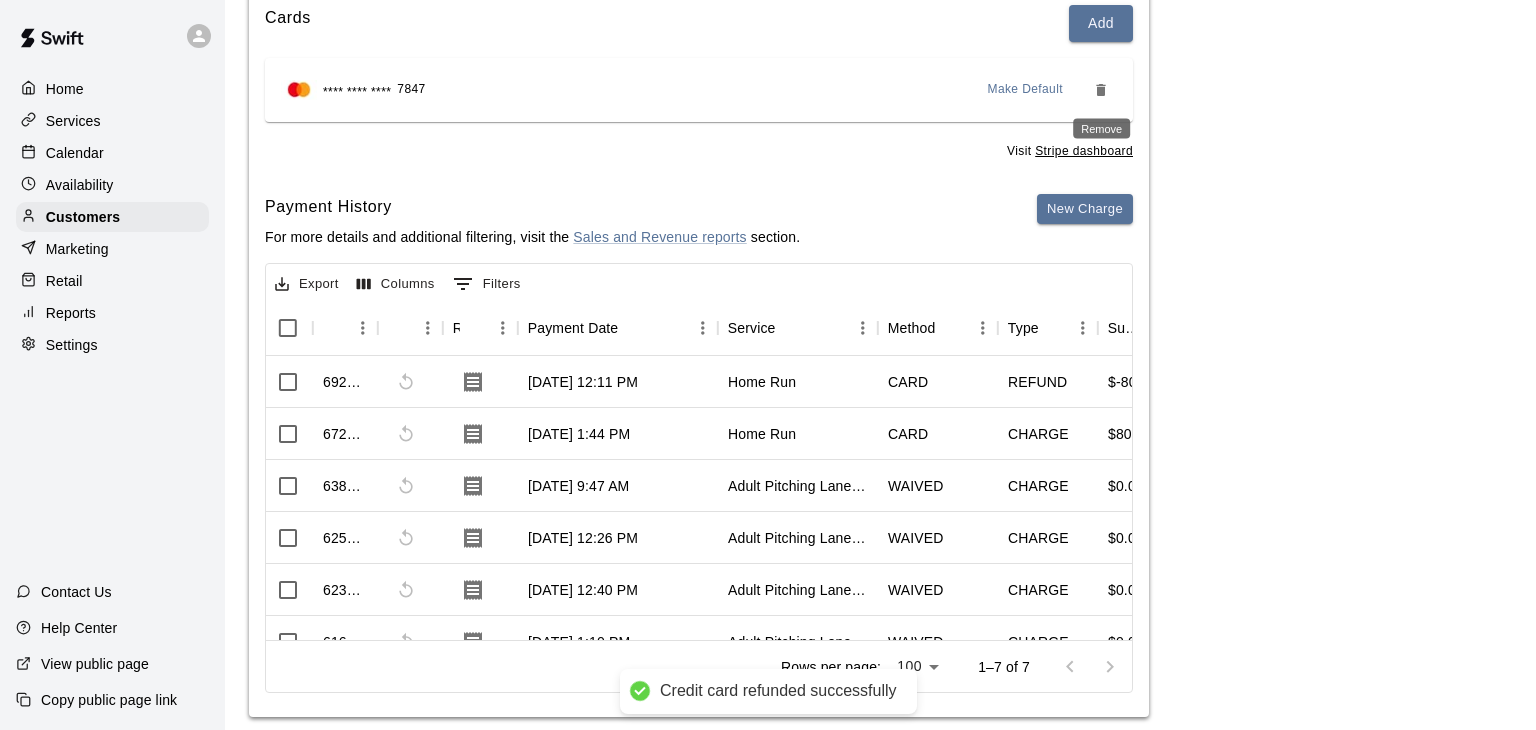 click 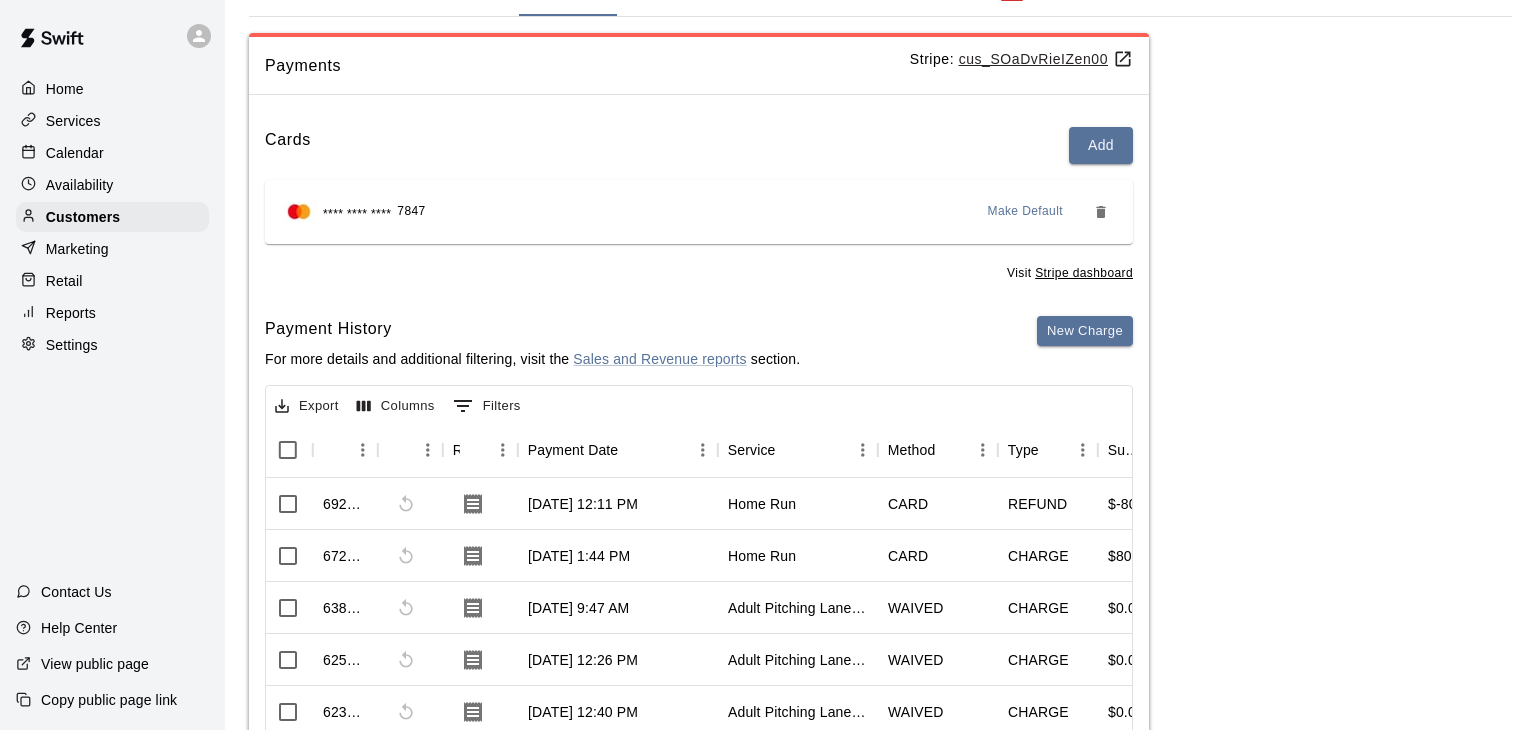 scroll, scrollTop: 128, scrollLeft: 0, axis: vertical 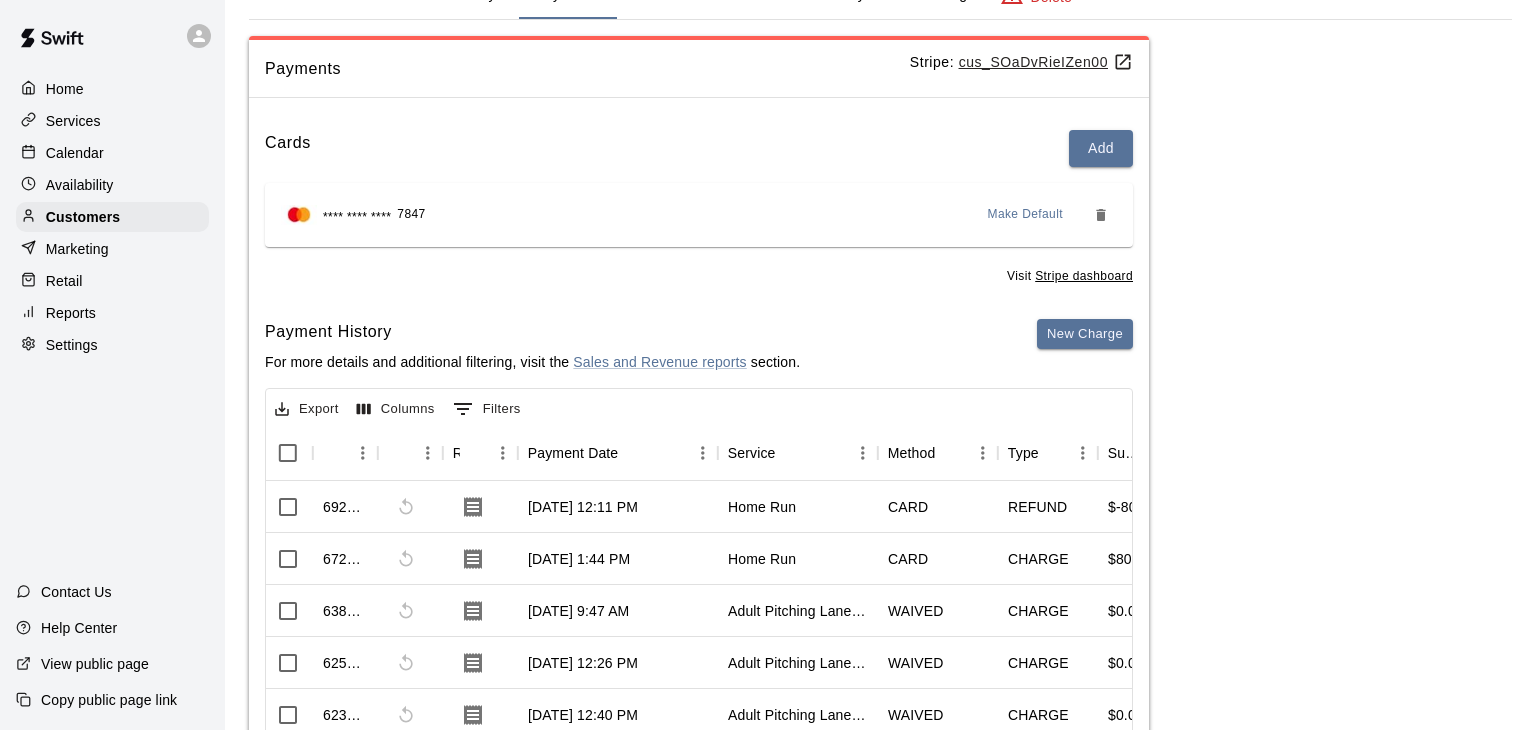 click at bounding box center (1101, 215) 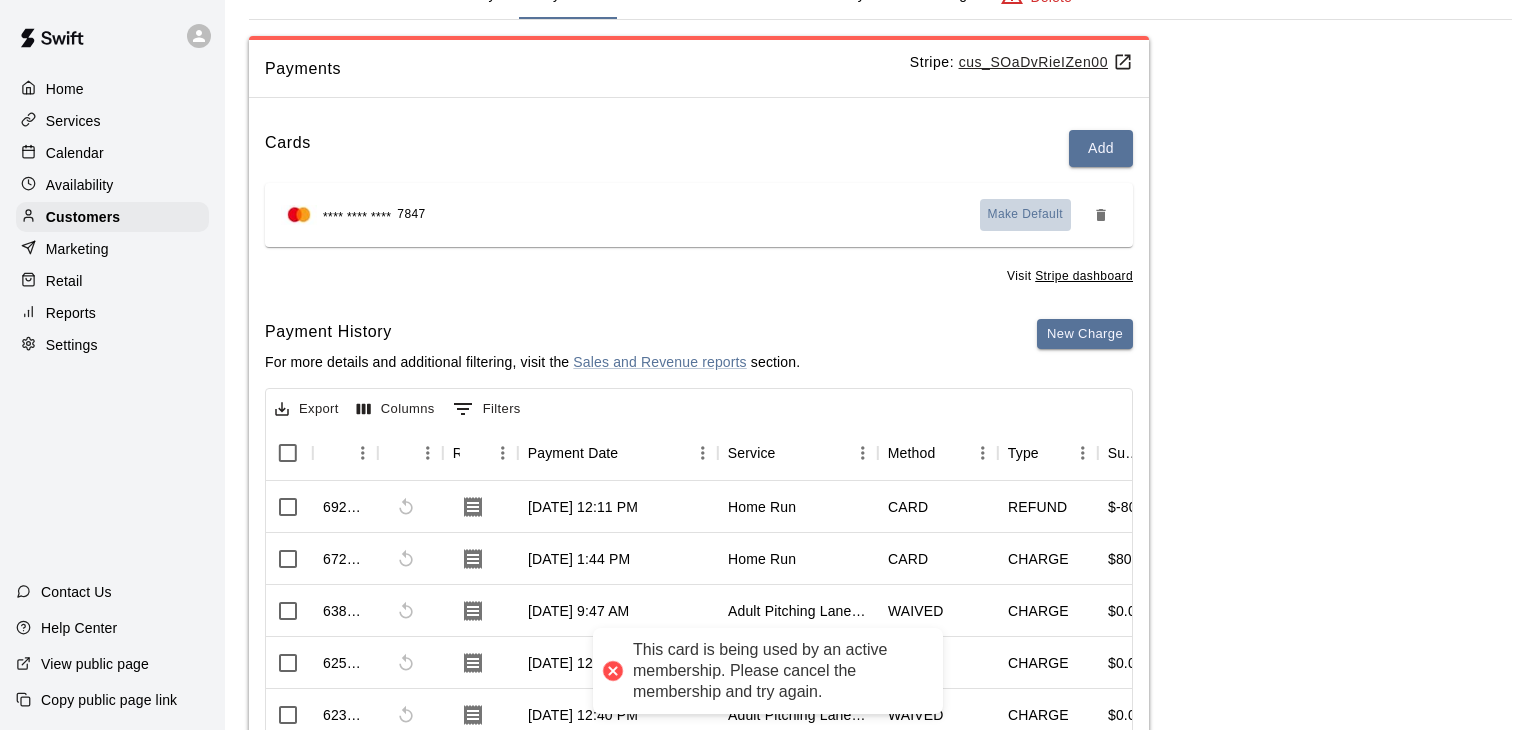 click on "Make Default" at bounding box center [1026, 215] 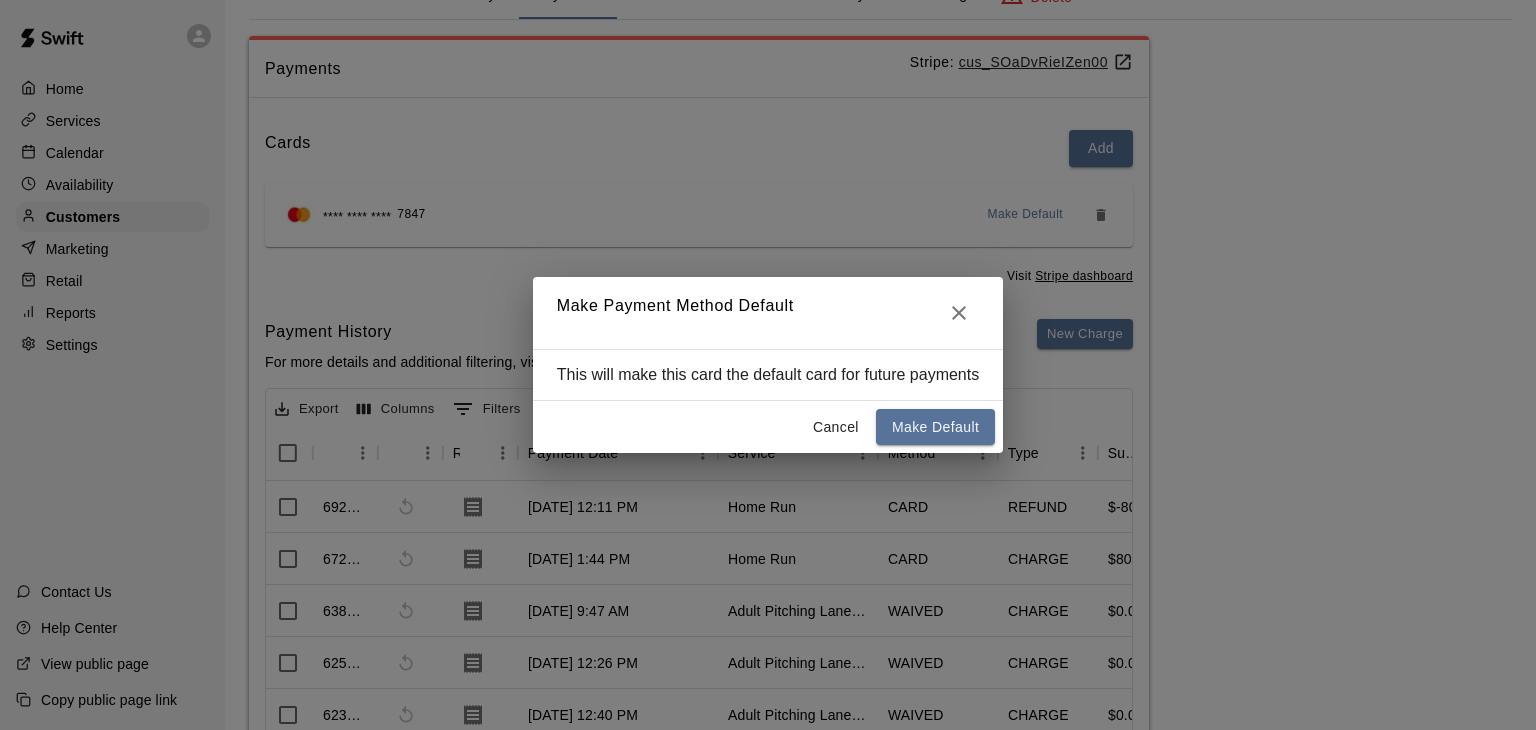 click on "Cancel" at bounding box center (836, 427) 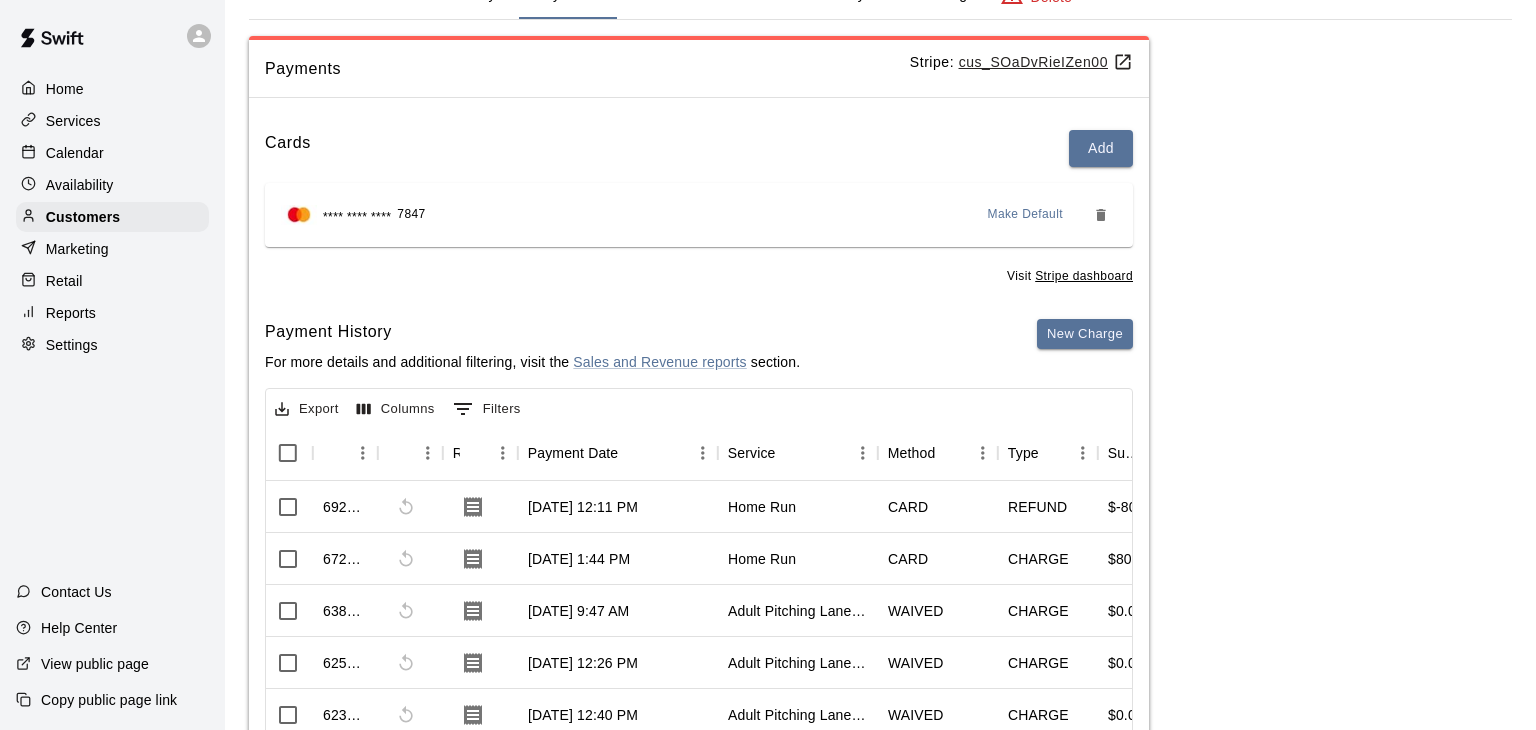 scroll, scrollTop: 0, scrollLeft: 0, axis: both 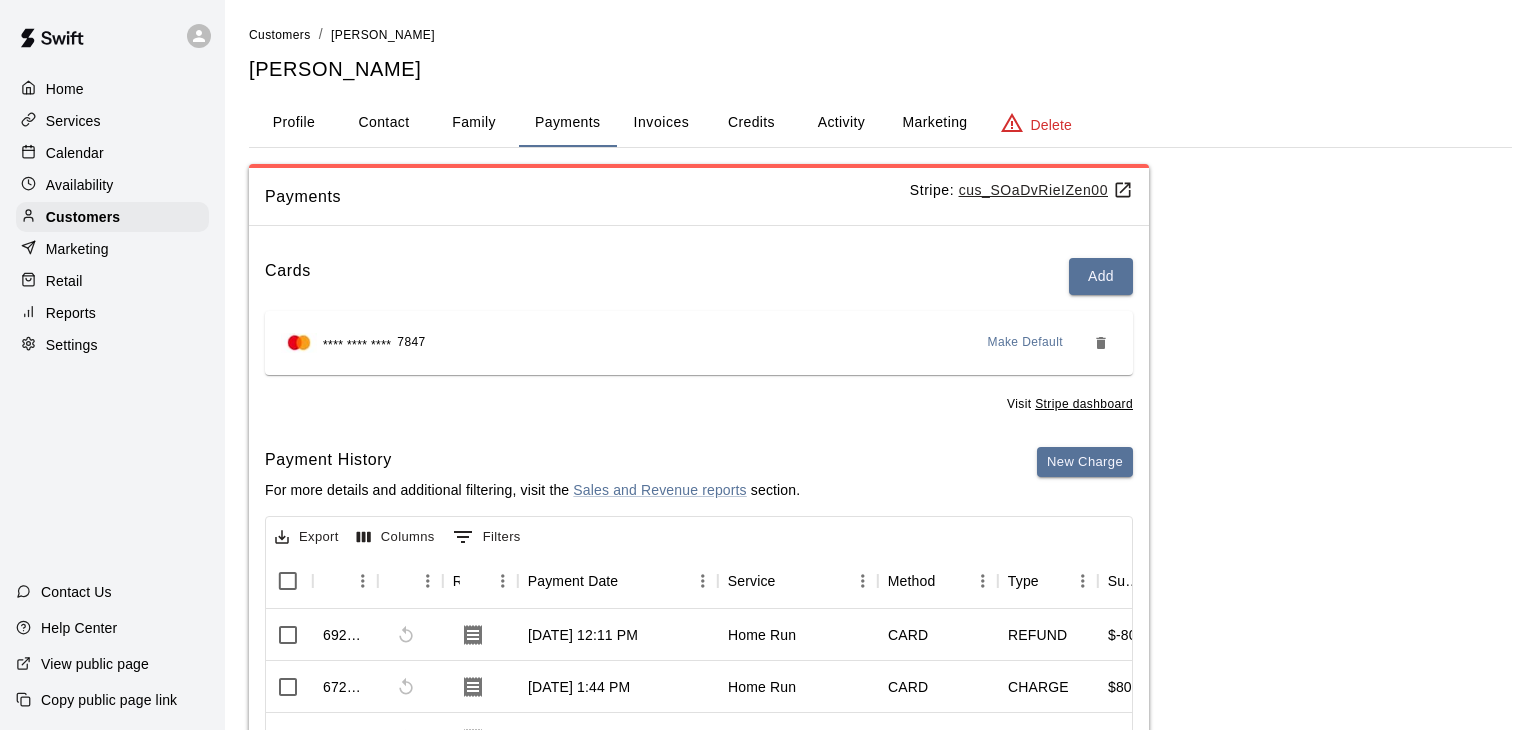 click on "Invoices" at bounding box center (662, 122) 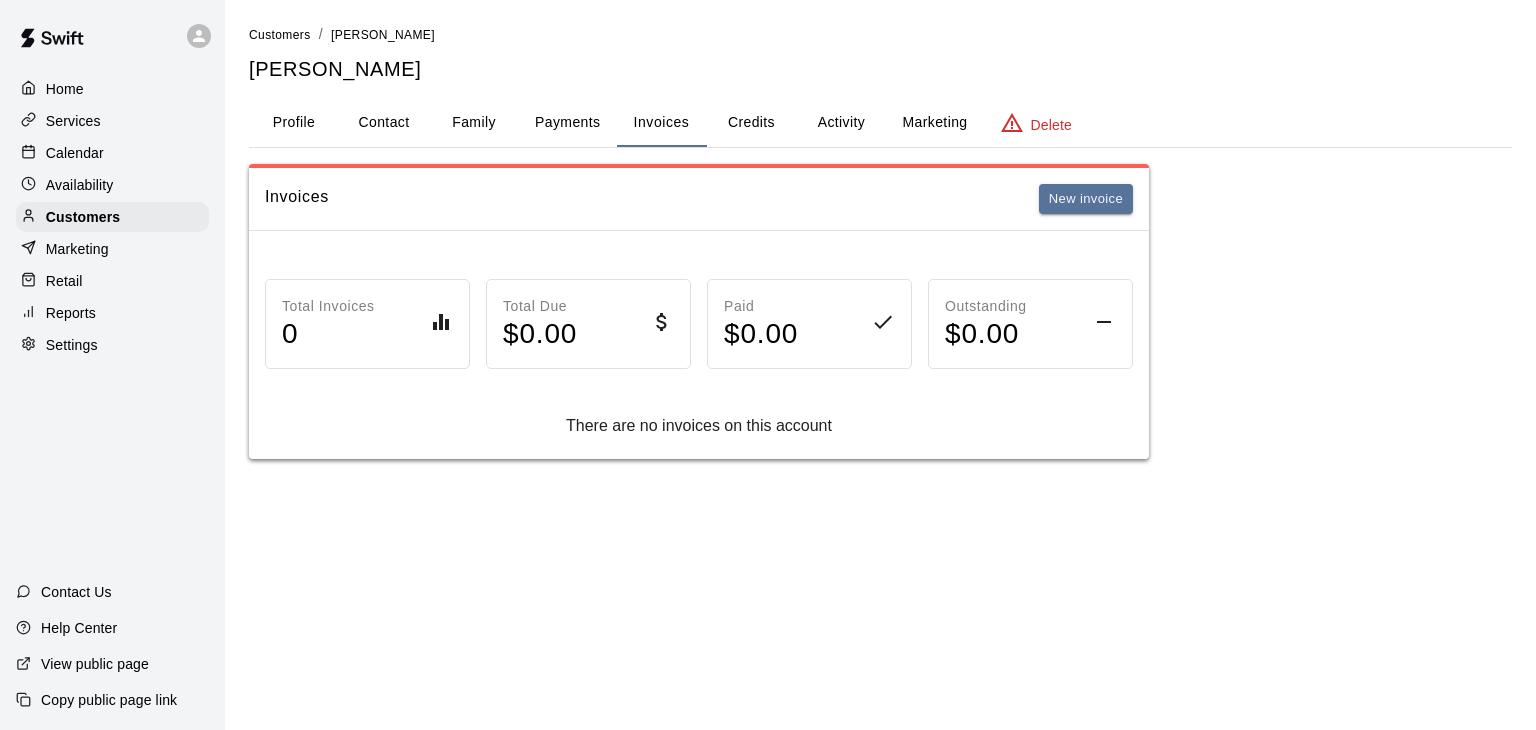 click on "Credits" at bounding box center [751, 123] 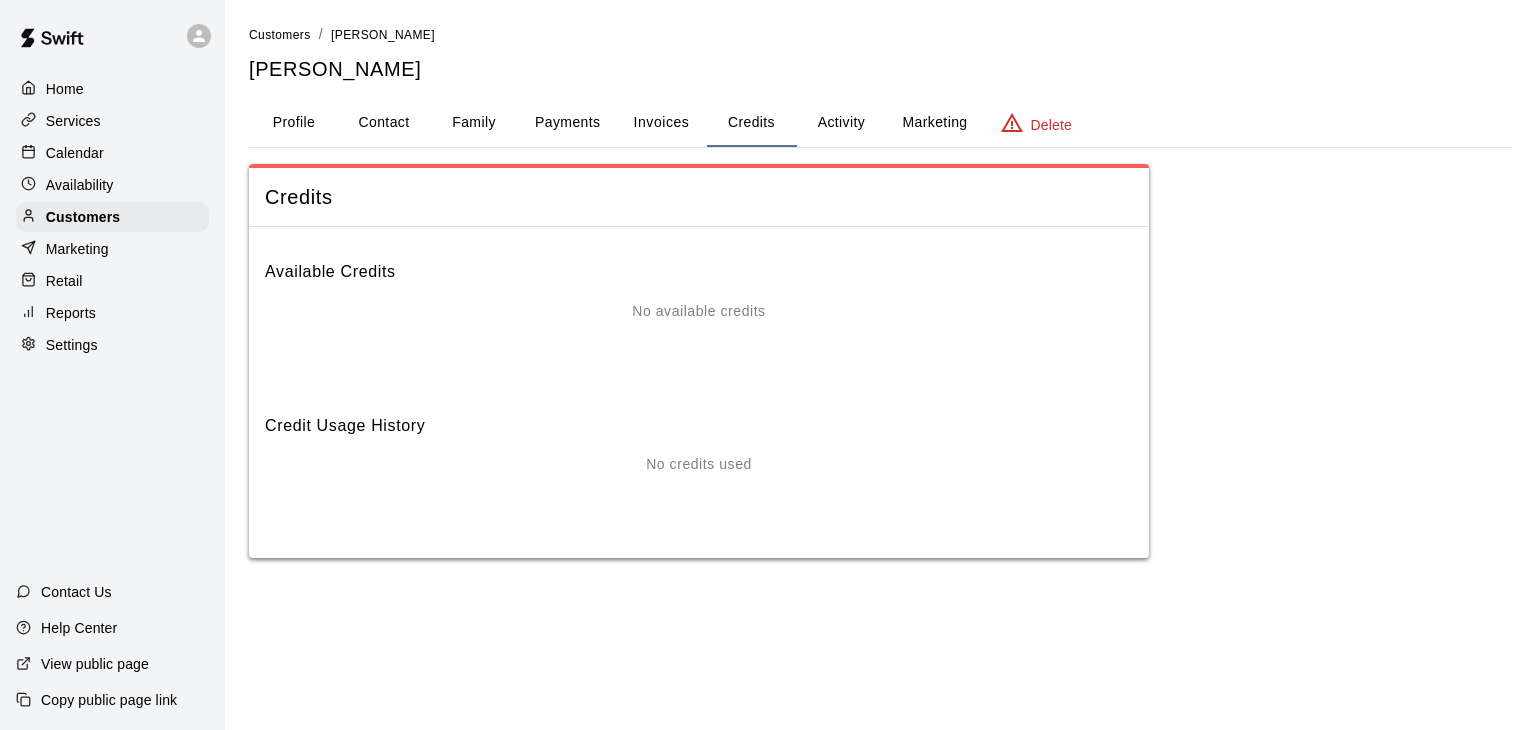 click on "Activity" at bounding box center [841, 123] 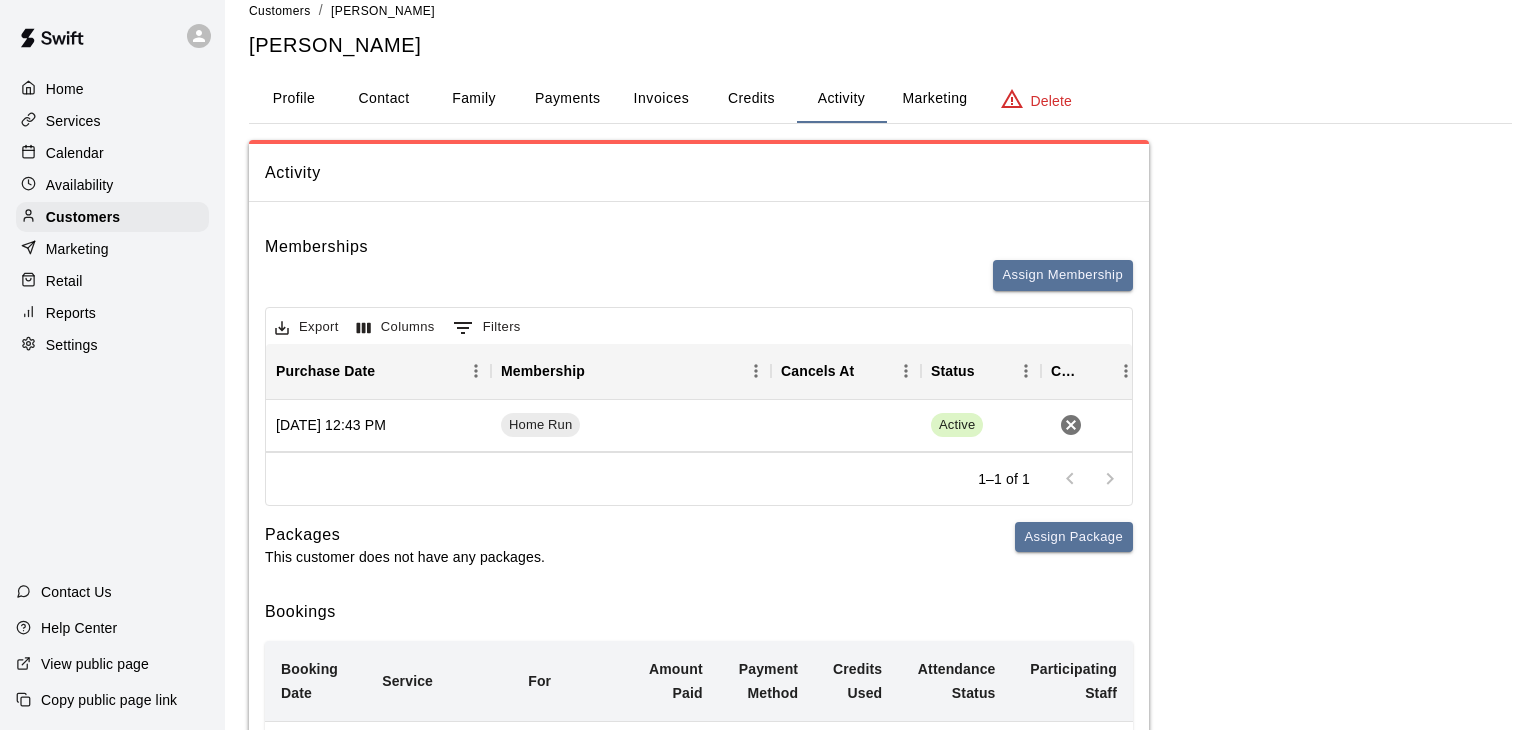 scroll, scrollTop: 32, scrollLeft: 0, axis: vertical 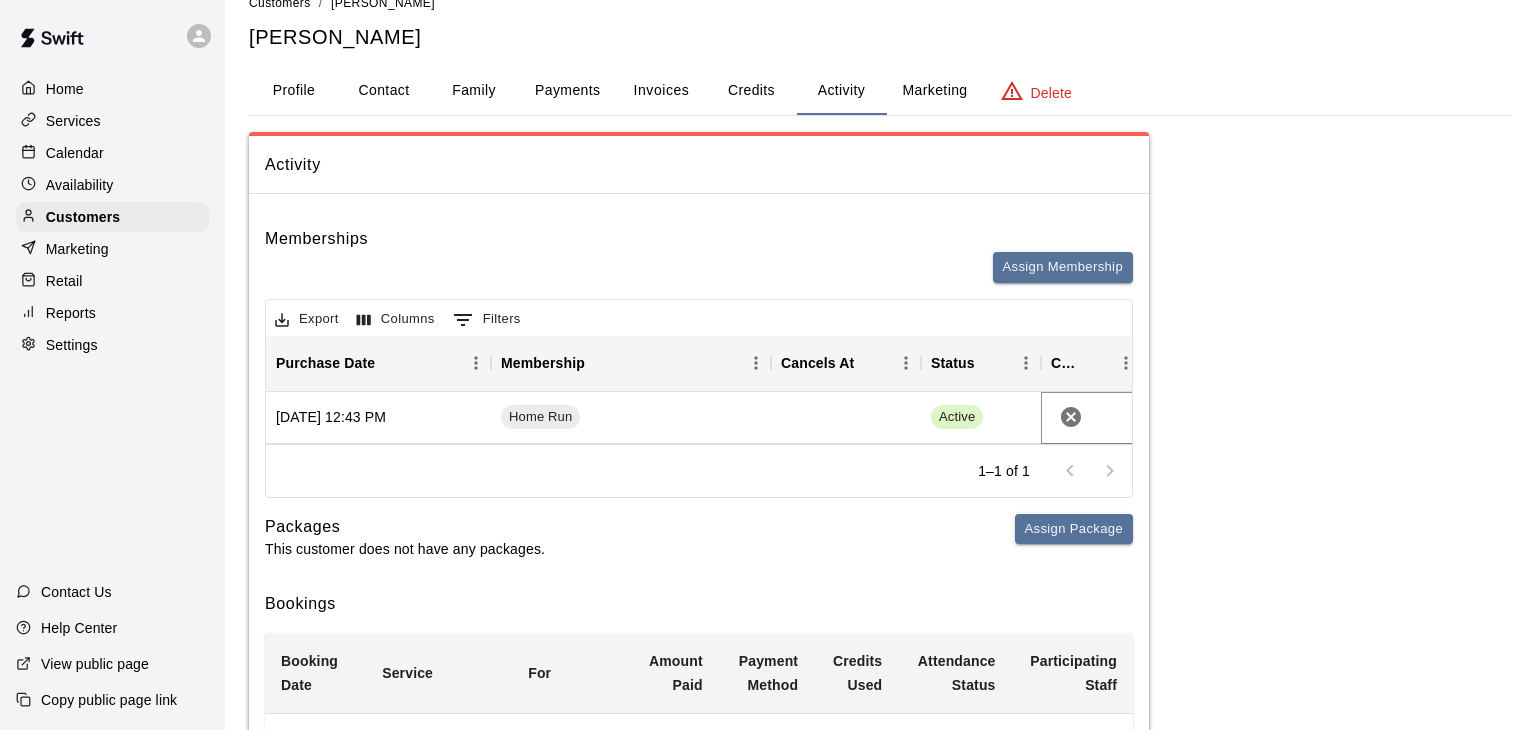click 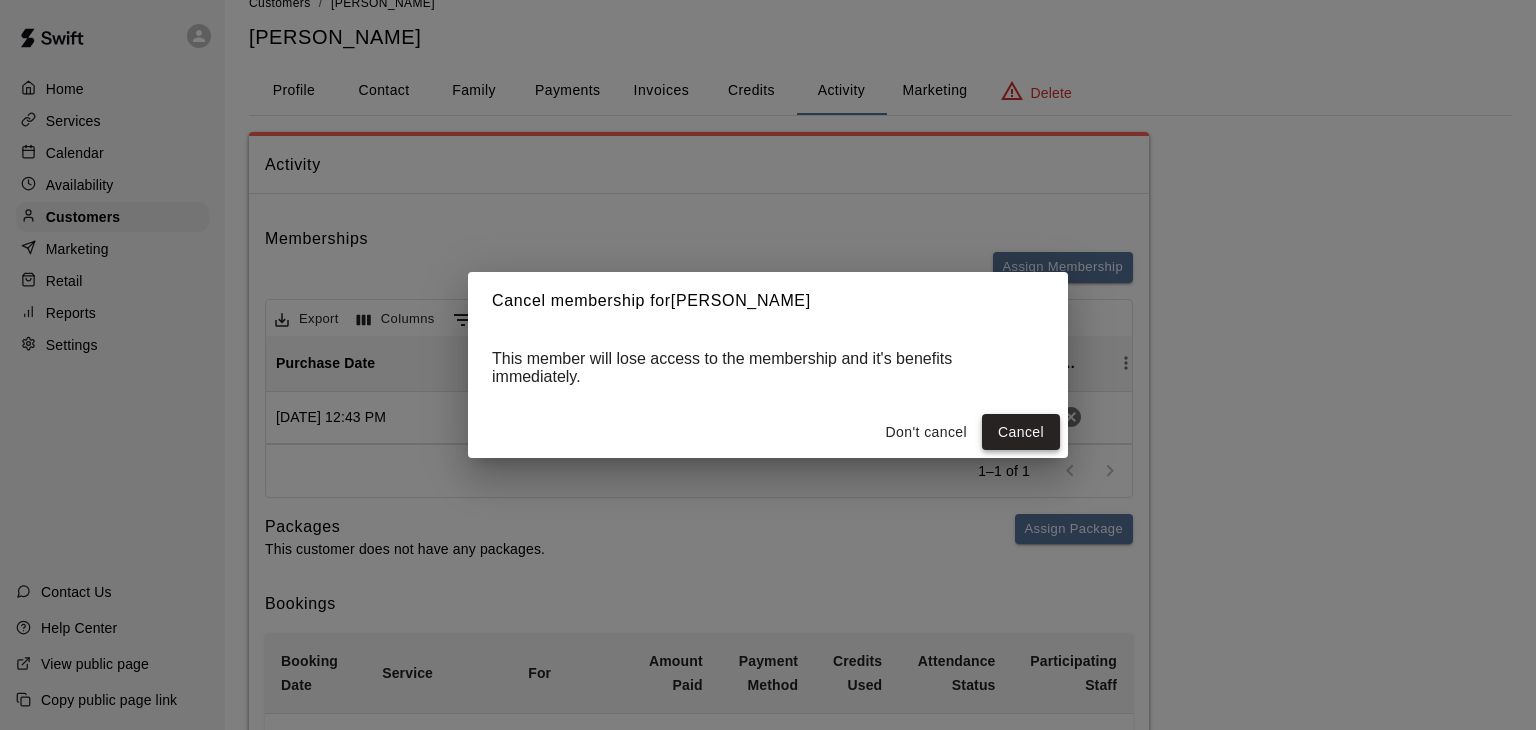 click on "Cancel" at bounding box center [1021, 432] 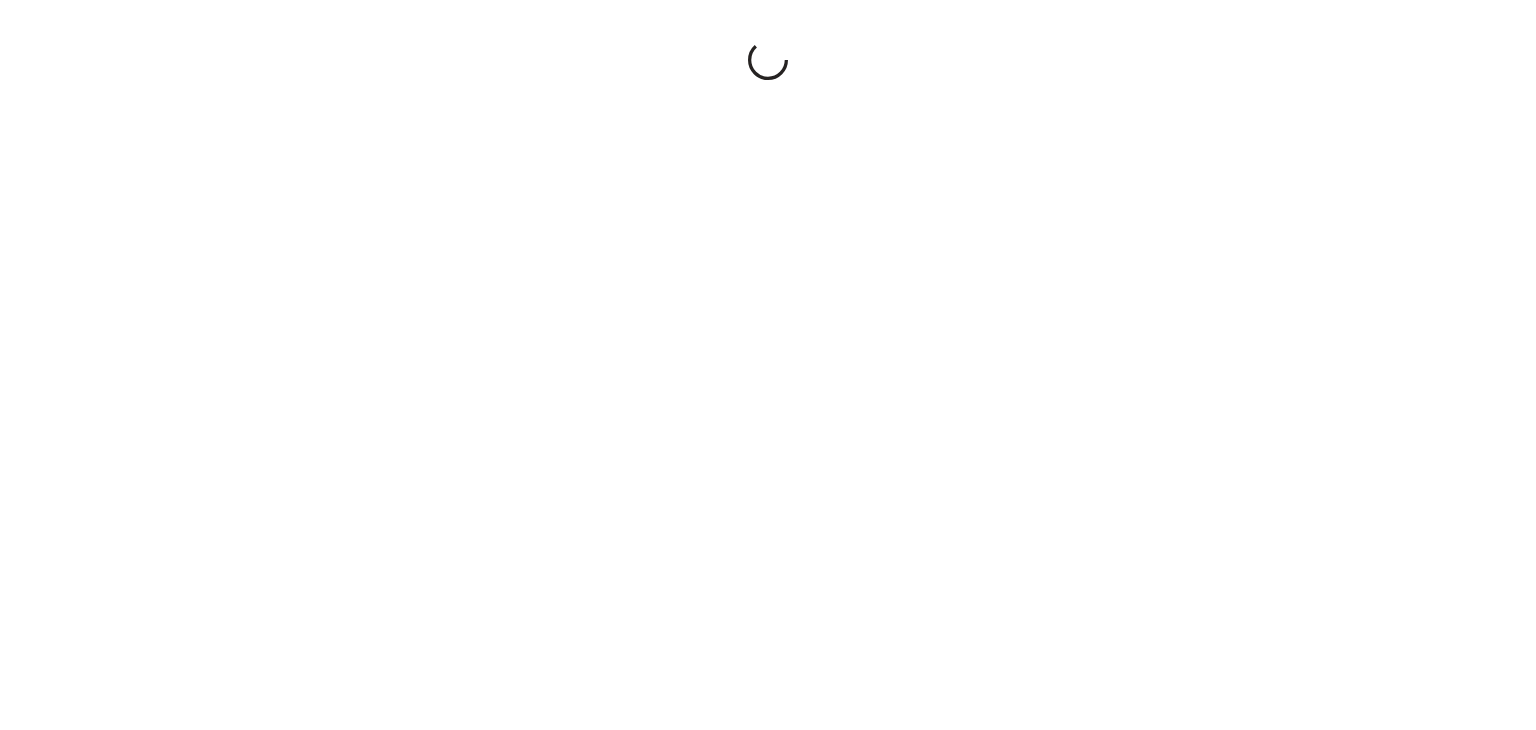 scroll, scrollTop: 0, scrollLeft: 0, axis: both 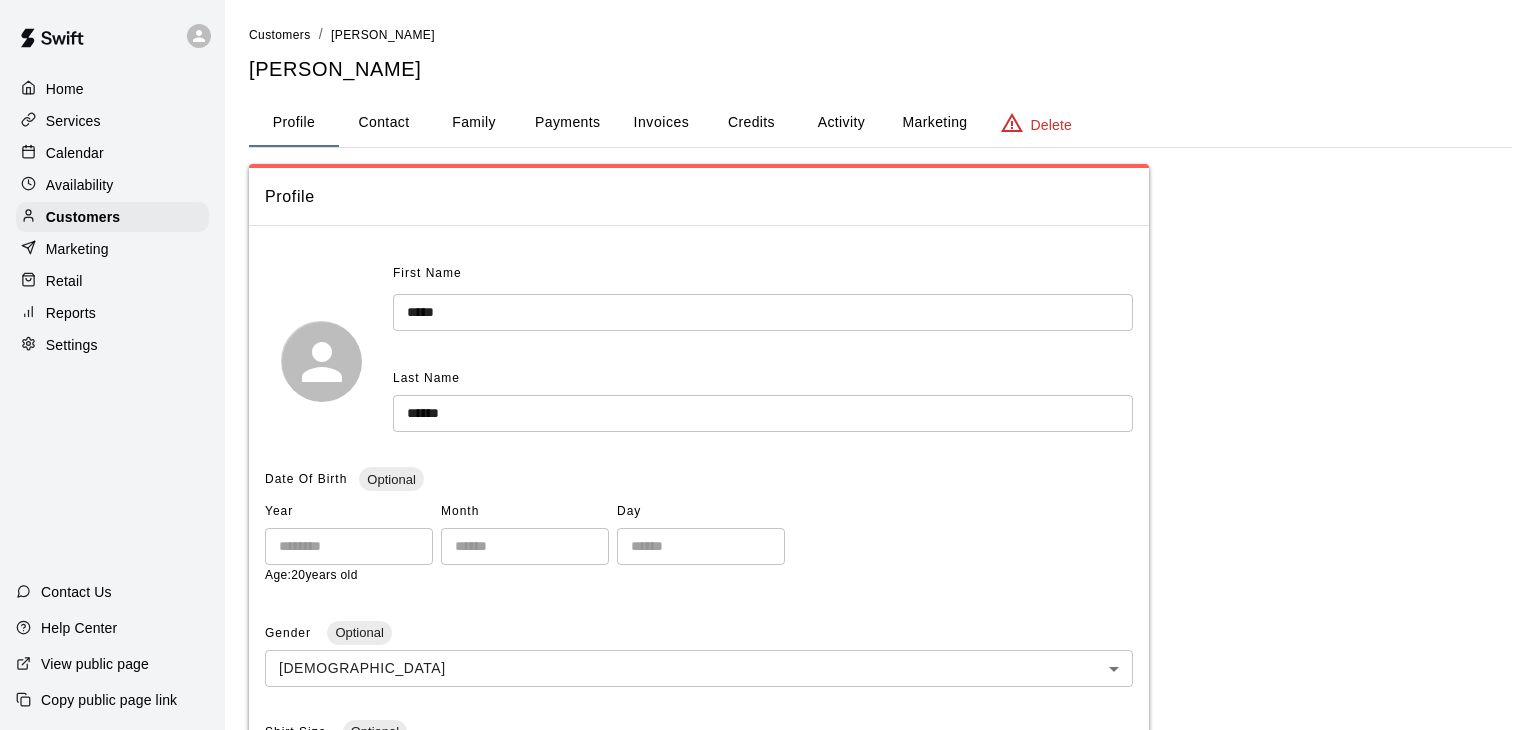 click on "Calendar" at bounding box center (112, 153) 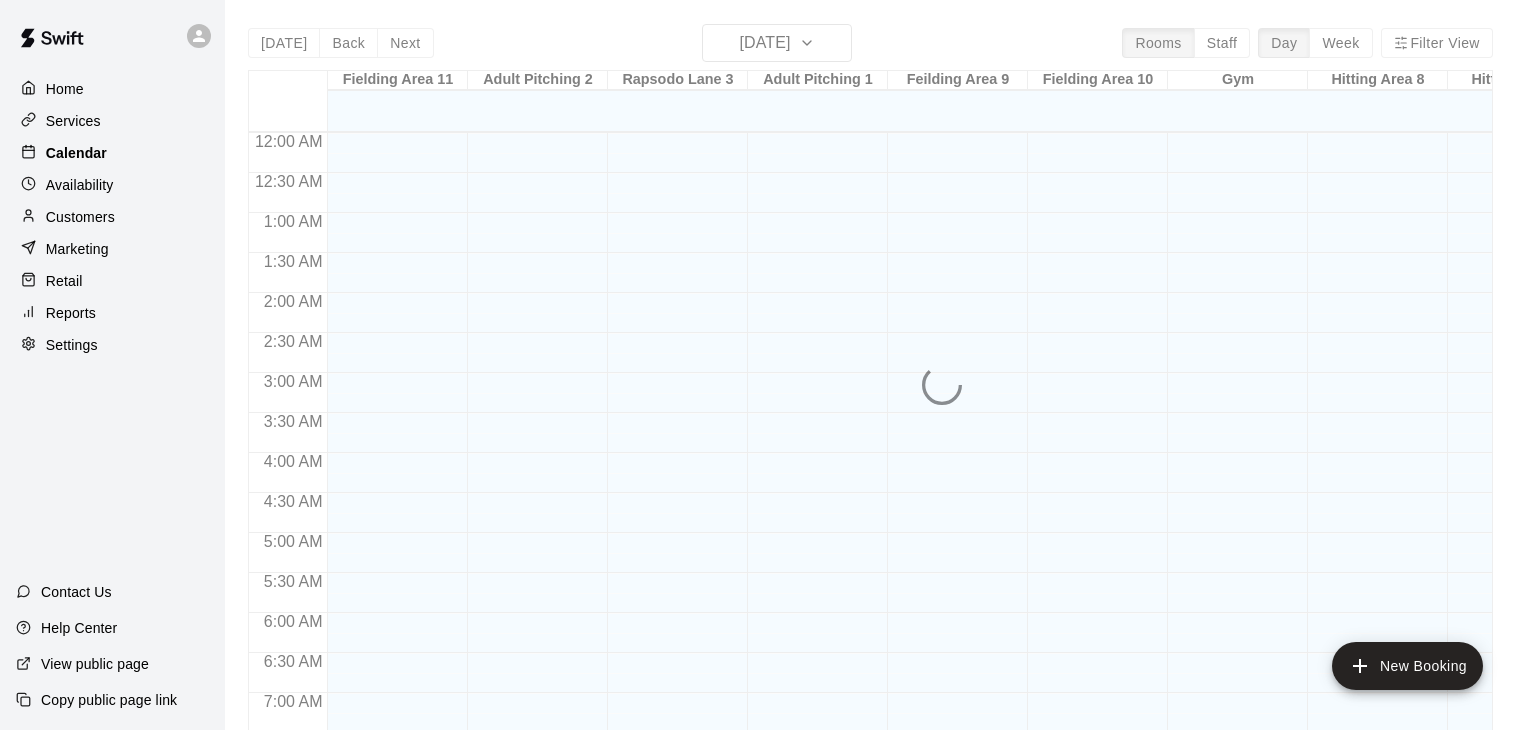 scroll, scrollTop: 976, scrollLeft: 0, axis: vertical 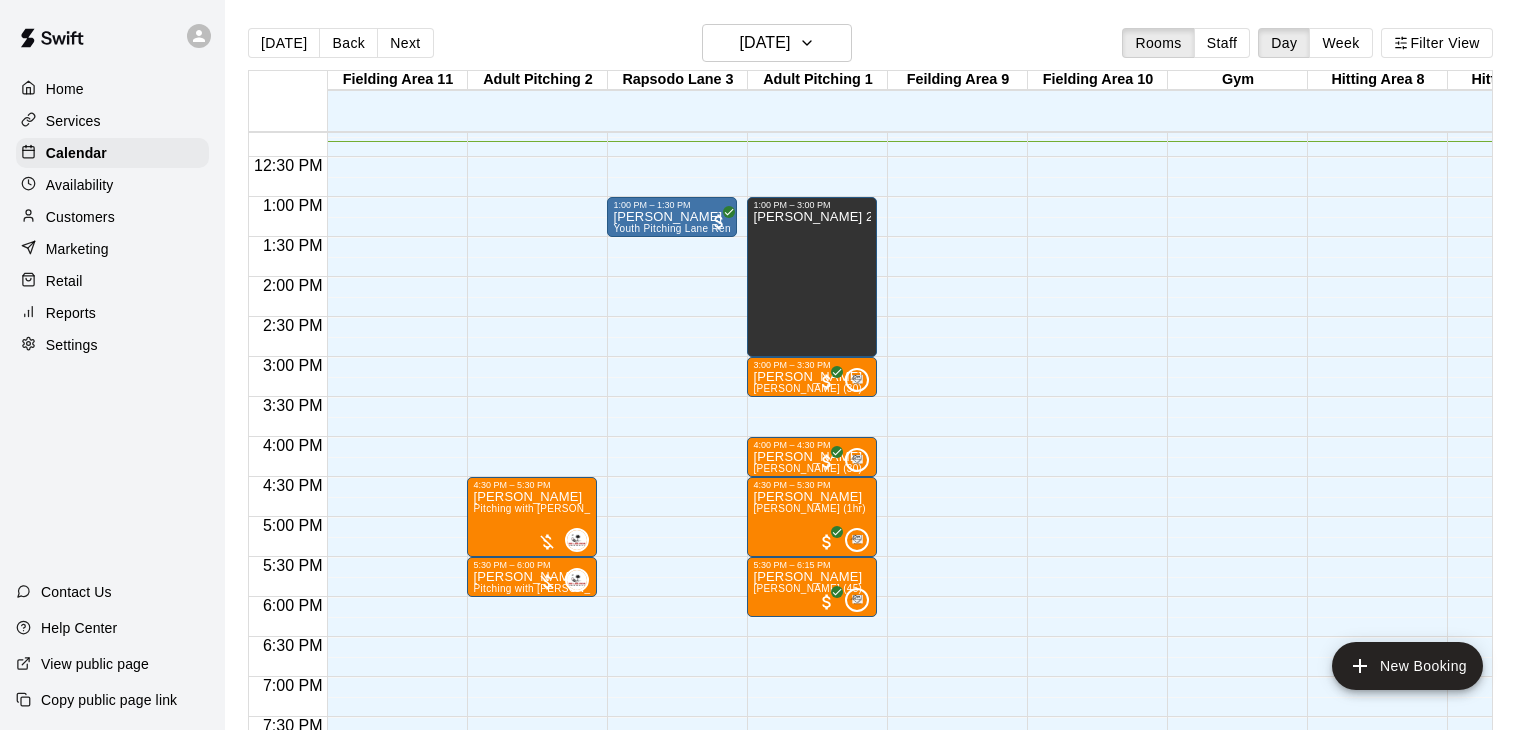 click on "Customers" at bounding box center (112, 217) 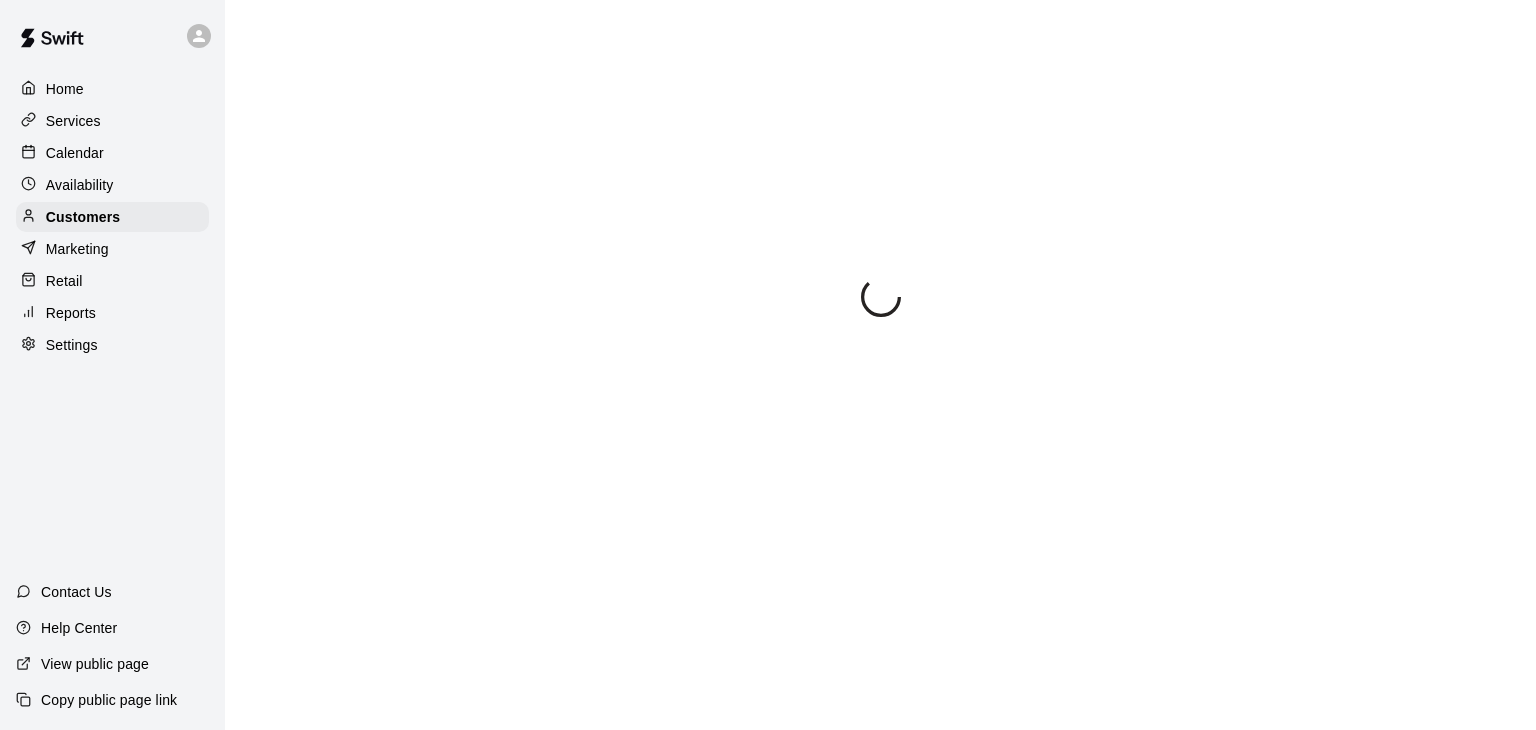 scroll, scrollTop: 0, scrollLeft: 0, axis: both 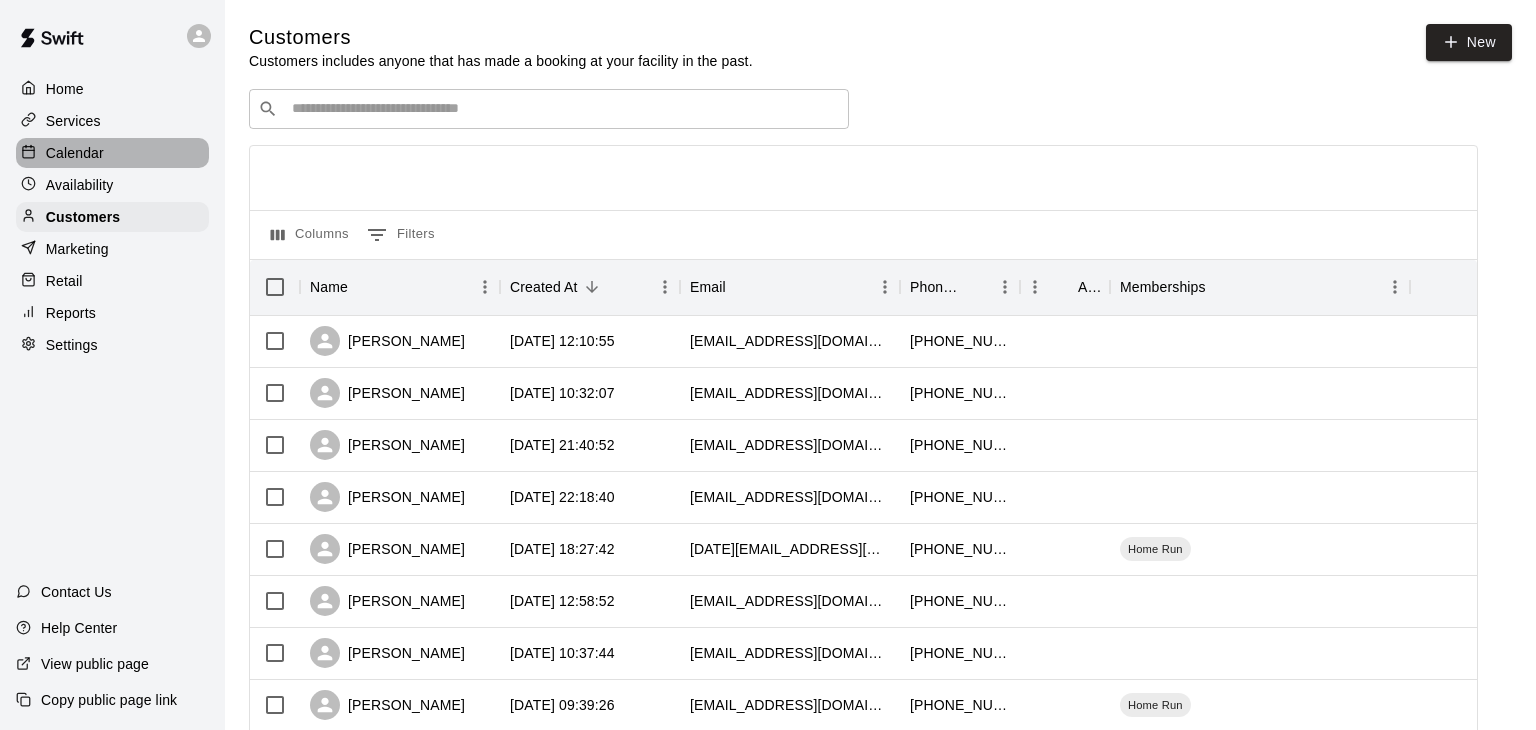 click on "Calendar" at bounding box center (75, 153) 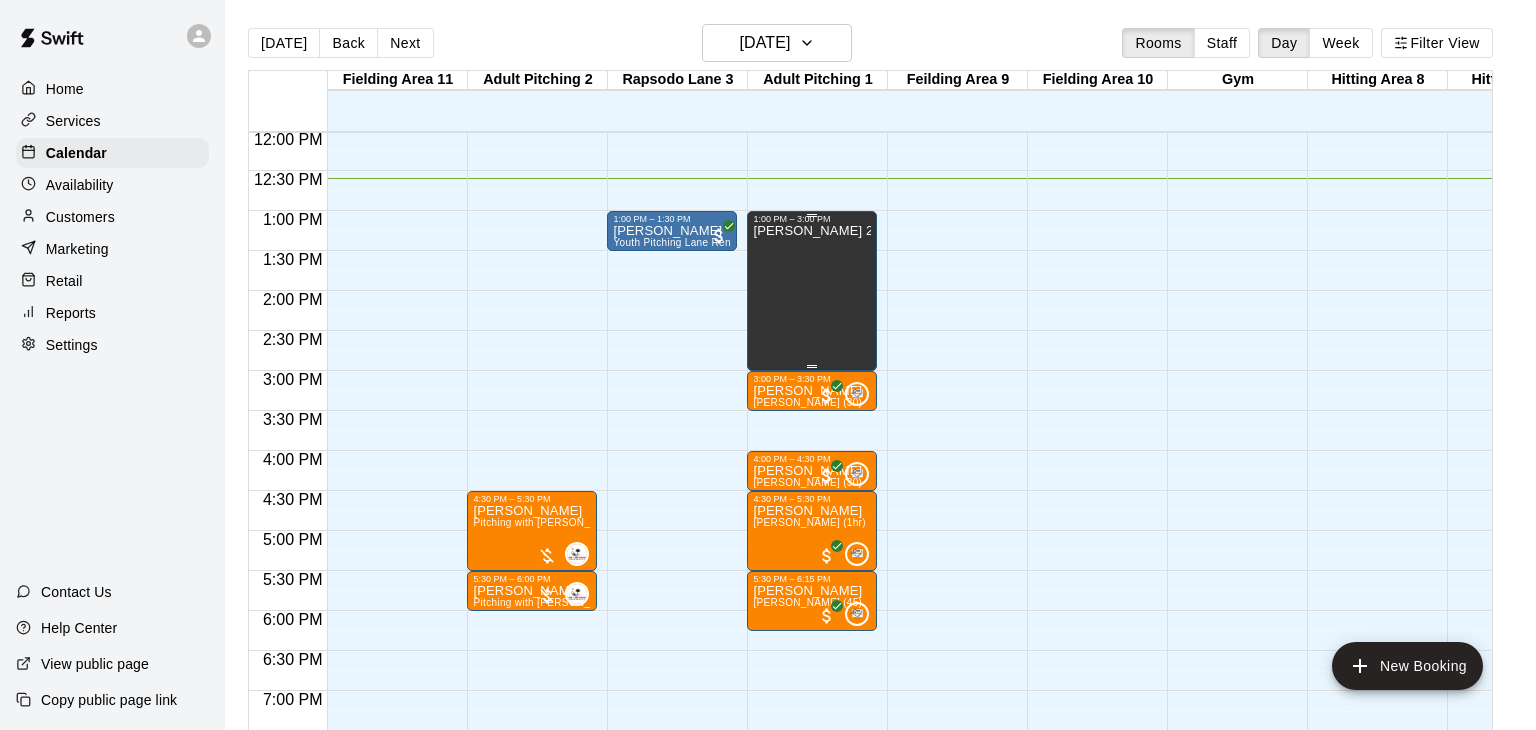 scroll, scrollTop: 961, scrollLeft: 221, axis: both 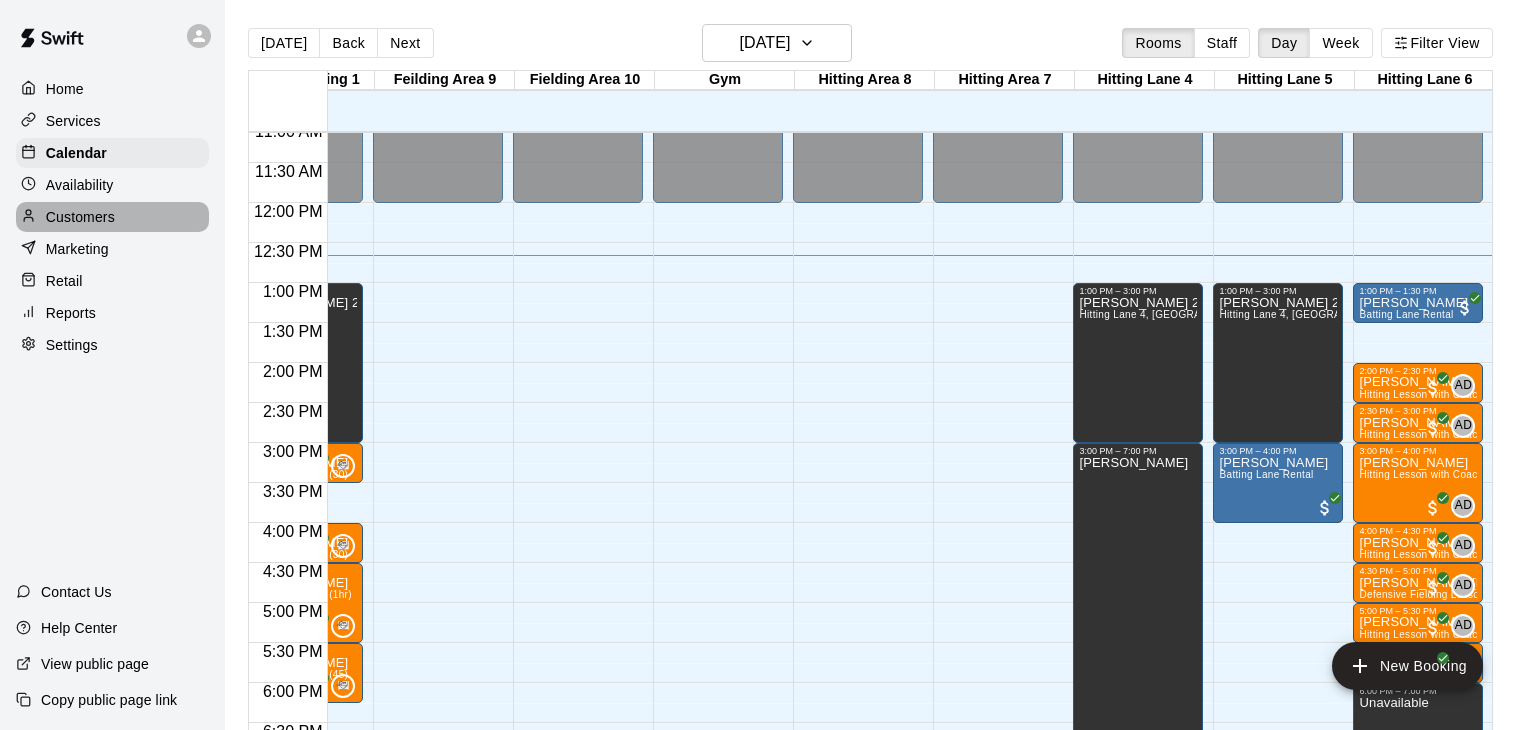 click on "Customers" at bounding box center (80, 217) 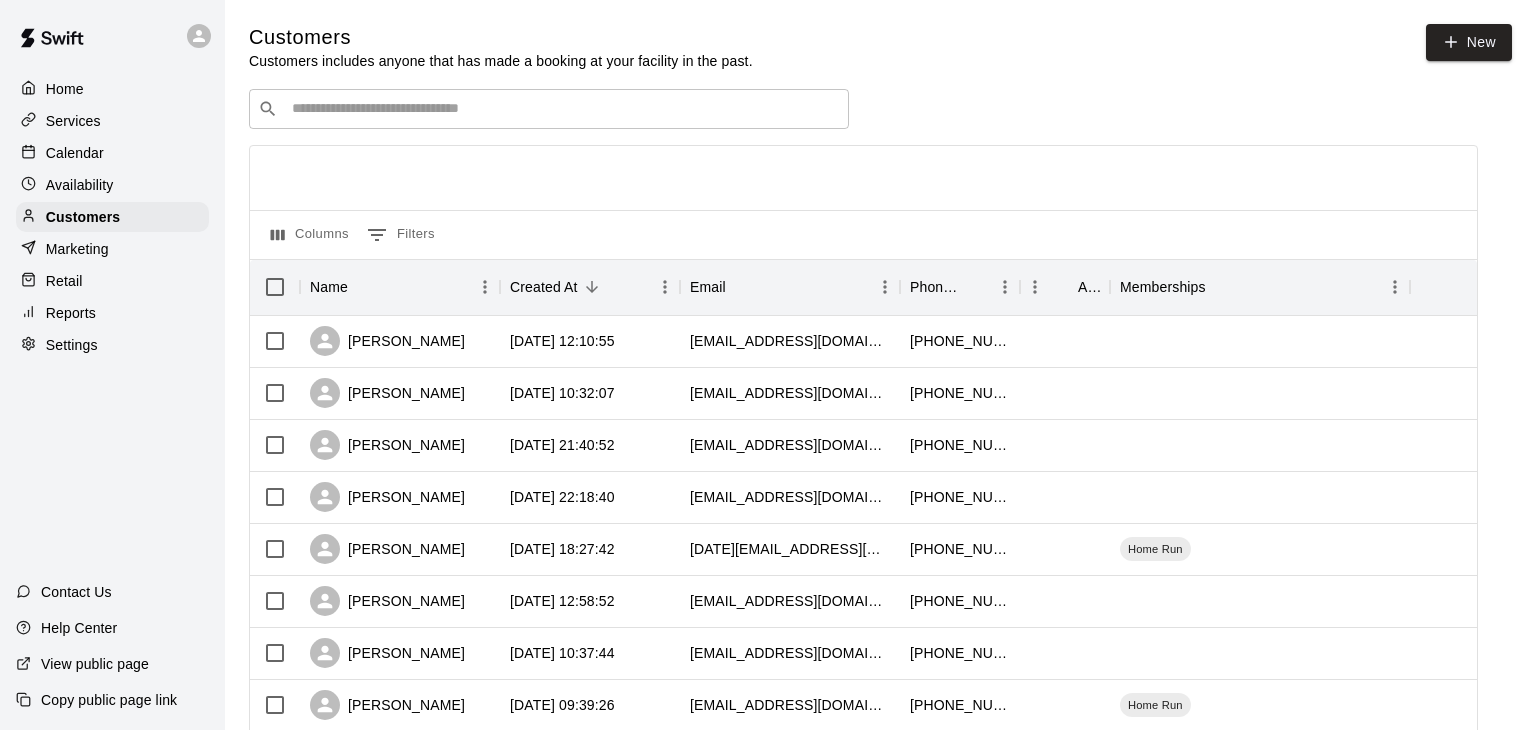 click on "Availability" at bounding box center [80, 185] 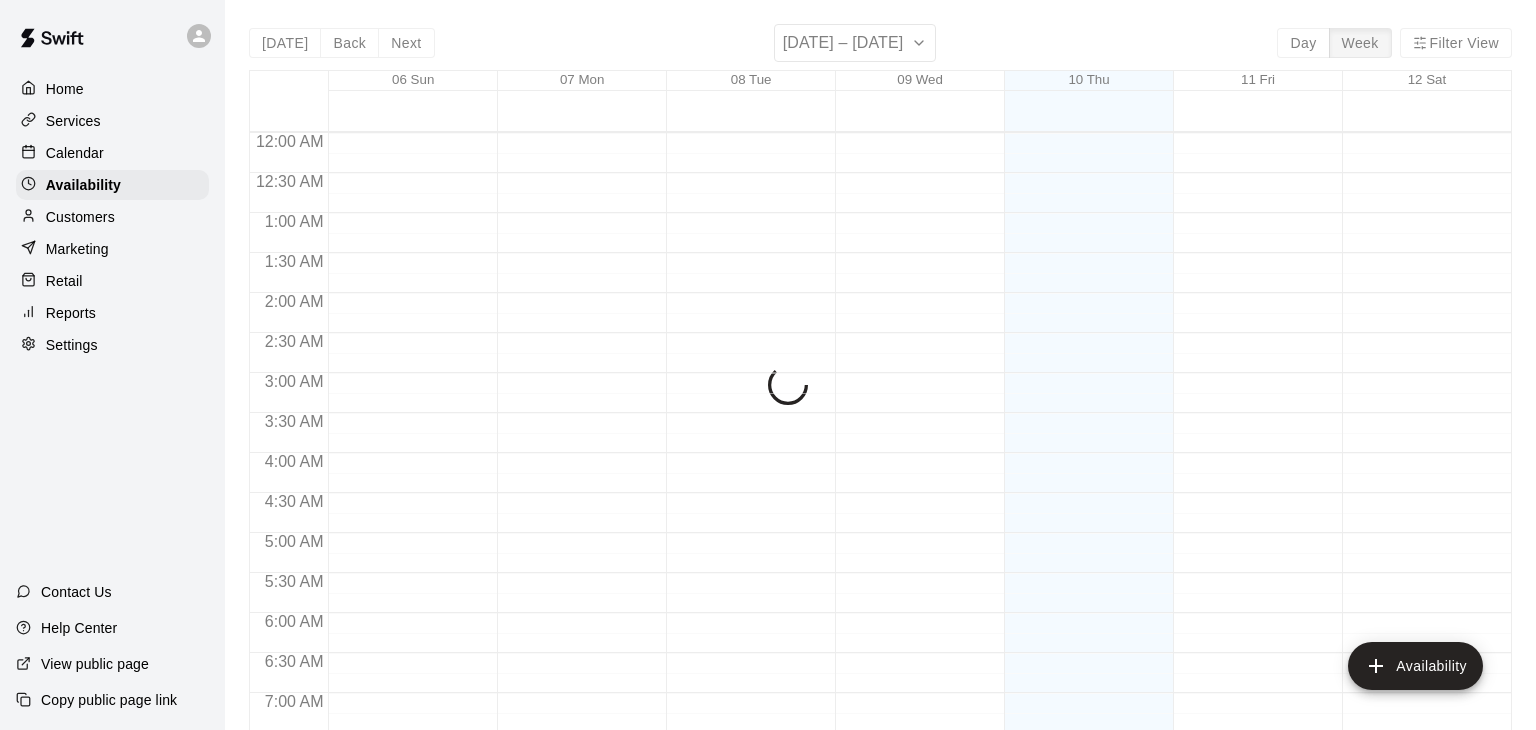 click on "Customers" at bounding box center [80, 217] 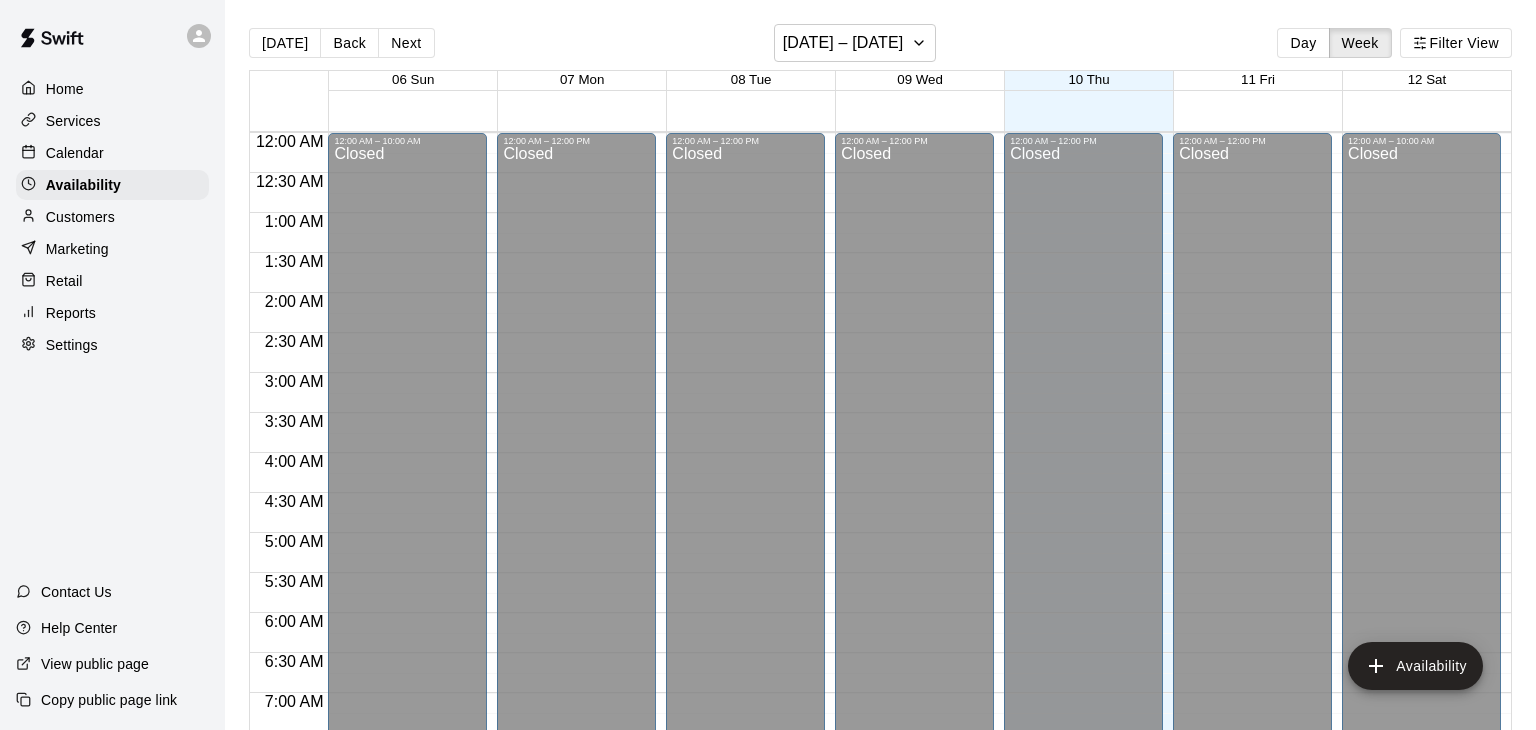 scroll, scrollTop: 1013, scrollLeft: 0, axis: vertical 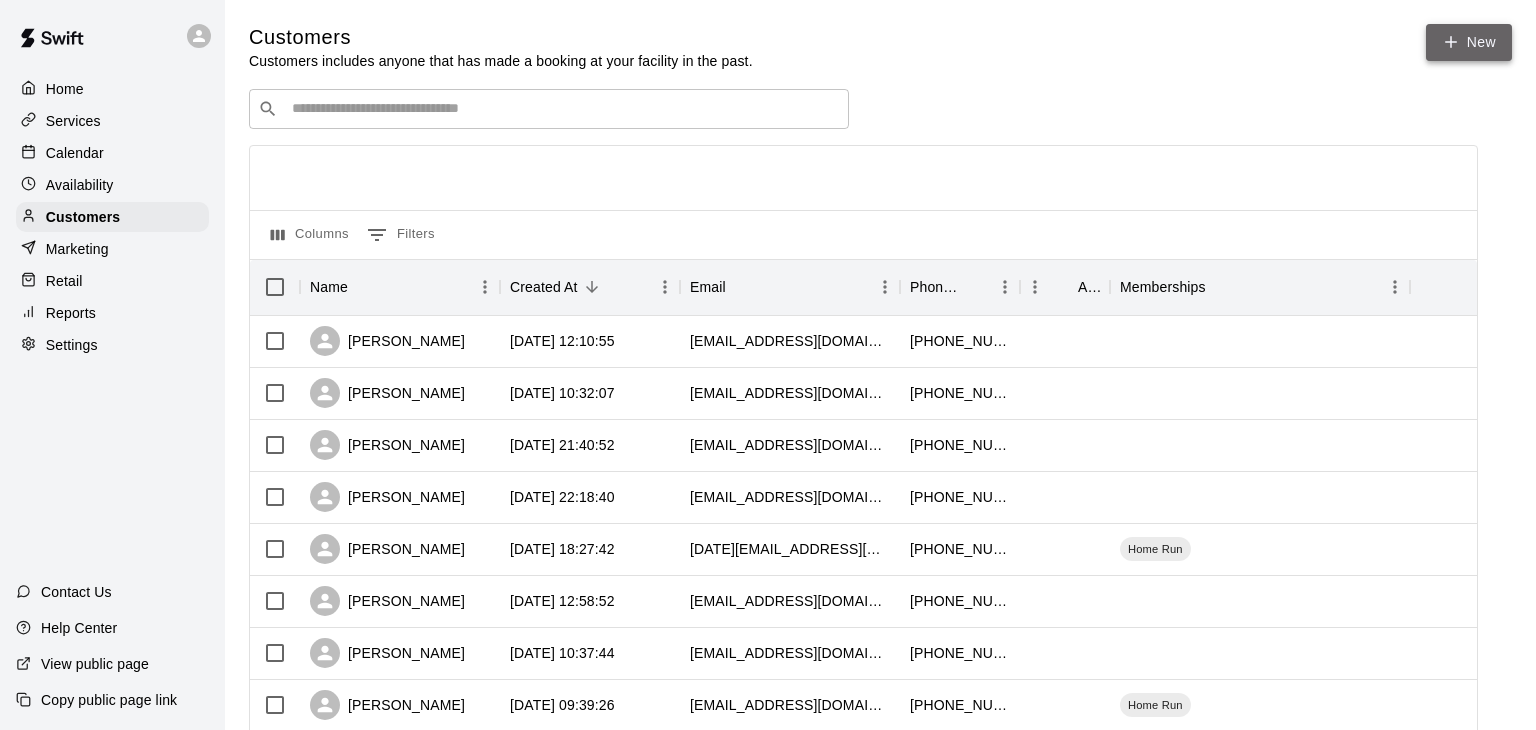 click on "New" at bounding box center [1469, 42] 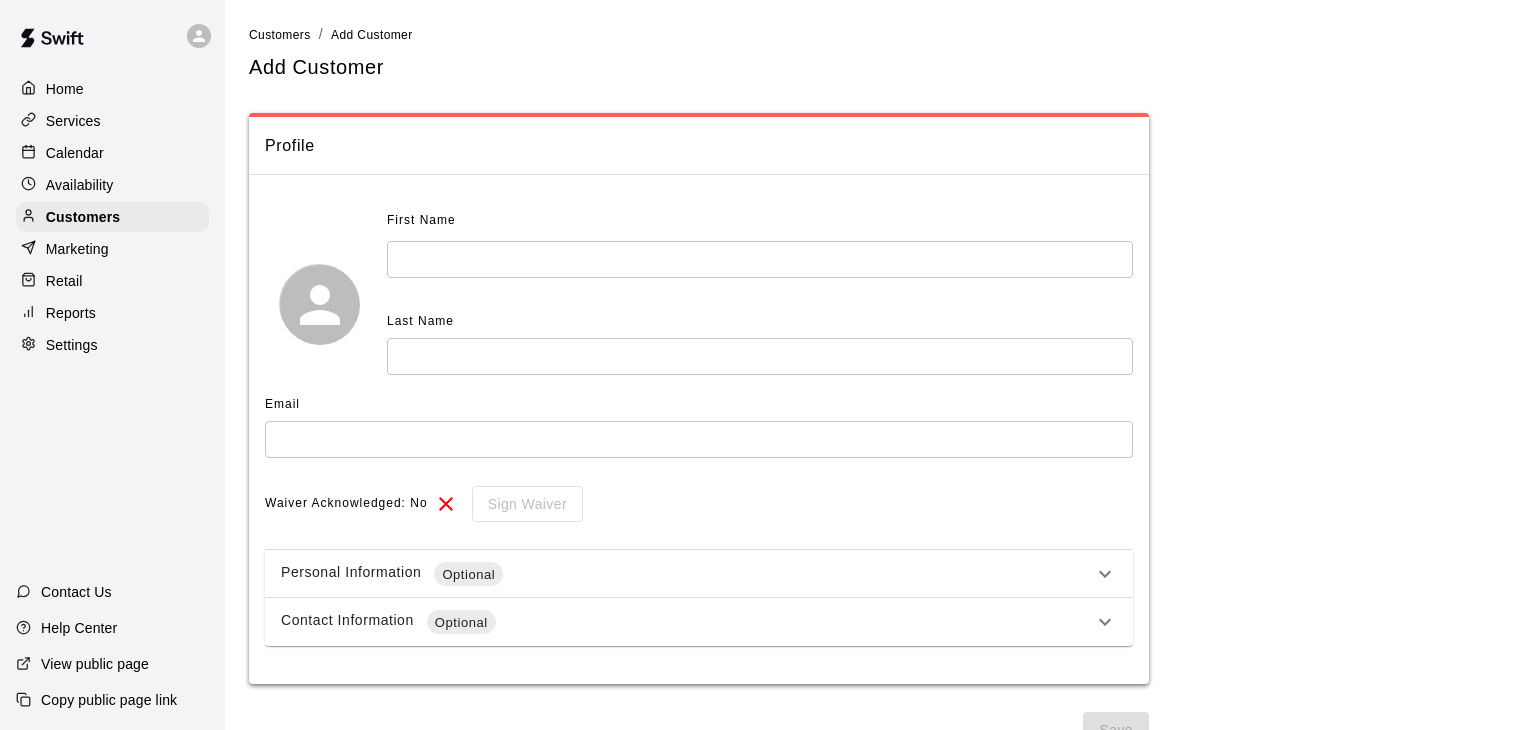 click at bounding box center [760, 259] 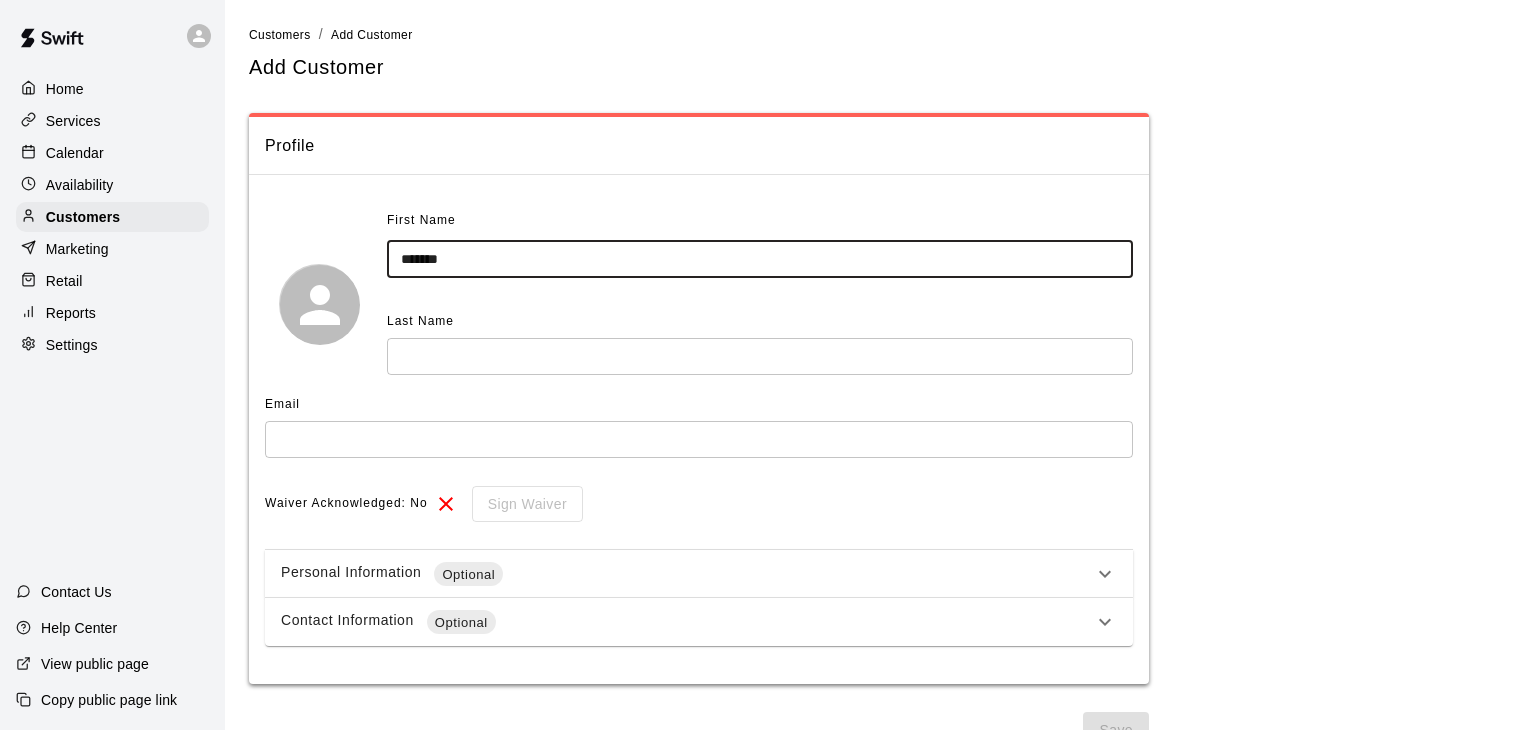 type on "*******" 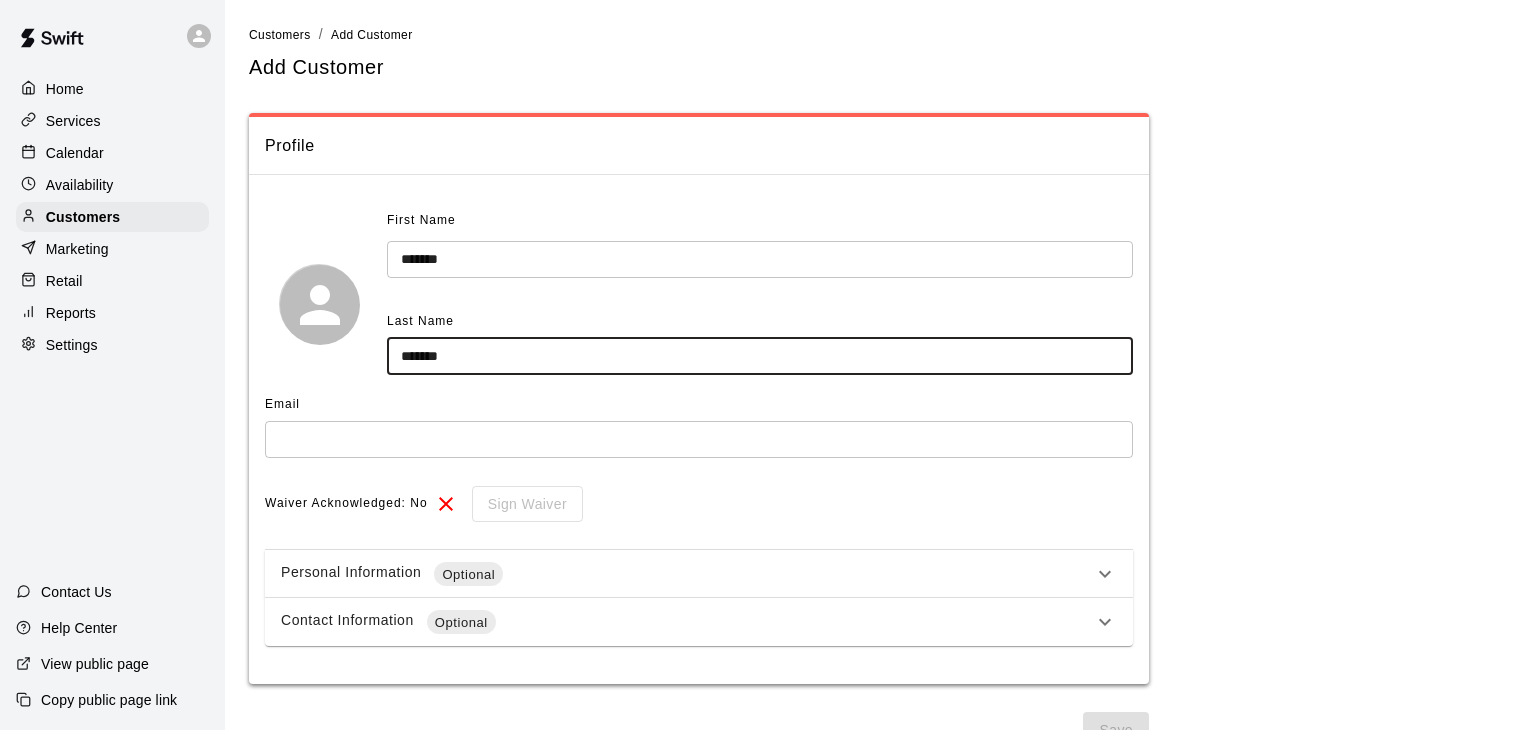 type on "*******" 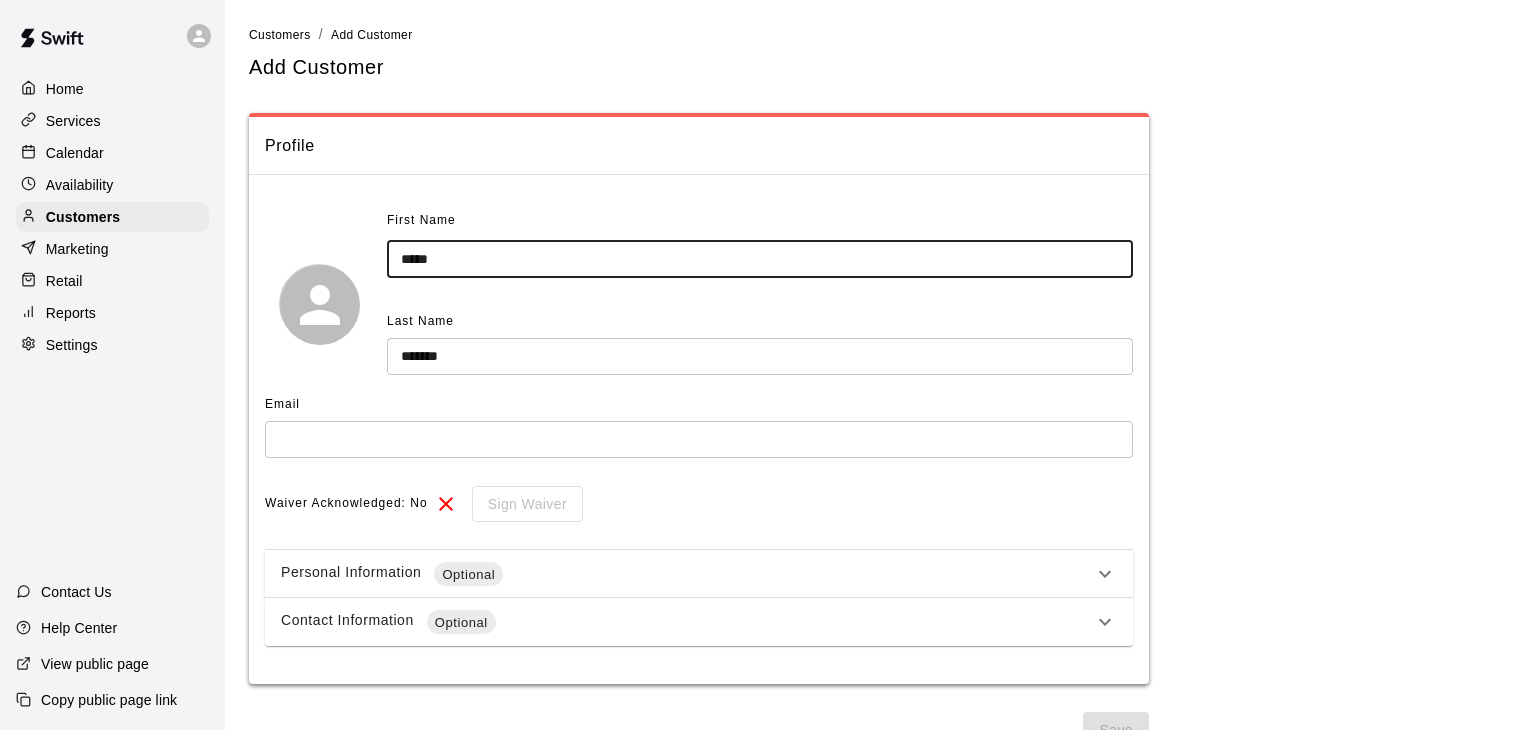 type on "*****" 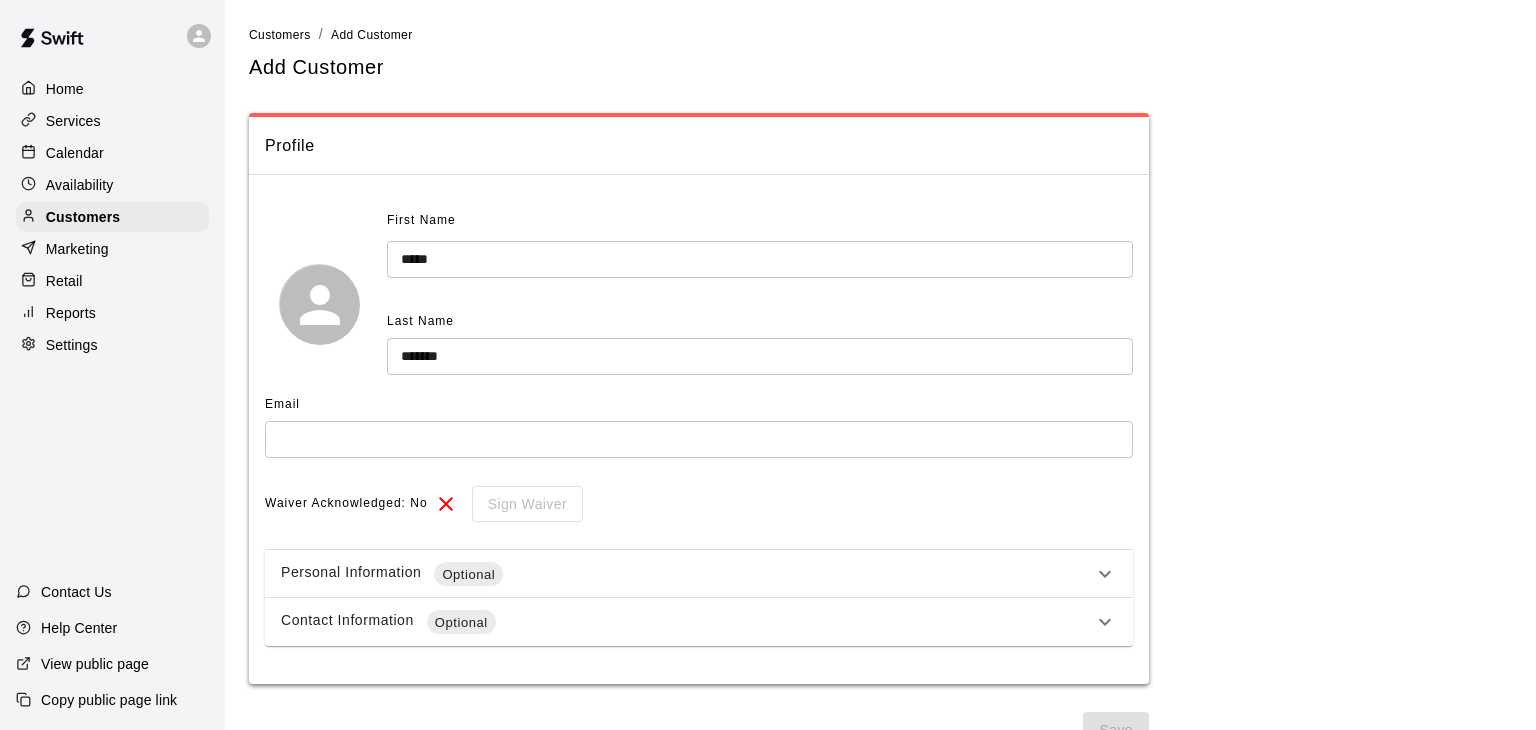 click at bounding box center [699, 439] 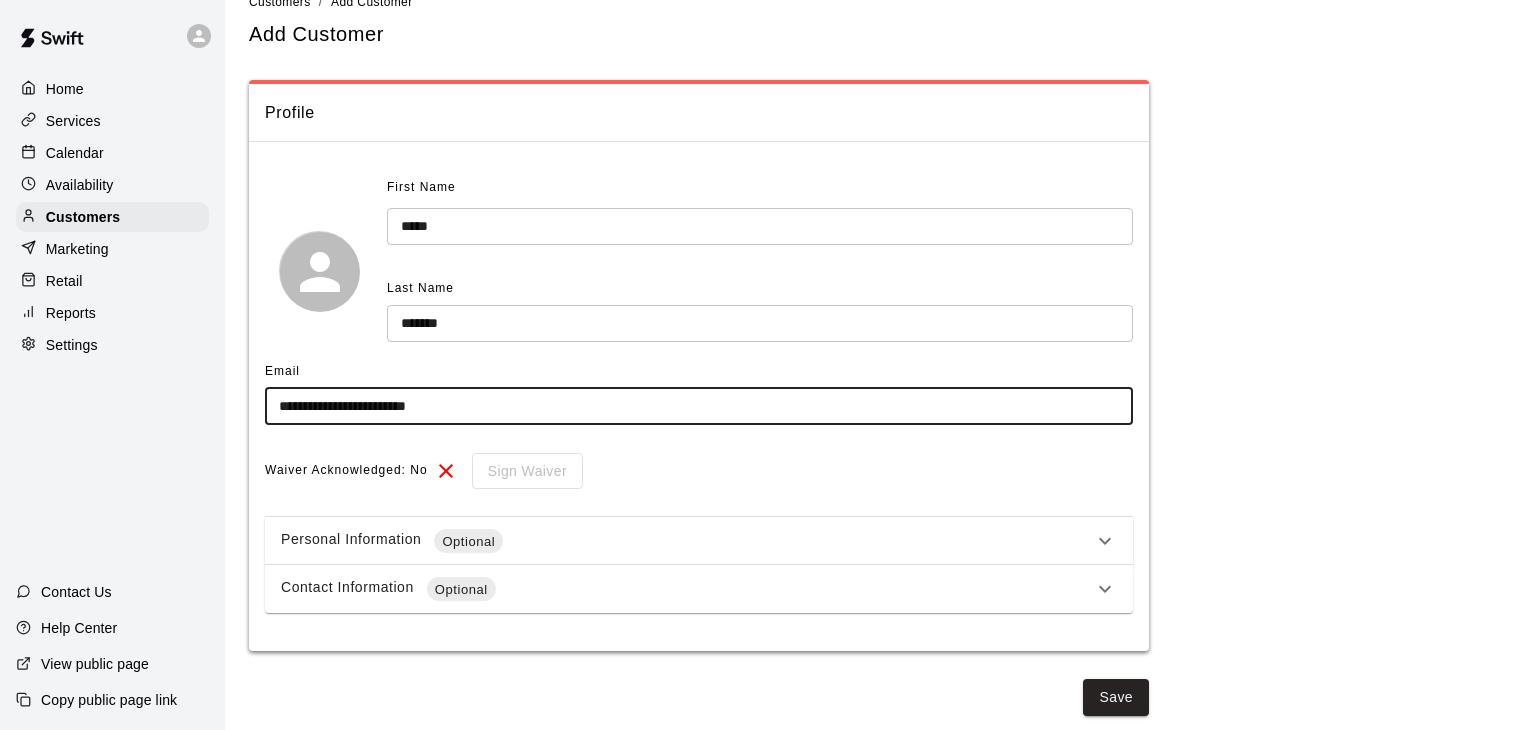 scroll, scrollTop: 32, scrollLeft: 0, axis: vertical 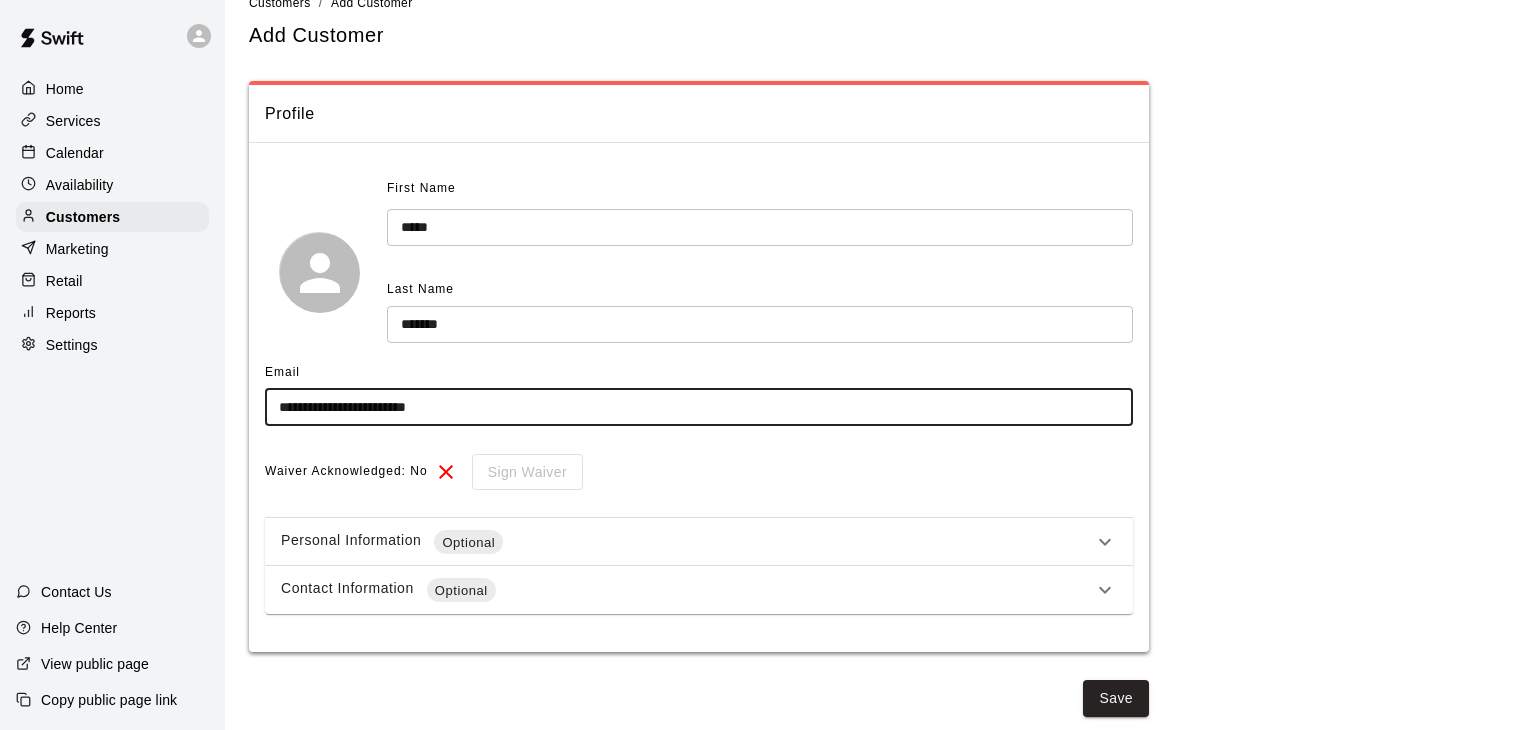type on "**********" 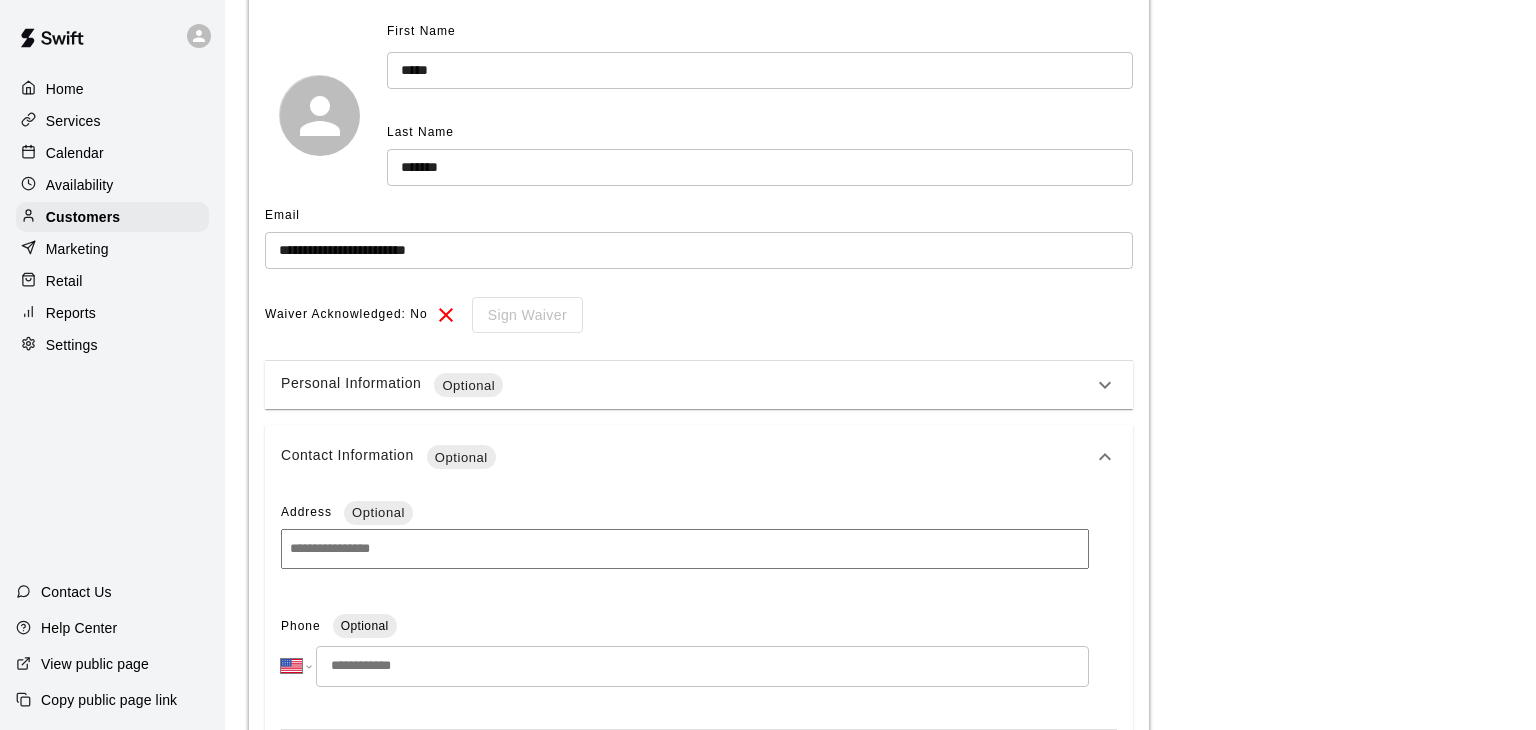 scroll, scrollTop: 190, scrollLeft: 0, axis: vertical 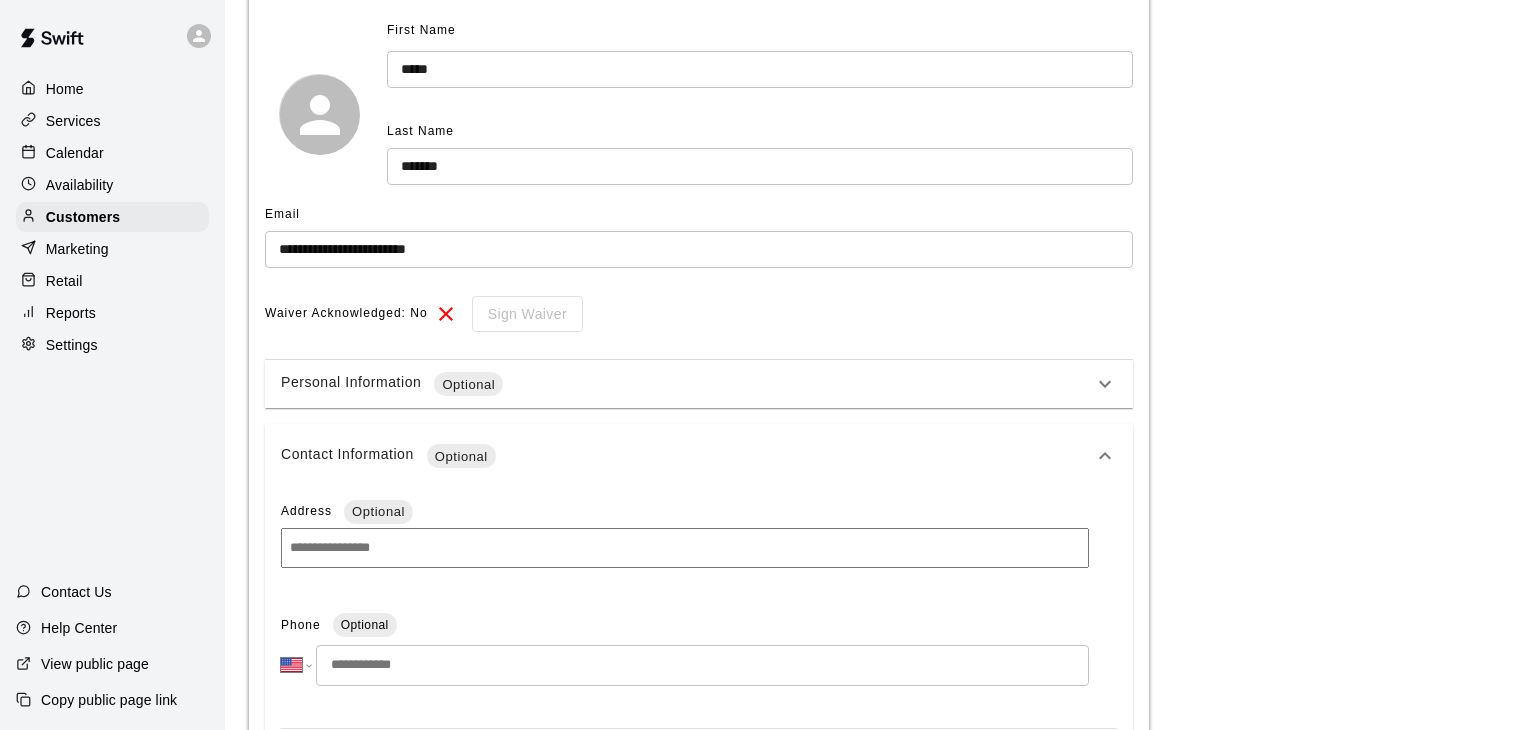 click at bounding box center (702, 665) 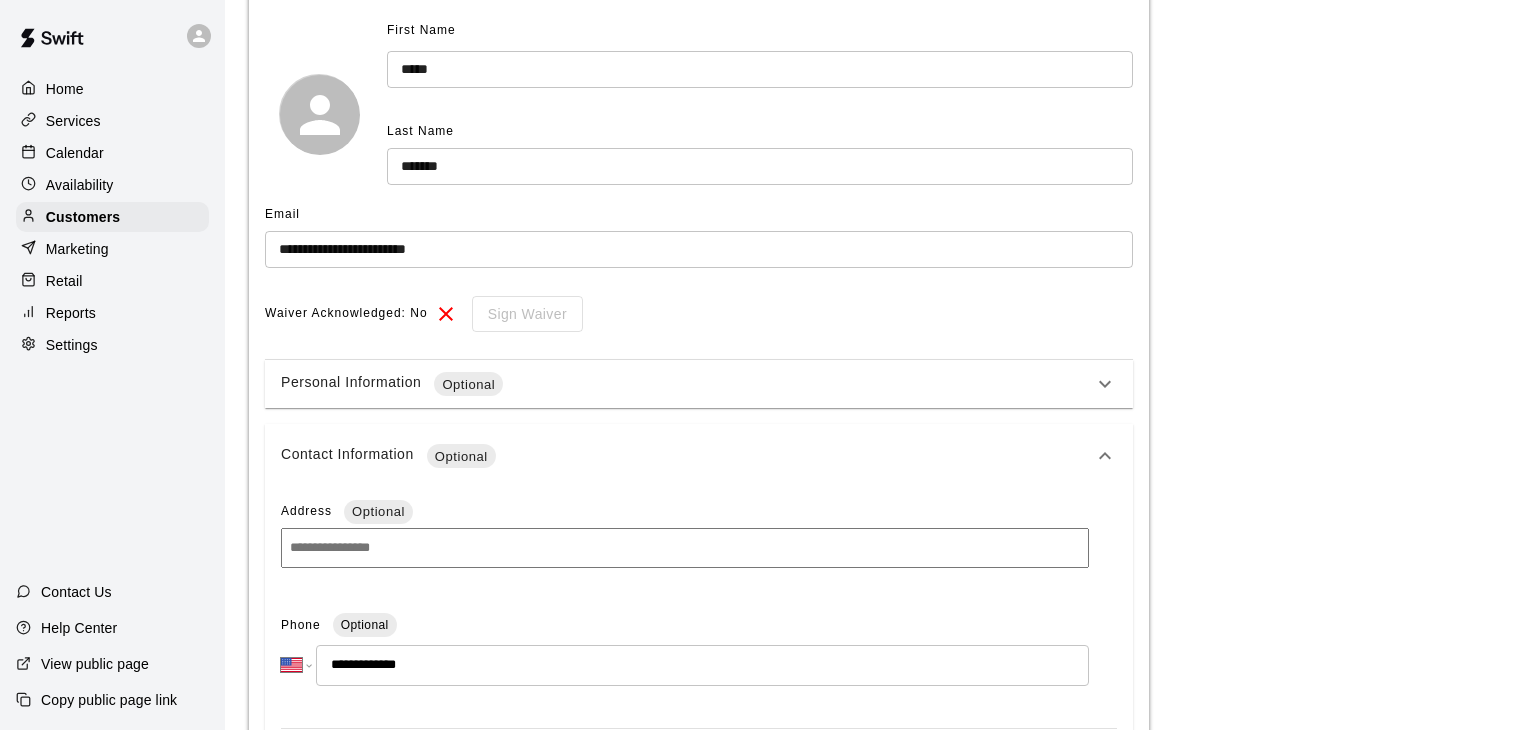 type on "**********" 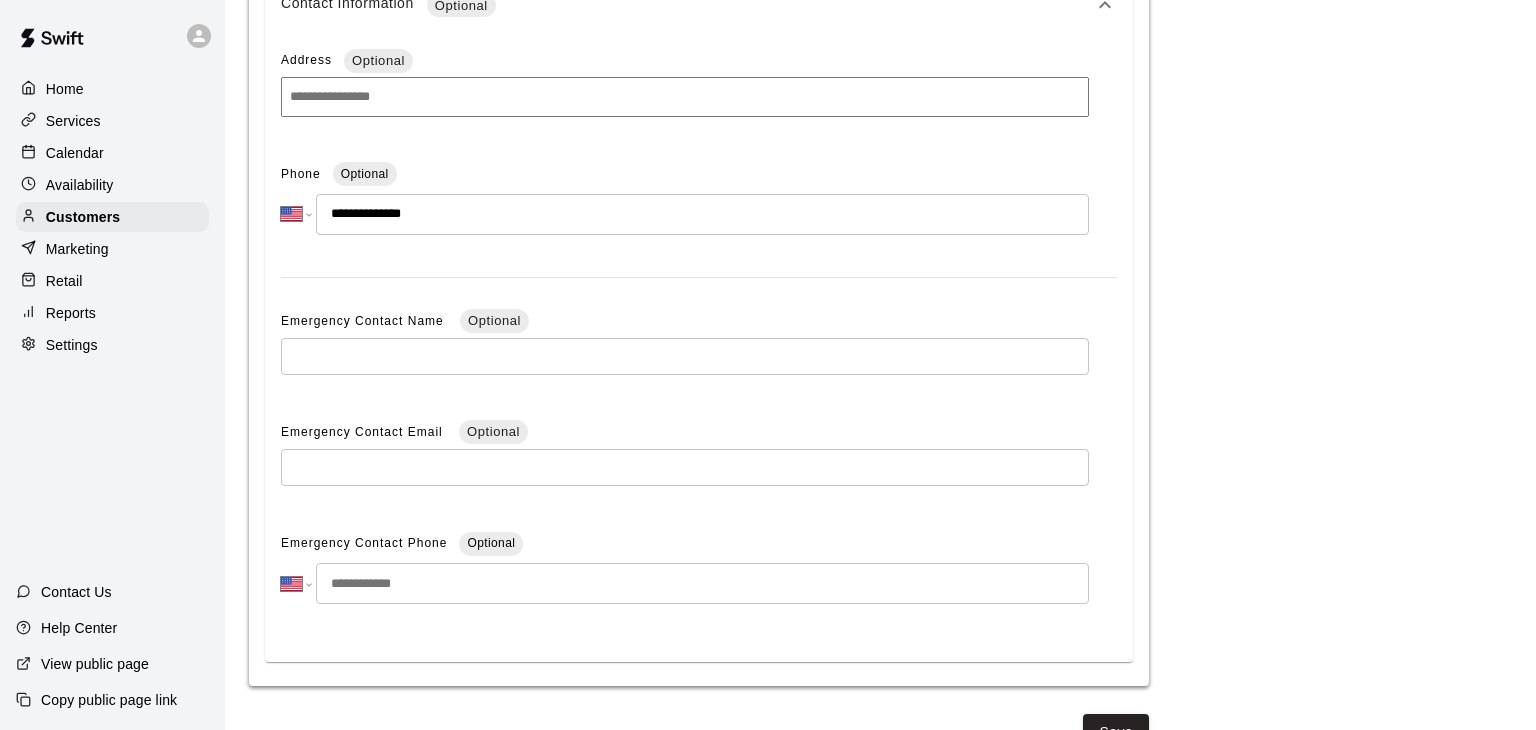 scroll, scrollTop: 680, scrollLeft: 0, axis: vertical 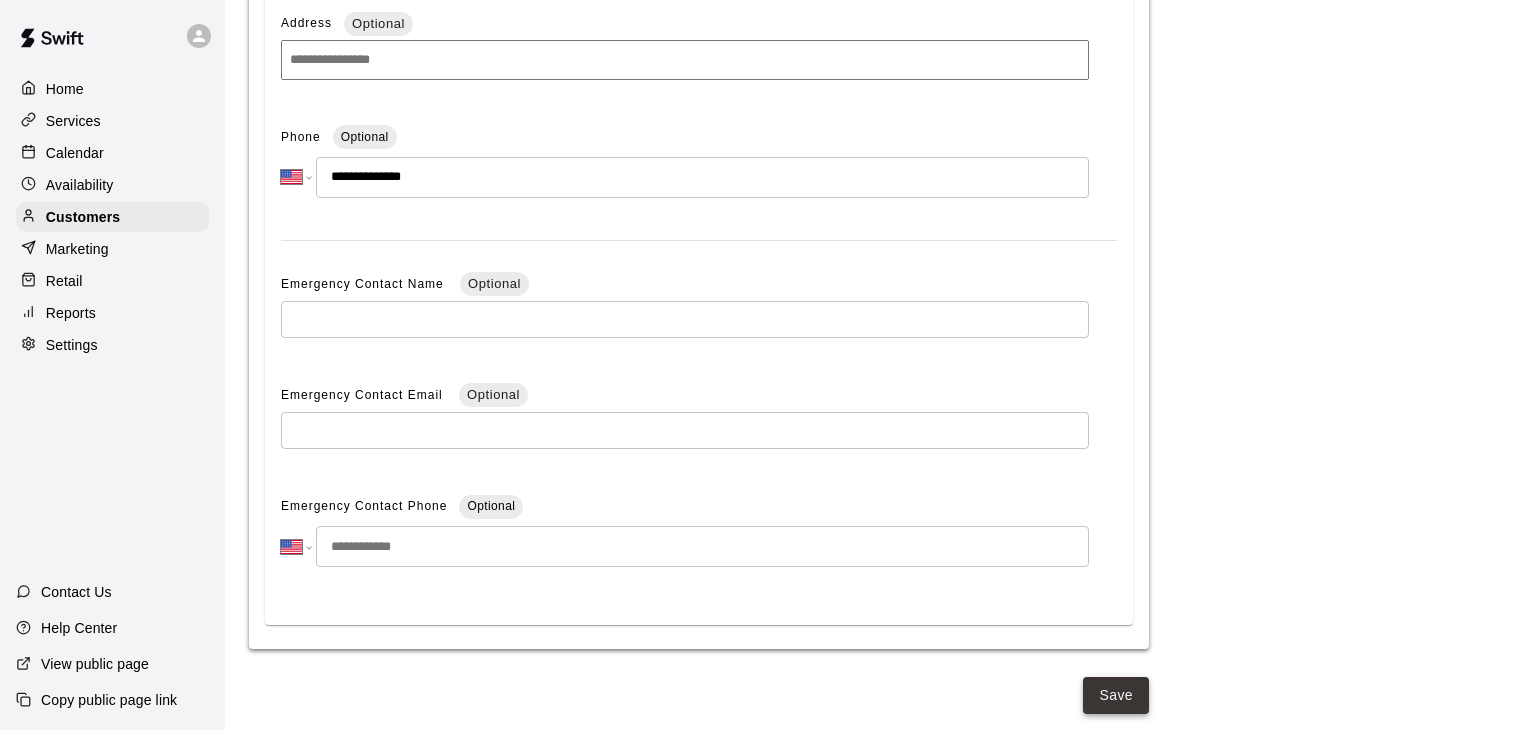 click on "Save" at bounding box center [1116, 695] 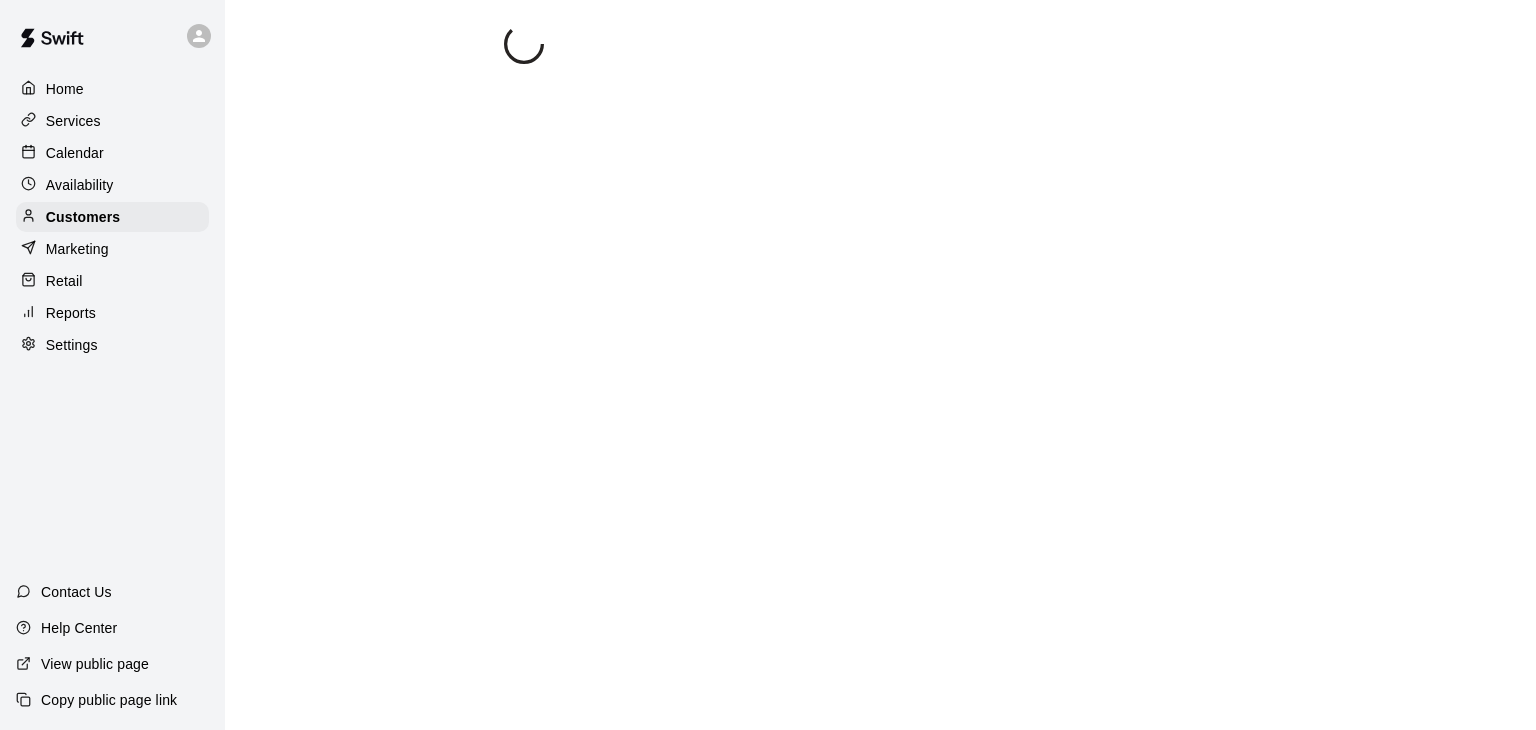 scroll, scrollTop: 0, scrollLeft: 0, axis: both 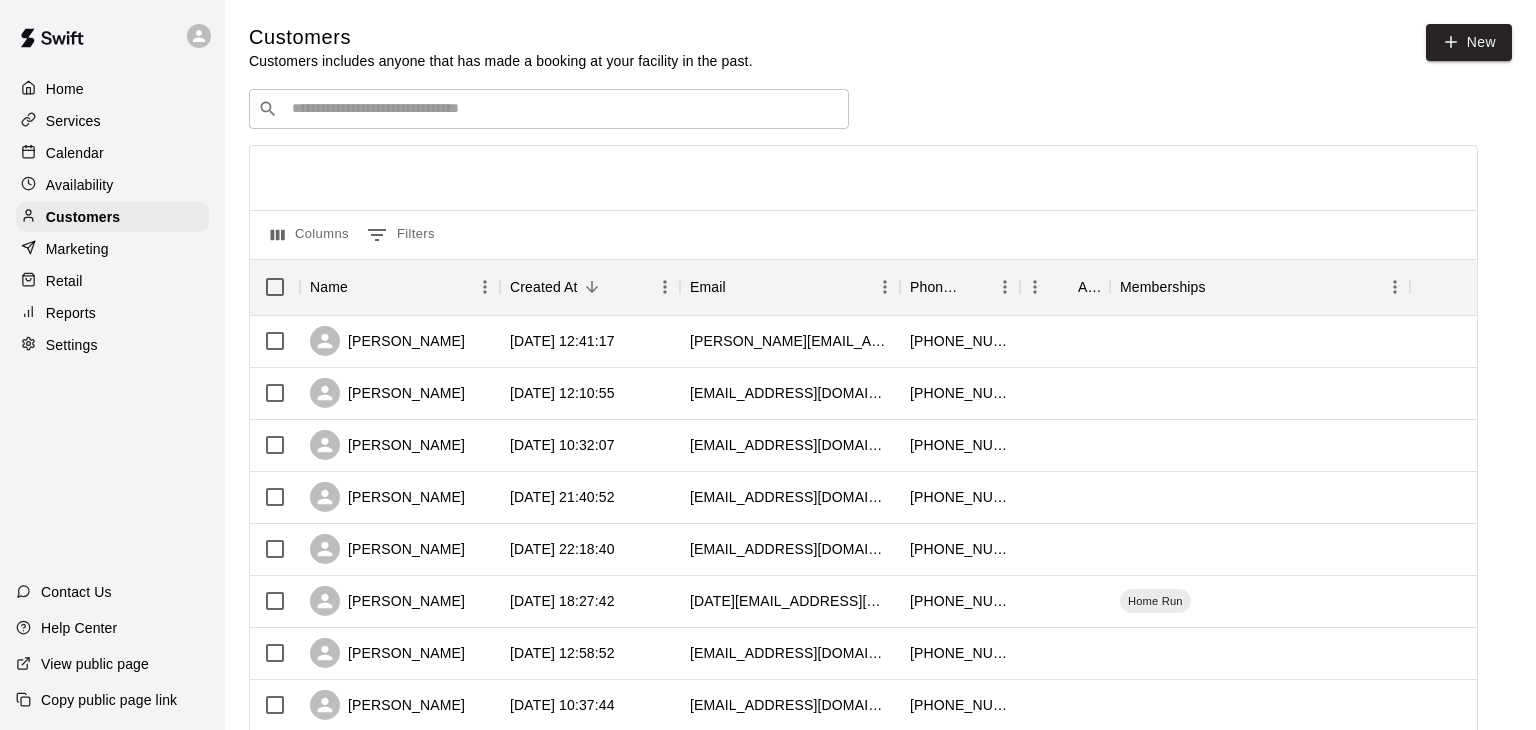 click on "Marketing" at bounding box center (112, 249) 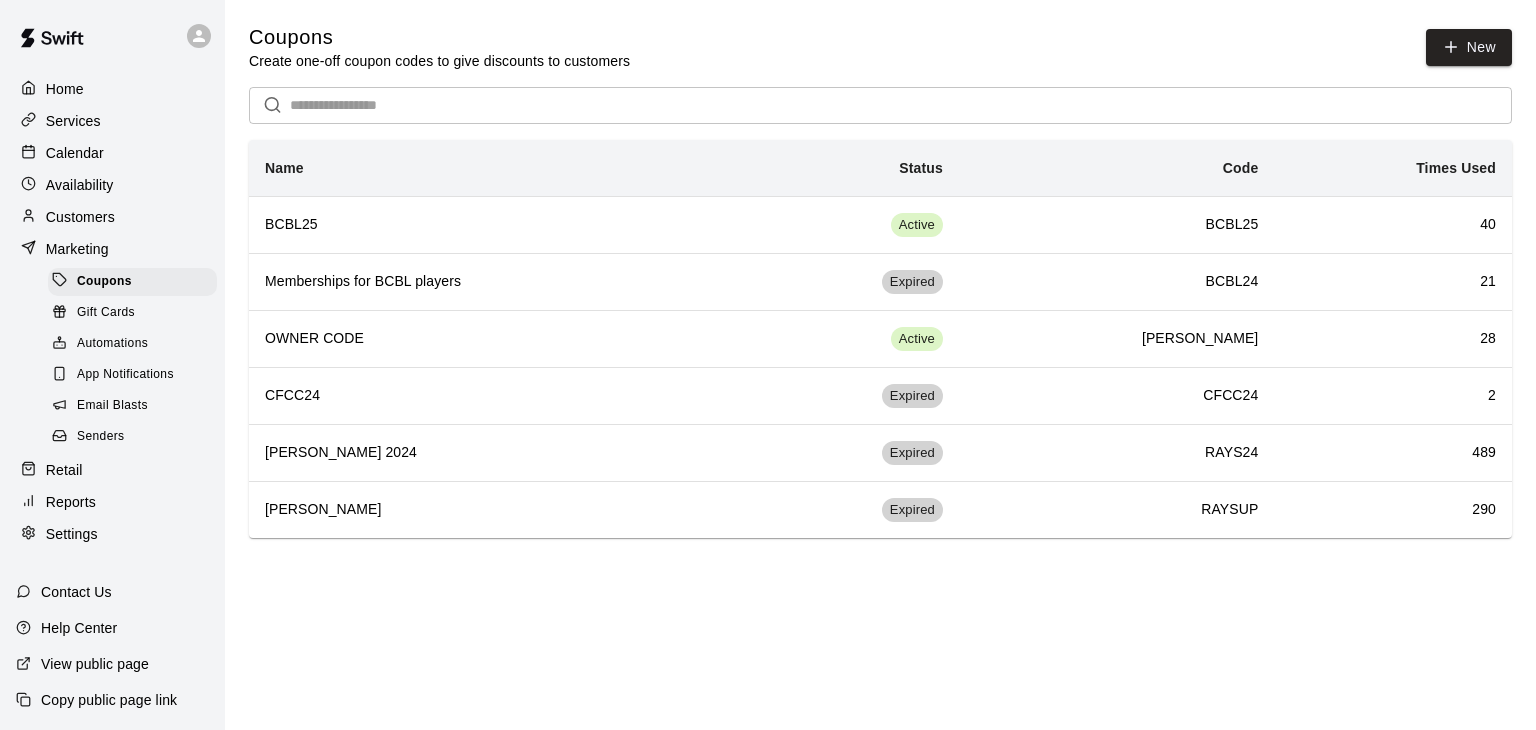 click on "Customers" at bounding box center (80, 217) 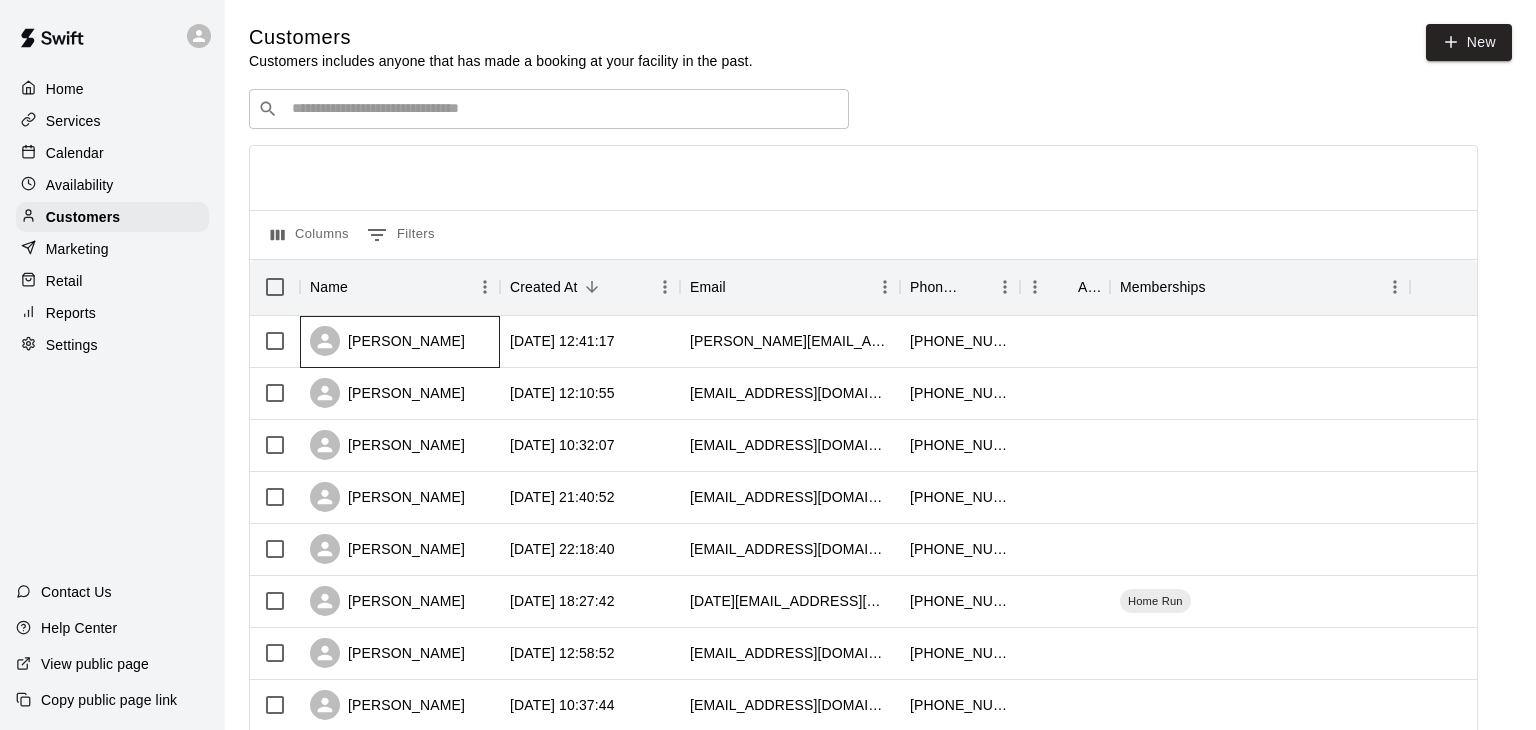 click on "Kevin Kelling" at bounding box center [400, 342] 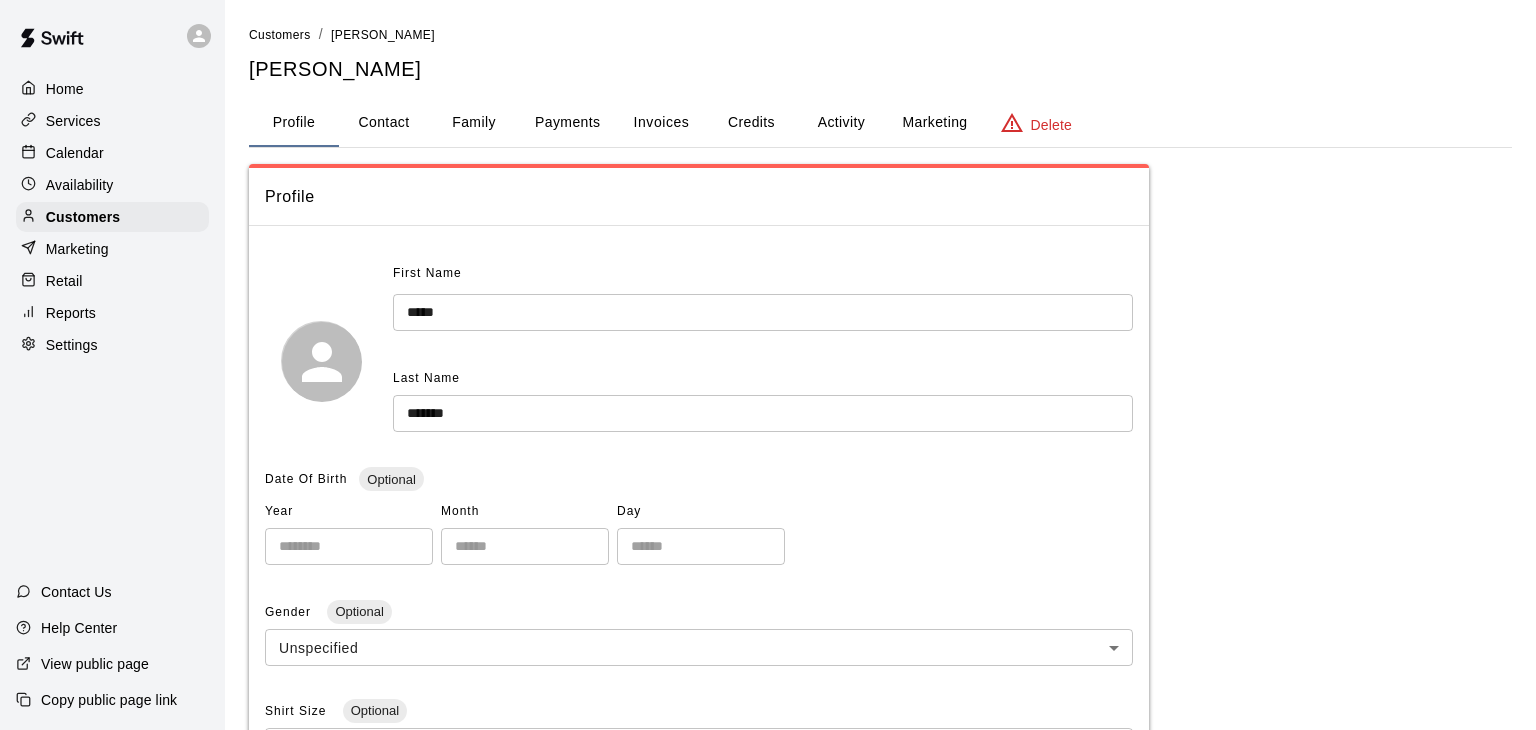 click on "Payments" at bounding box center (567, 123) 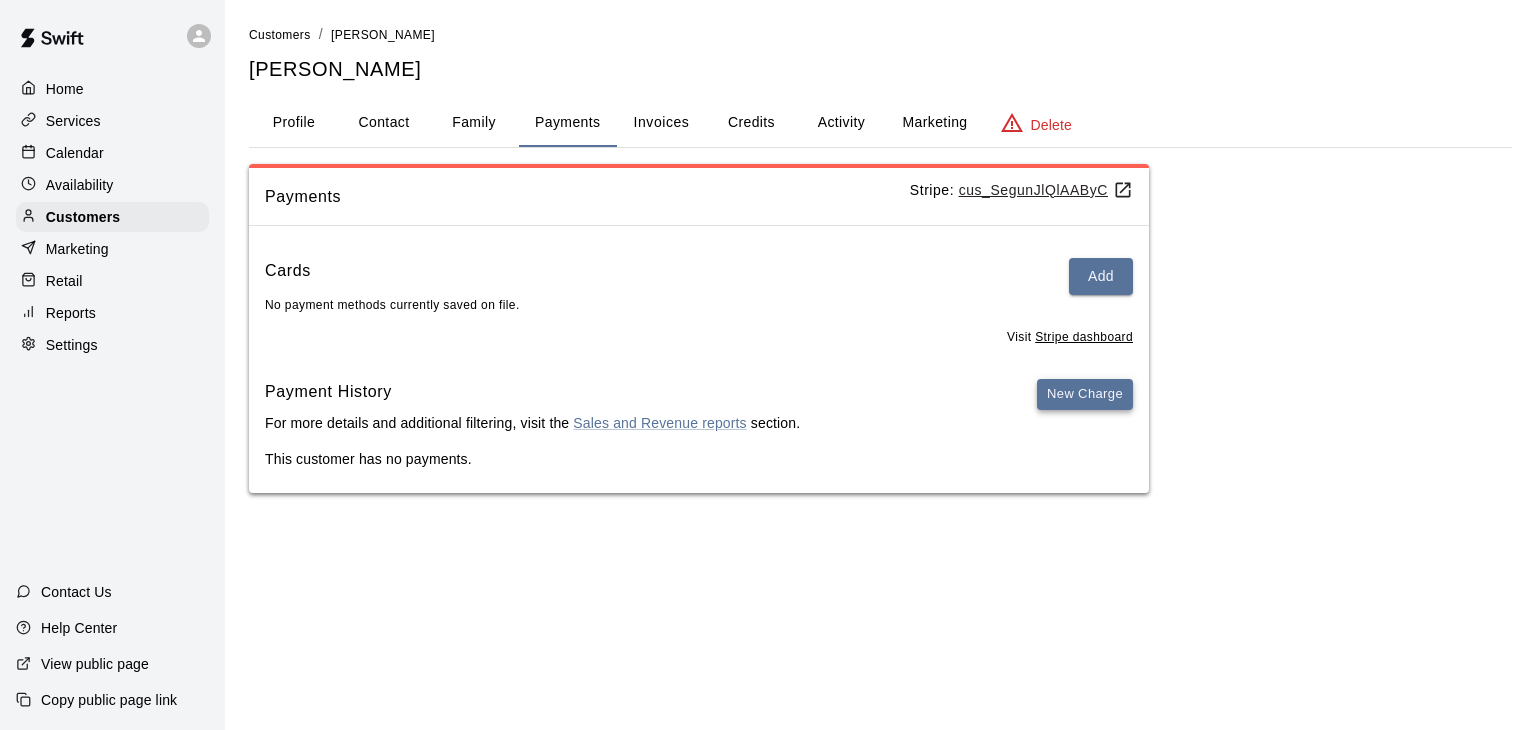 click on "New Charge" at bounding box center (1085, 394) 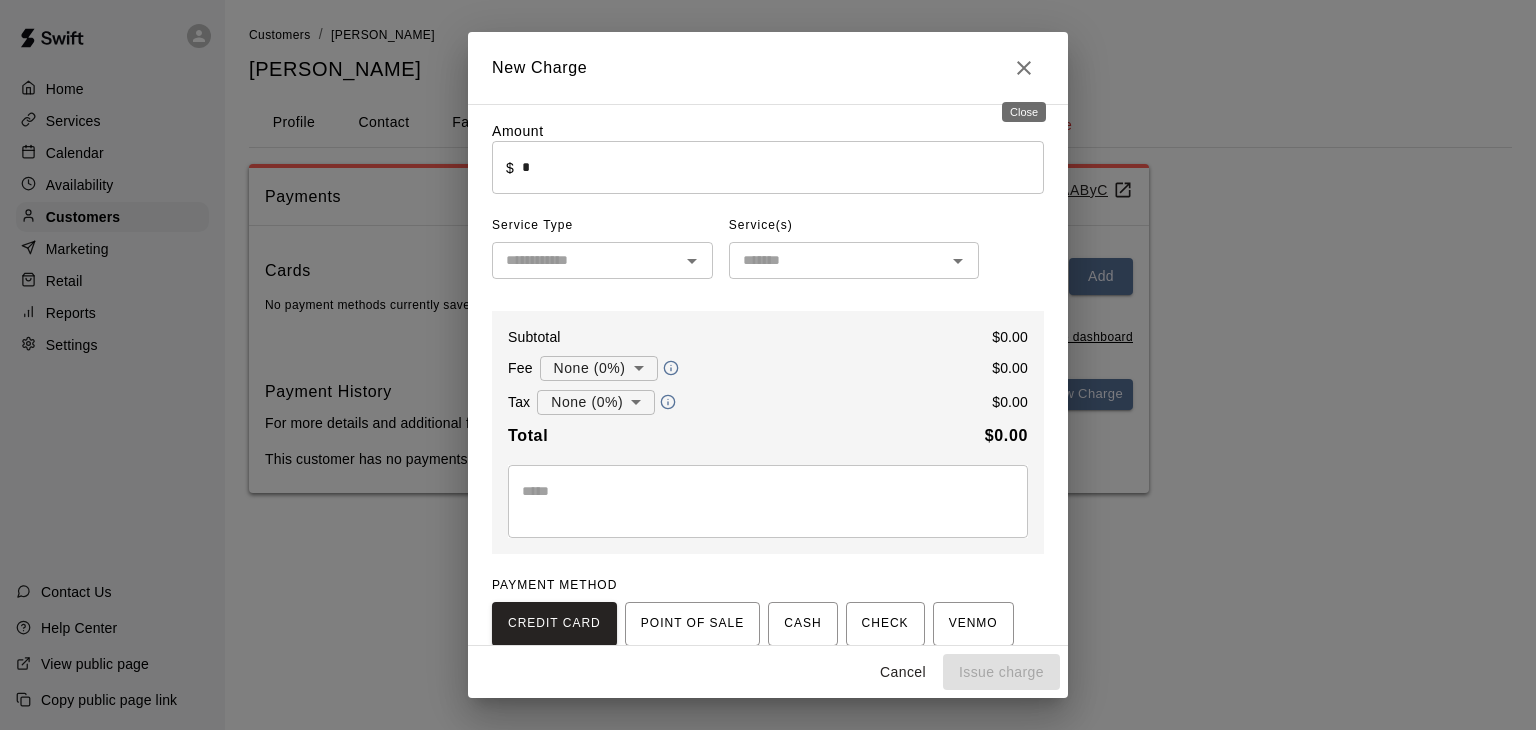 click at bounding box center (1024, 68) 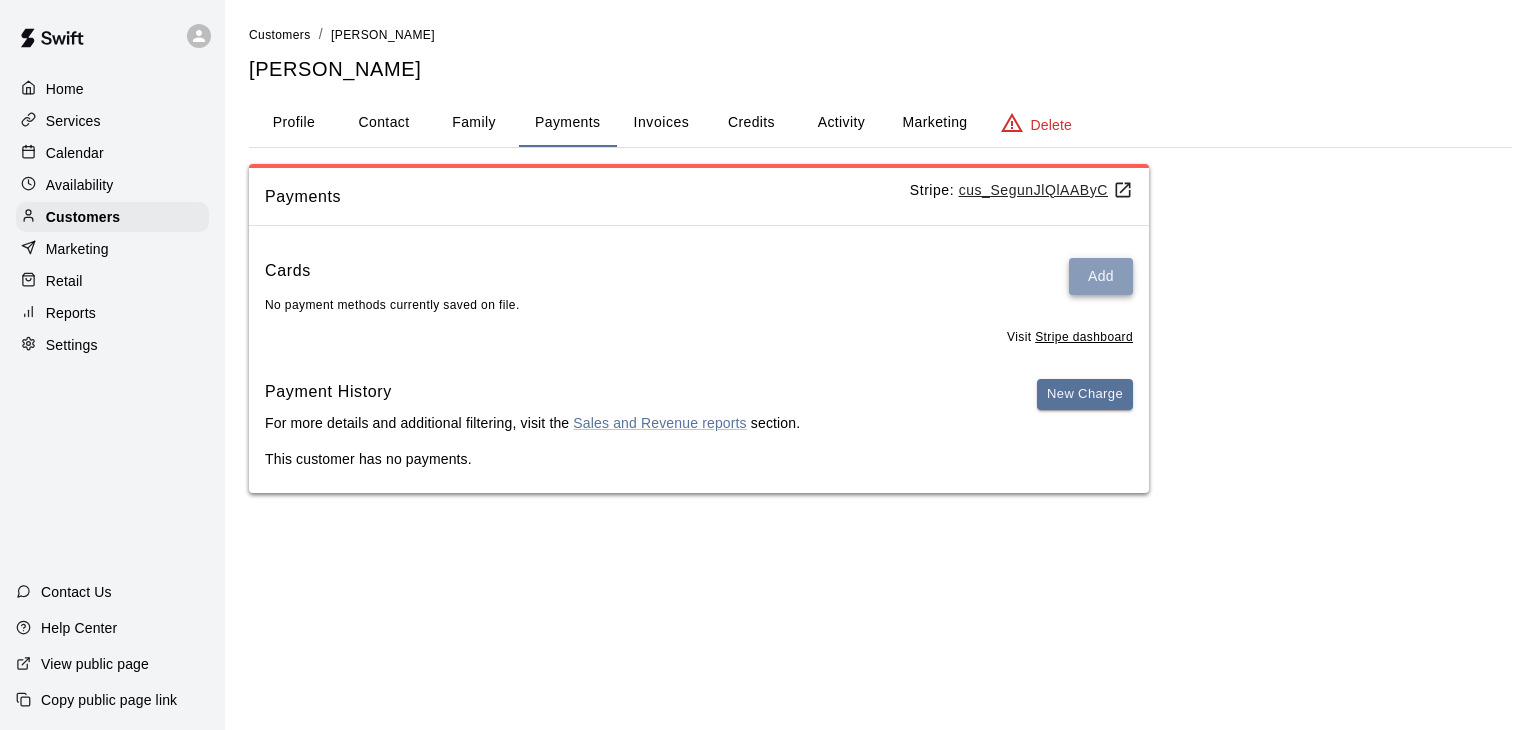 click on "Add" at bounding box center (1101, 276) 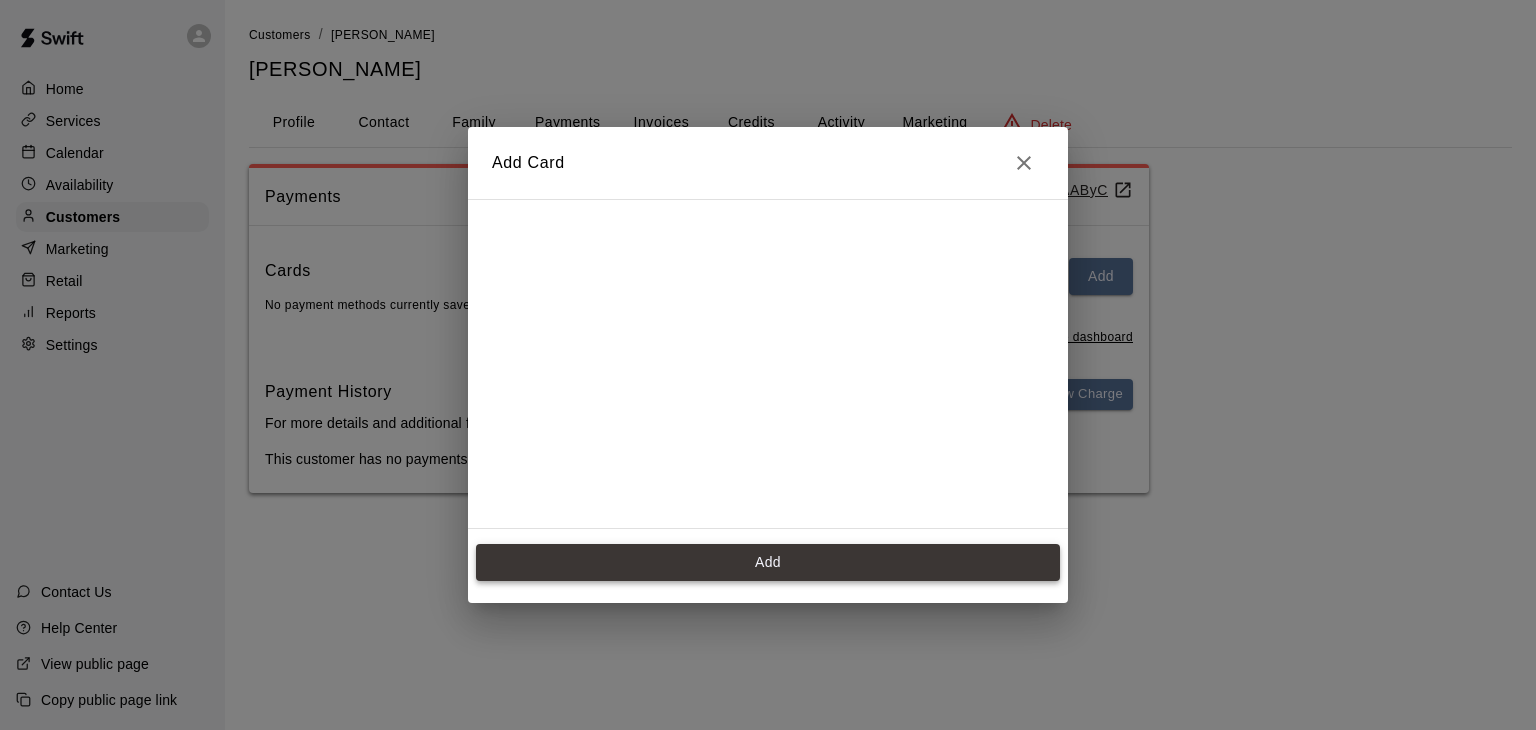 click on "Add" at bounding box center [768, 562] 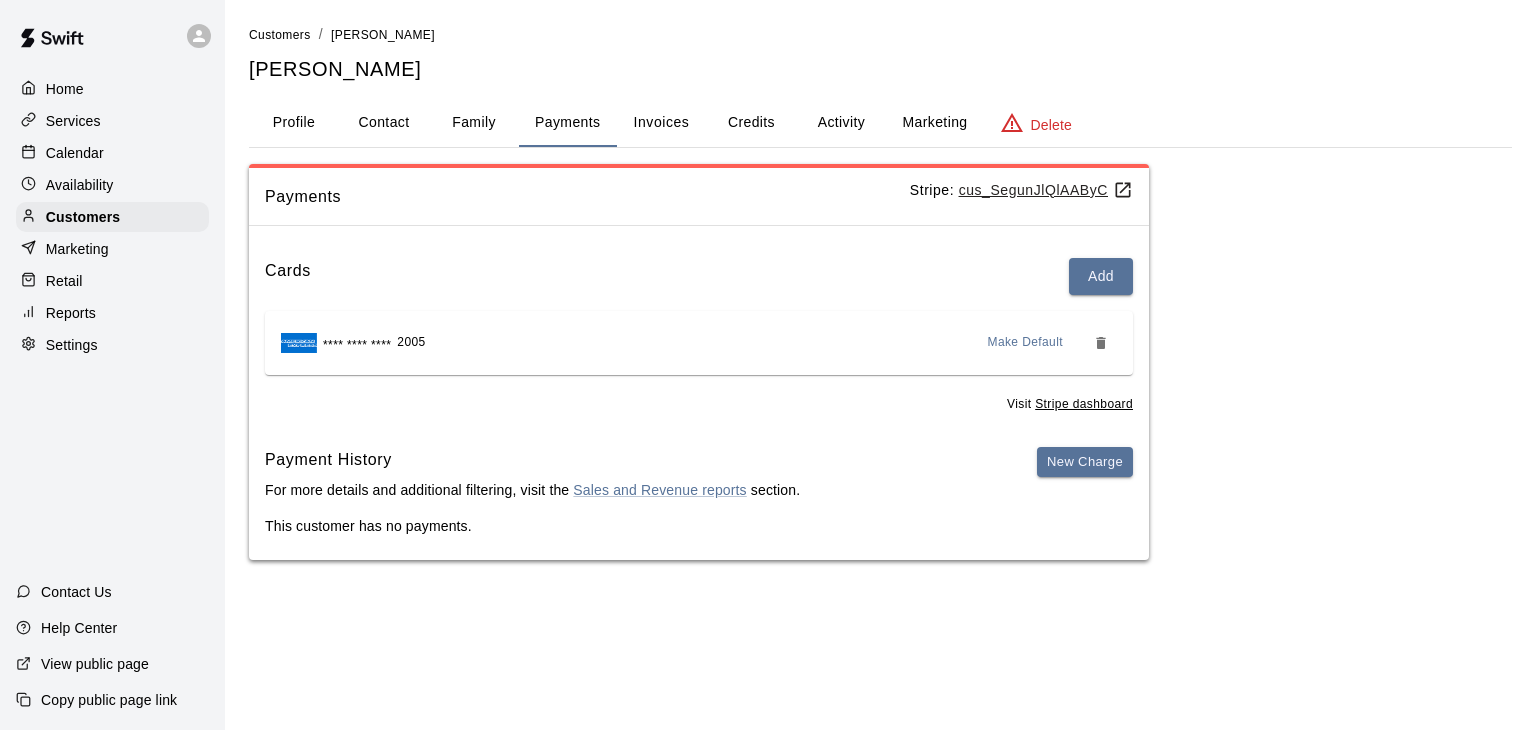 click on "Marketing" at bounding box center (112, 249) 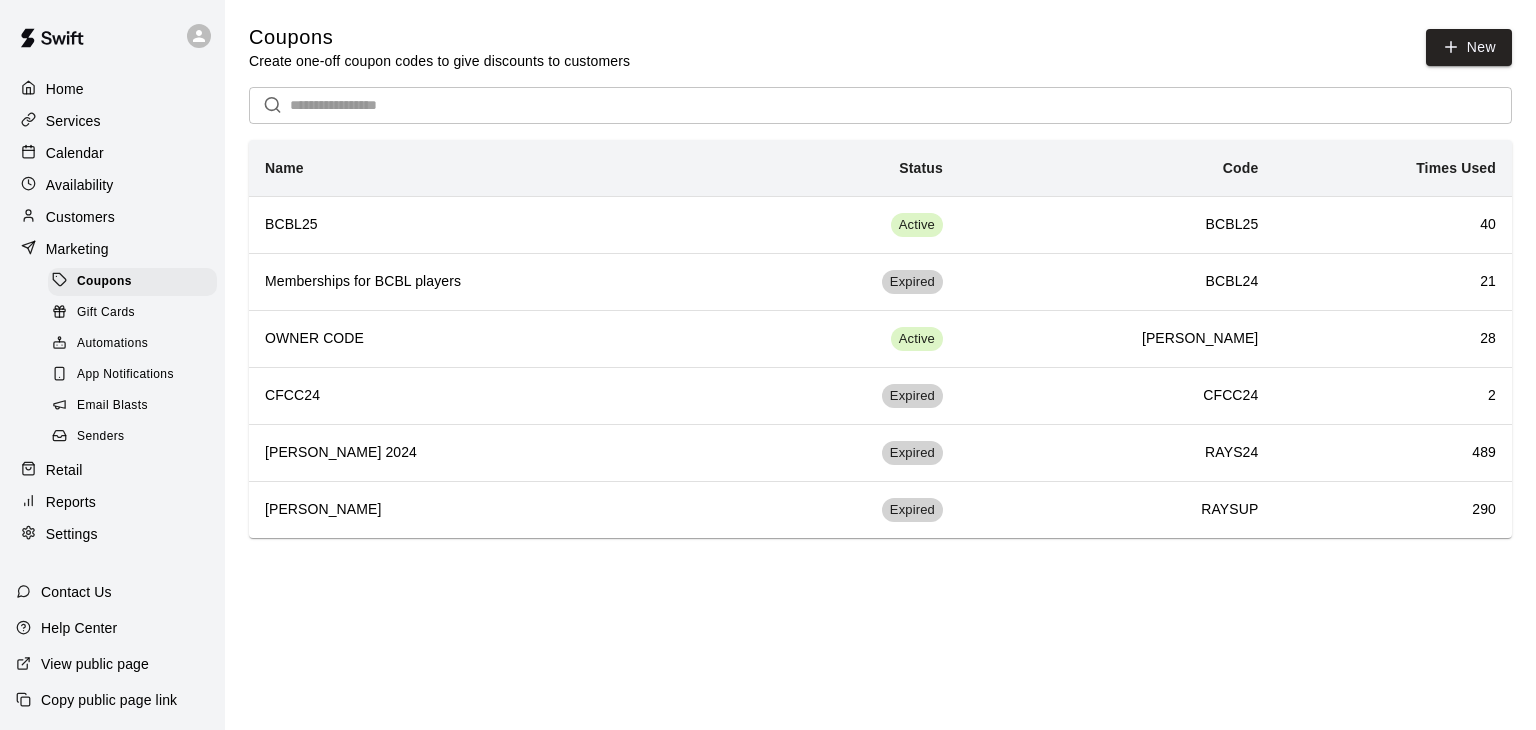 click on "Customers" at bounding box center [112, 217] 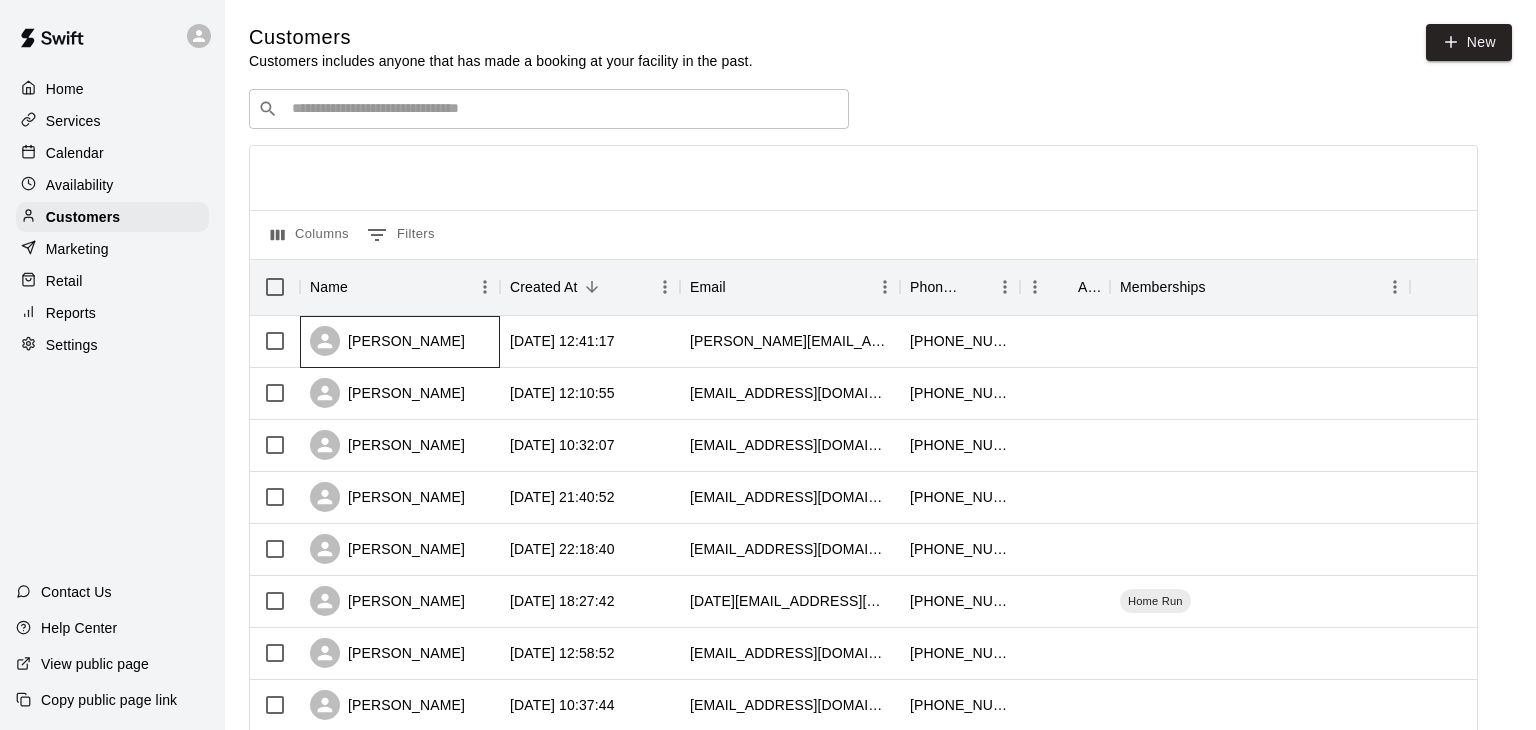 click on "[PERSON_NAME]" at bounding box center [400, 342] 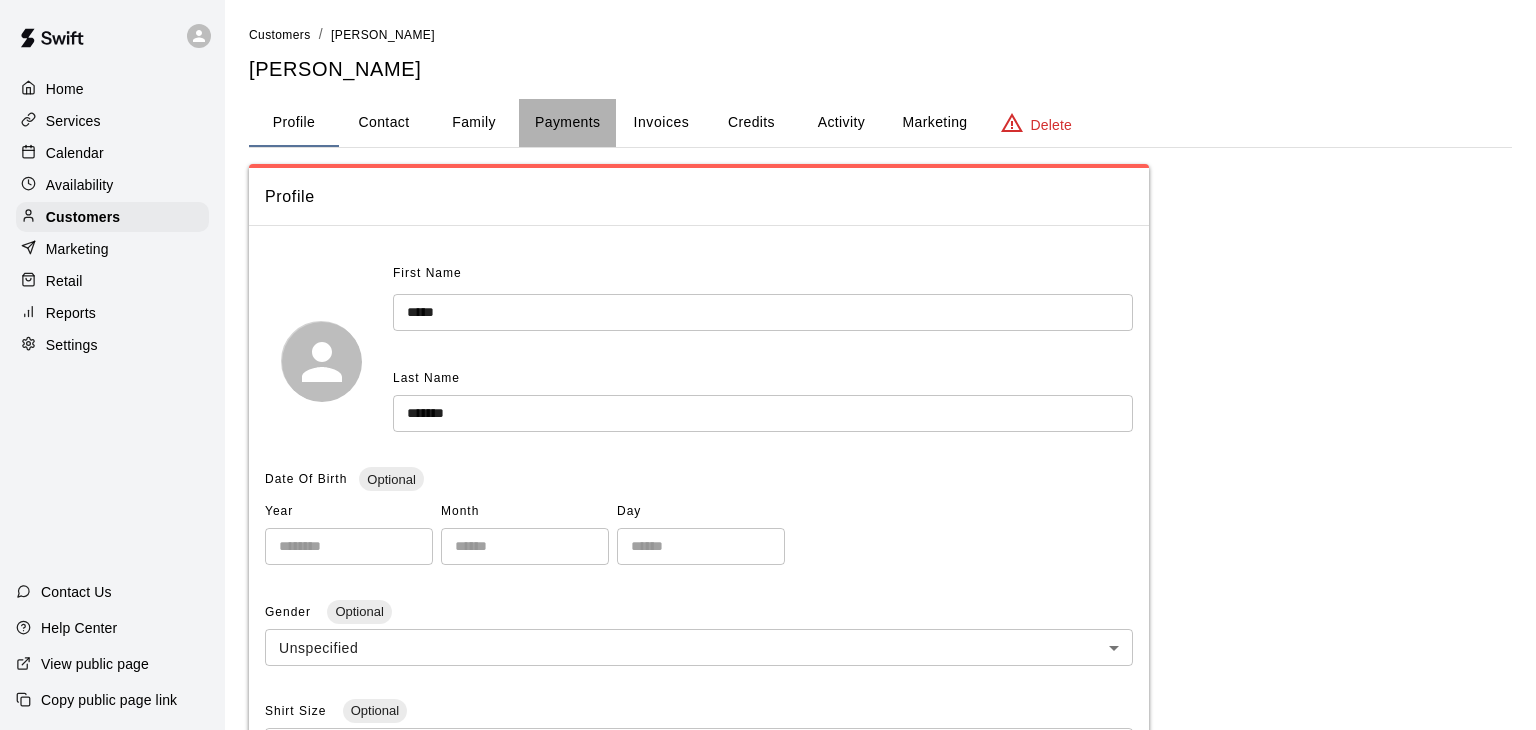 click on "Payments" at bounding box center [567, 123] 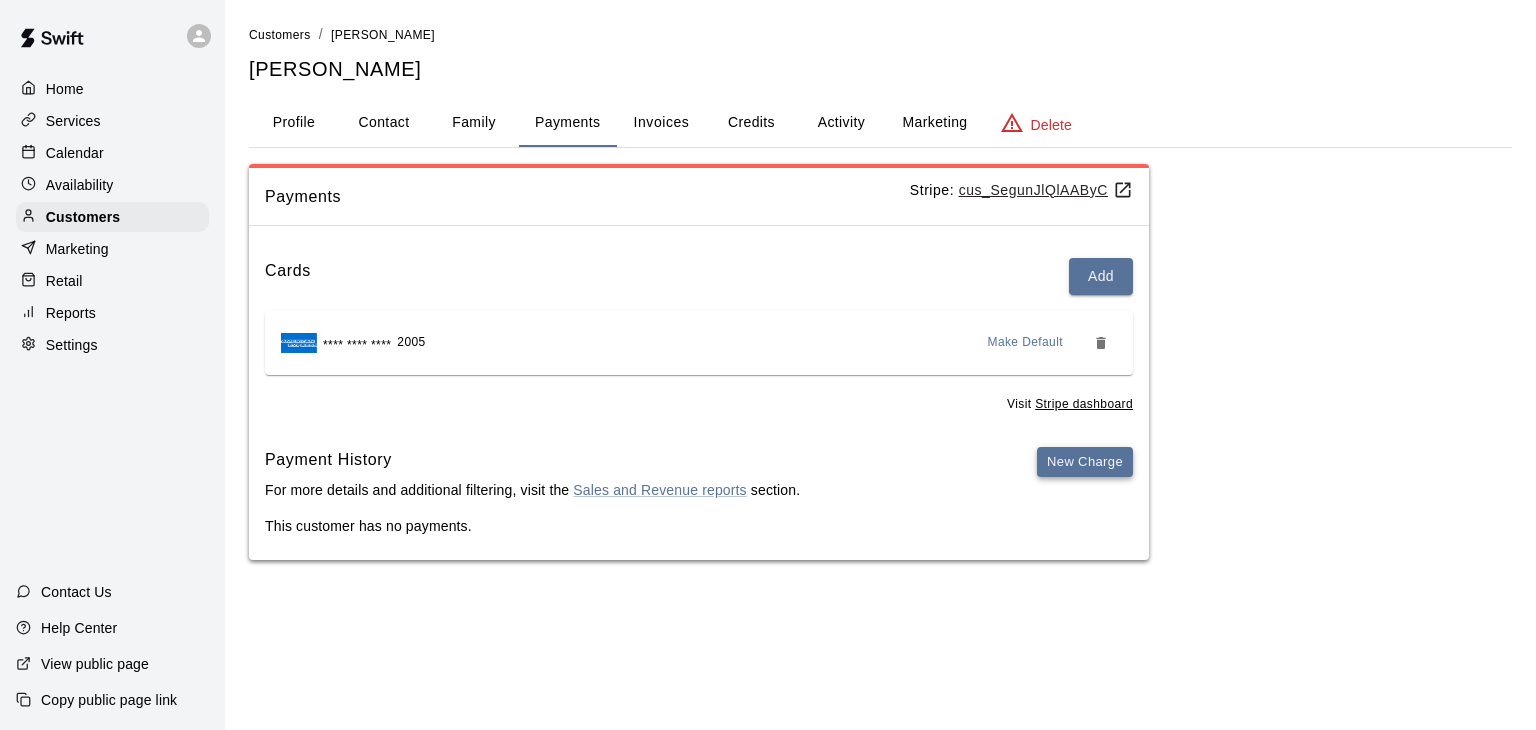 click on "New Charge" at bounding box center (1085, 462) 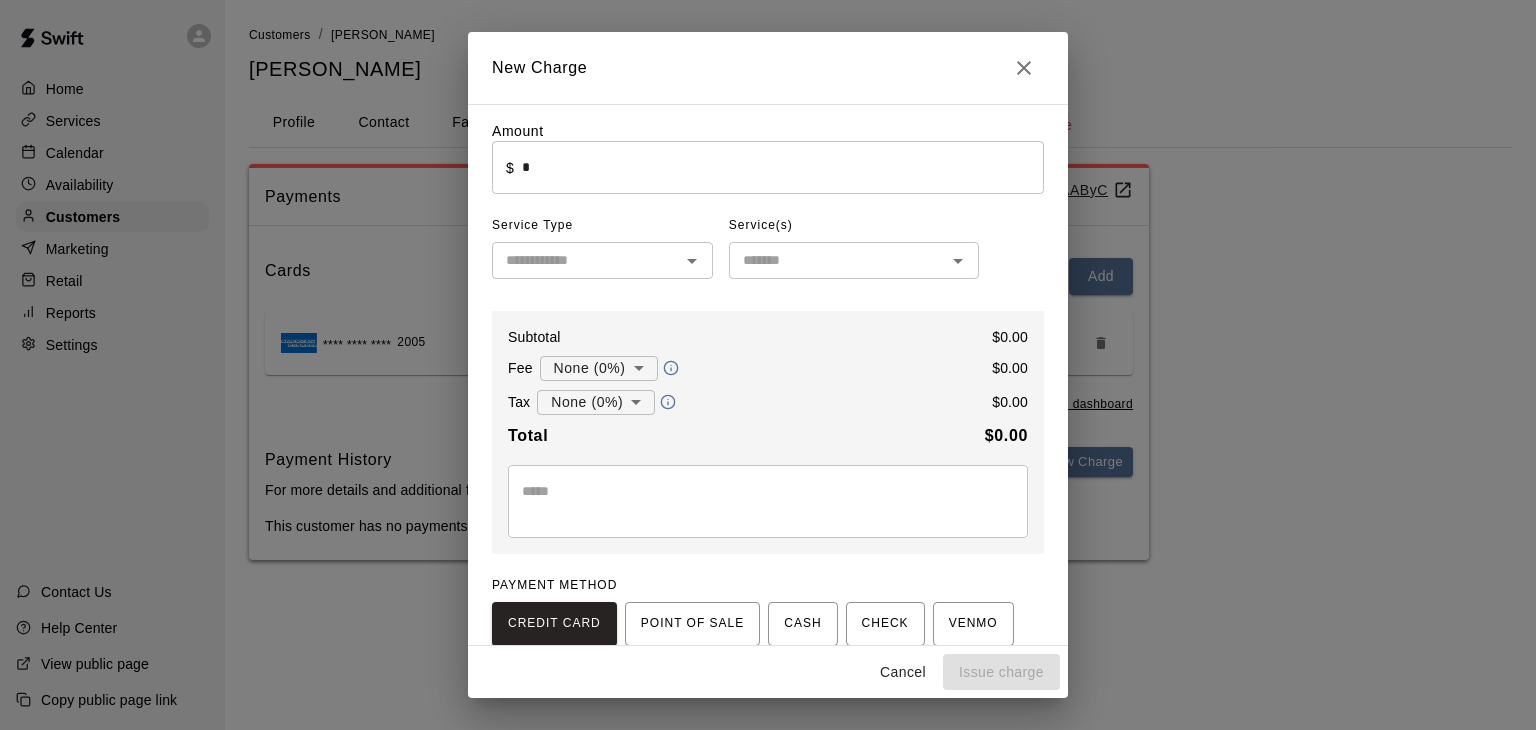 click on "*" at bounding box center [783, 167] 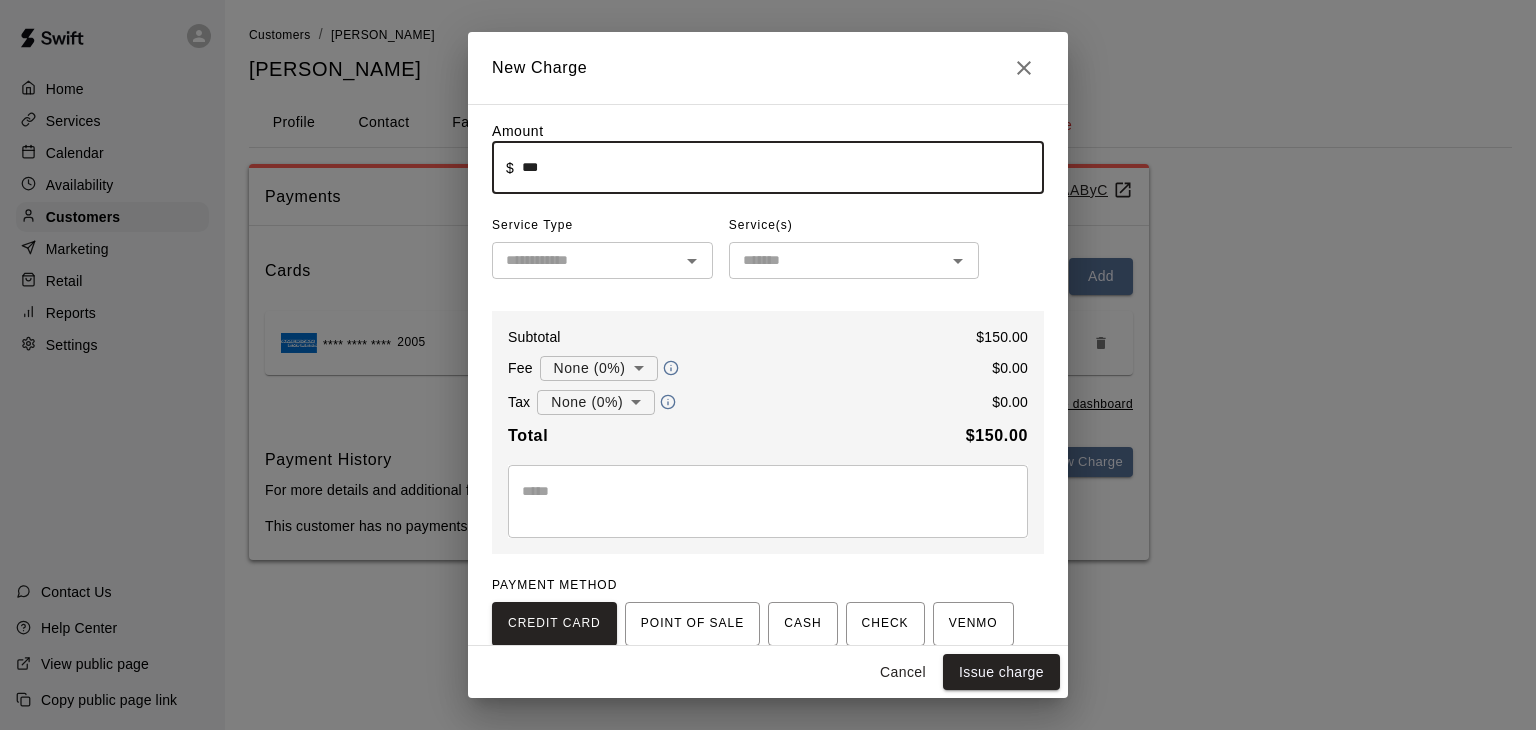 click at bounding box center [586, 260] 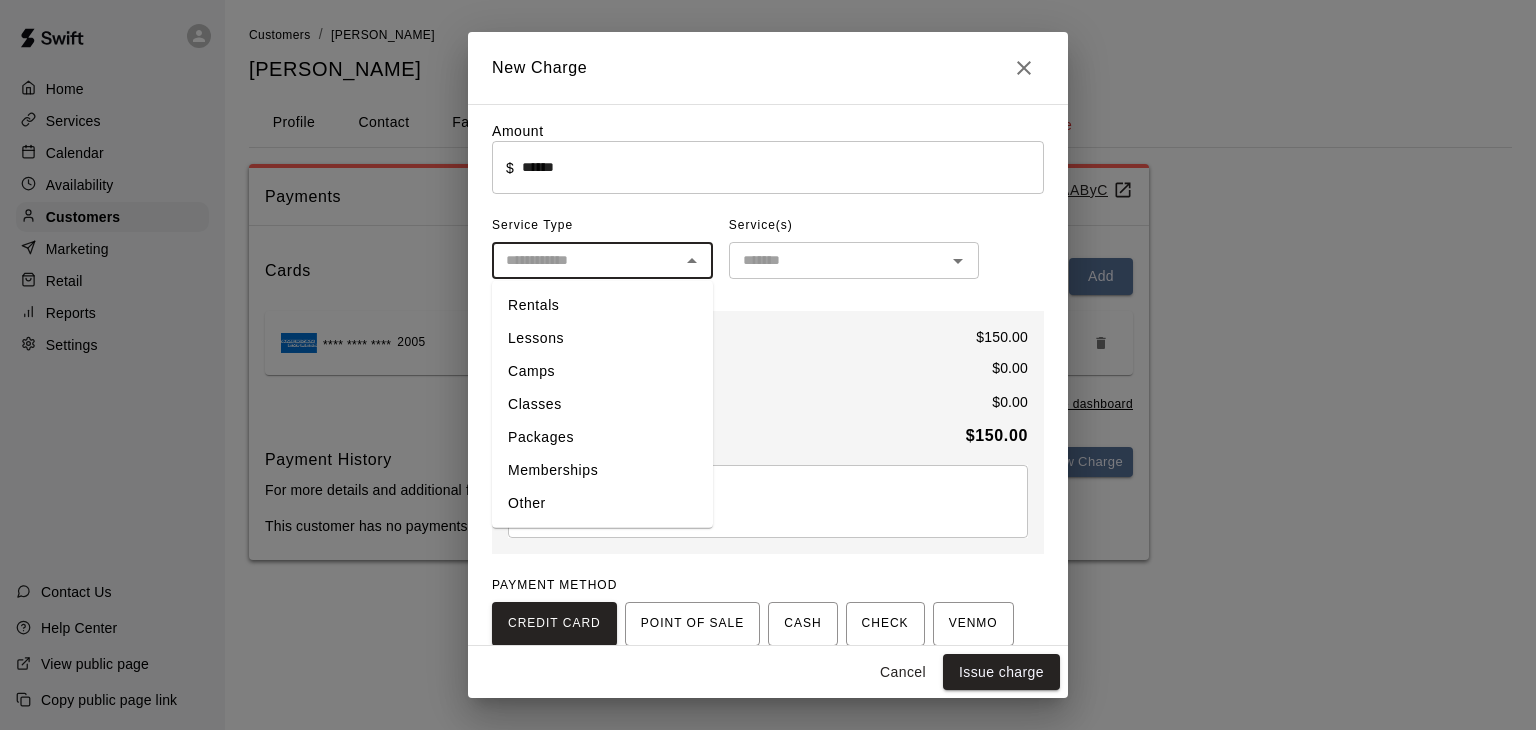 click on "Rentals" at bounding box center [602, 305] 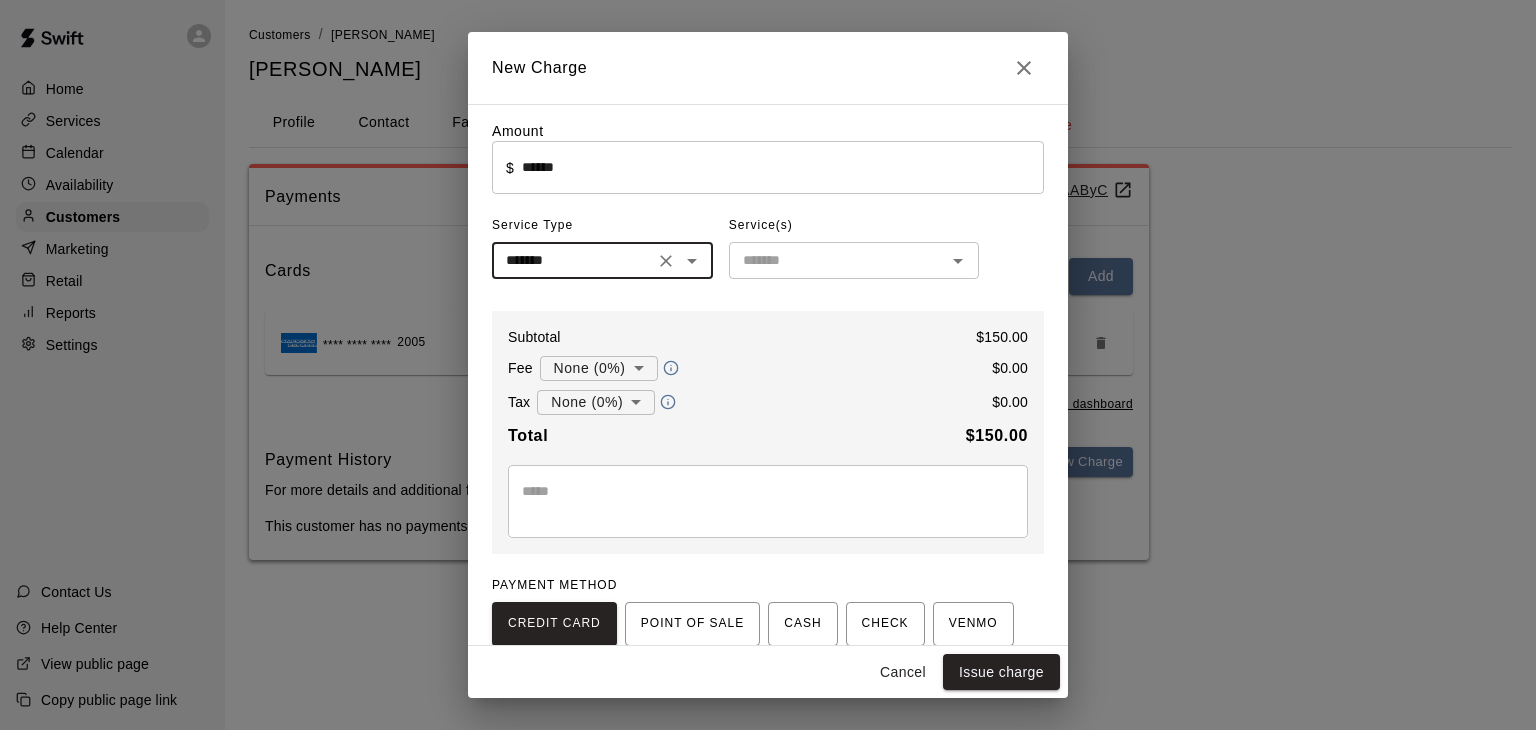 click at bounding box center [837, 260] 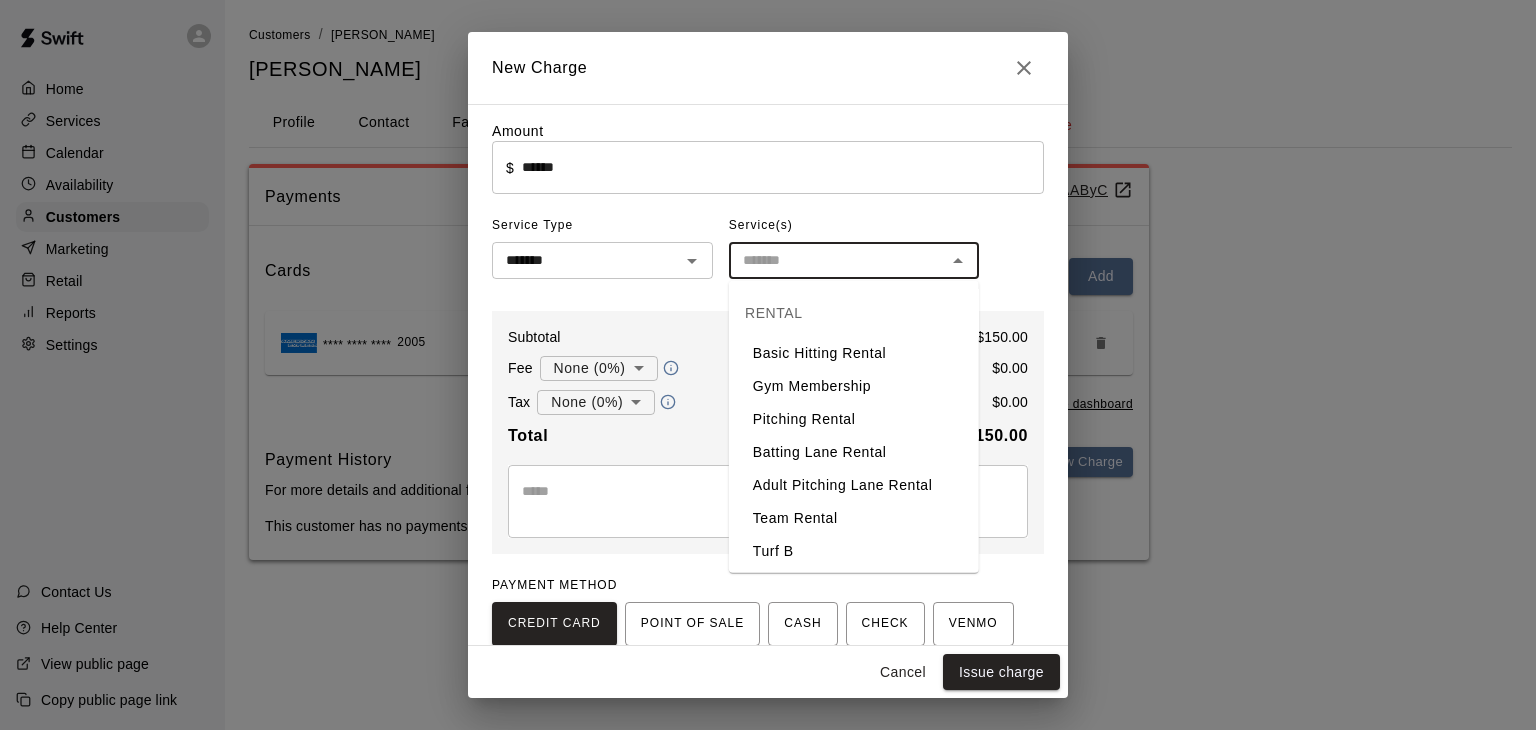 click on "Team Rental" at bounding box center [854, 518] 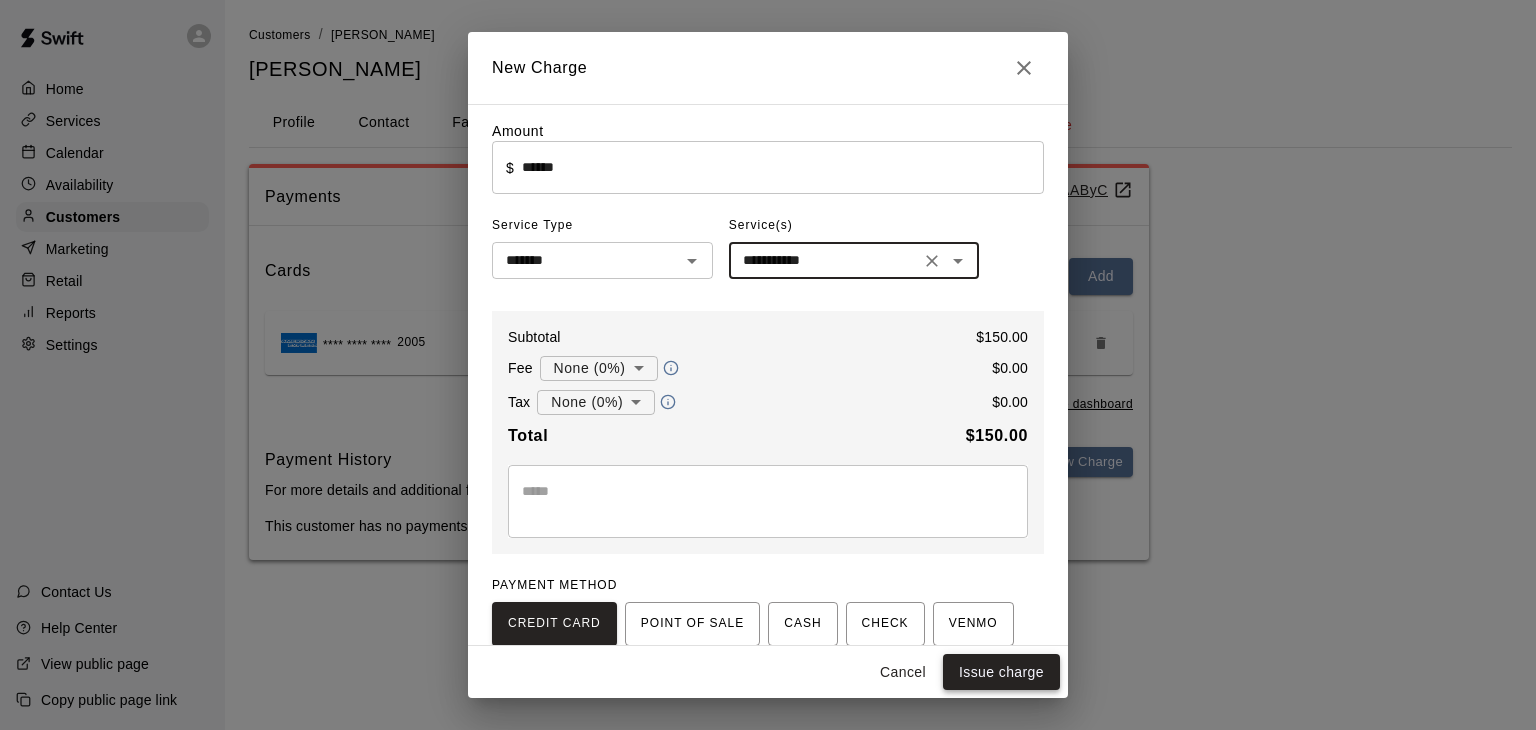 click on "Issue charge" at bounding box center [1001, 672] 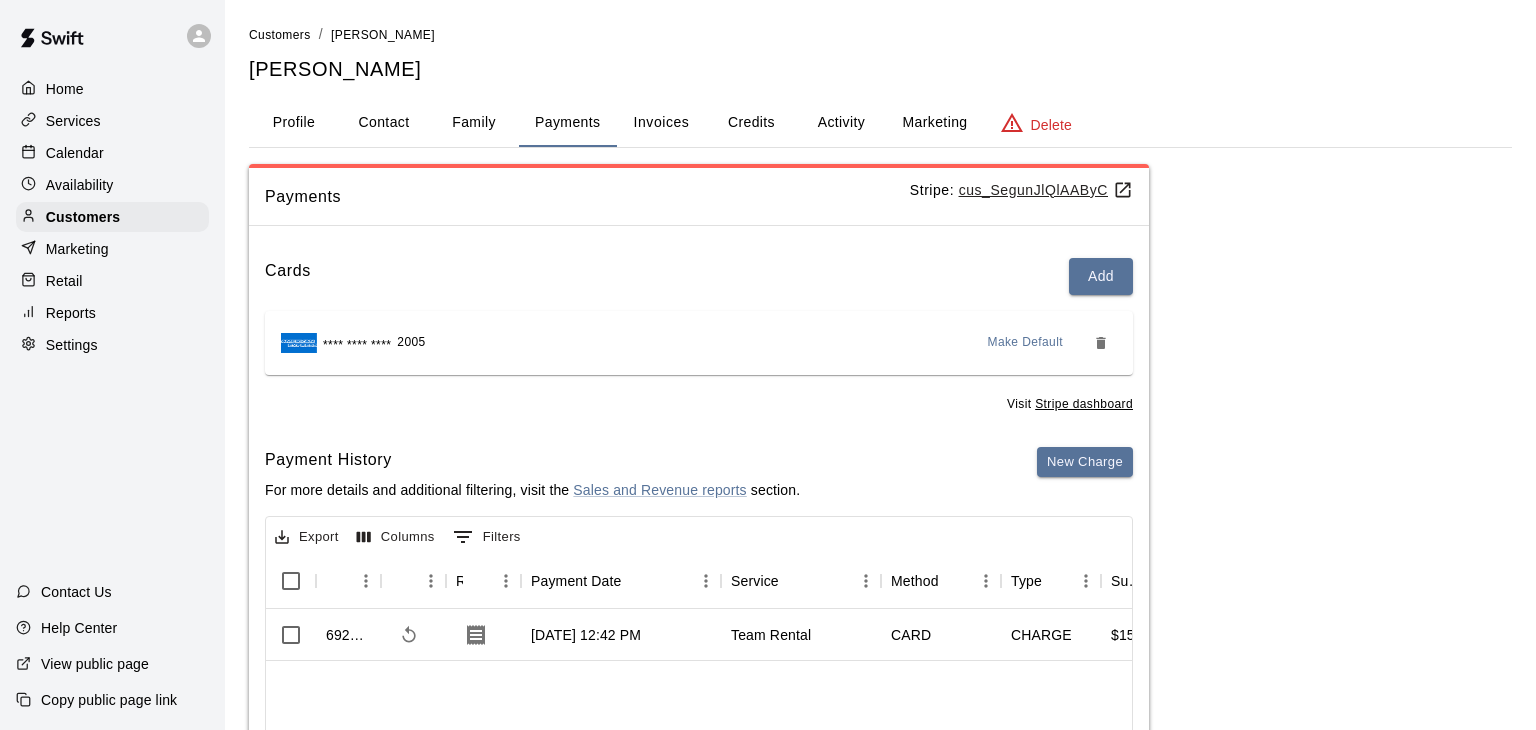 click on "Marketing" at bounding box center (77, 249) 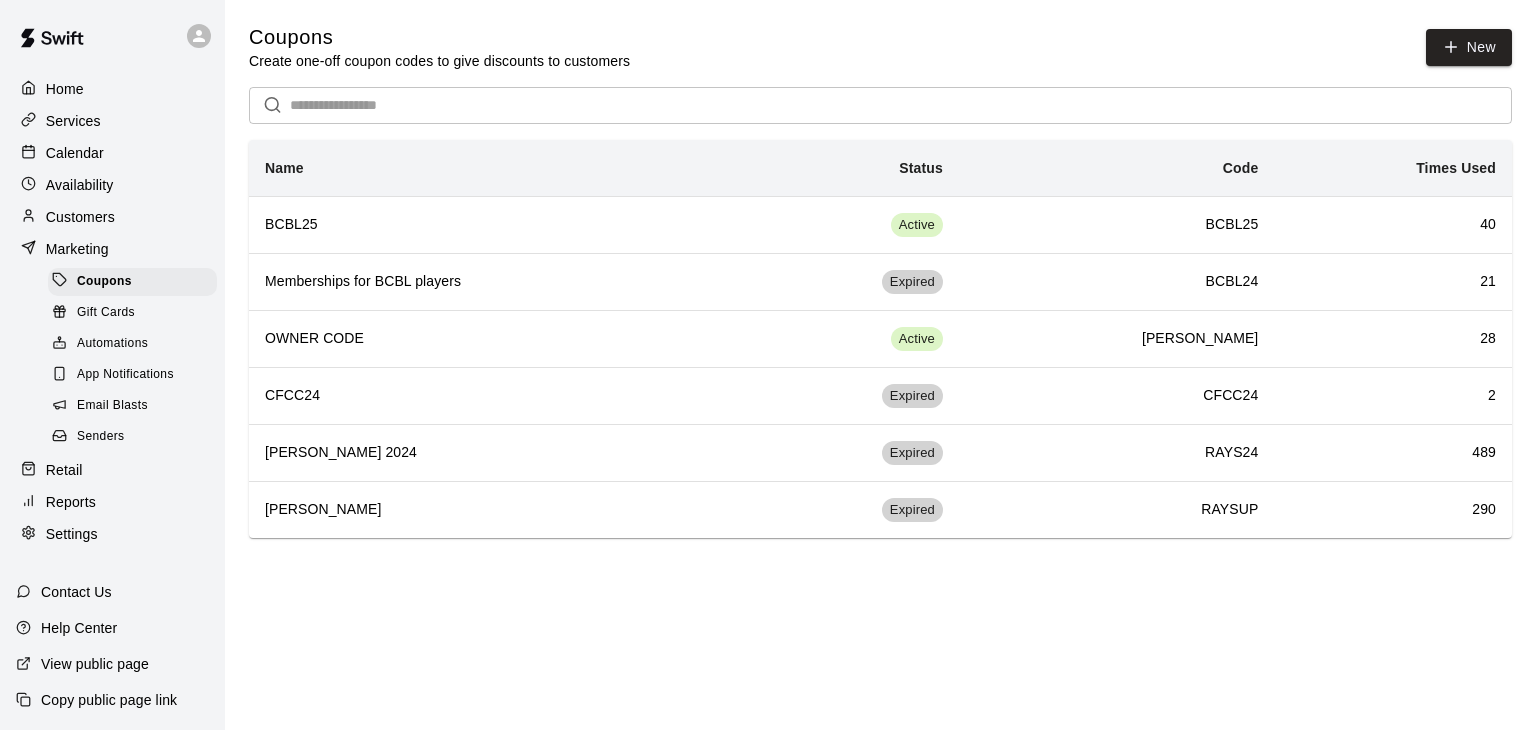 click on "Calendar" at bounding box center (112, 153) 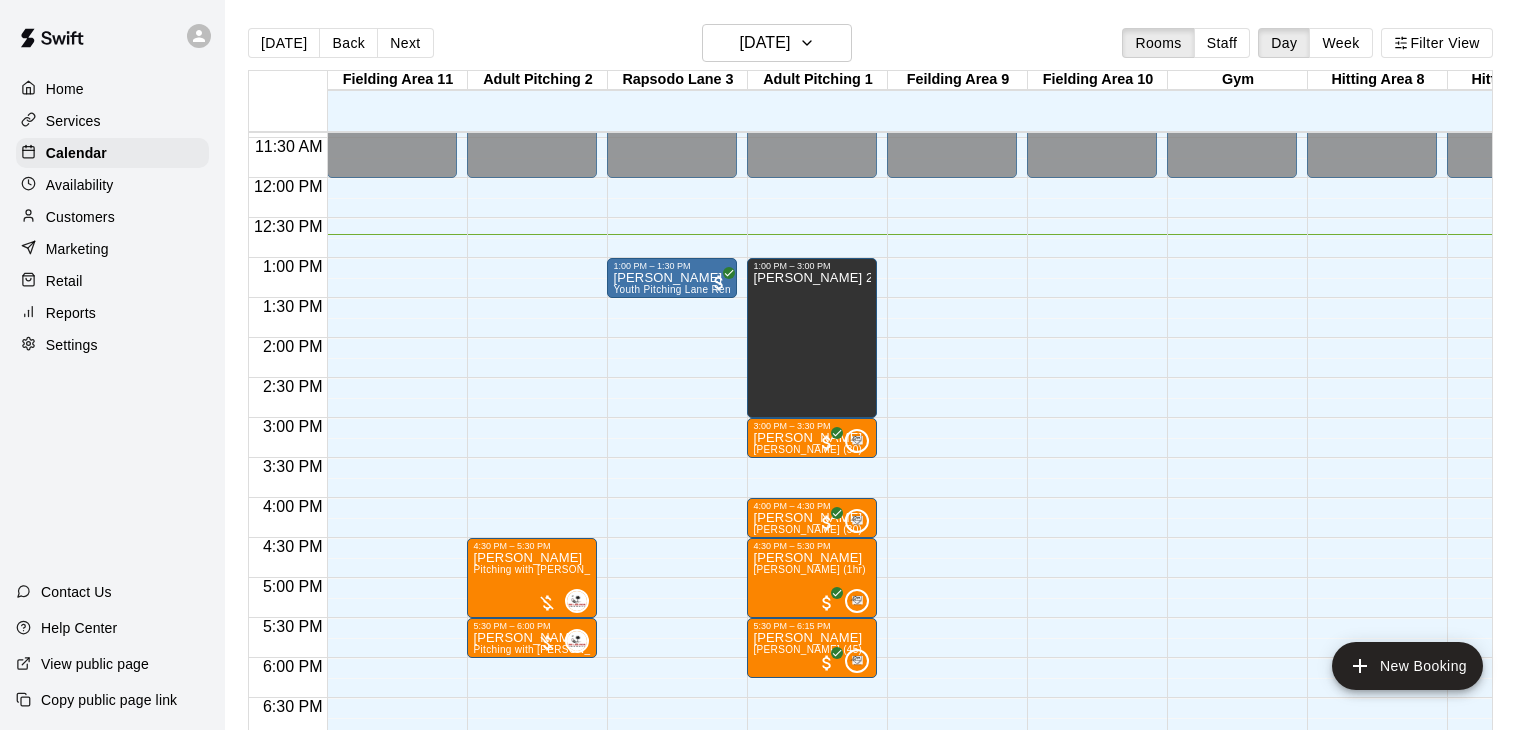 scroll, scrollTop: 915, scrollLeft: 385, axis: both 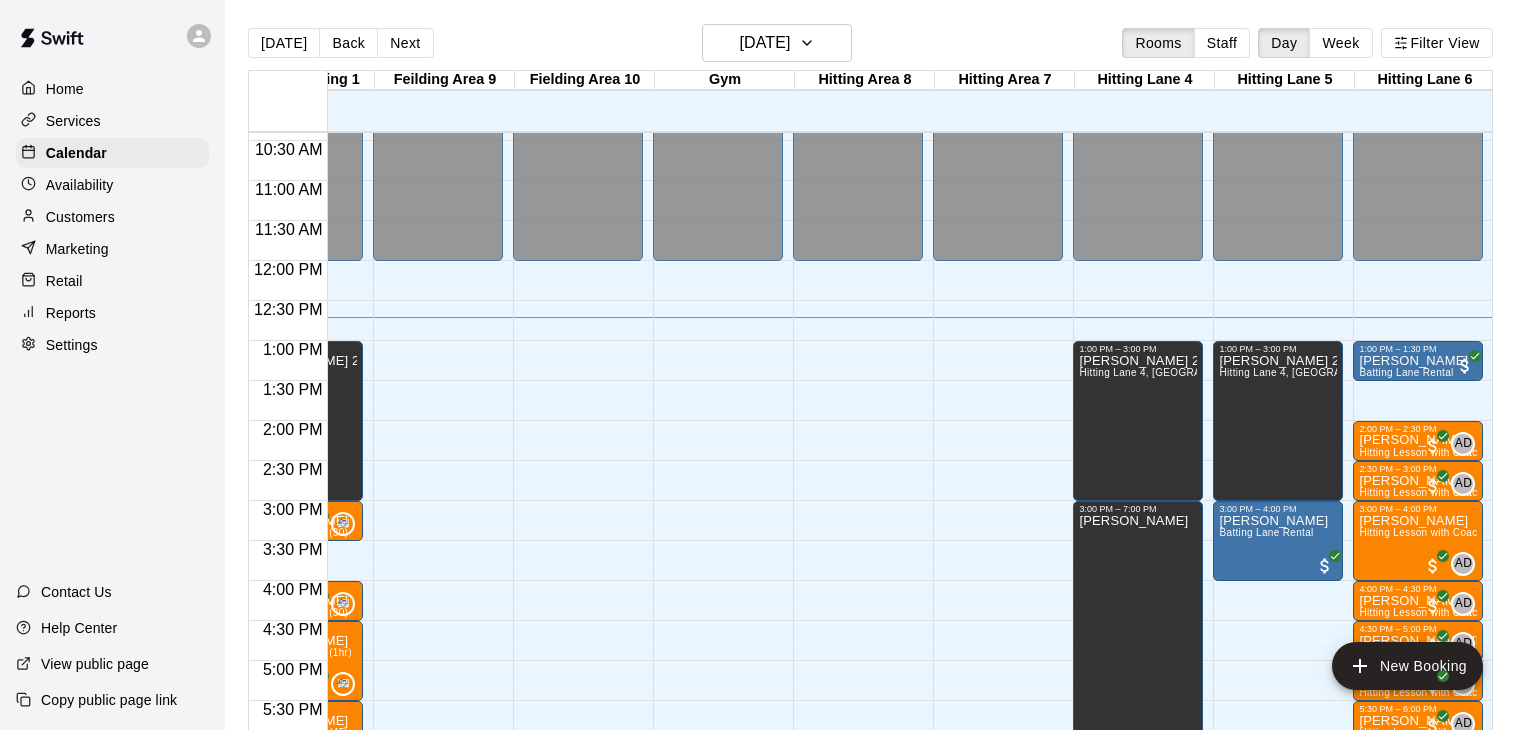 click on "12:00 AM – 12:00 PM Closed 8:00 PM – 11:59 PM Closed" at bounding box center (578, 261) 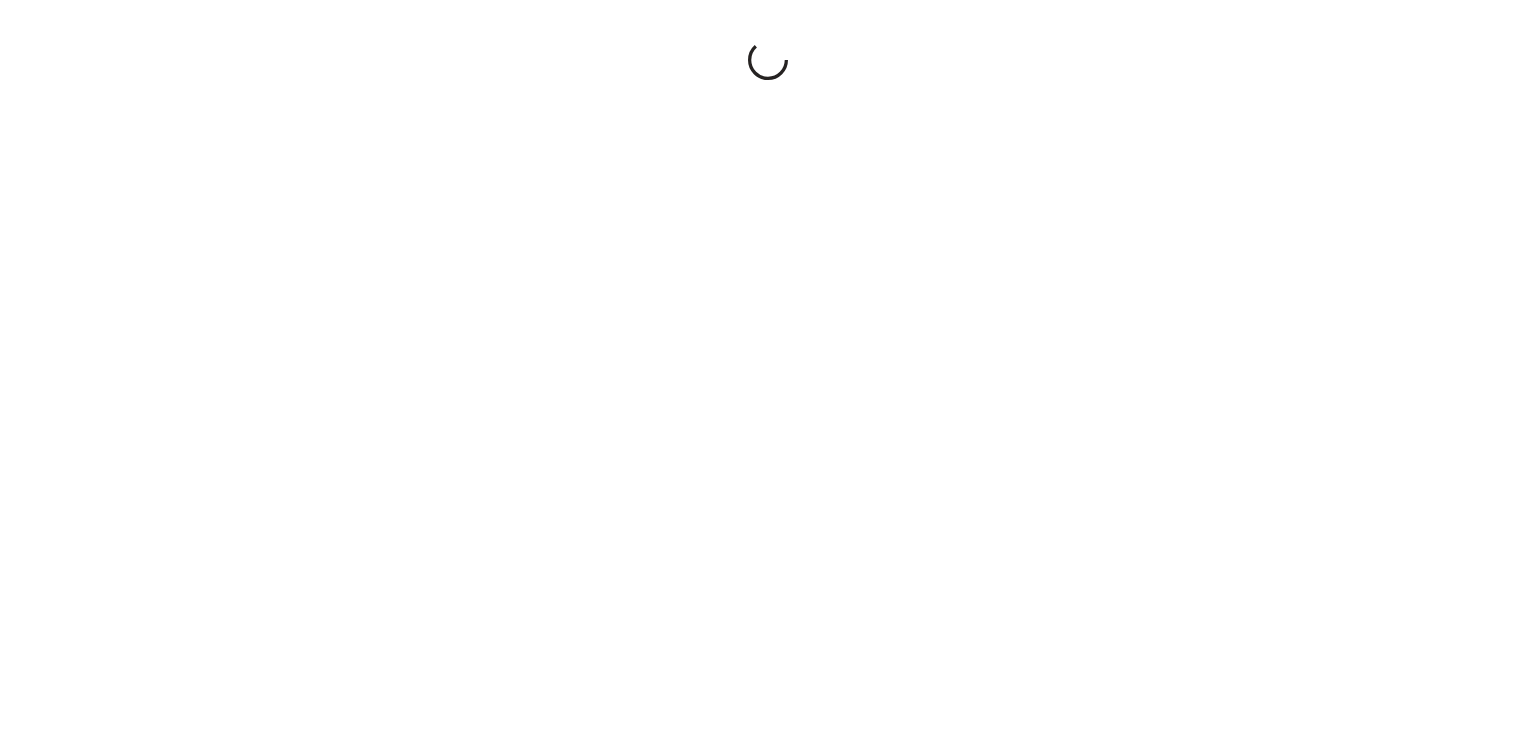 scroll, scrollTop: 0, scrollLeft: 0, axis: both 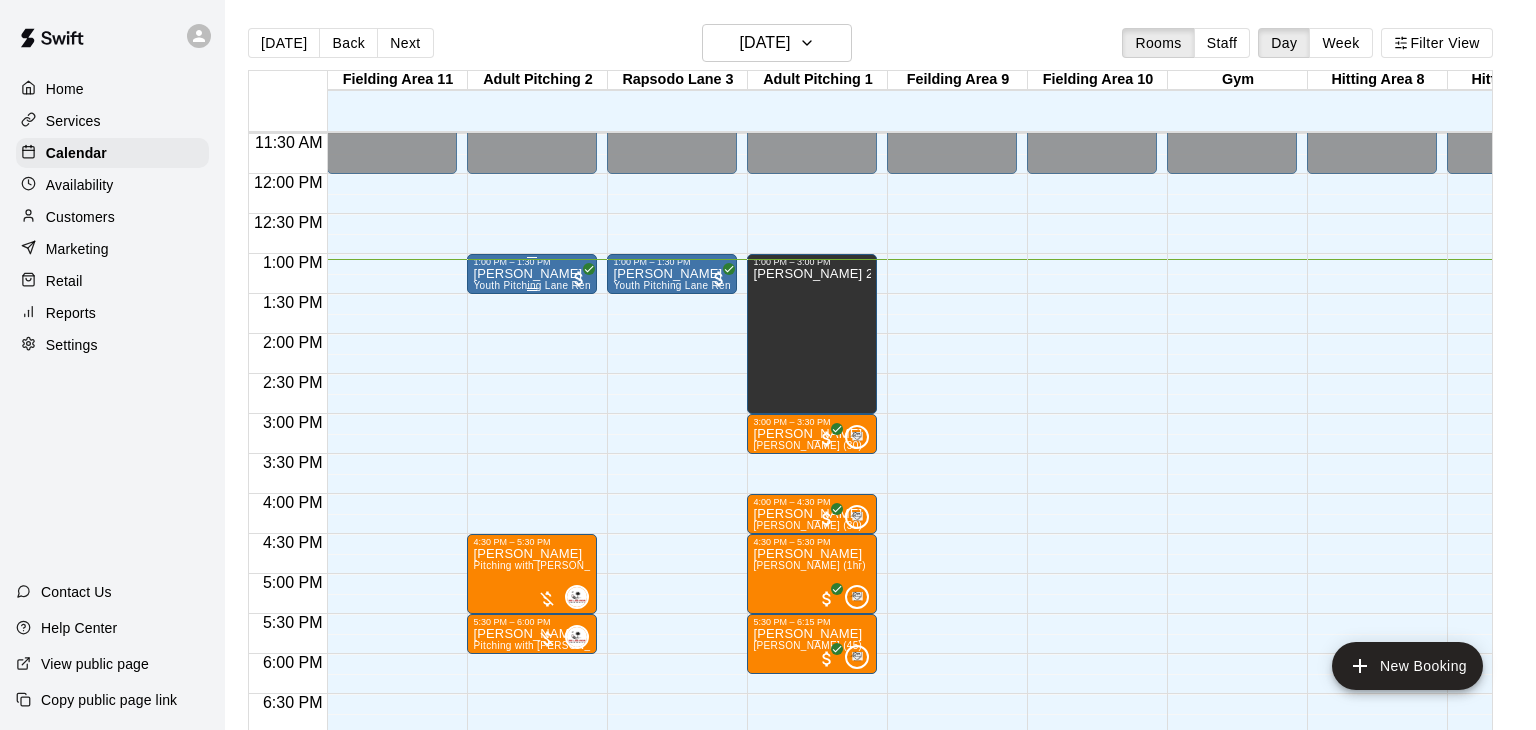 click on "1:00 PM – 1:30 PM" at bounding box center (532, 262) 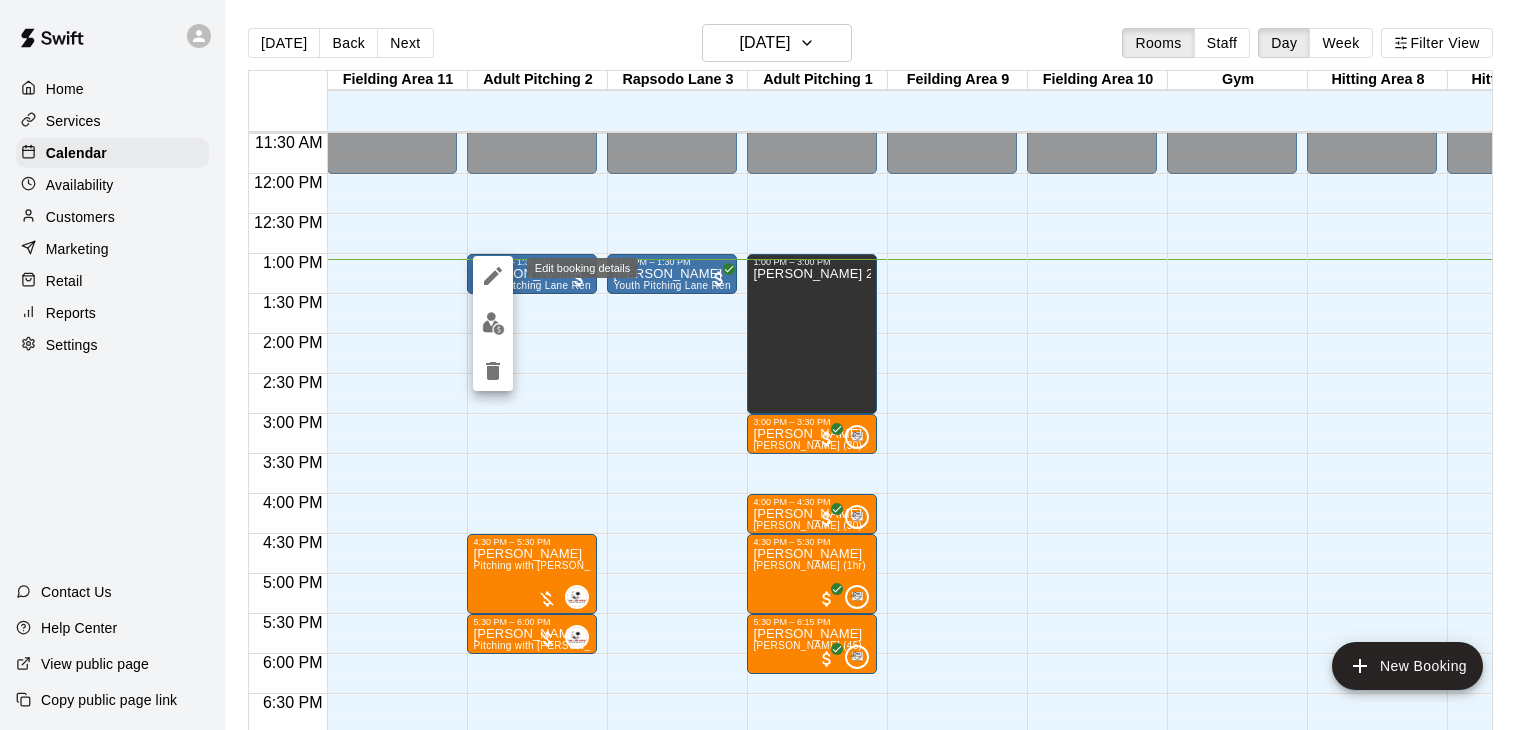 click 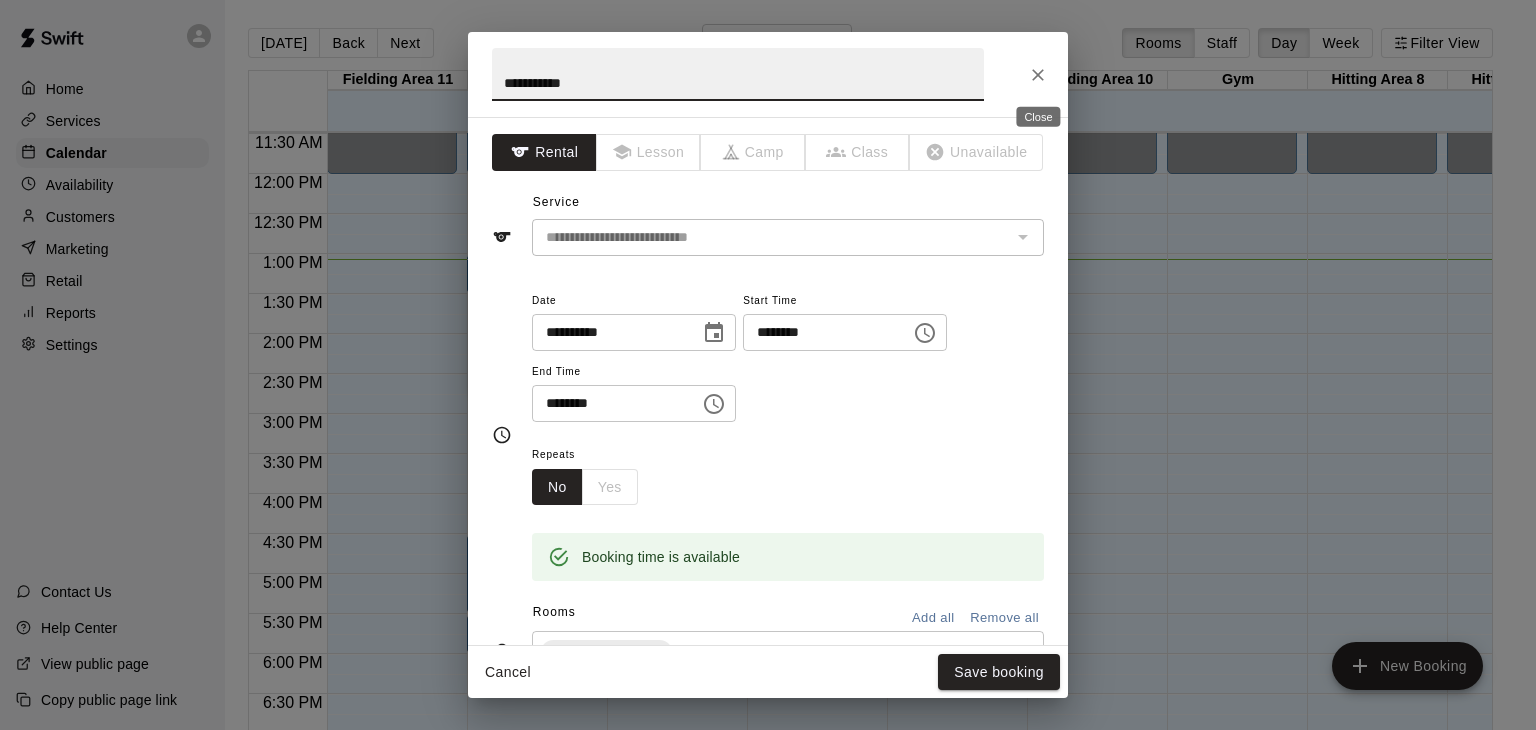 click 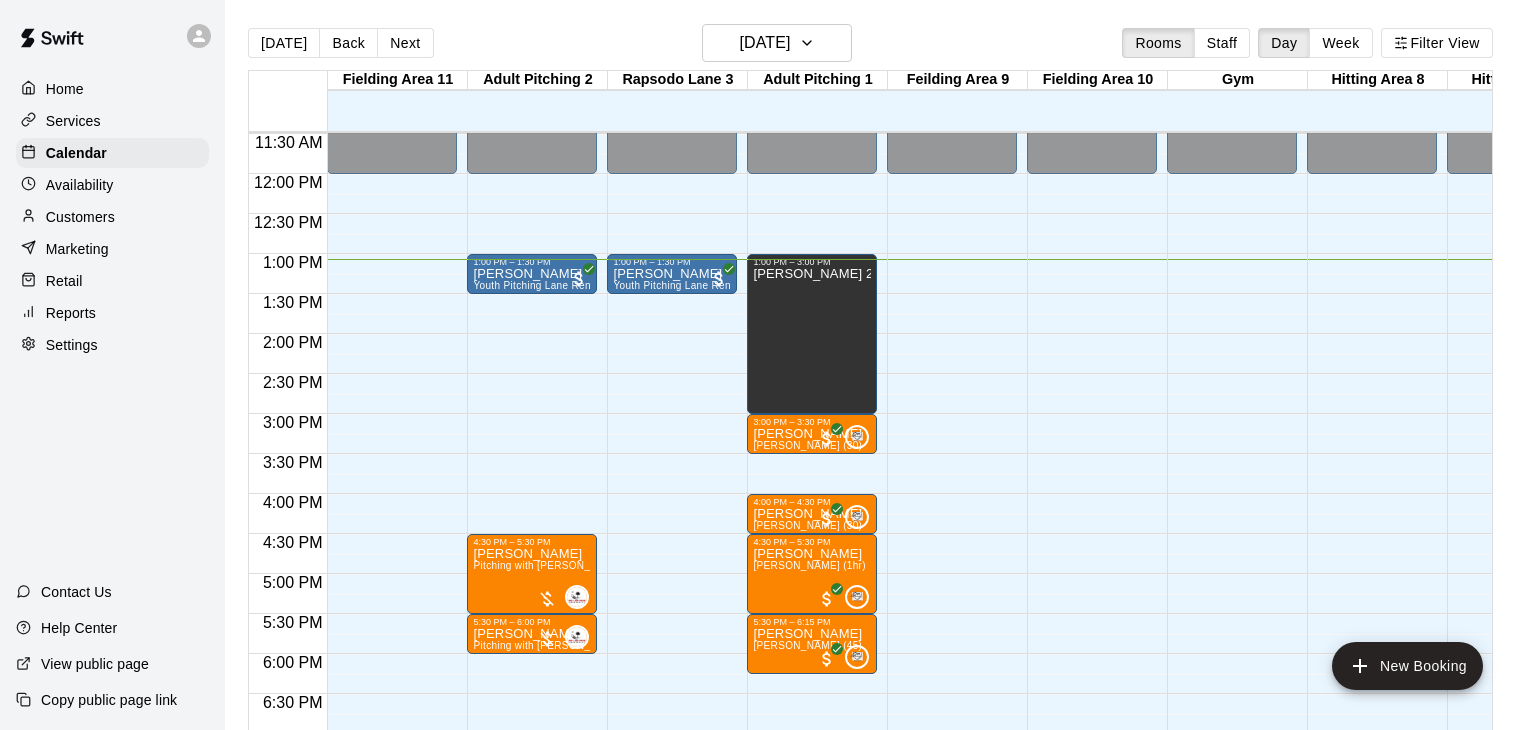click on "Customers" at bounding box center (80, 217) 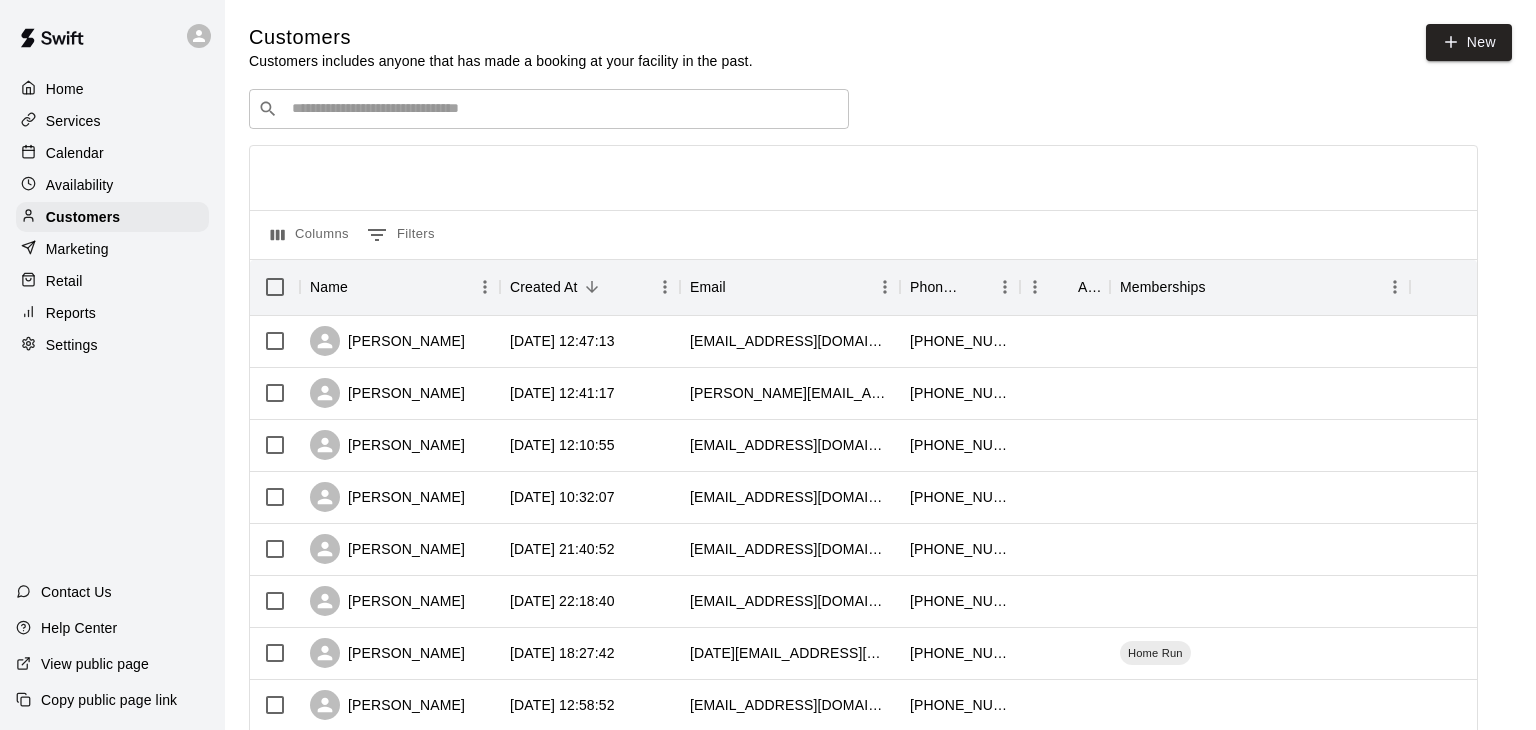 click at bounding box center [563, 109] 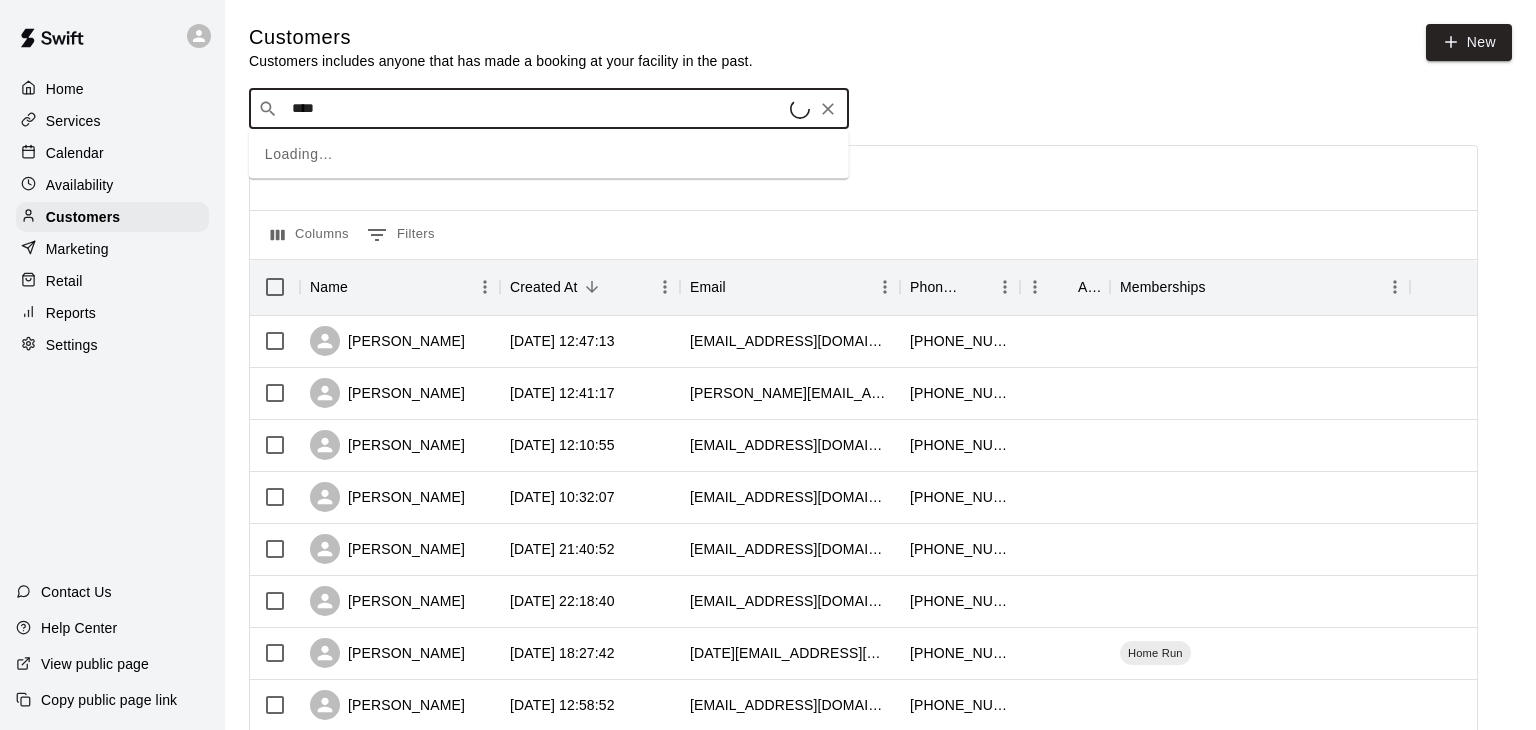 type on "*****" 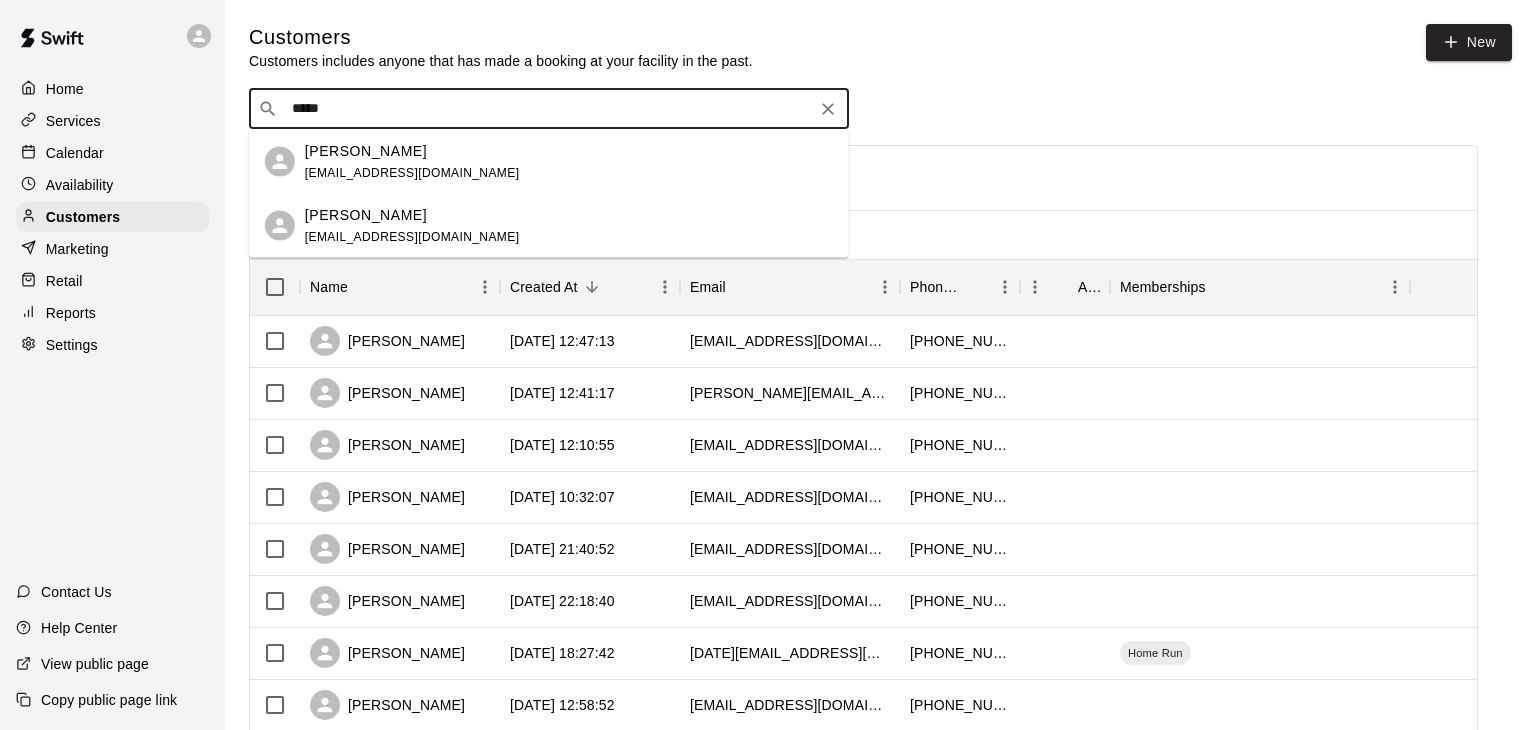 click on "Sammy Colon phil@philcolon.com" at bounding box center [569, 161] 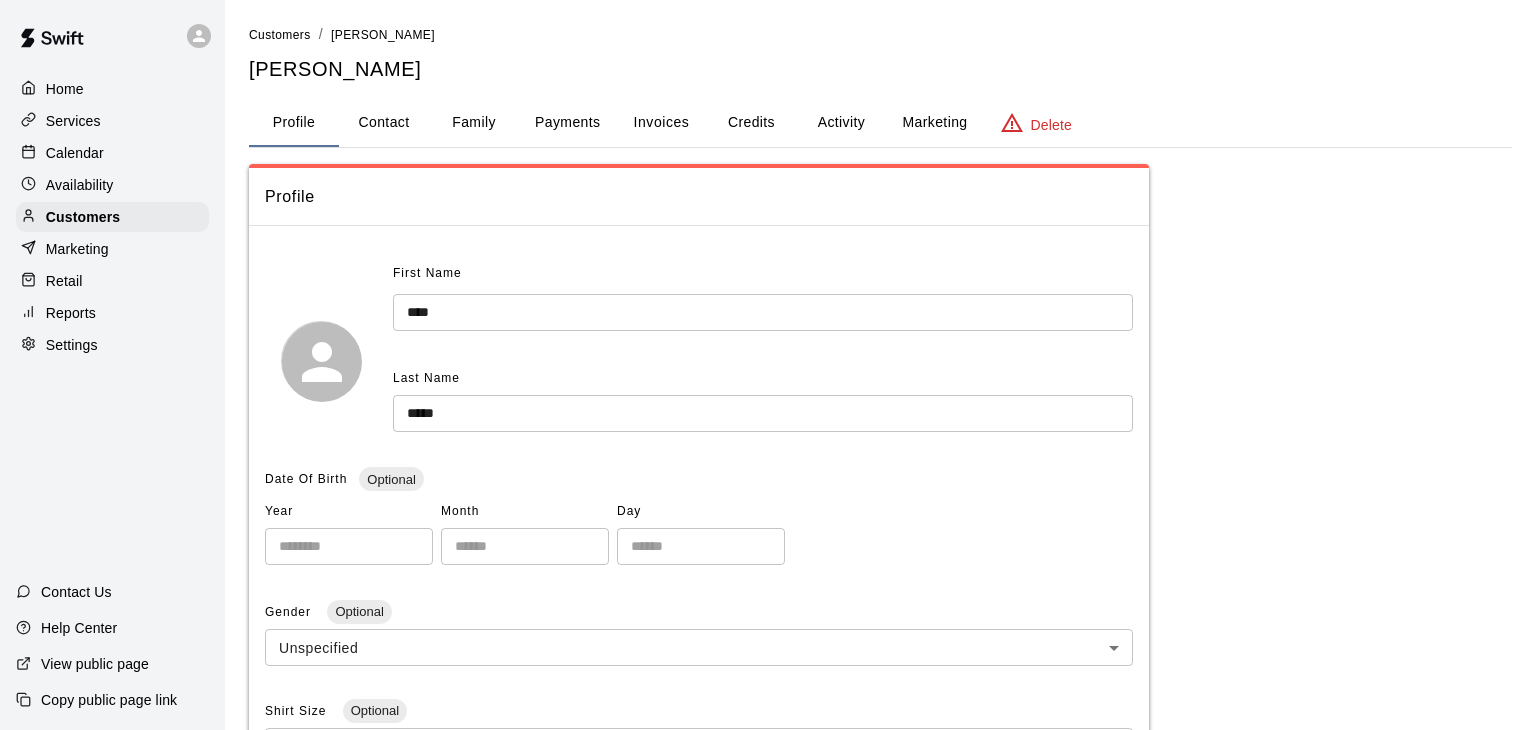 click on "Payments" at bounding box center [567, 123] 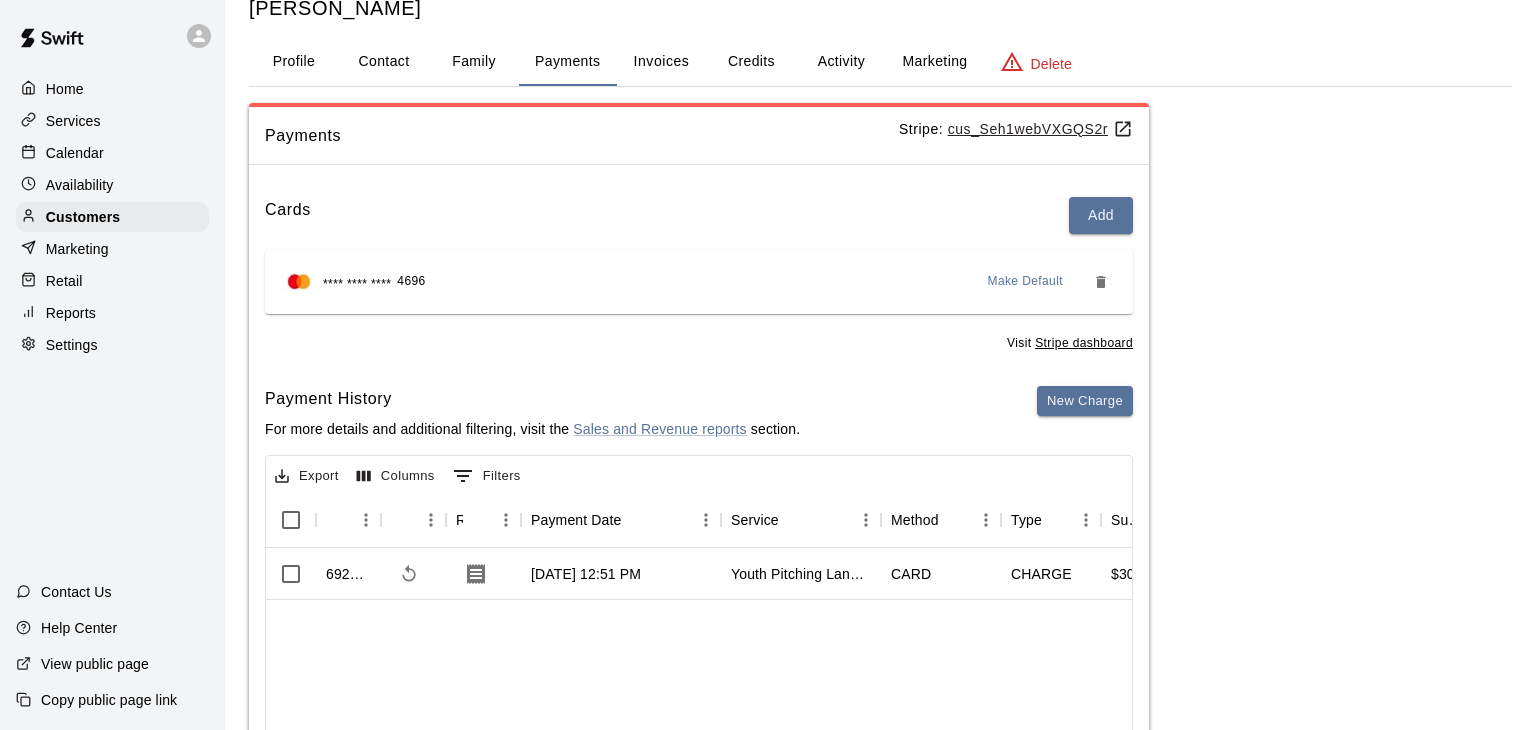 scroll, scrollTop: 62, scrollLeft: 0, axis: vertical 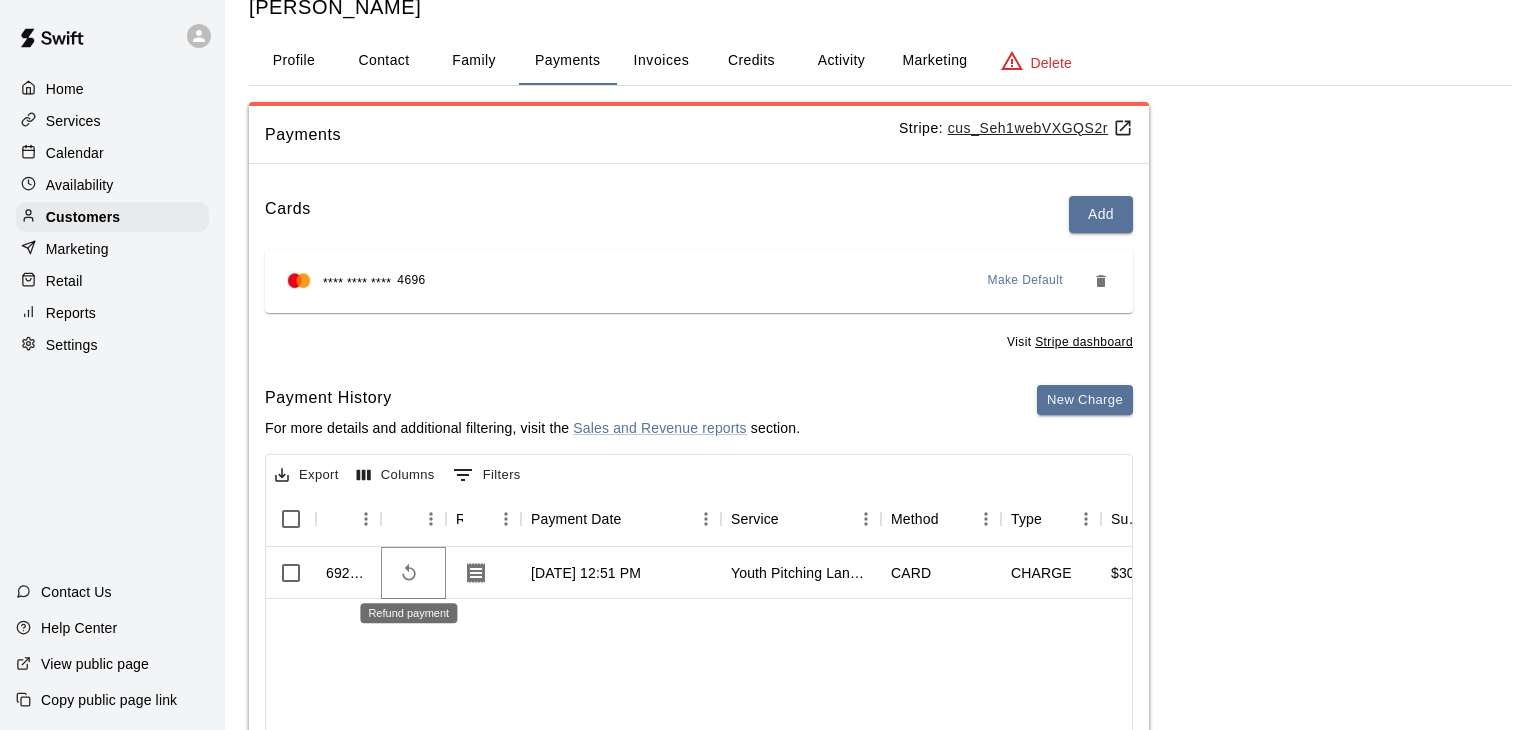 click 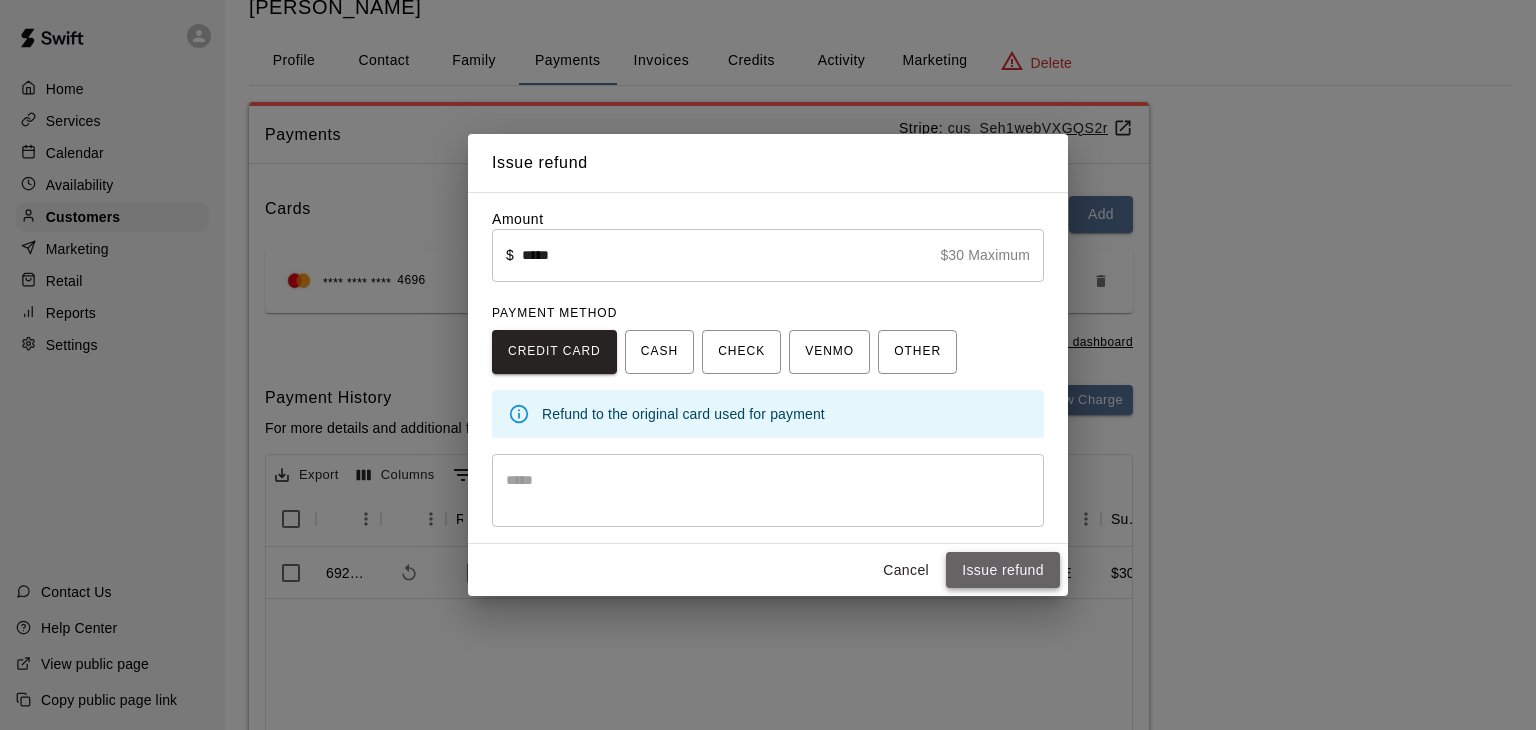 click on "Issue refund" at bounding box center [1003, 570] 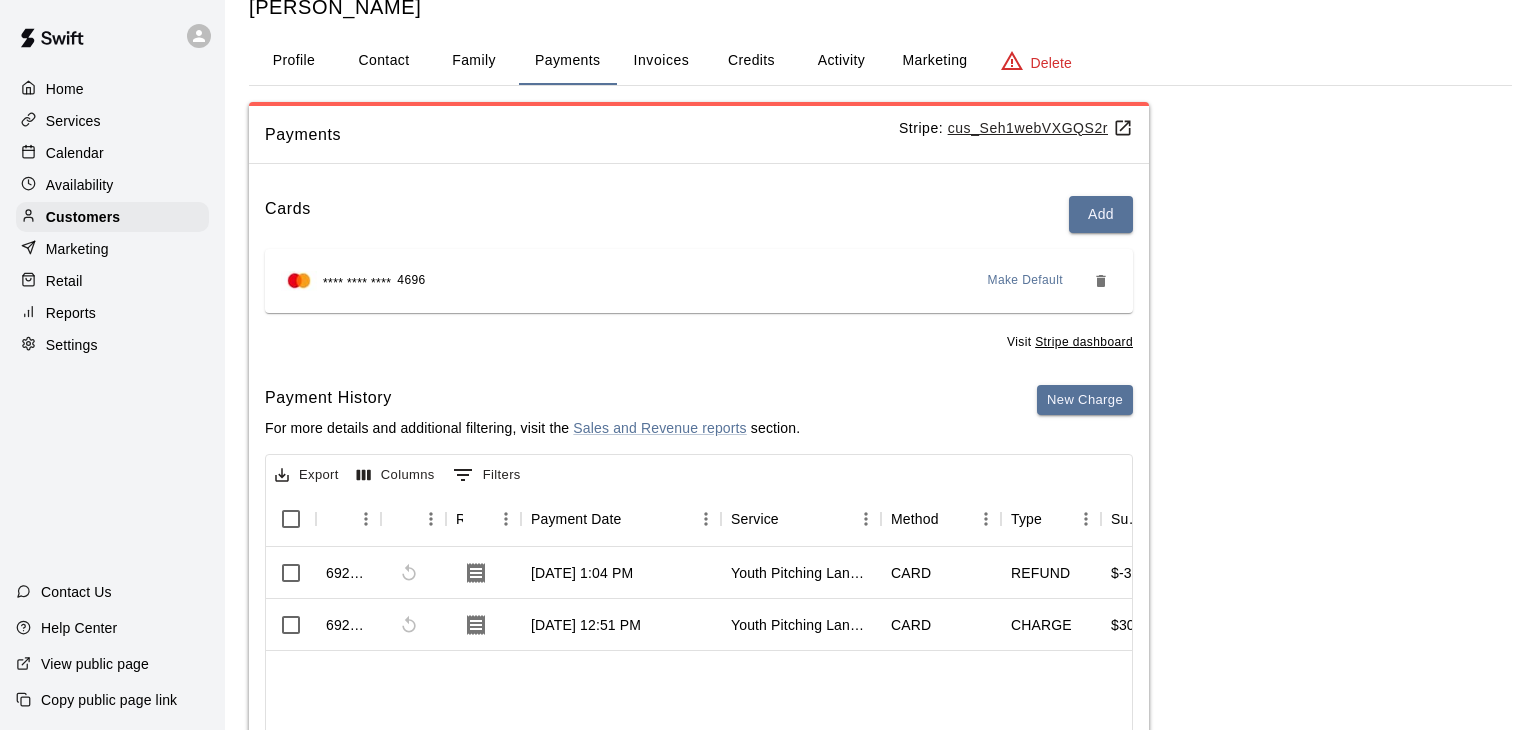 click on "Availability" at bounding box center (112, 185) 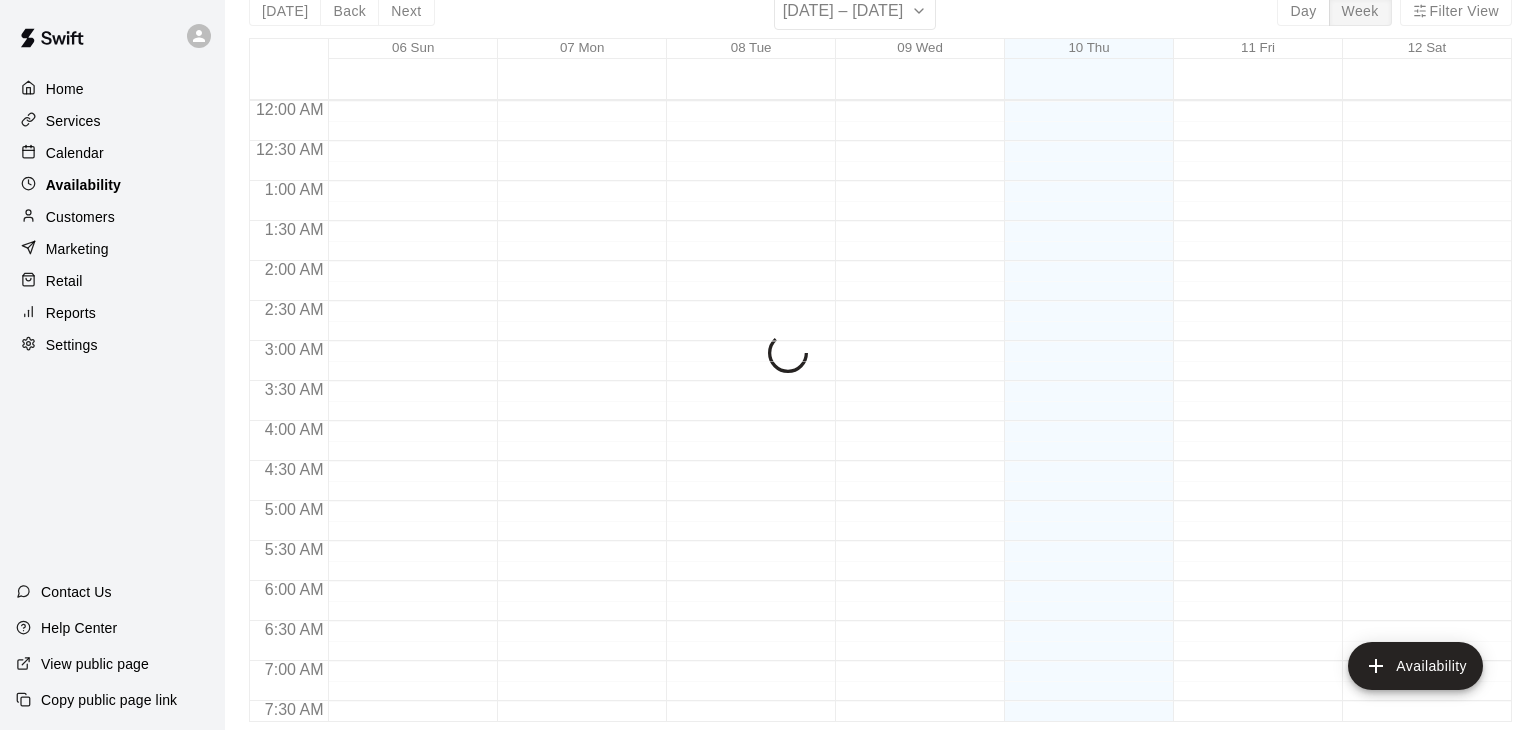 scroll, scrollTop: 0, scrollLeft: 0, axis: both 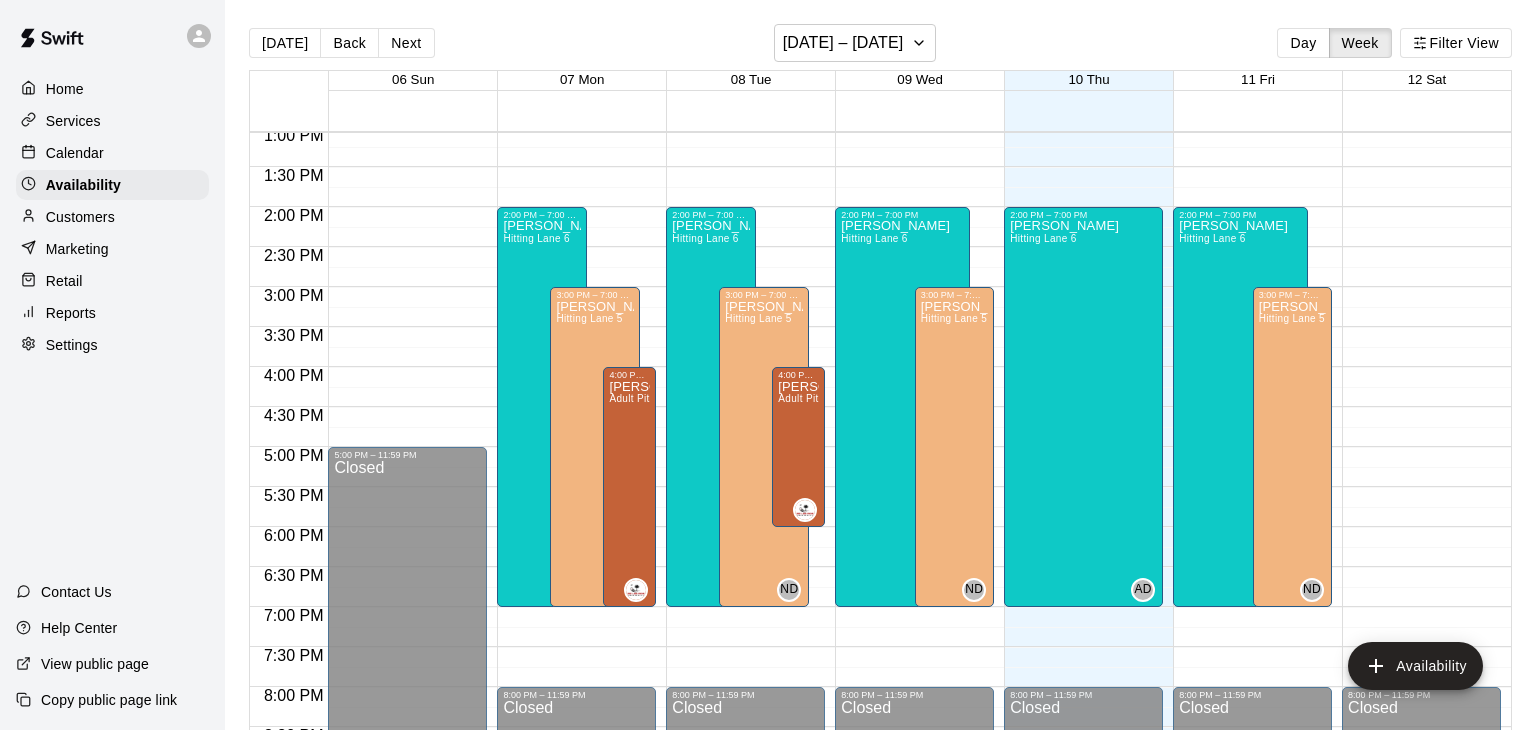 click on "Customers" at bounding box center (112, 217) 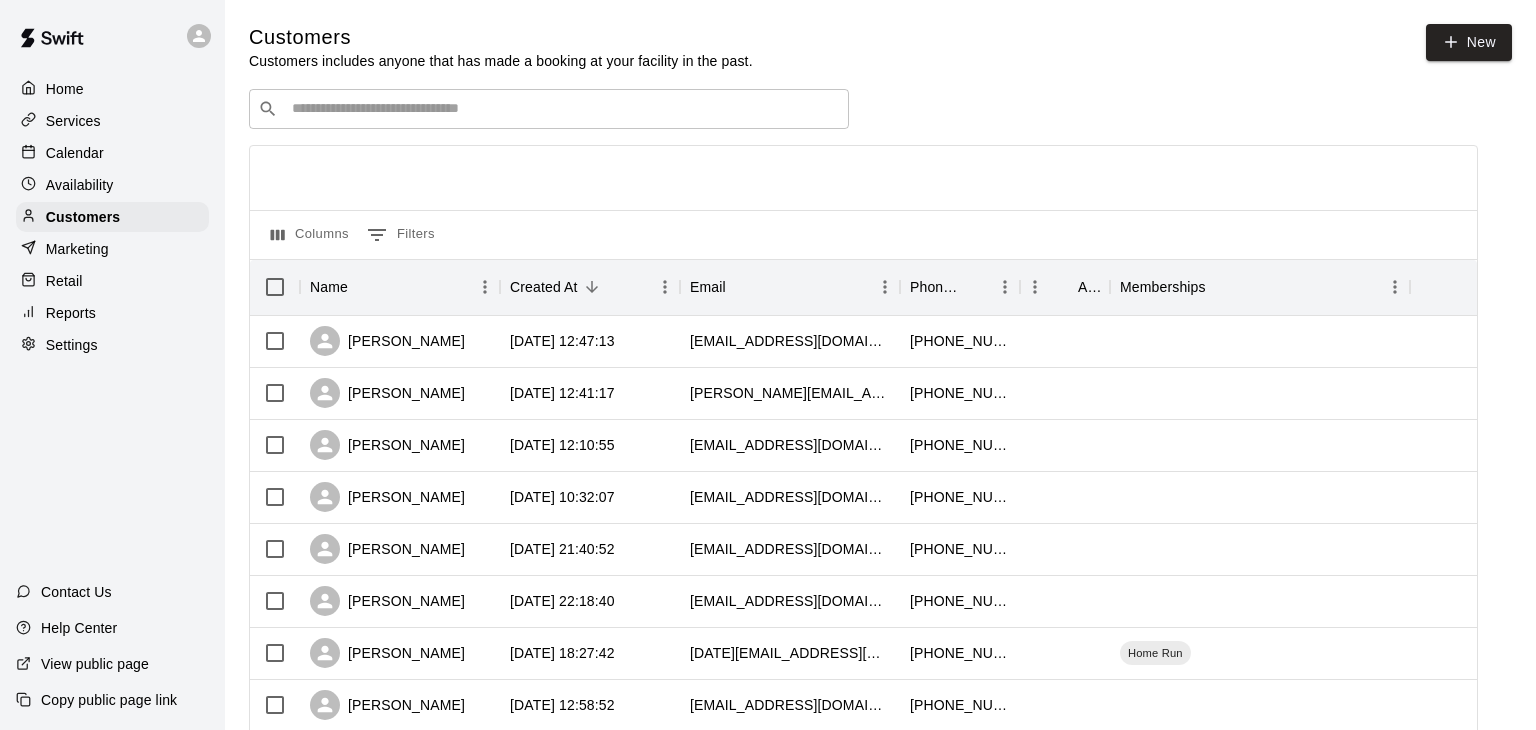 click on "Calendar" at bounding box center (75, 153) 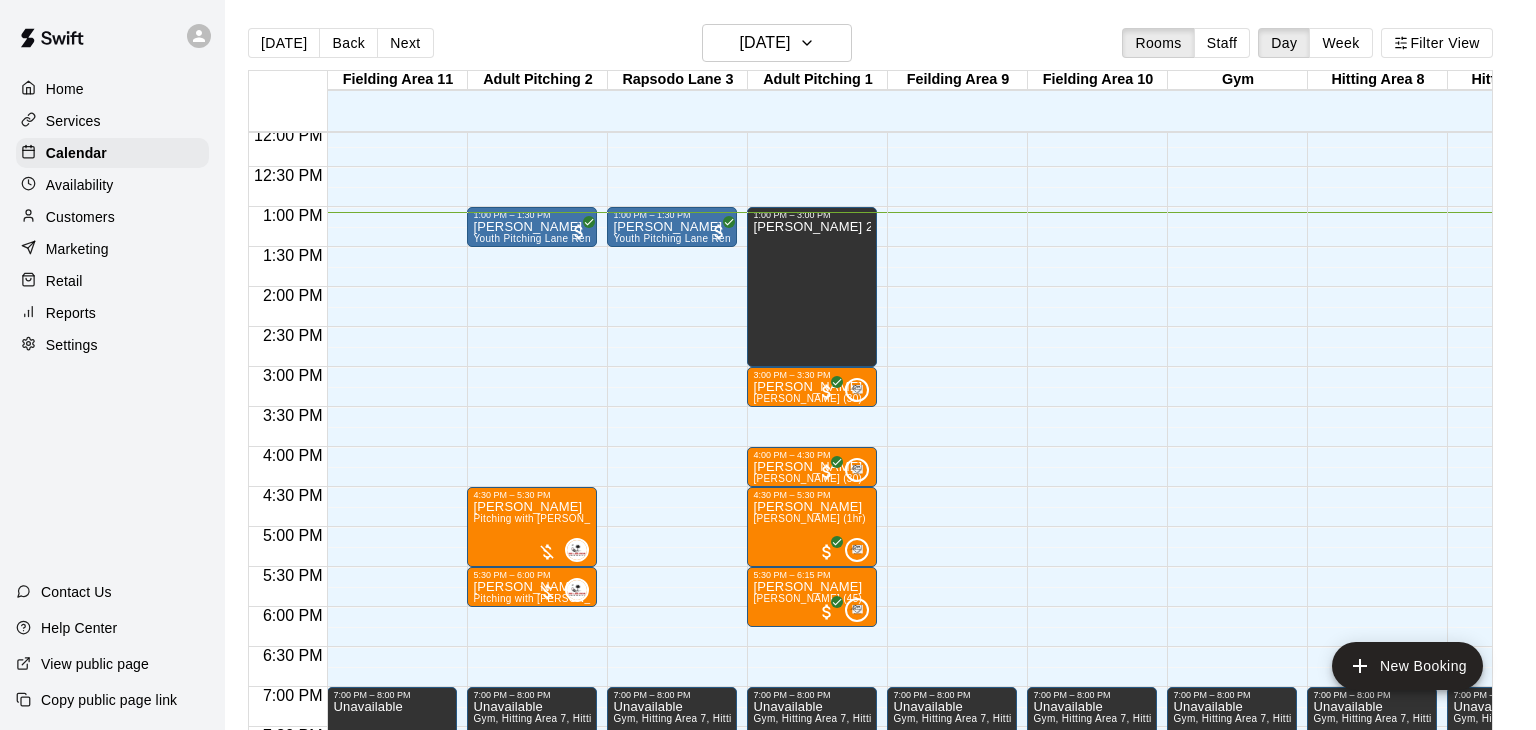scroll, scrollTop: 895, scrollLeft: 7, axis: both 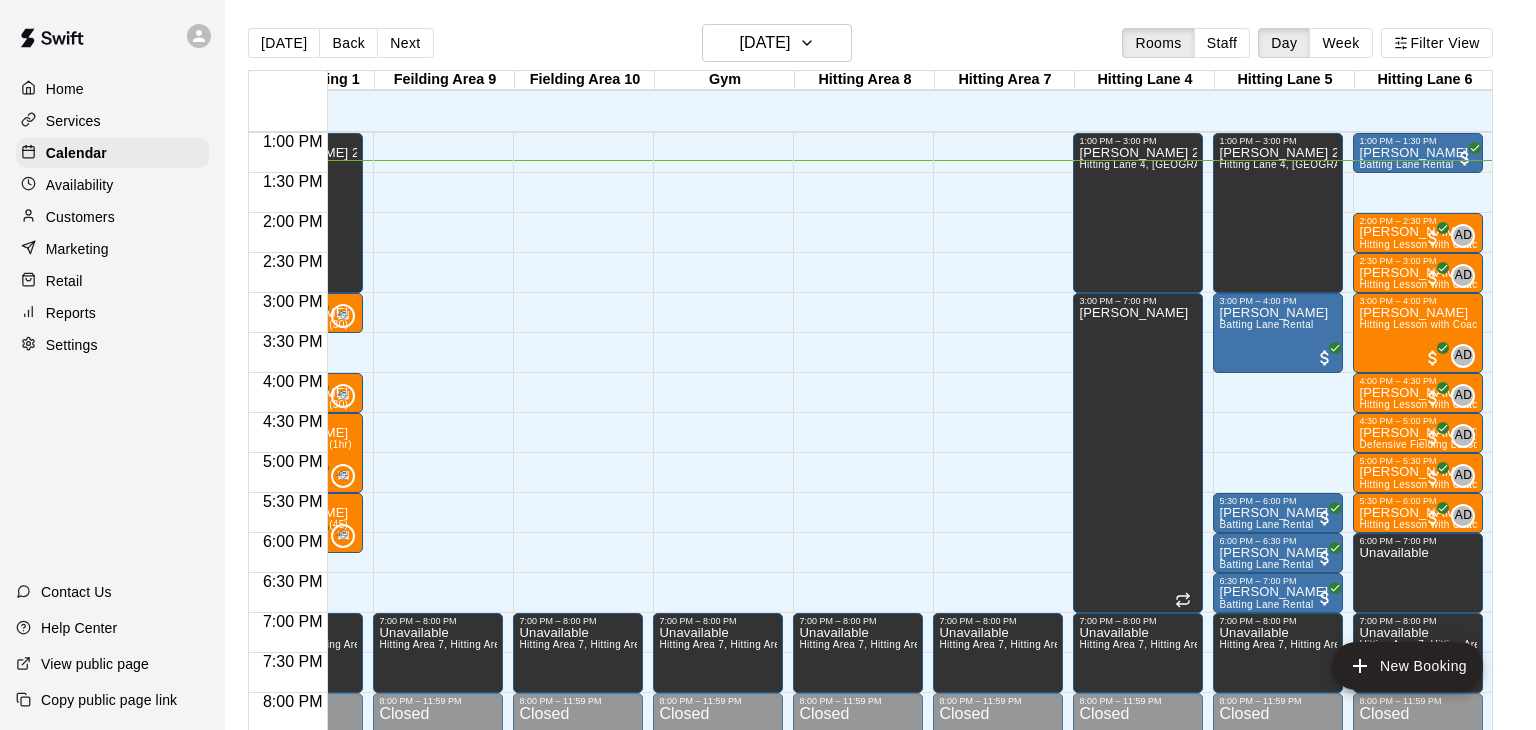 click on "12:00 AM – 12:00 PM Closed 7:00 PM – 8:00 PM Unavailable Hitting Area 7, Hitting Area [GEOGRAPHIC_DATA], Adult Pitching 2, Adult Pitching 1, Feilding Area 9, Fielding Area 10, Fielding Area 11, Gym 8:00 PM – 11:59 PM Closed" at bounding box center [578, 53] 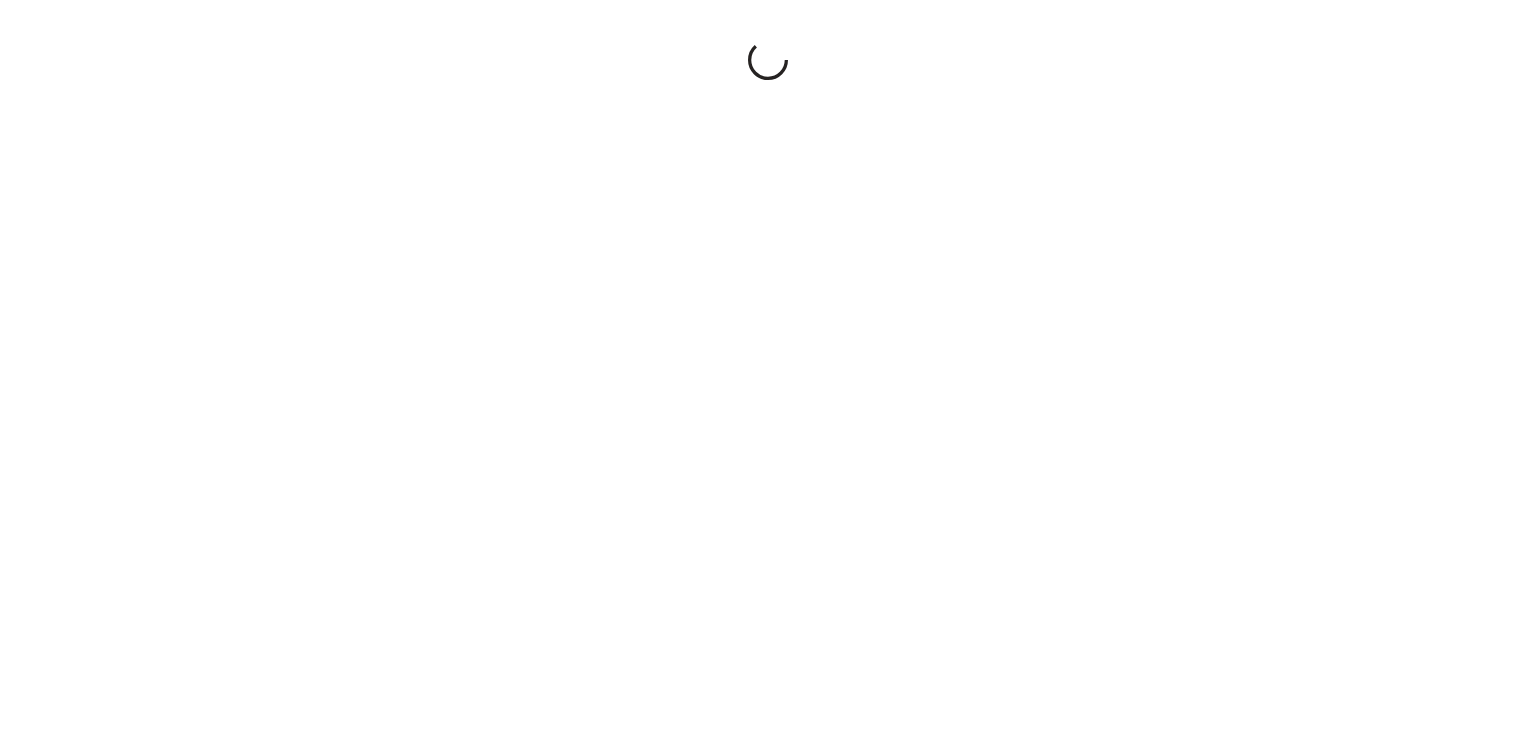 scroll, scrollTop: 0, scrollLeft: 0, axis: both 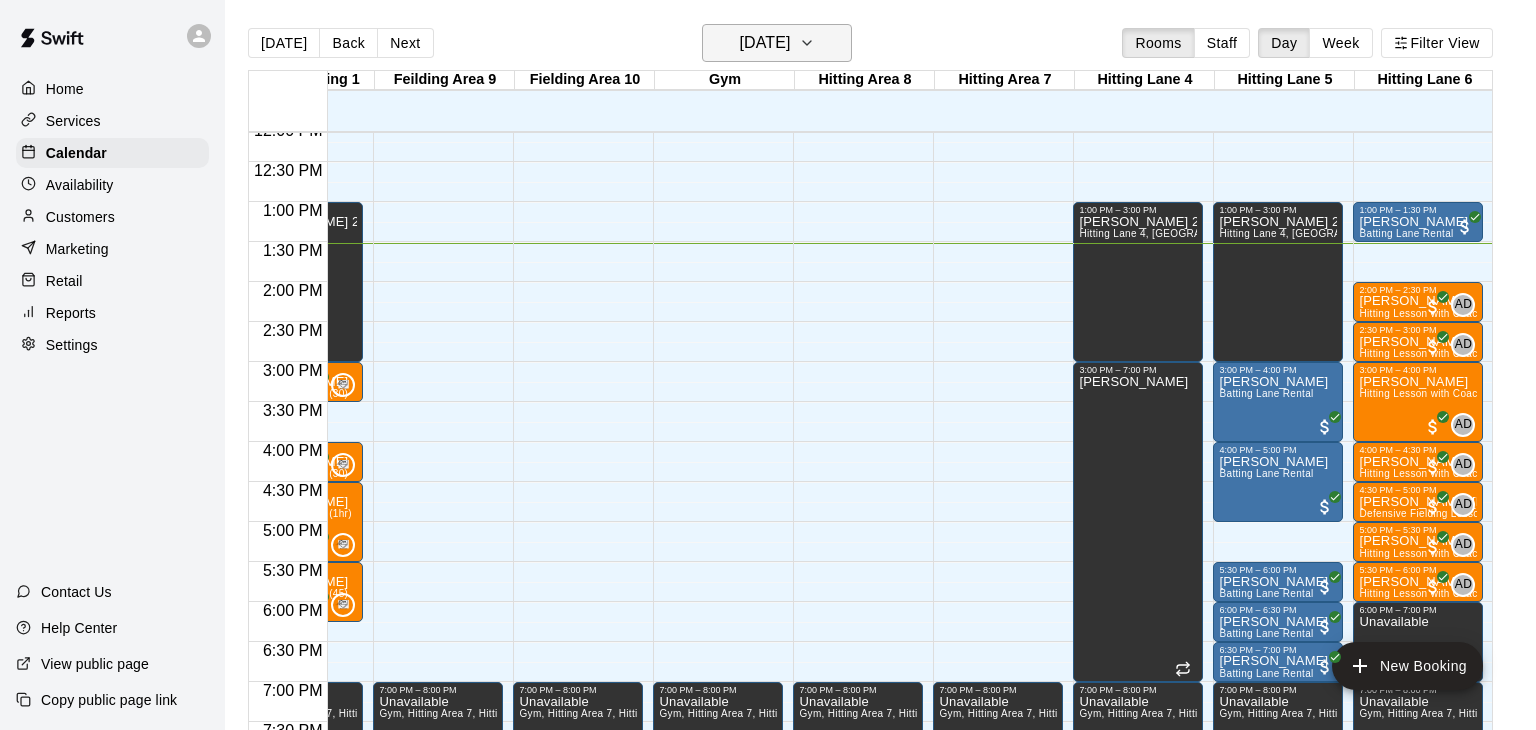 click 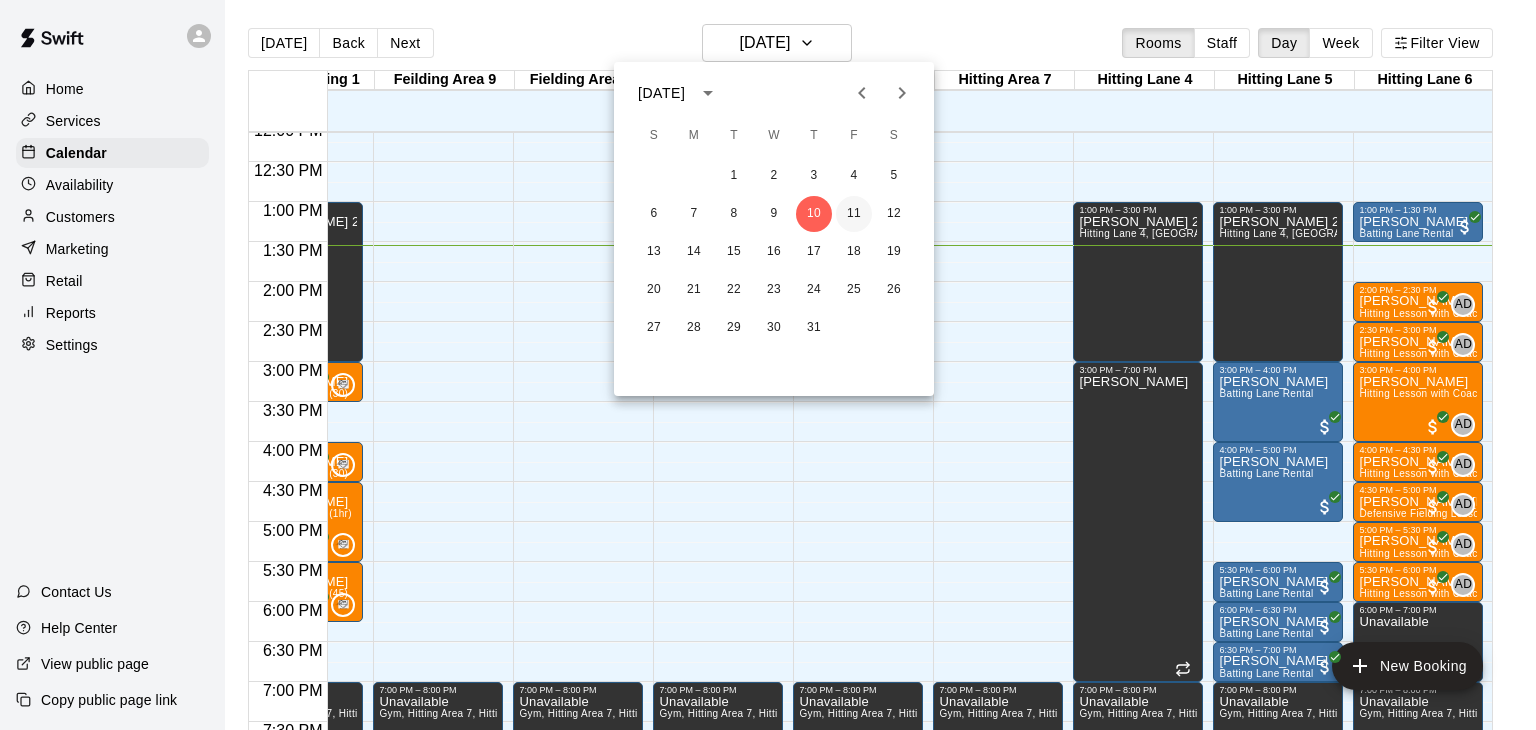 click on "11" at bounding box center (854, 214) 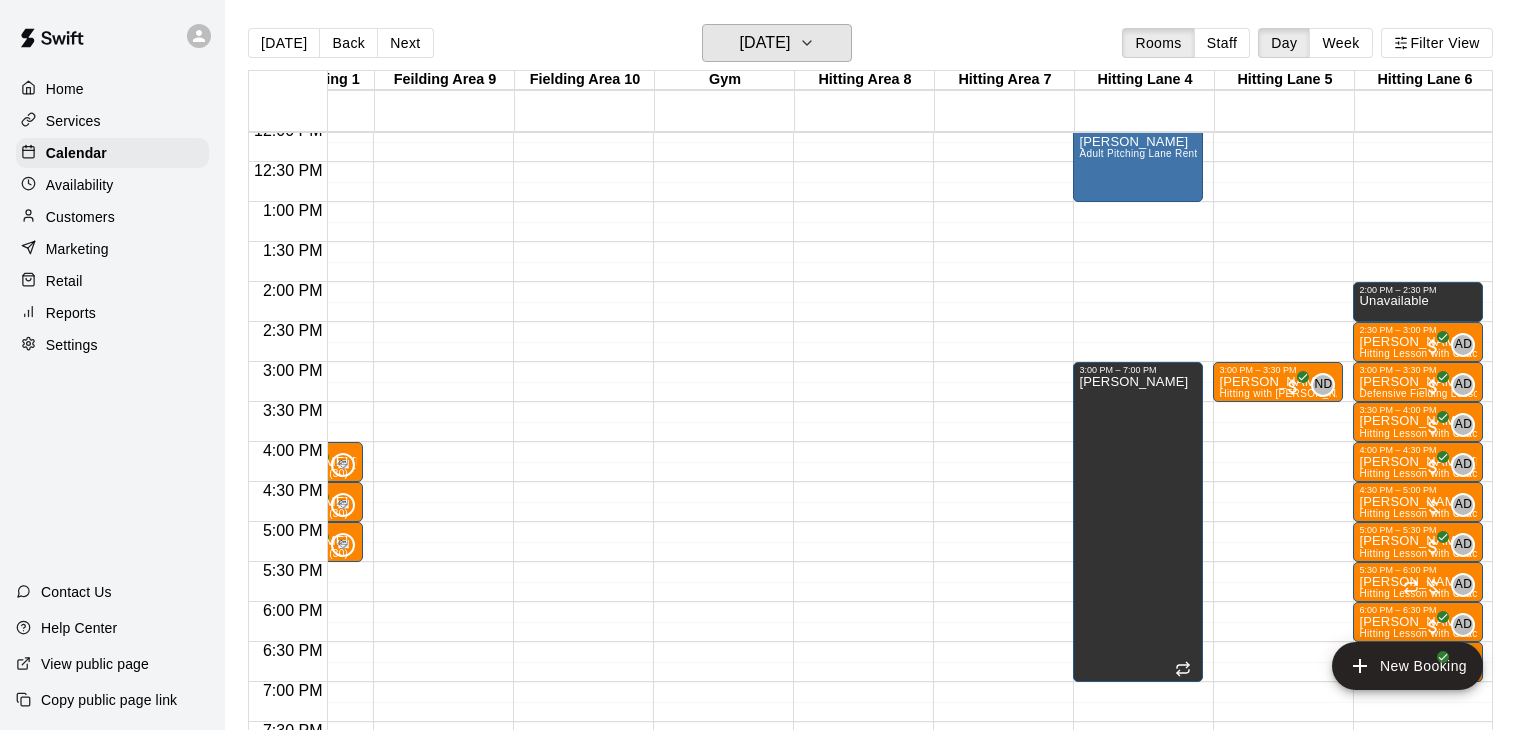 scroll, scrollTop: 971, scrollLeft: 0, axis: vertical 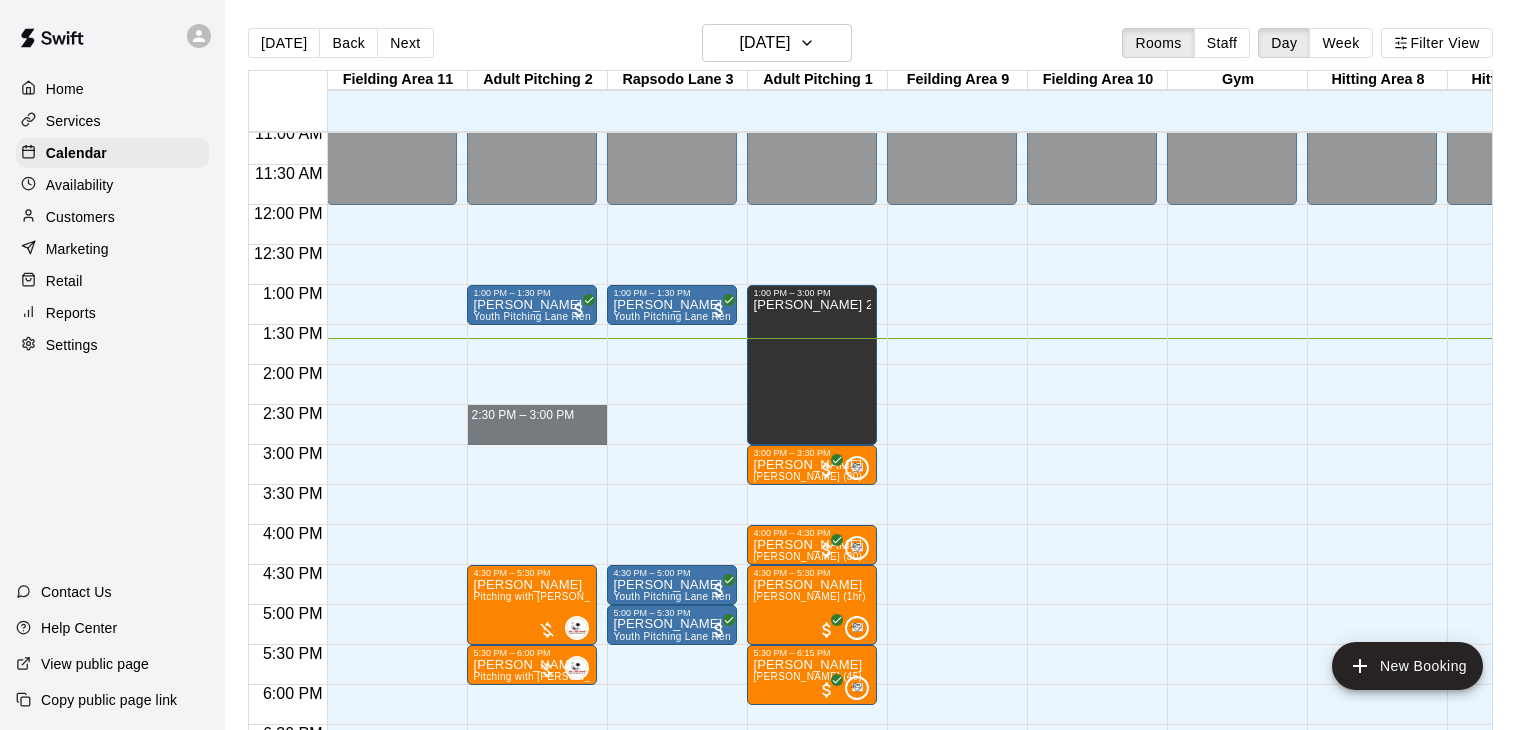 drag, startPoint x: 474, startPoint y: 410, endPoint x: 482, endPoint y: 434, distance: 25.298222 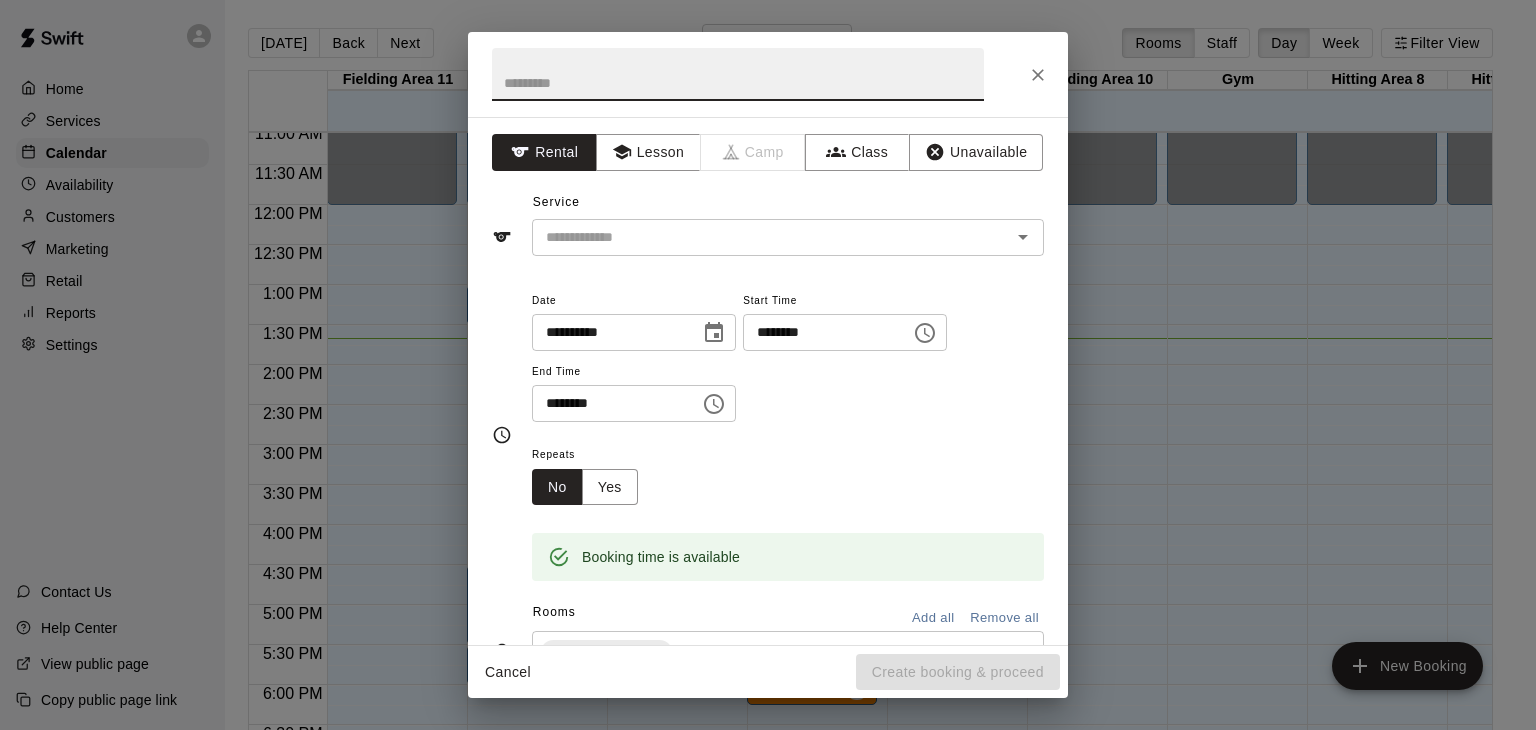 click 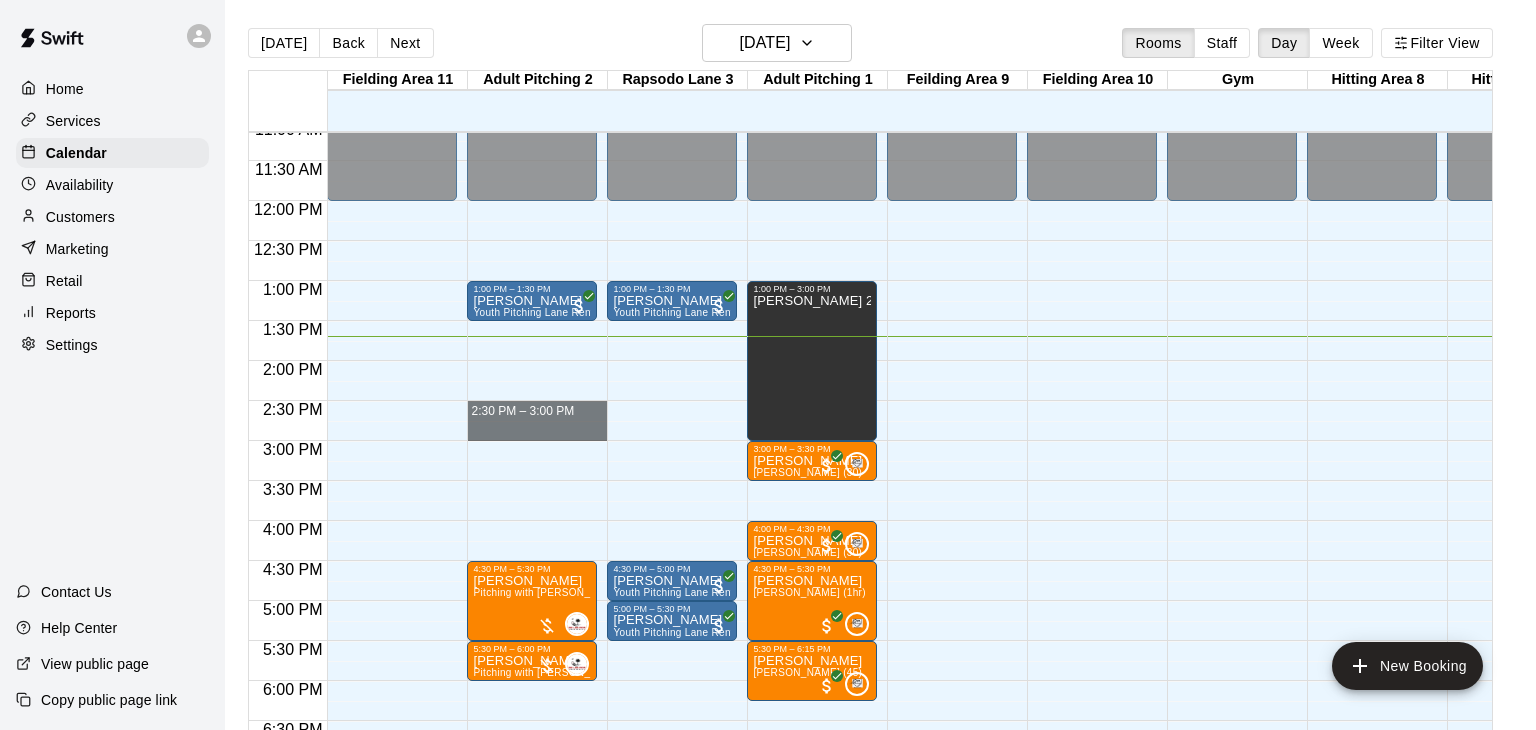 drag, startPoint x: 478, startPoint y: 408, endPoint x: 484, endPoint y: 425, distance: 18.027756 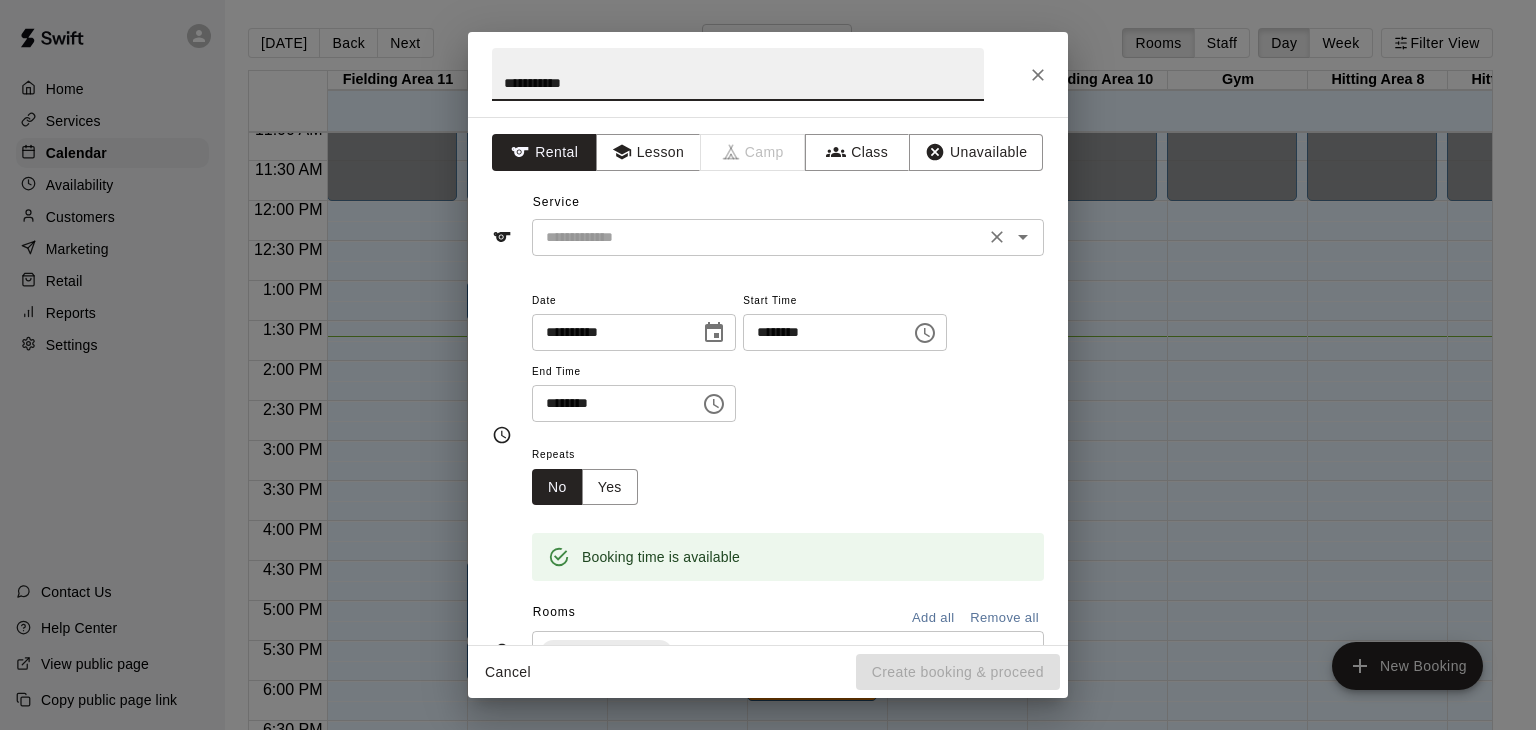 type on "**********" 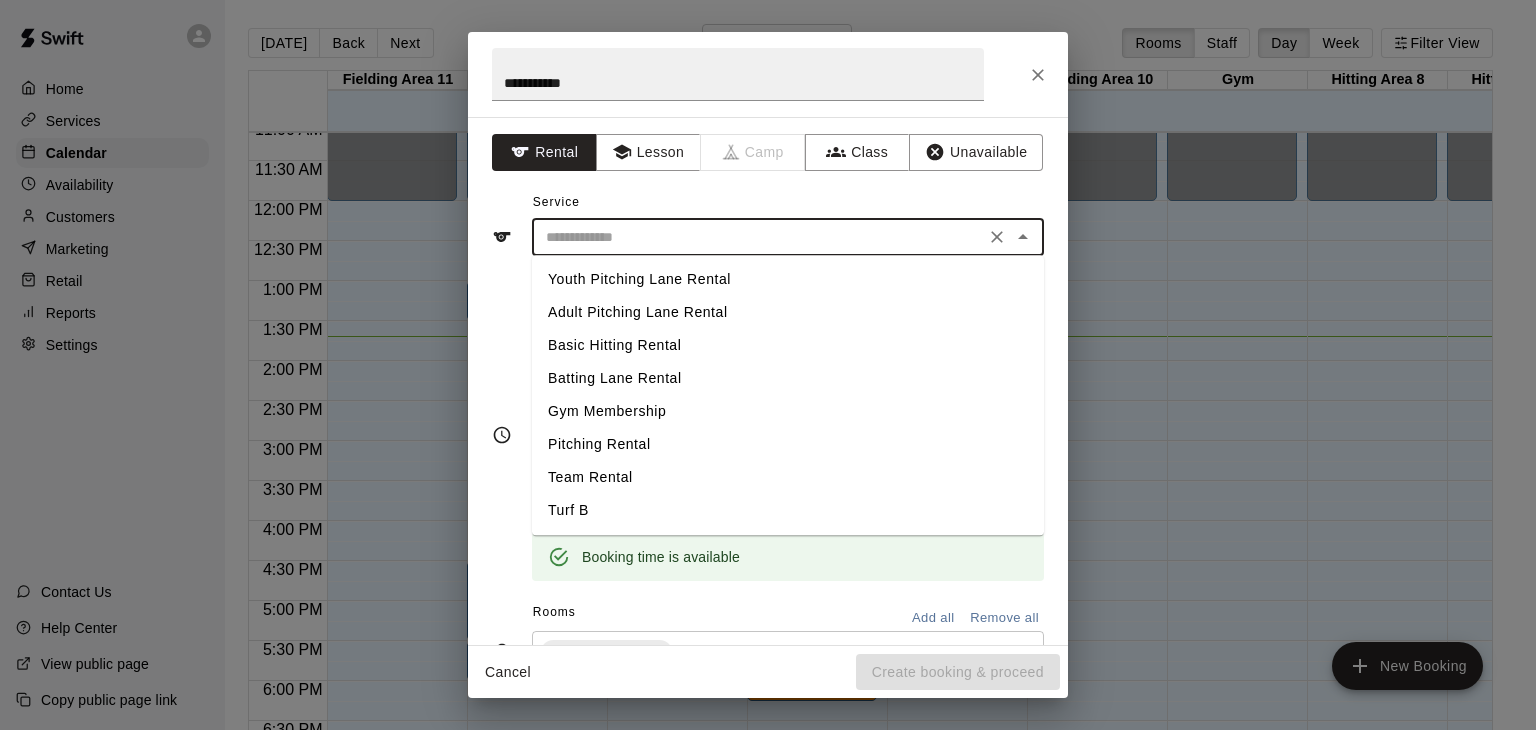 click on "Youth Pitching Lane Rental" at bounding box center (788, 279) 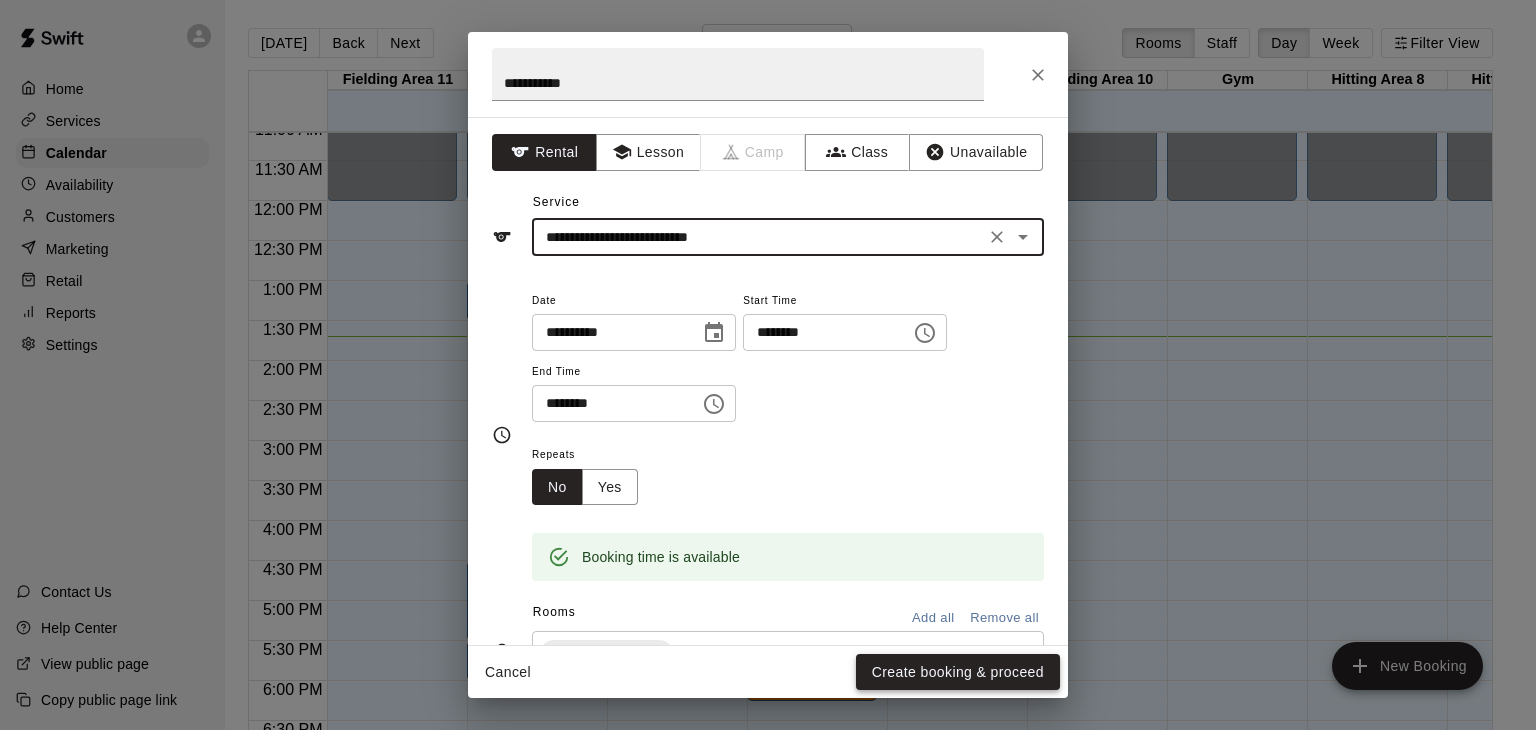 click on "Create booking & proceed" at bounding box center [958, 672] 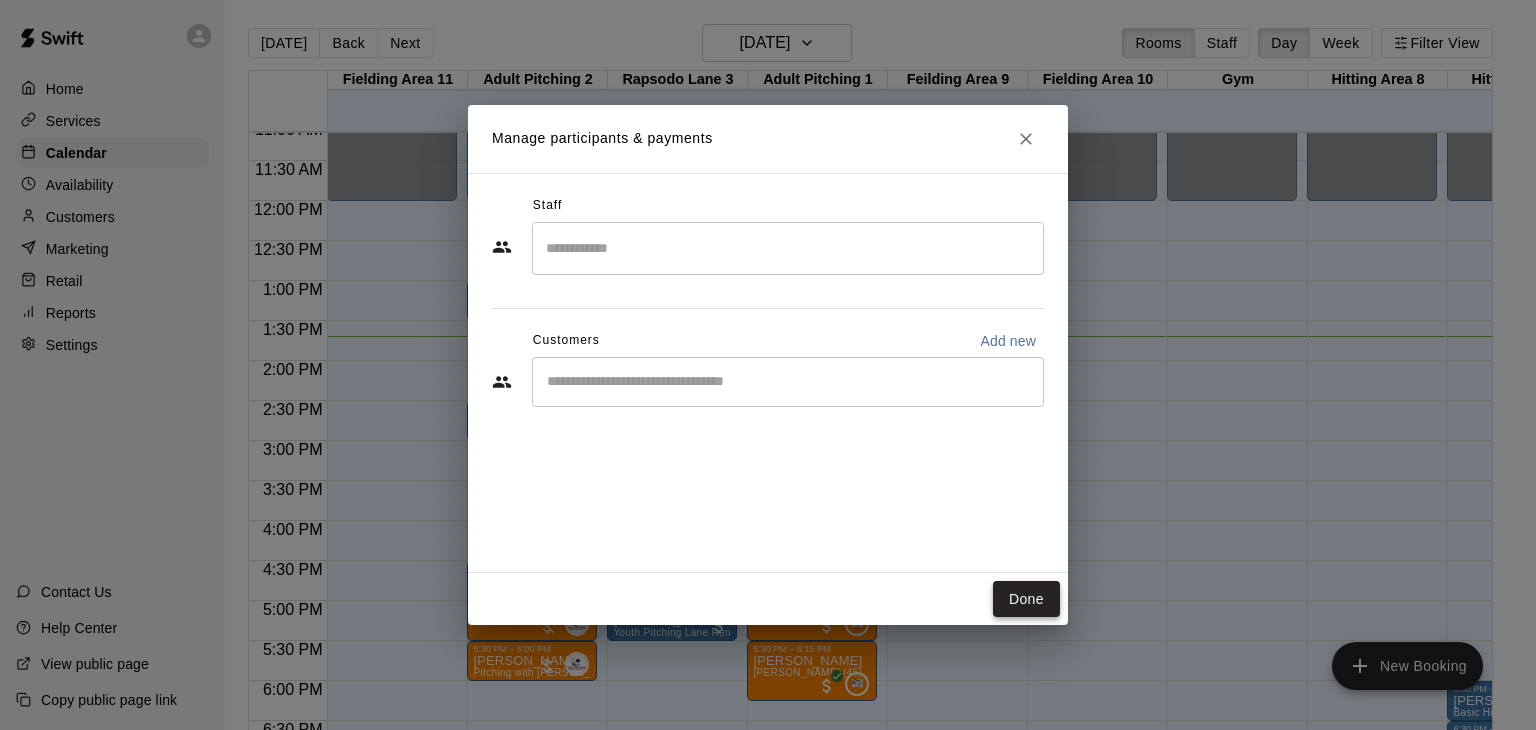 click on "Done" at bounding box center [1026, 599] 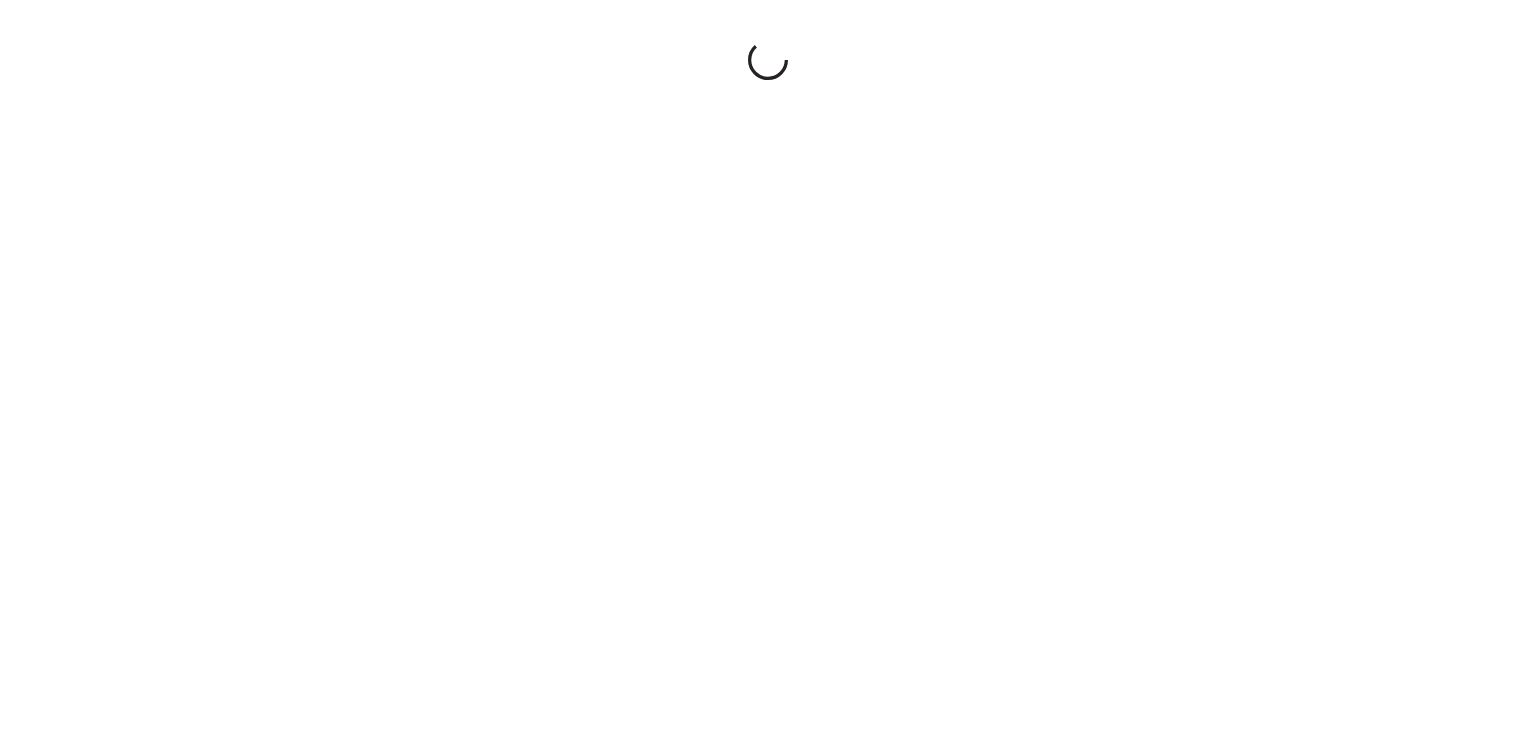 scroll, scrollTop: 0, scrollLeft: 0, axis: both 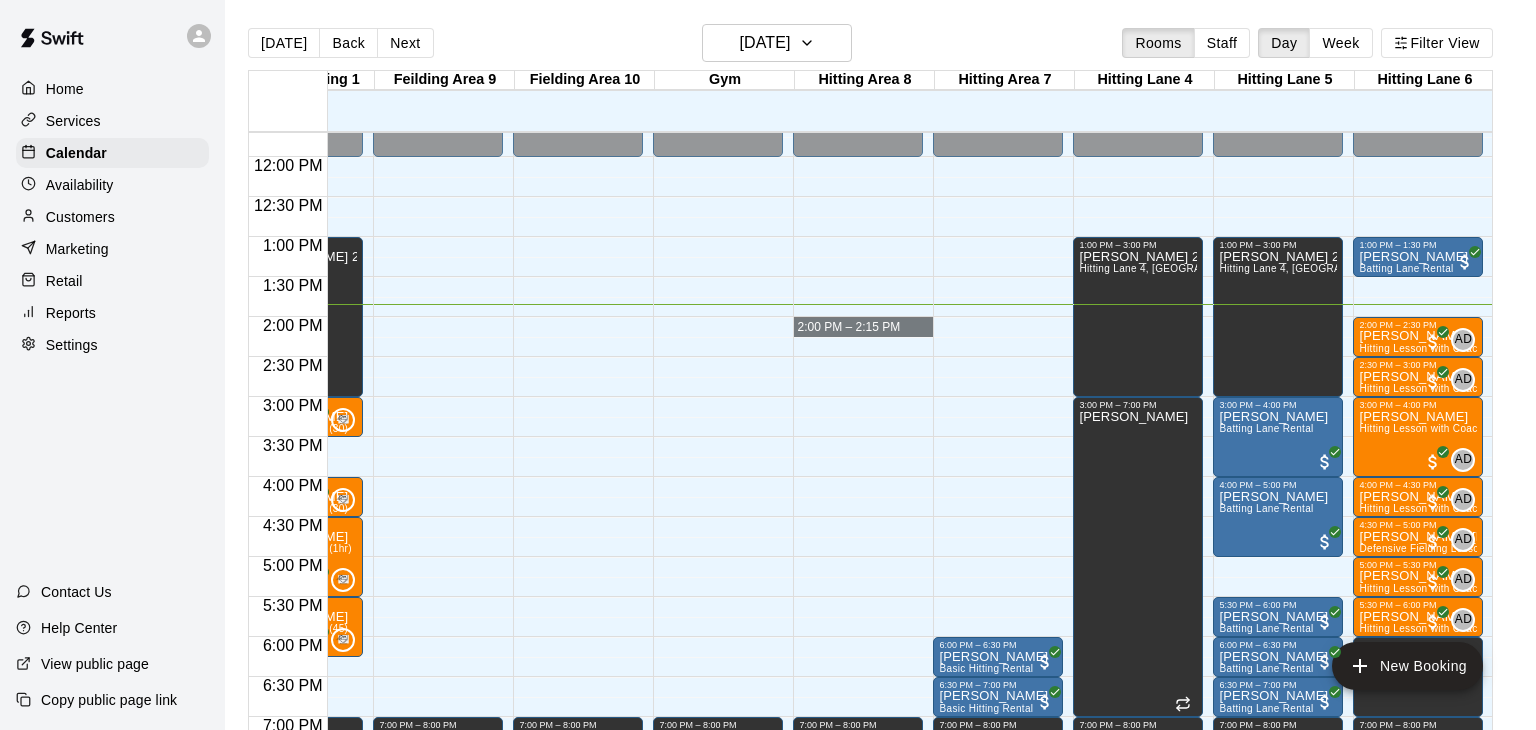 drag, startPoint x: 796, startPoint y: 318, endPoint x: 804, endPoint y: 328, distance: 12.806249 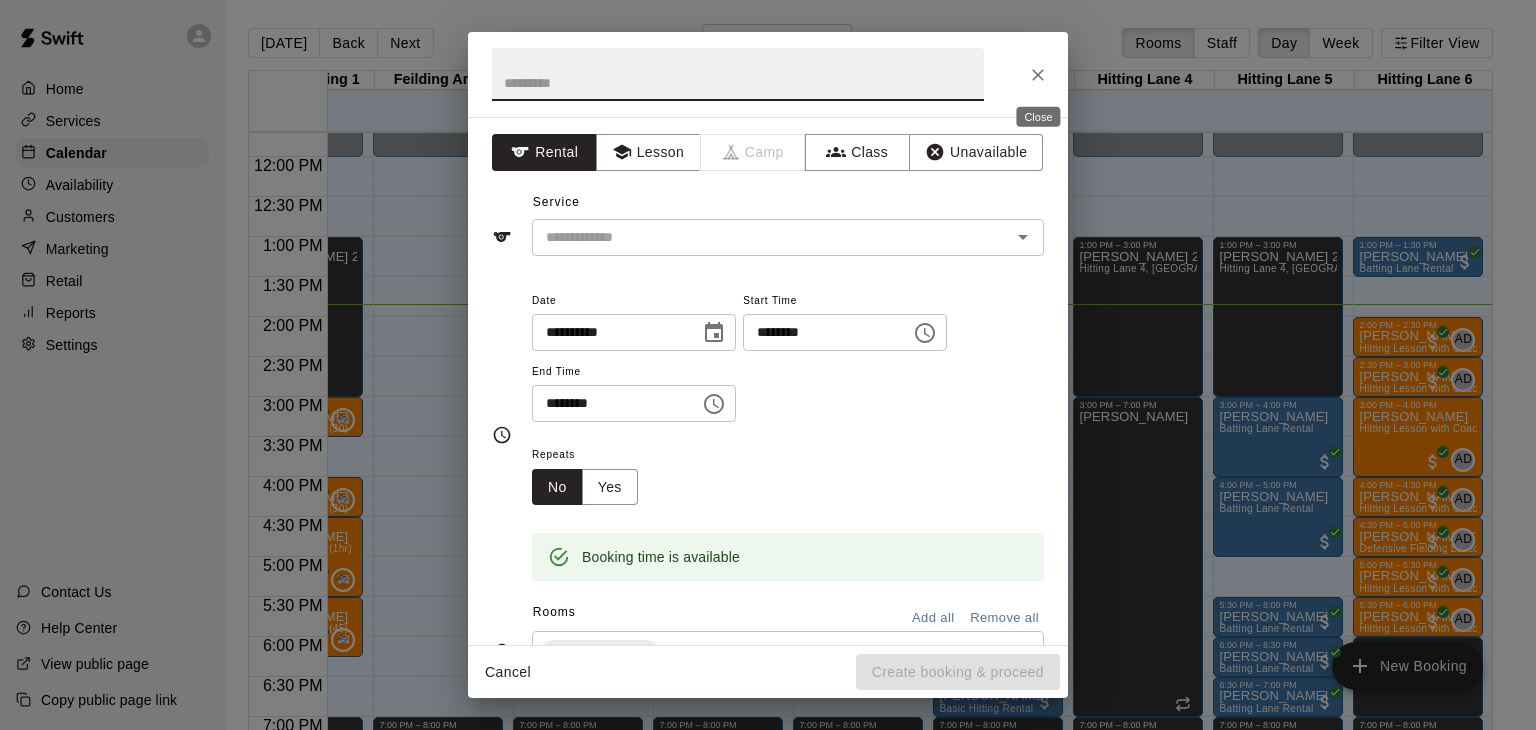 click 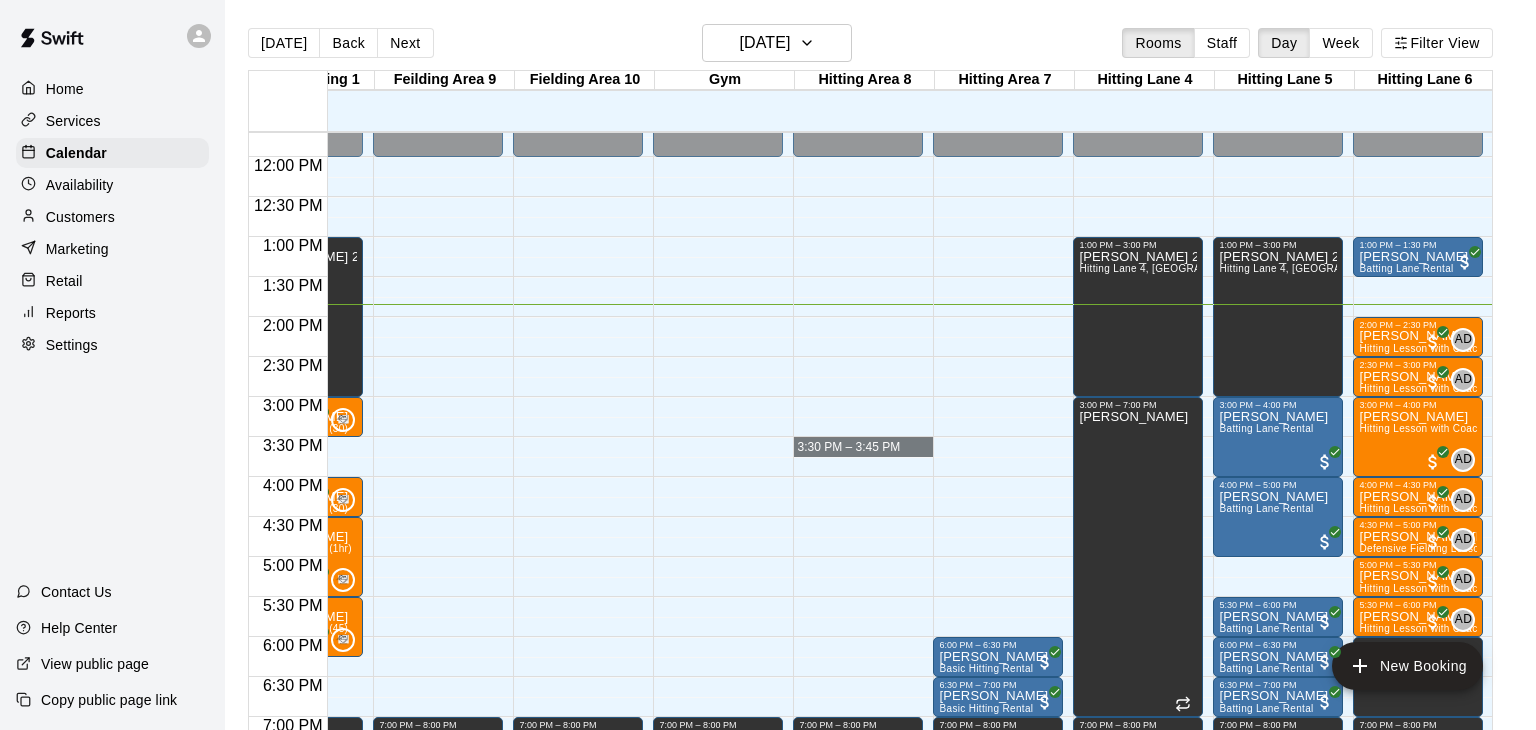 drag, startPoint x: 798, startPoint y: 438, endPoint x: 804, endPoint y: 449, distance: 12.529964 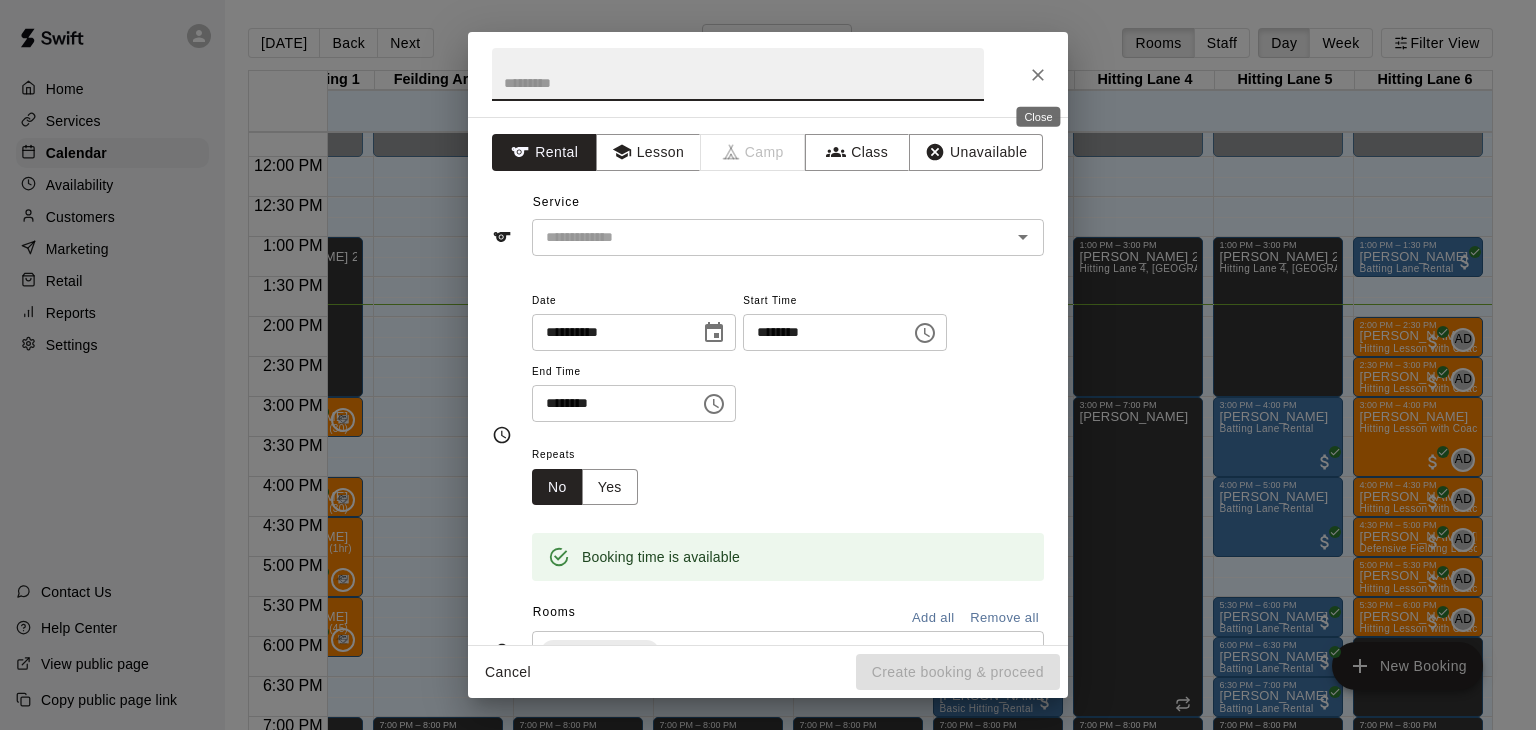 click 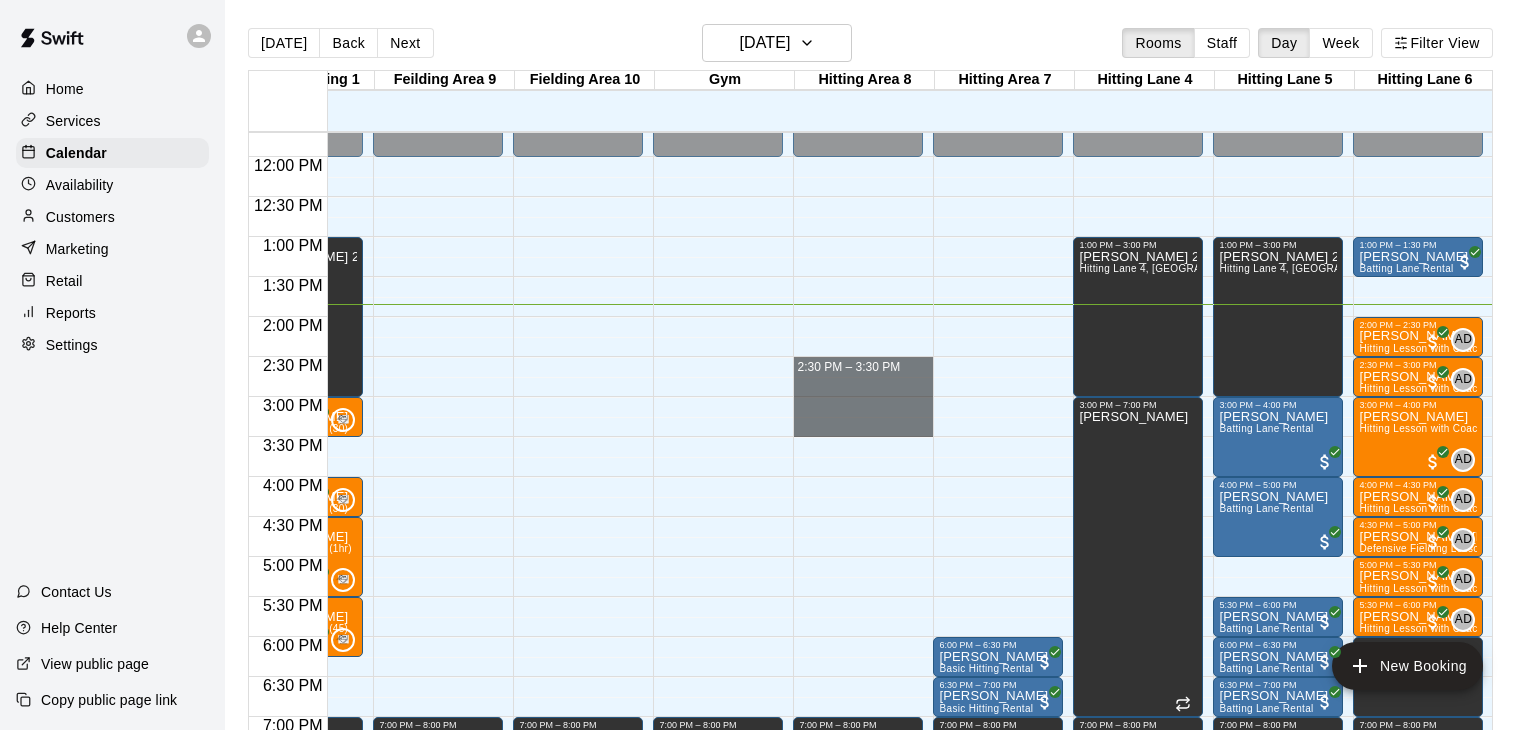 drag, startPoint x: 800, startPoint y: 357, endPoint x: 809, endPoint y: 430, distance: 73.552704 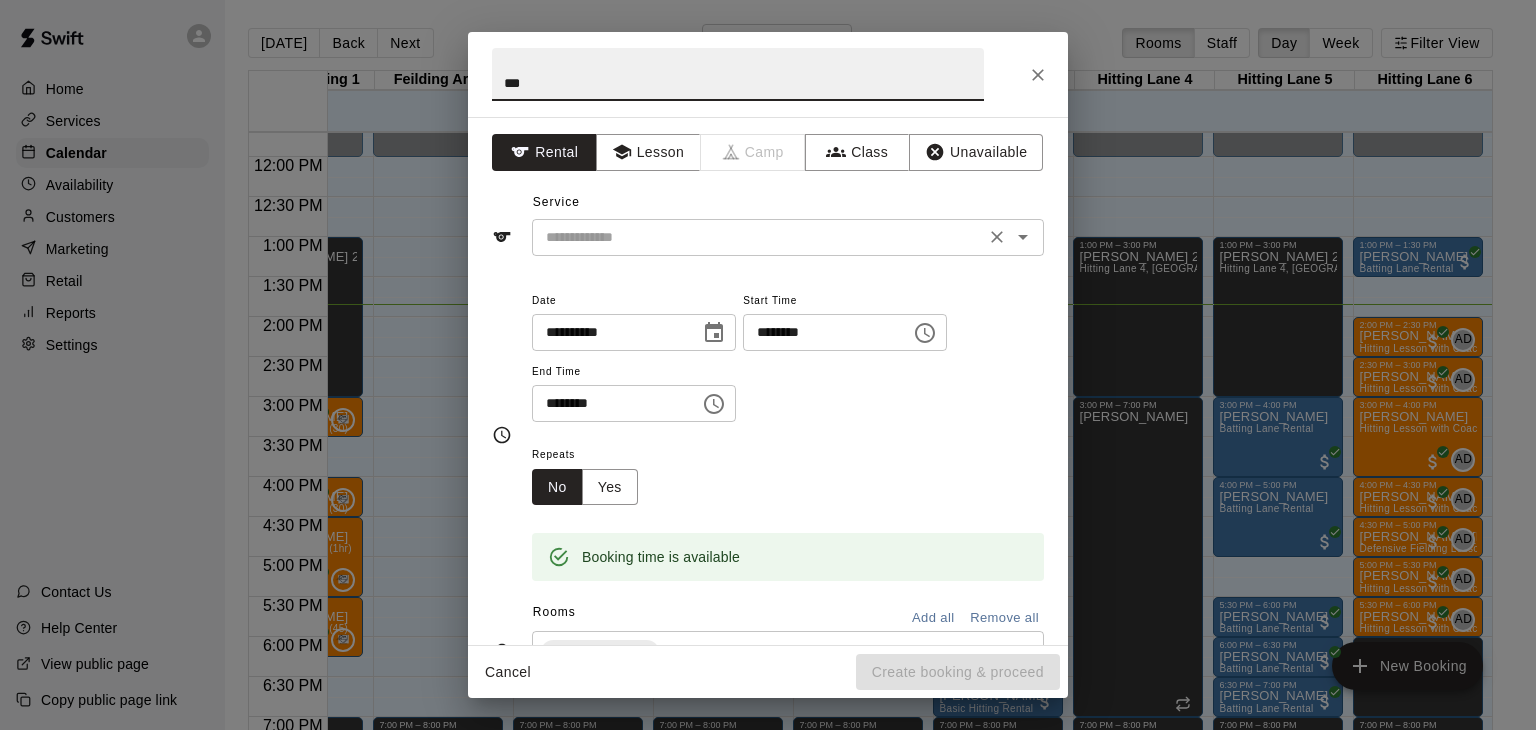 type on "***" 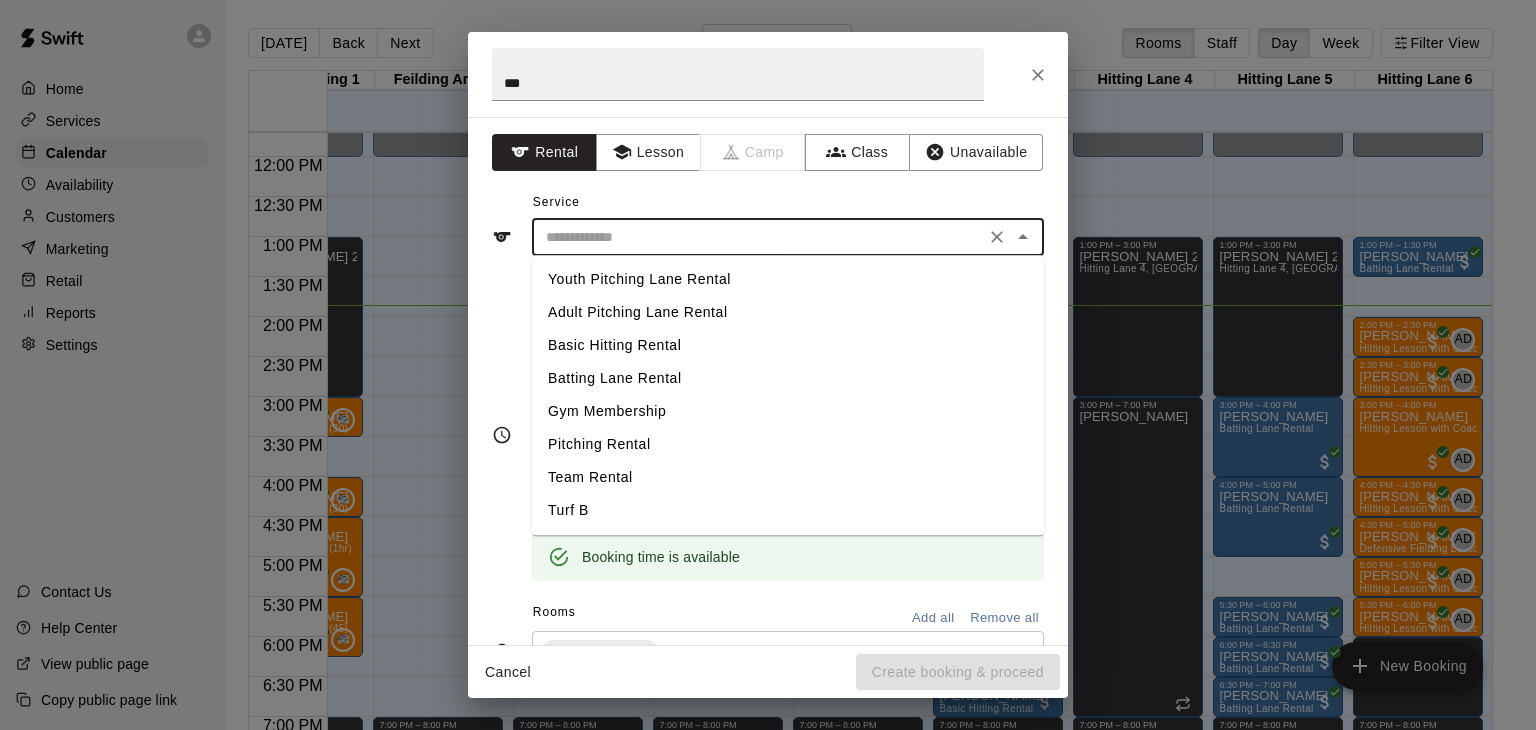 click on "Batting Lane Rental" at bounding box center [788, 378] 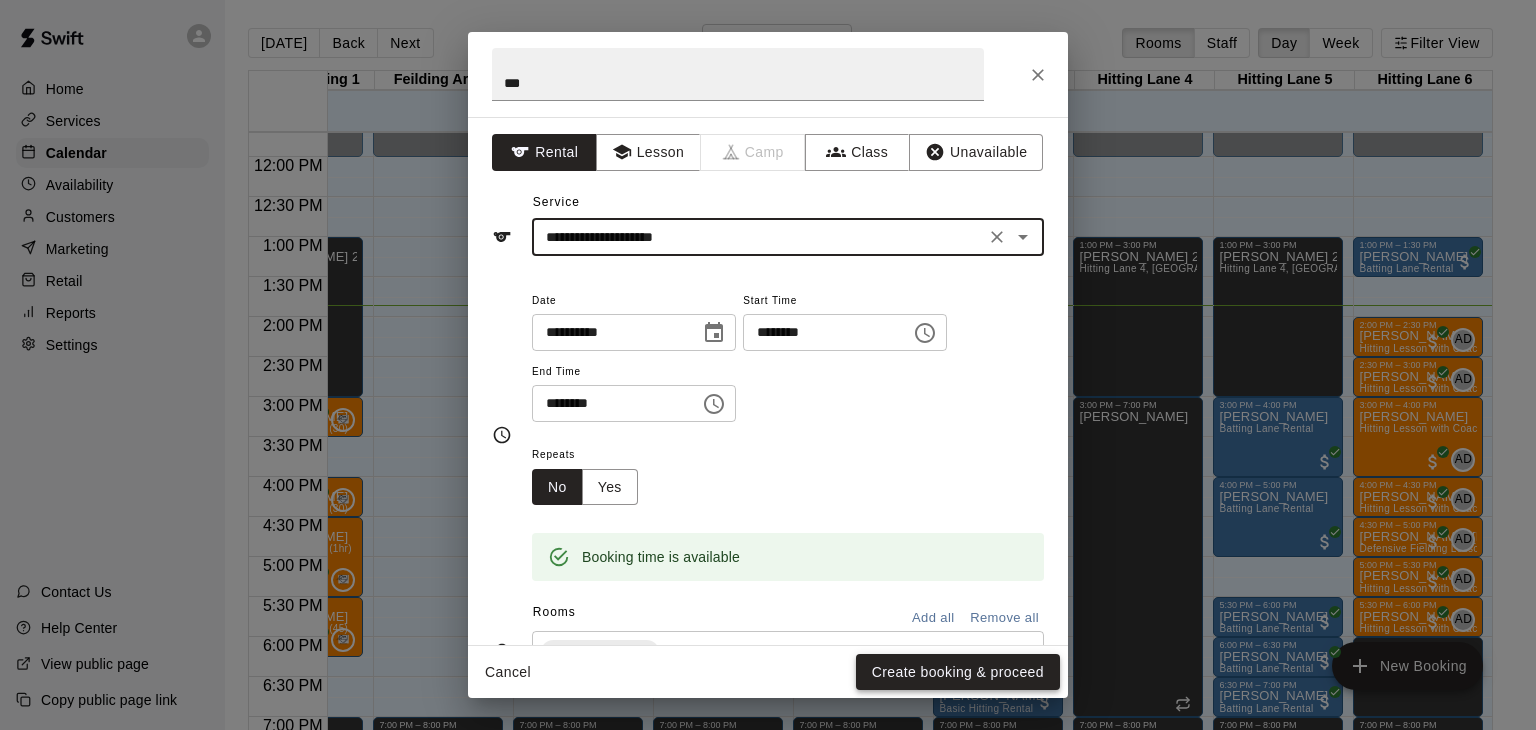 click on "Create booking & proceed" at bounding box center [958, 672] 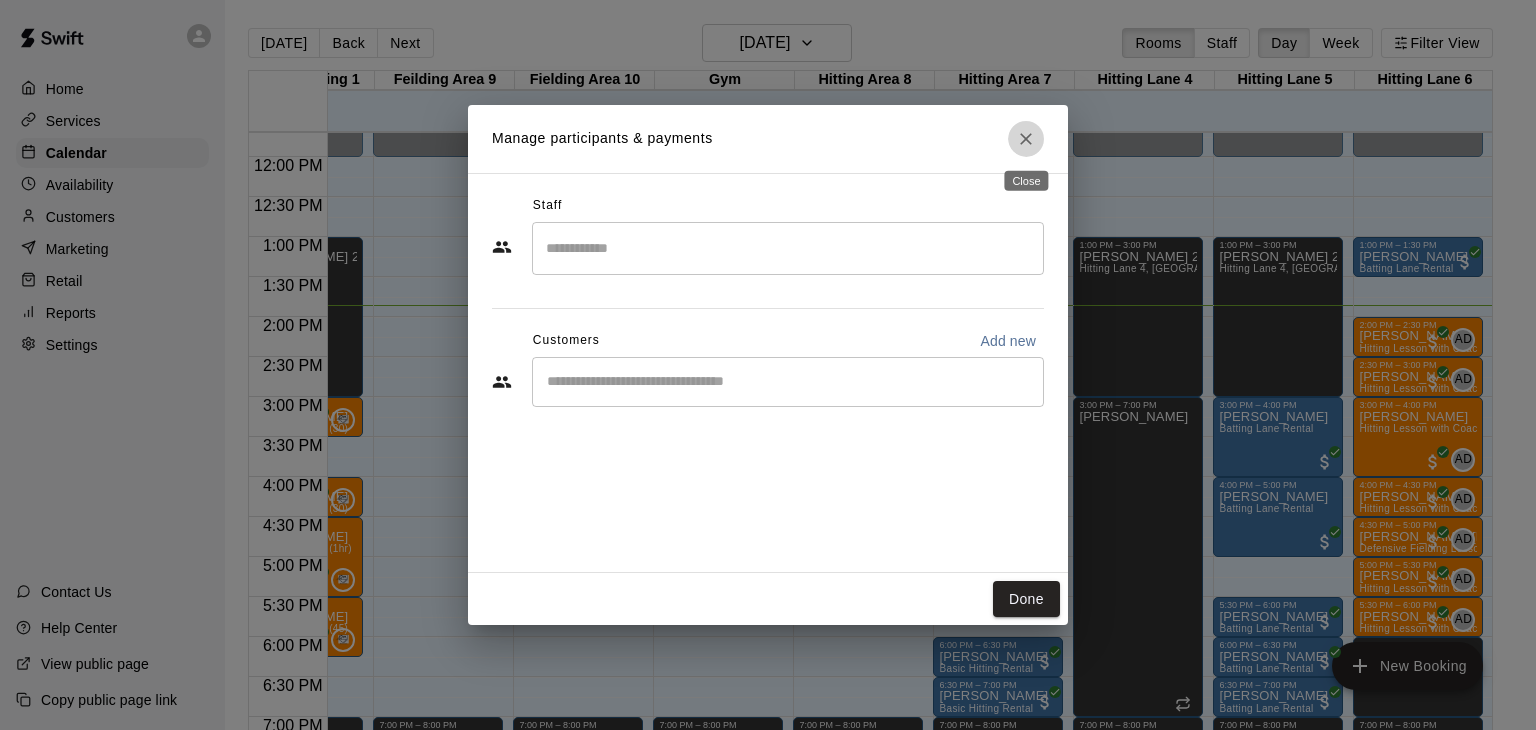 click 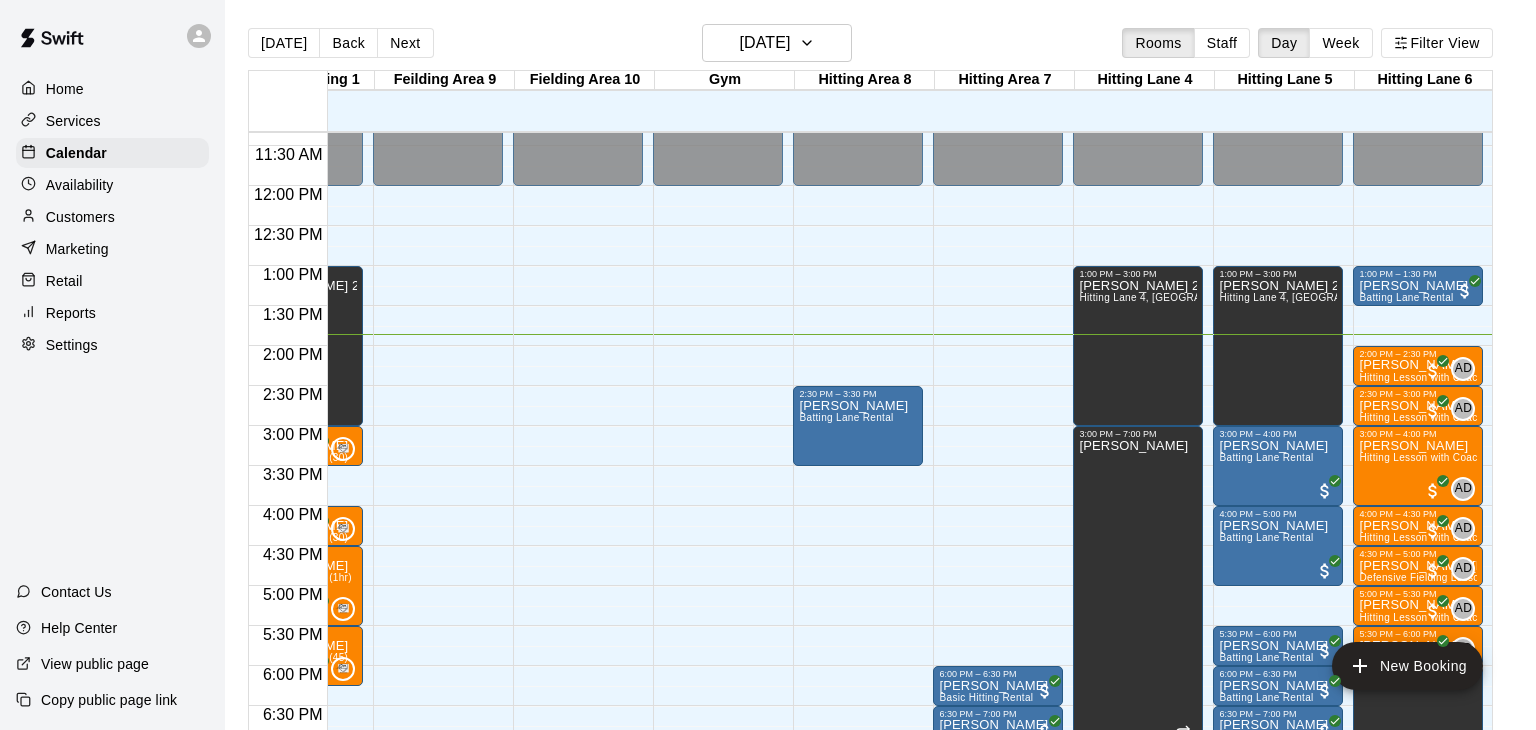 scroll, scrollTop: 911, scrollLeft: 513, axis: both 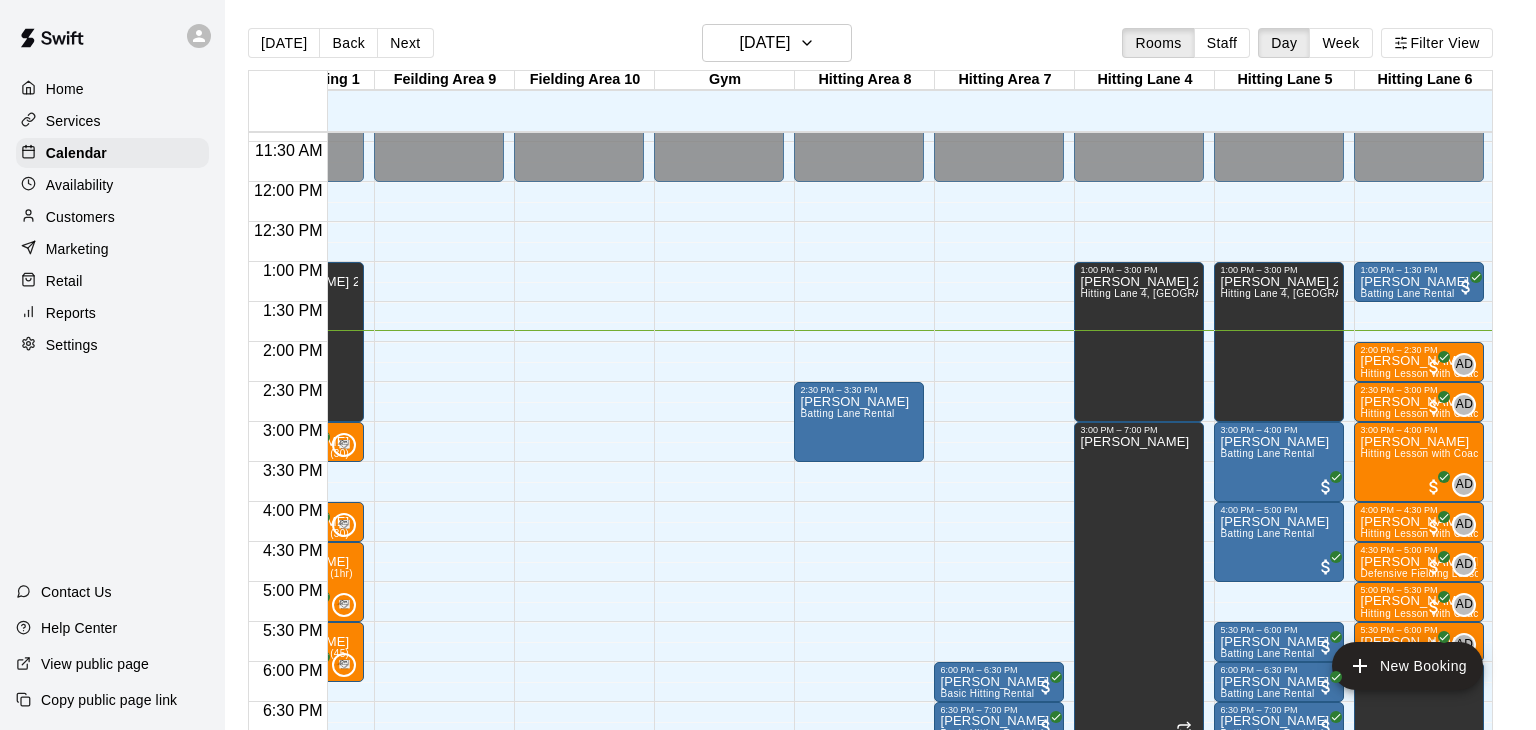 click on "12:00 AM – 12:00 PM Closed 7:00 PM – 8:00 PM Unavailable Gym, Hitting Area 7, Hitting Area 8, Hitting Lane 4, Hitting Lane 5, Hitting Lane 6, Rapsodo Lane 3, Adult Pitching 2, Adult Pitching 1, Feilding Area 9, Fielding Area 10, Fielding Area 11 8:00 PM – 11:59 PM Closed" at bounding box center (579, 182) 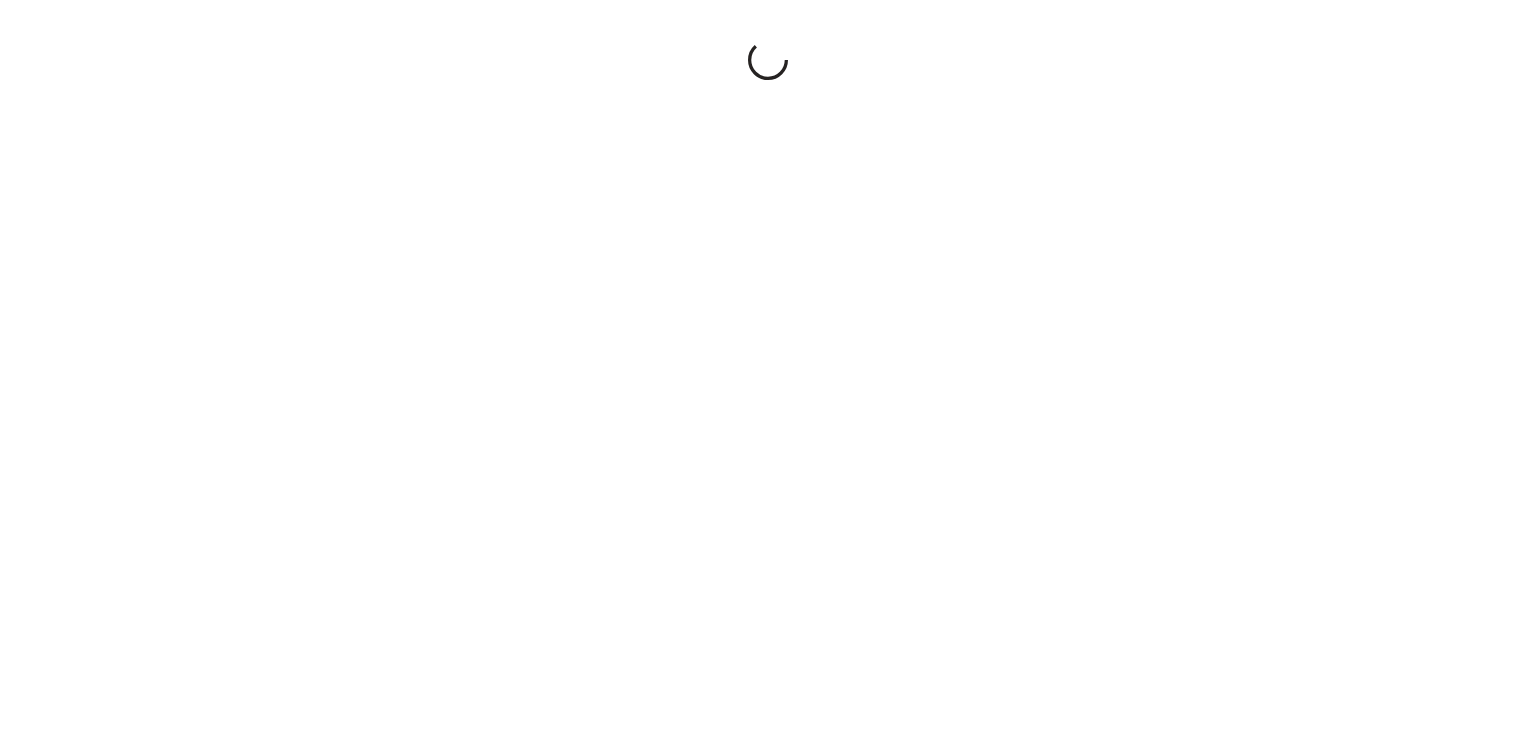 scroll, scrollTop: 0, scrollLeft: 0, axis: both 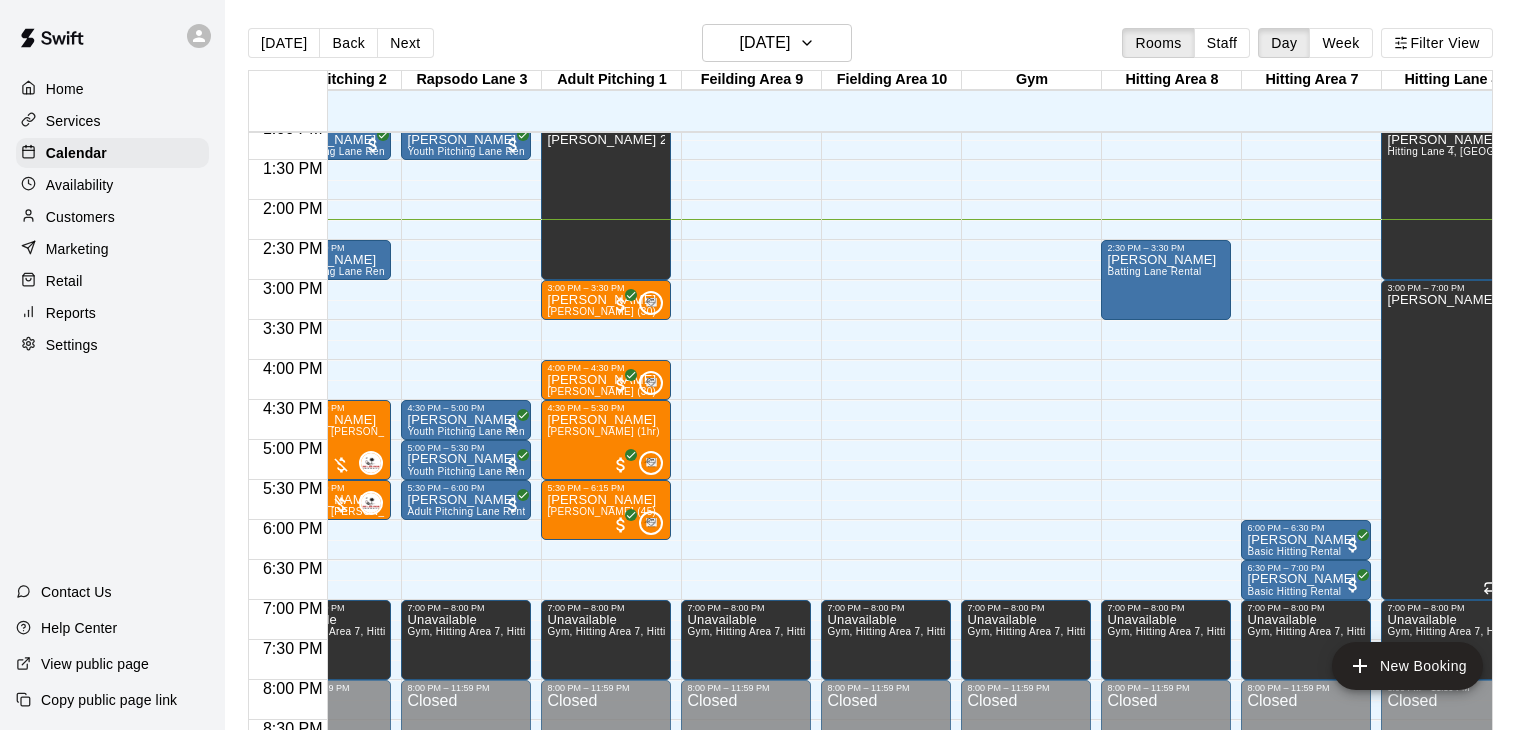 click on "Customers" at bounding box center [112, 217] 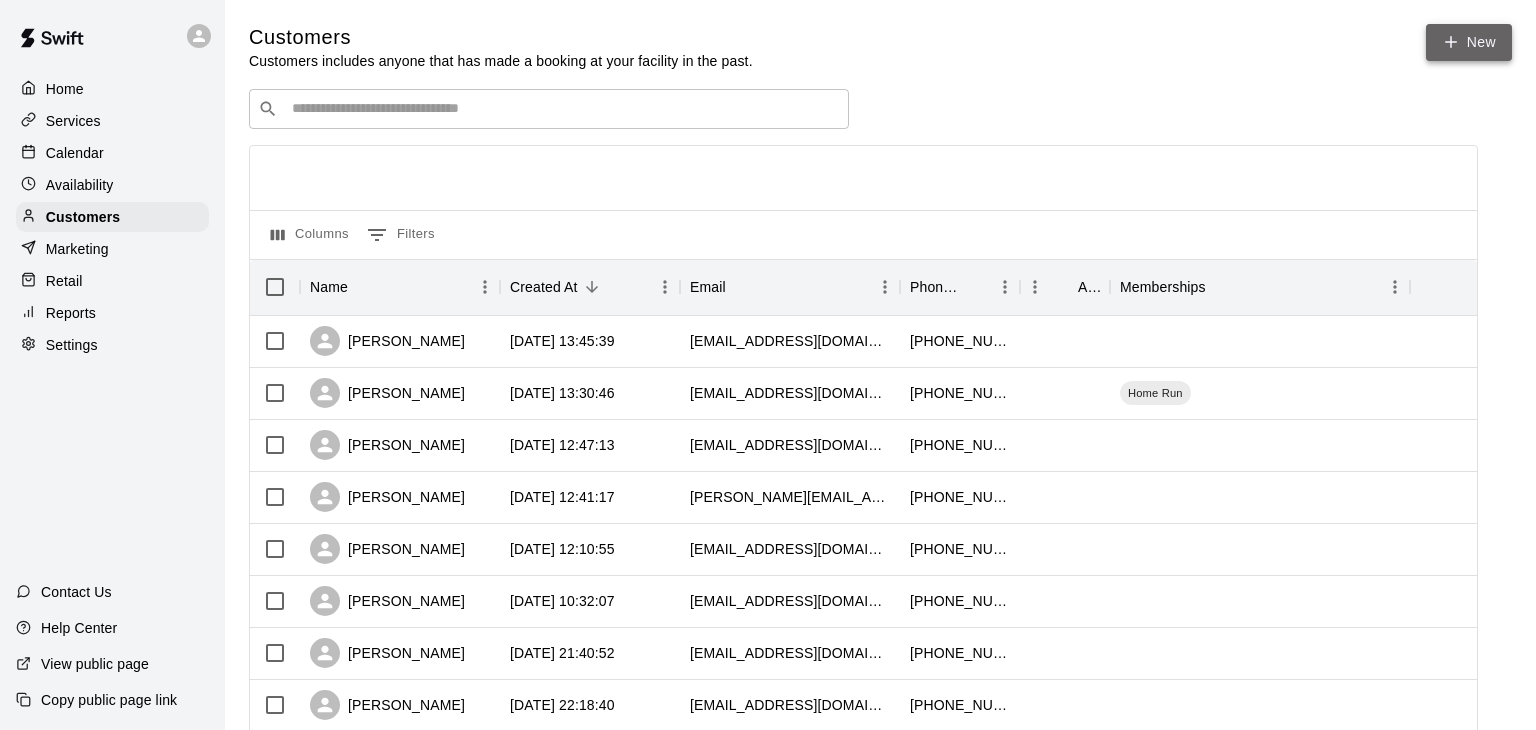 click on "New" at bounding box center [1469, 42] 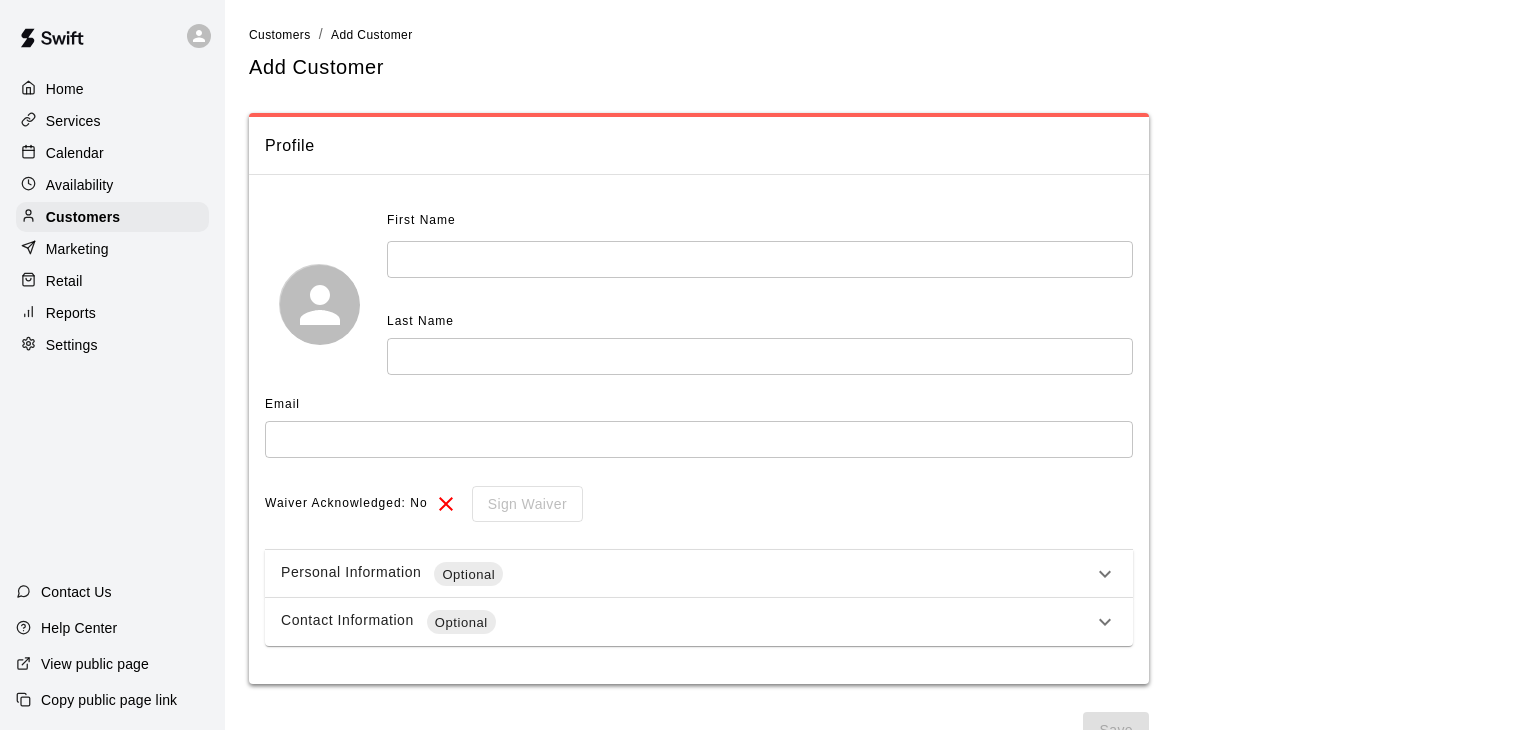 click at bounding box center [760, 259] 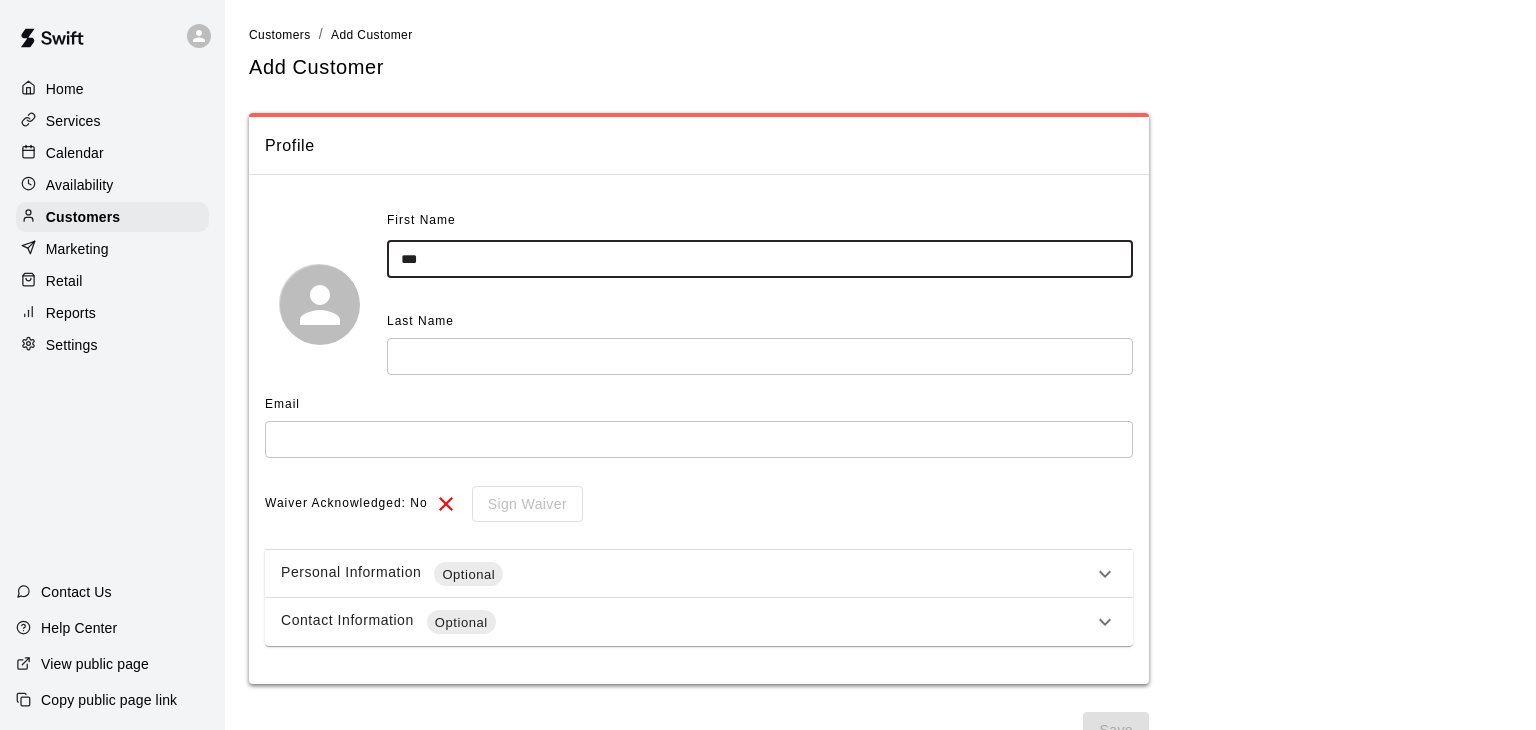 type on "***" 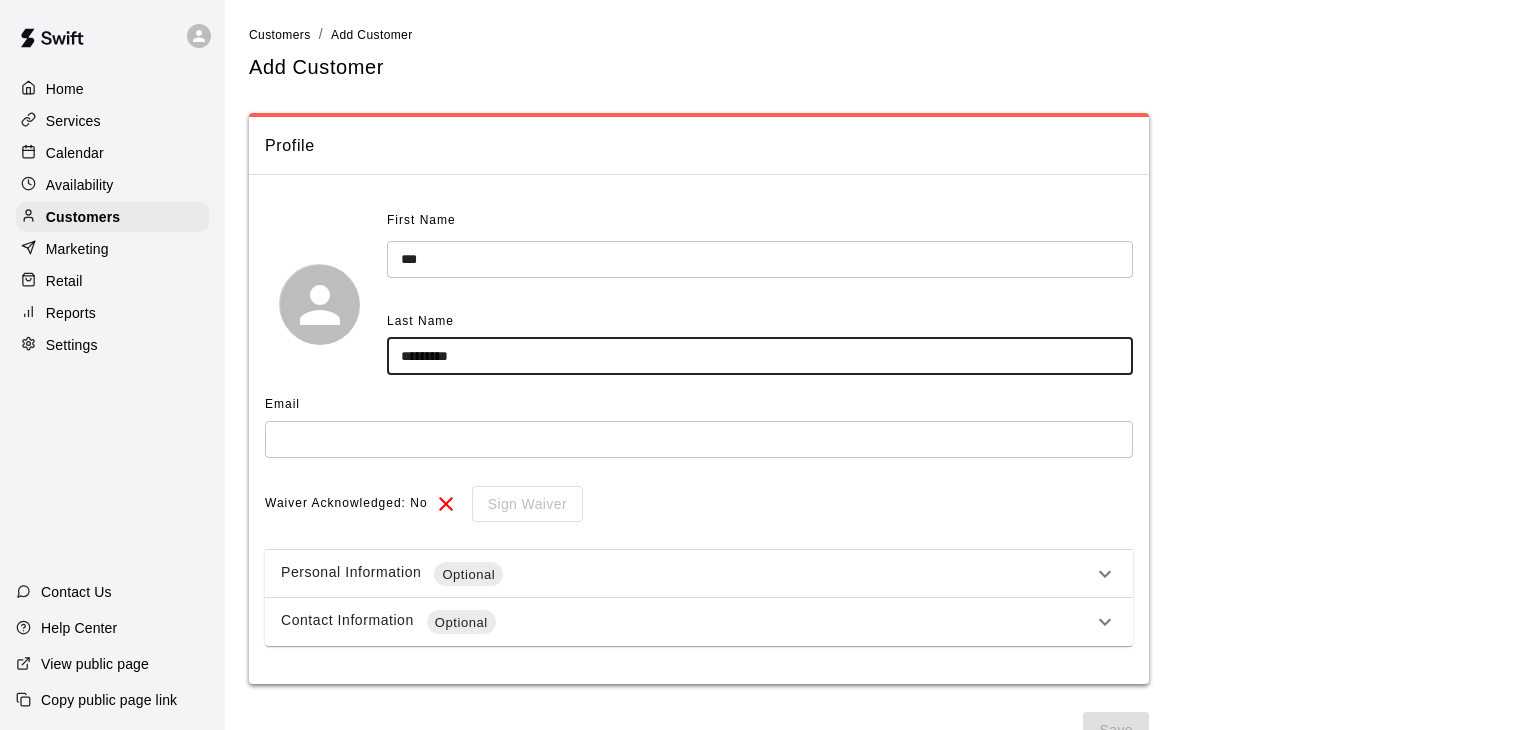 type on "*********" 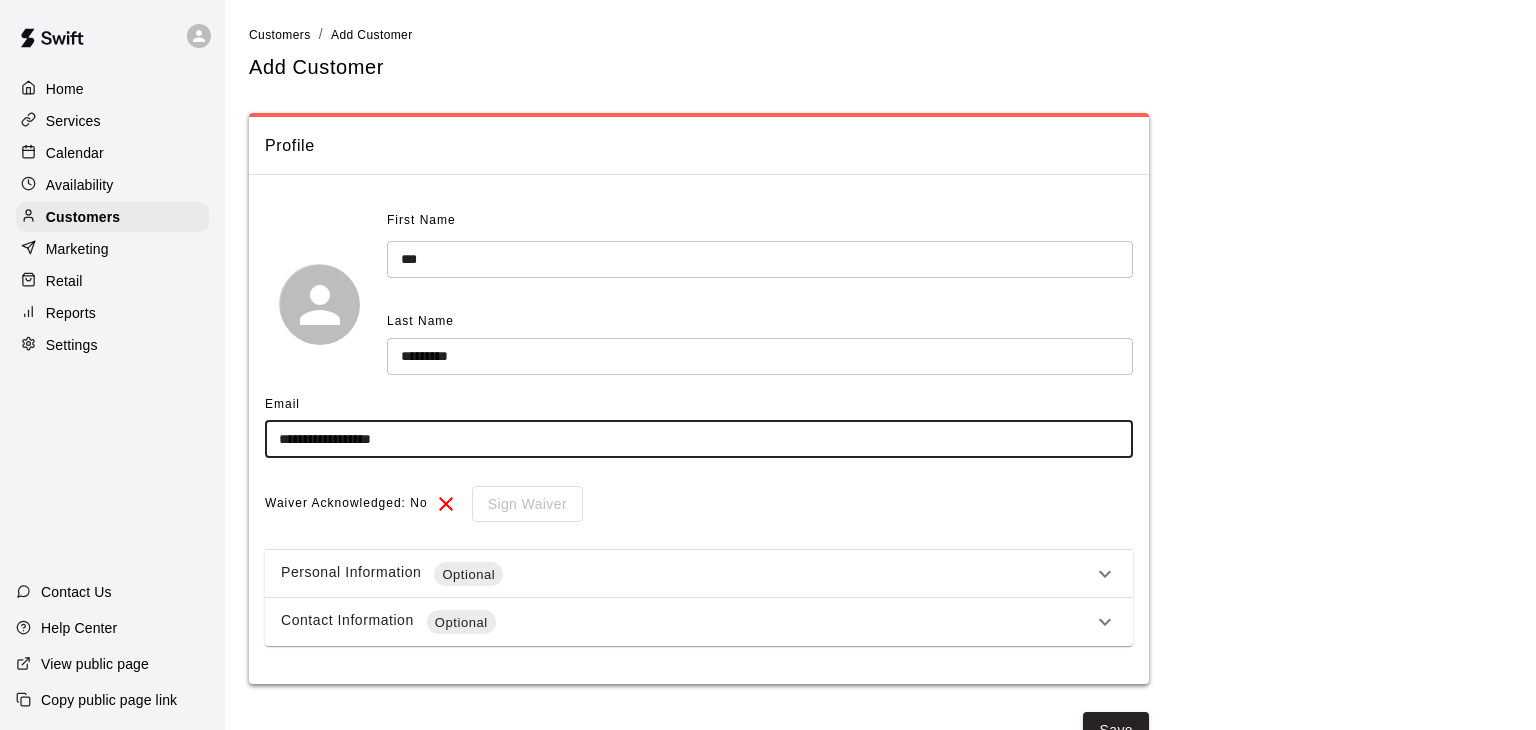 scroll, scrollTop: 33, scrollLeft: 0, axis: vertical 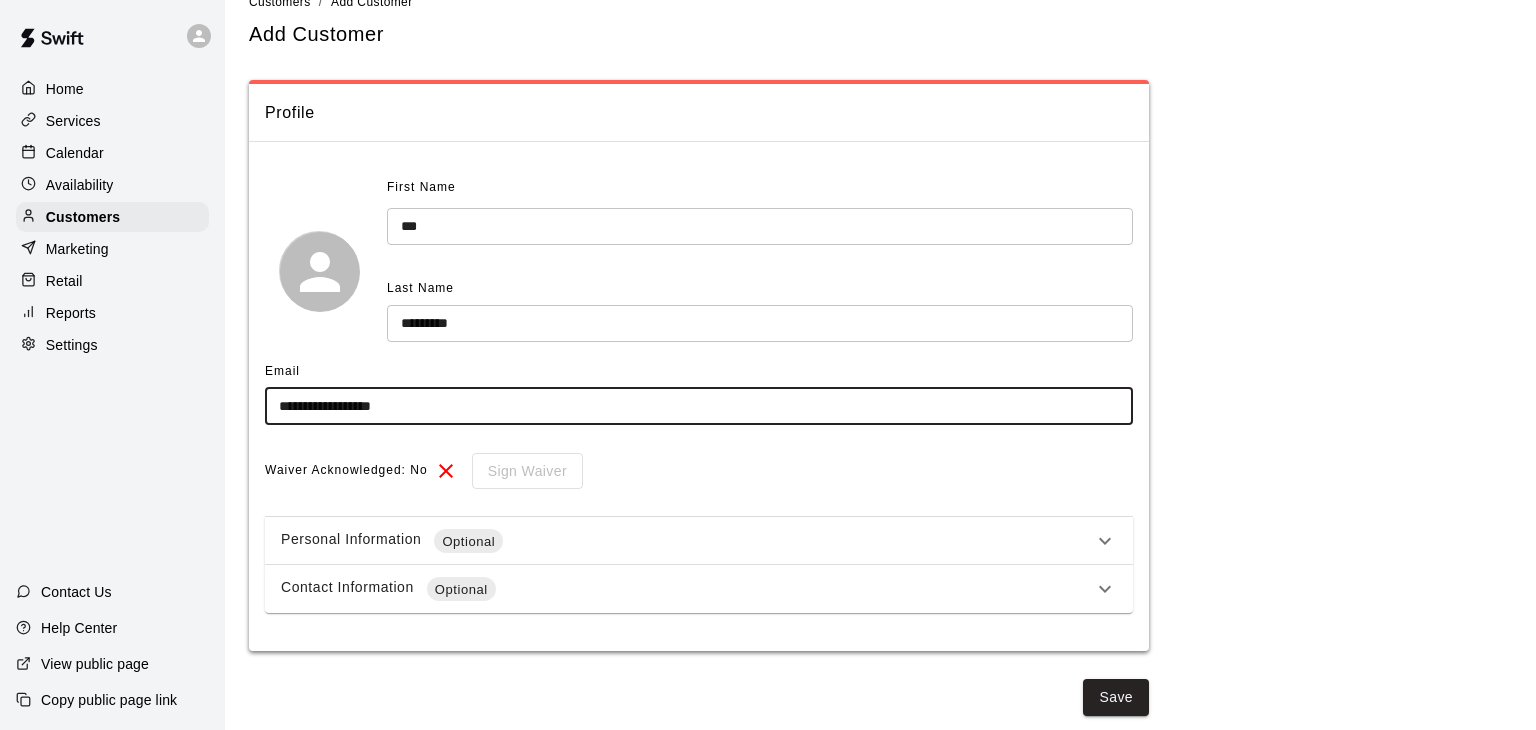 type on "**********" 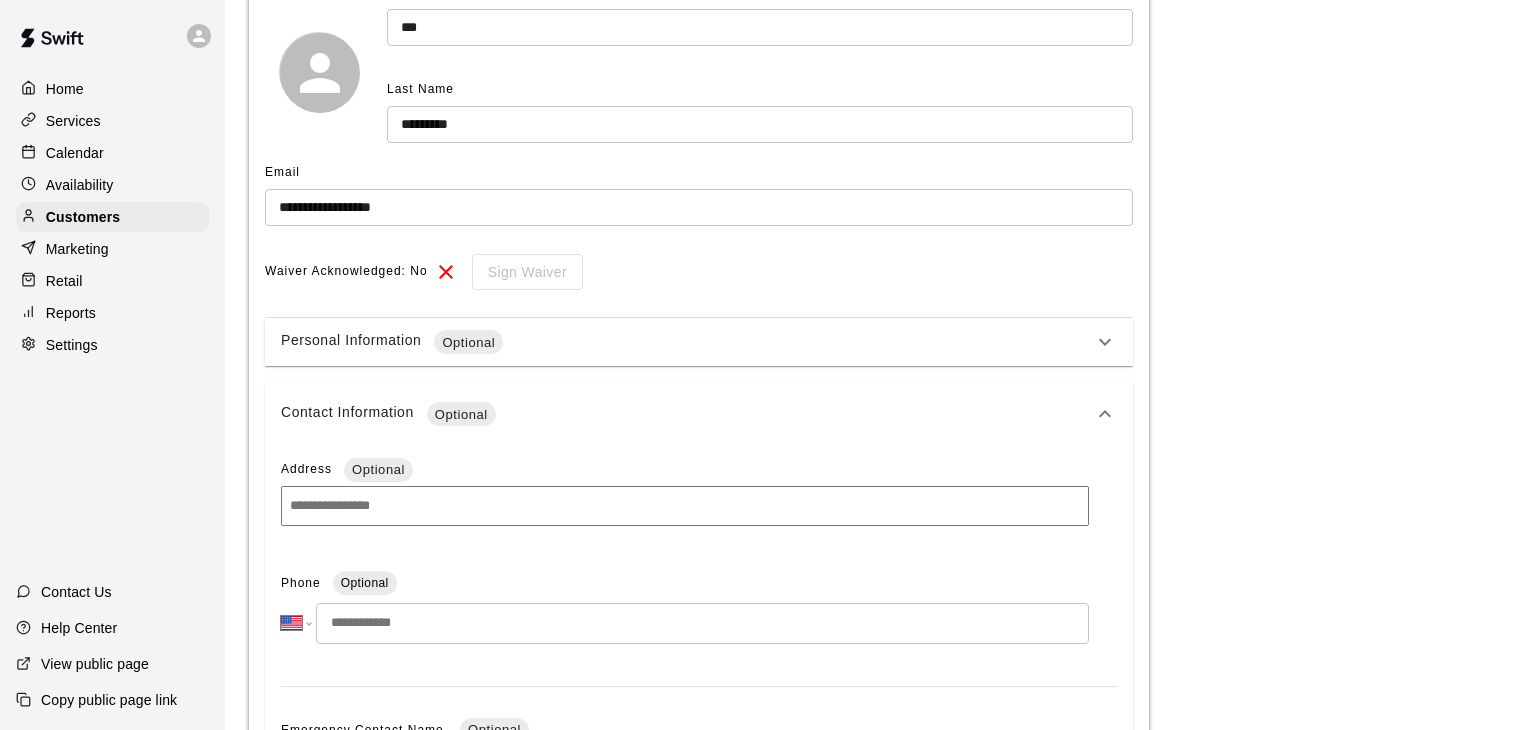 scroll, scrollTop: 233, scrollLeft: 0, axis: vertical 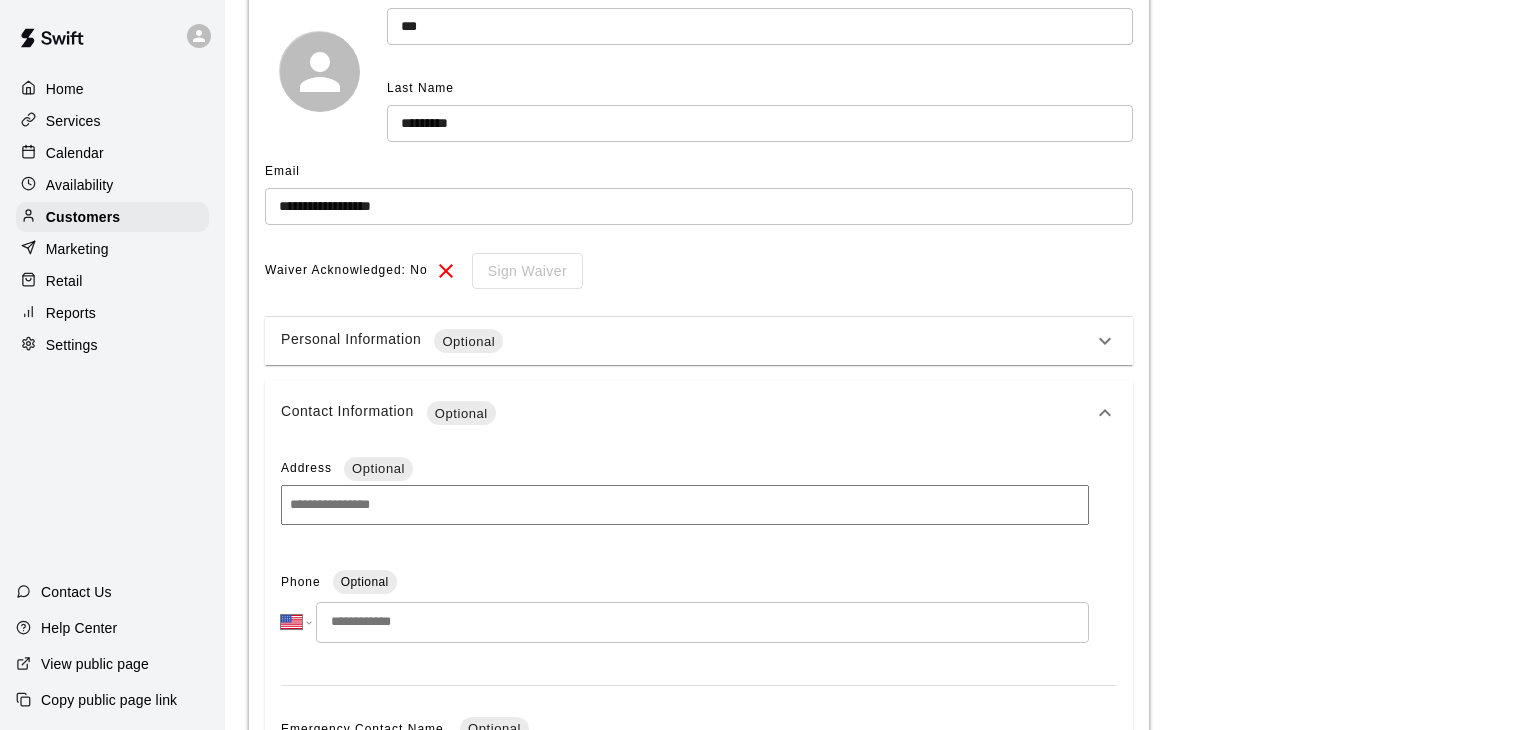 click at bounding box center (702, 622) 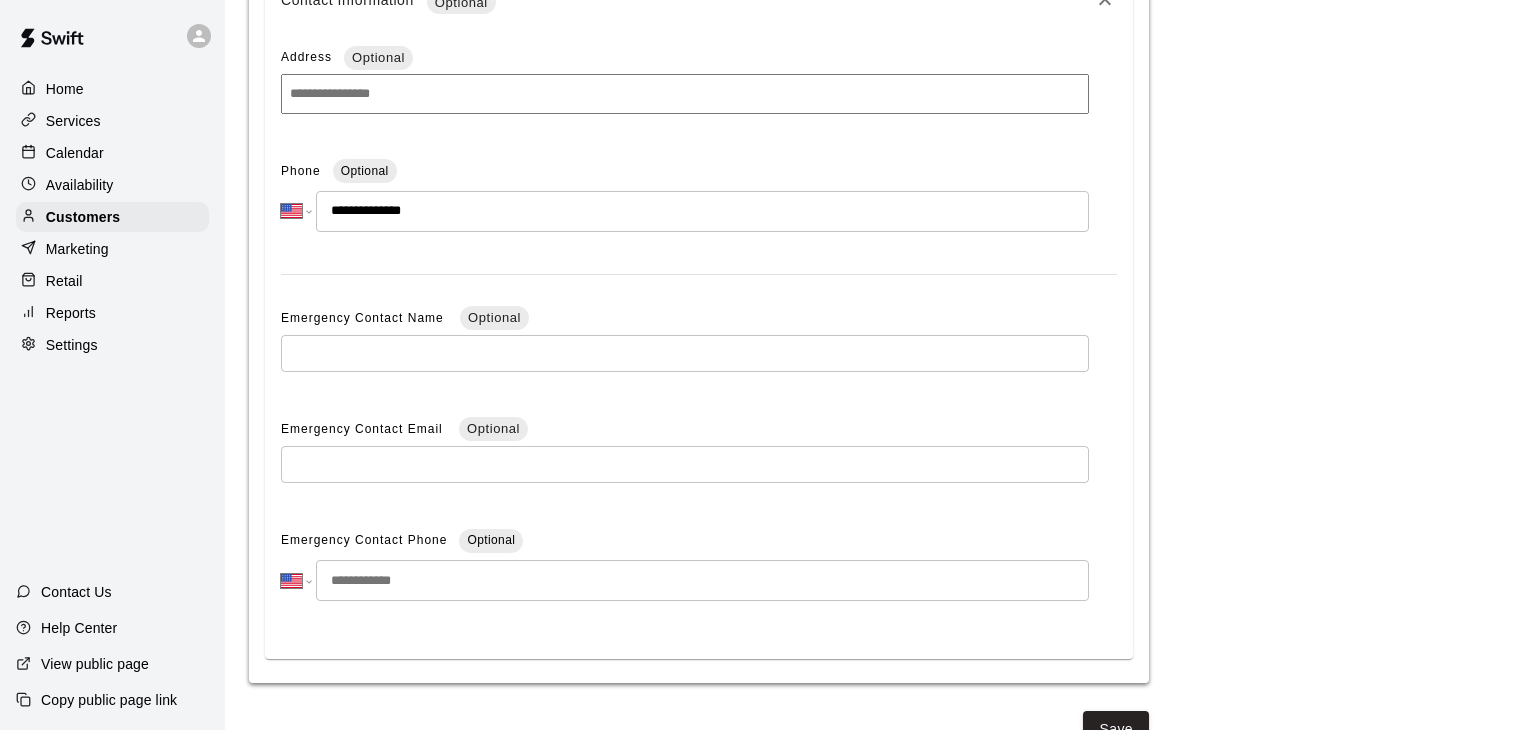 scroll, scrollTop: 680, scrollLeft: 0, axis: vertical 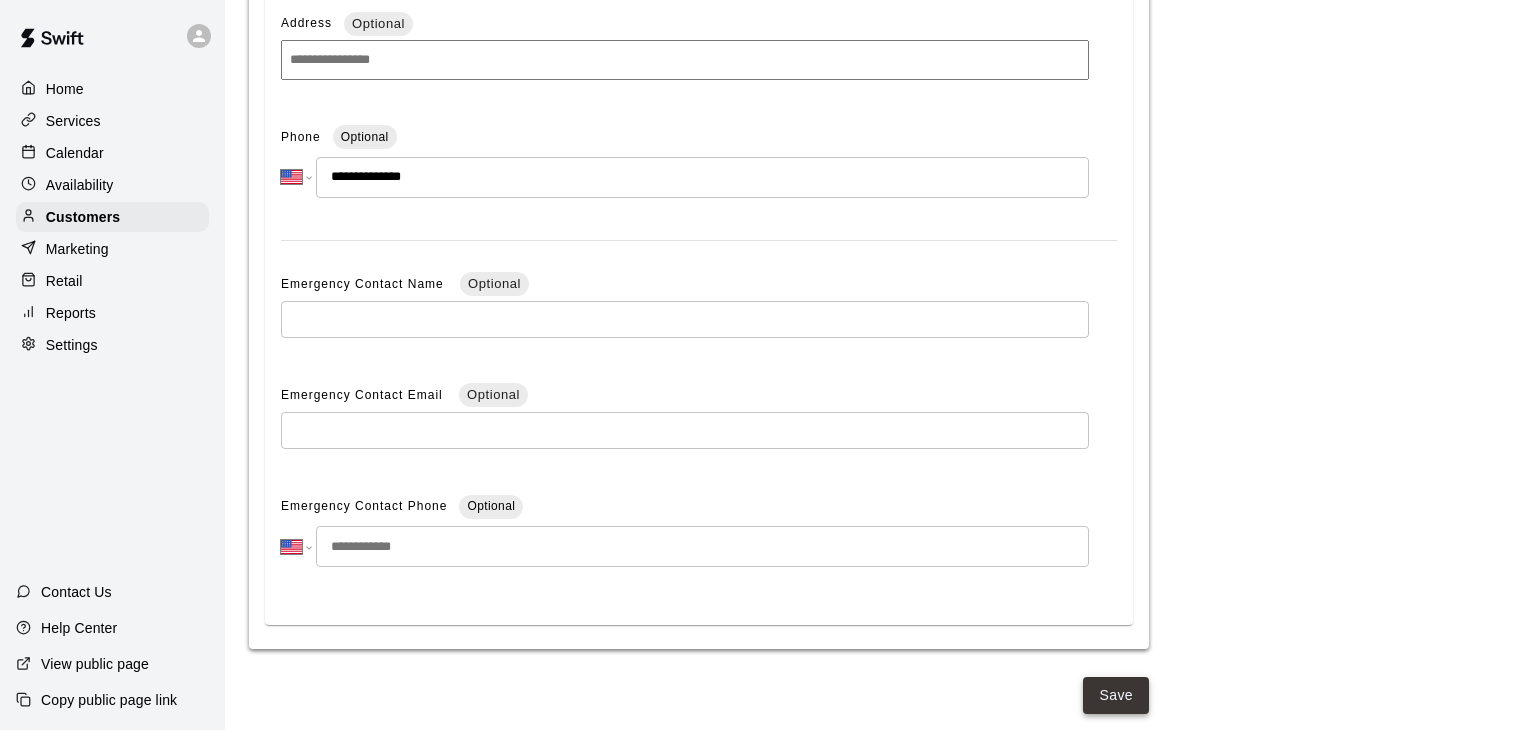 type on "**********" 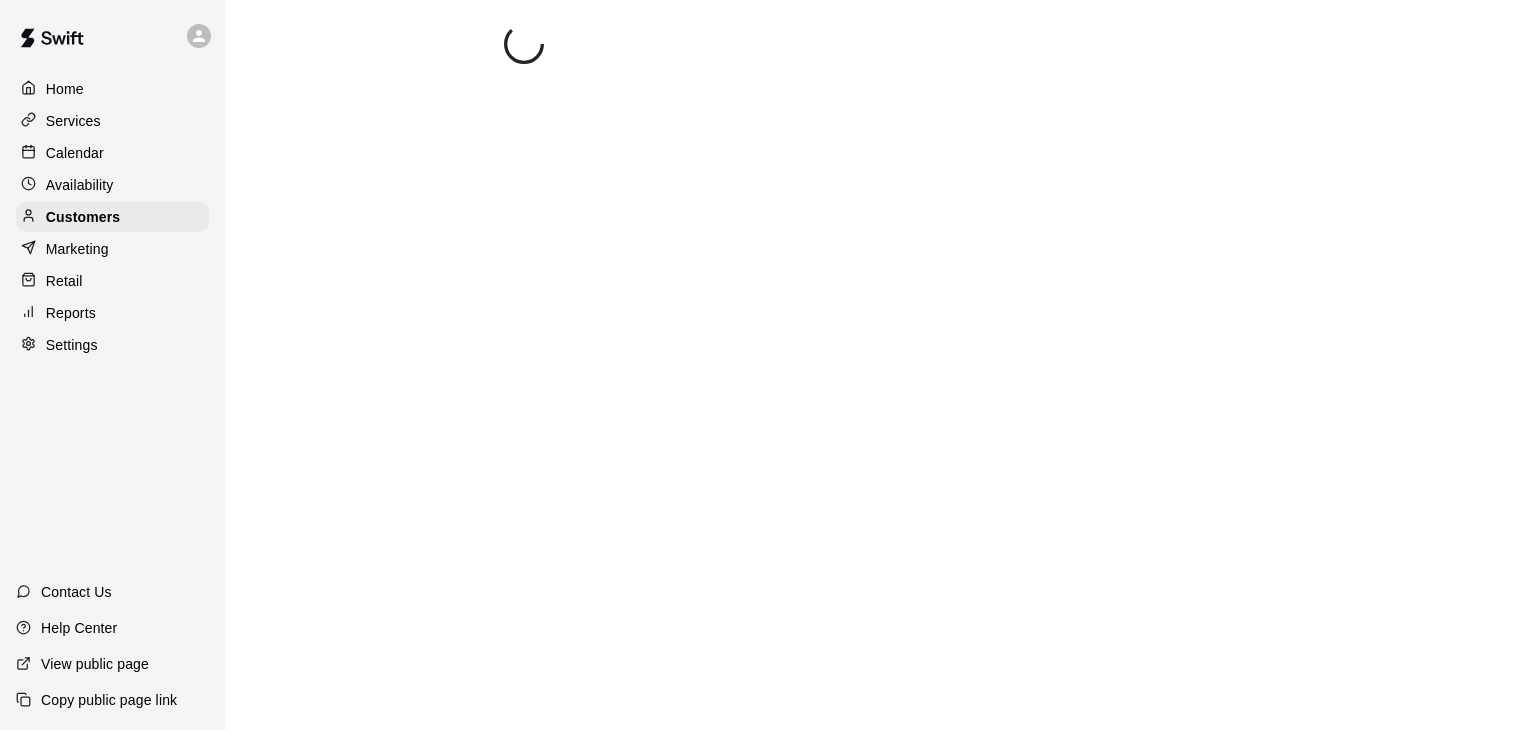 scroll, scrollTop: 0, scrollLeft: 0, axis: both 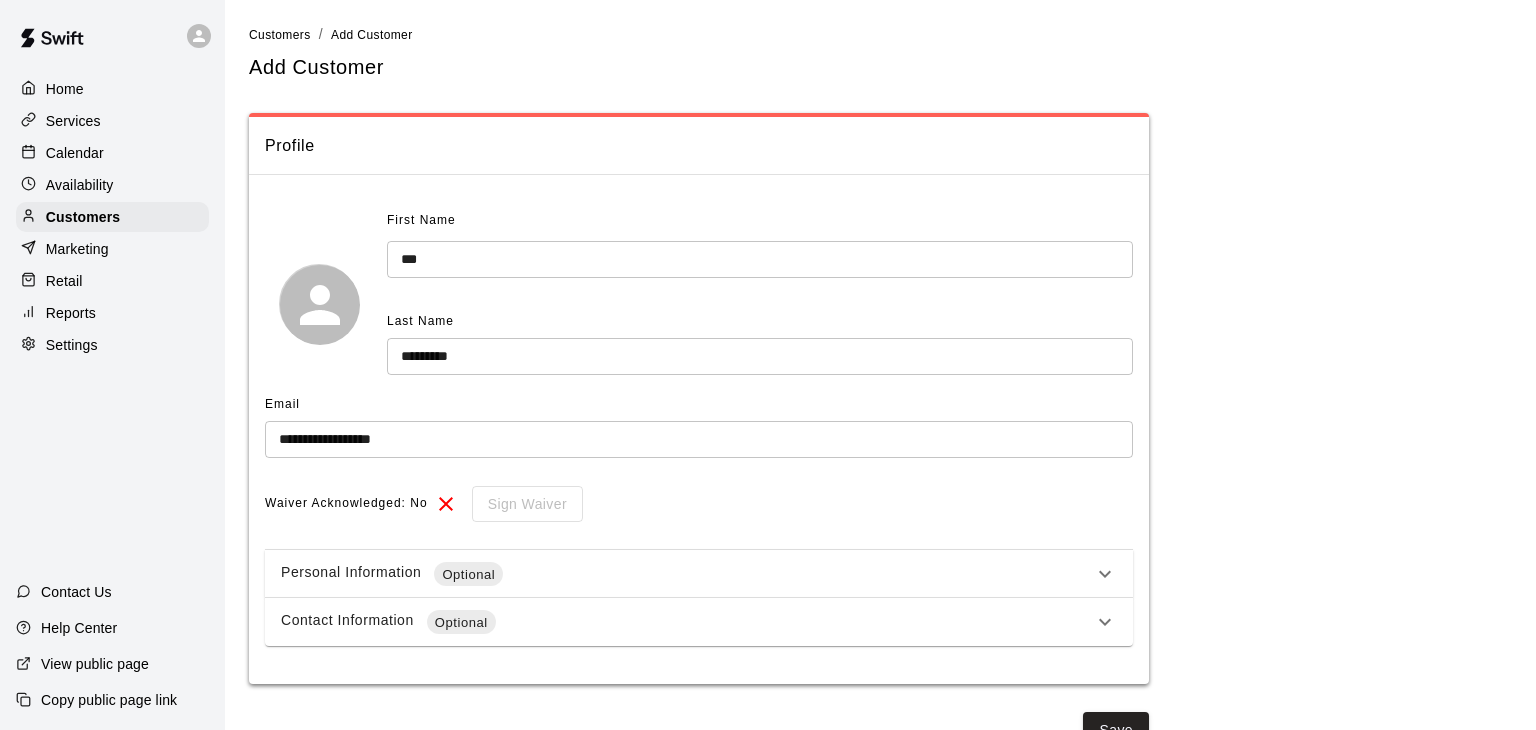 click on "Marketing" at bounding box center (77, 249) 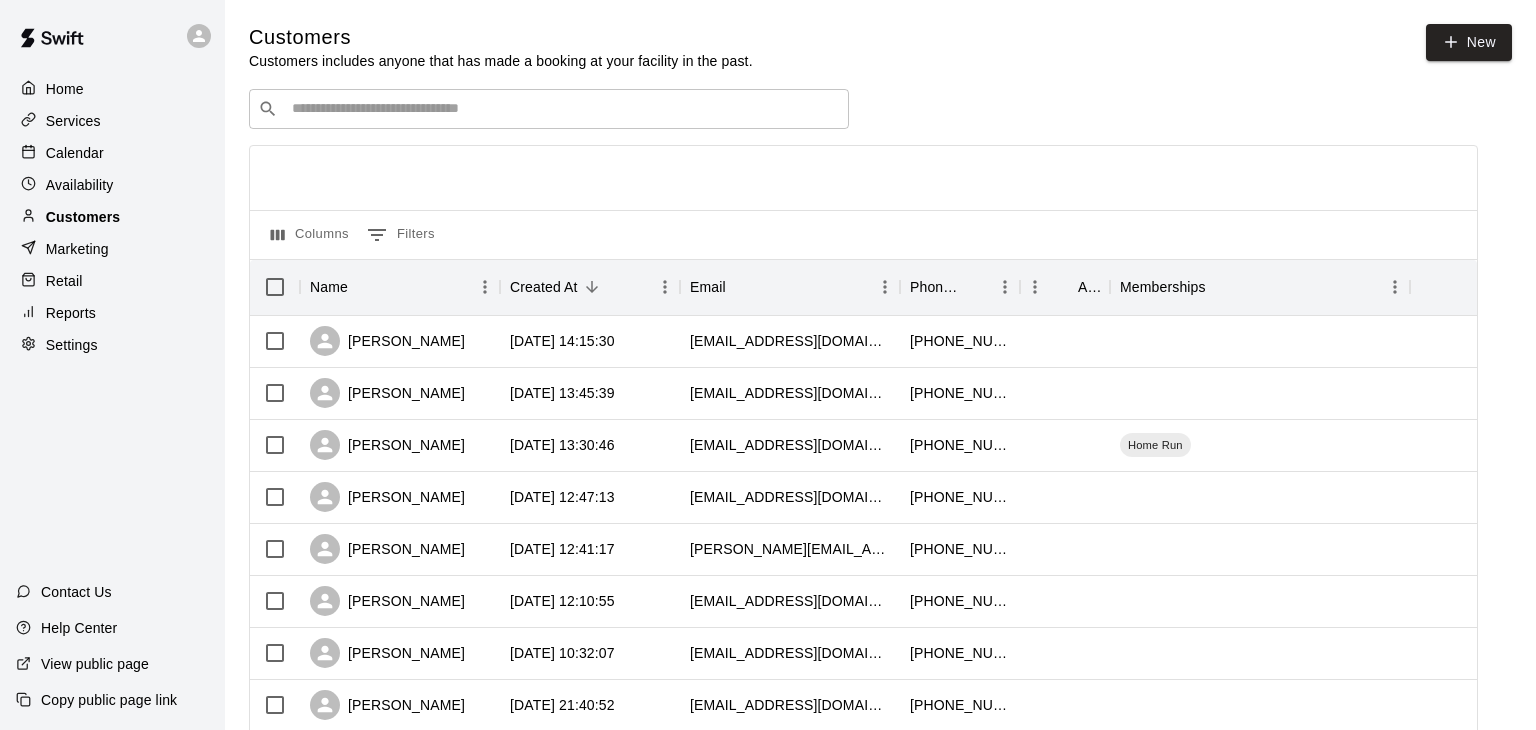 click on "Customers" at bounding box center [83, 217] 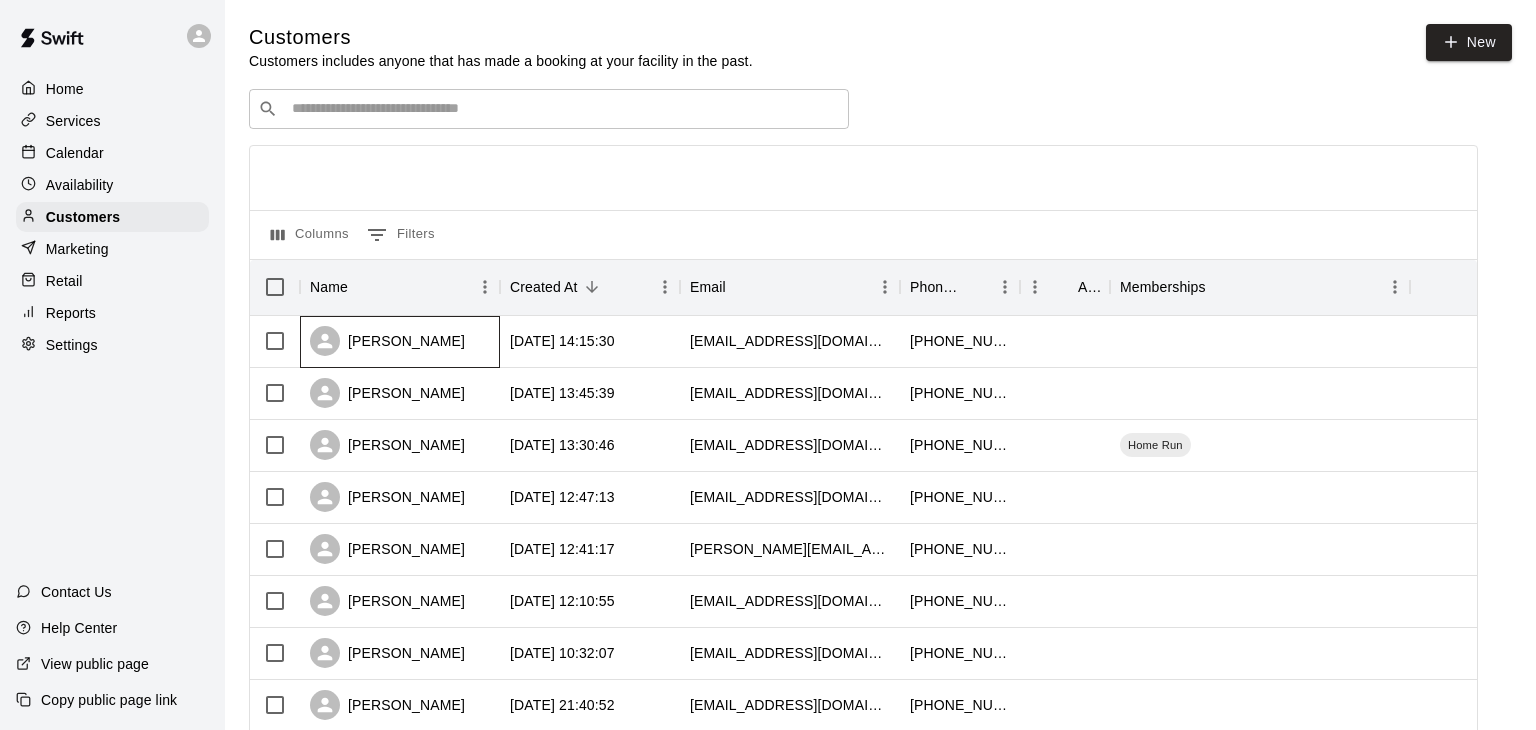 click on "[PERSON_NAME]" at bounding box center [400, 342] 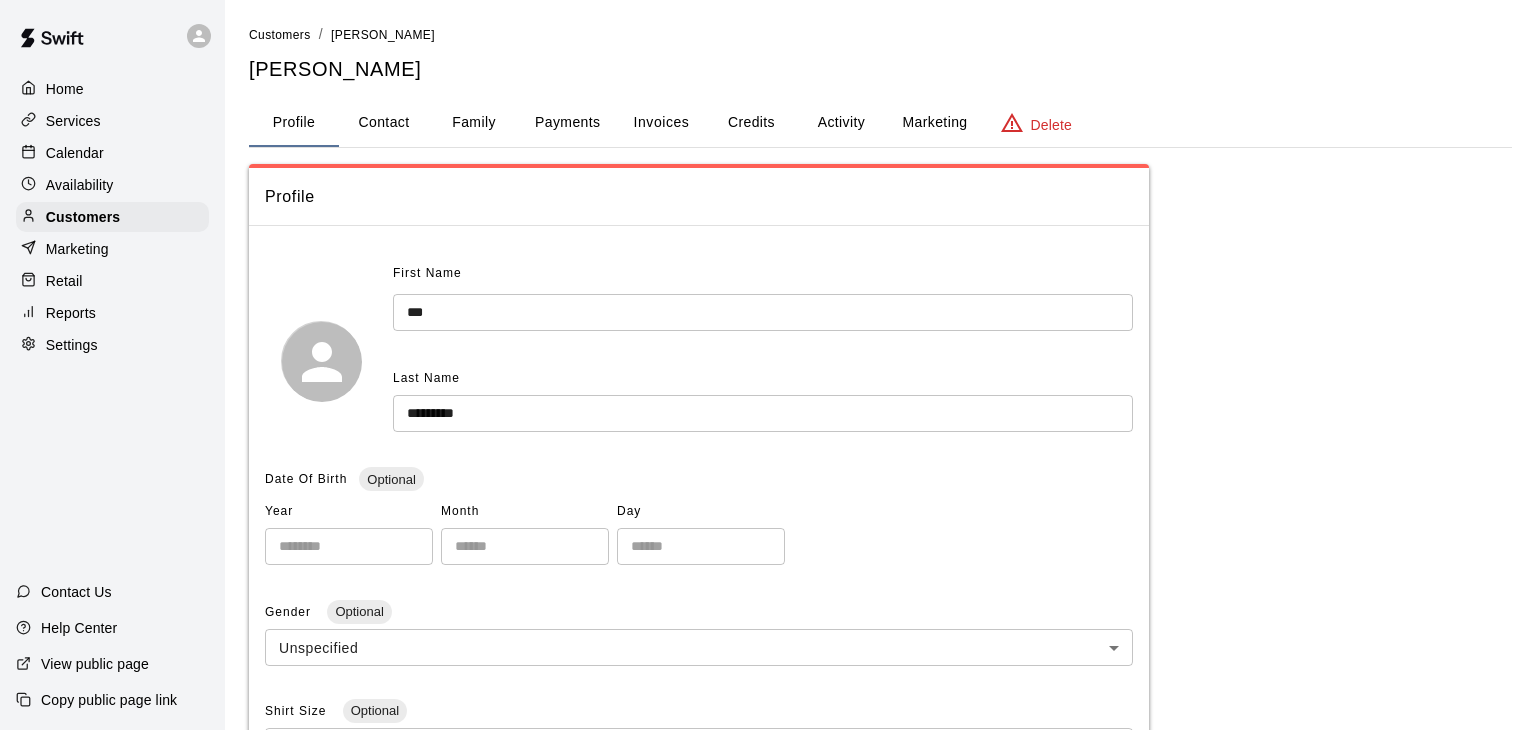click on "Payments" at bounding box center [567, 123] 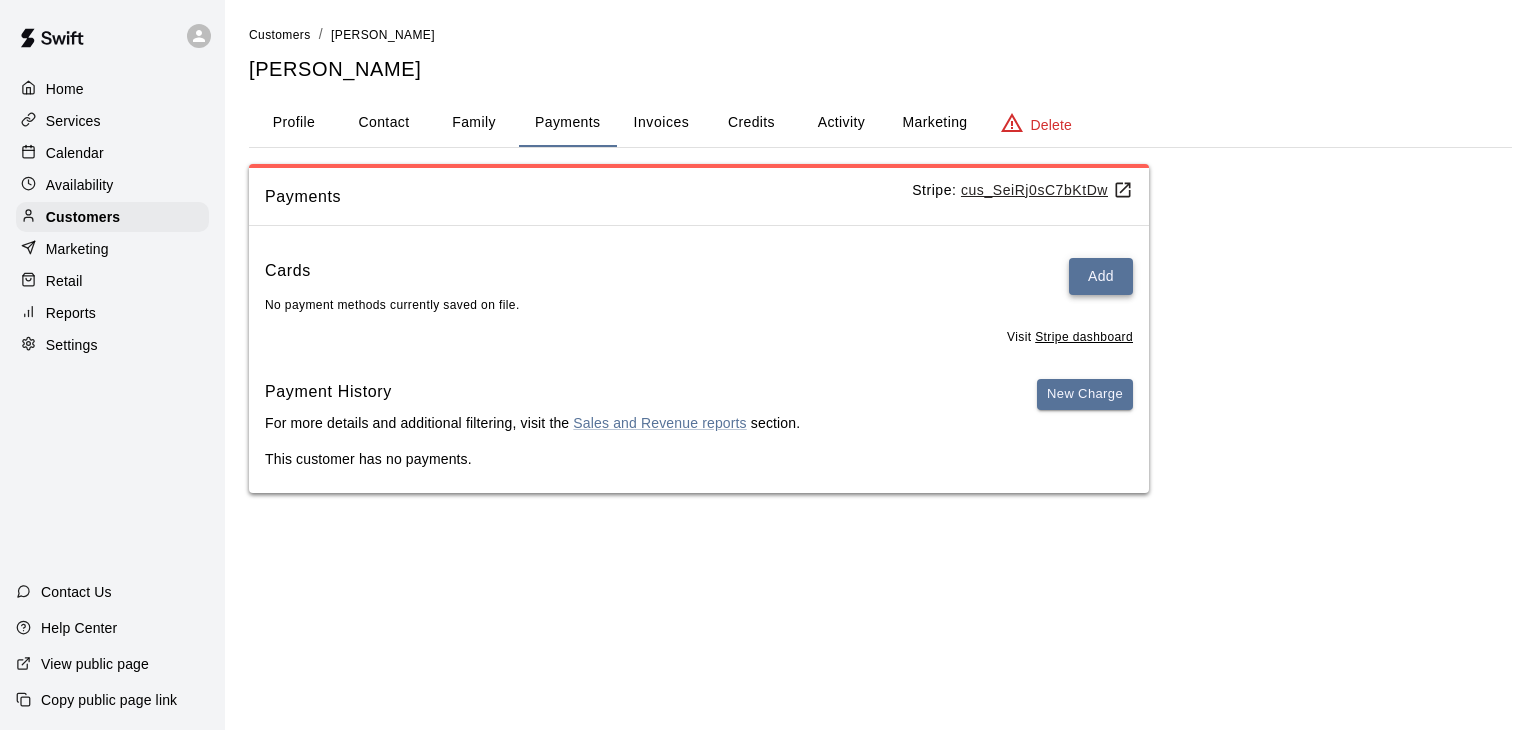 click on "Add" at bounding box center [1101, 276] 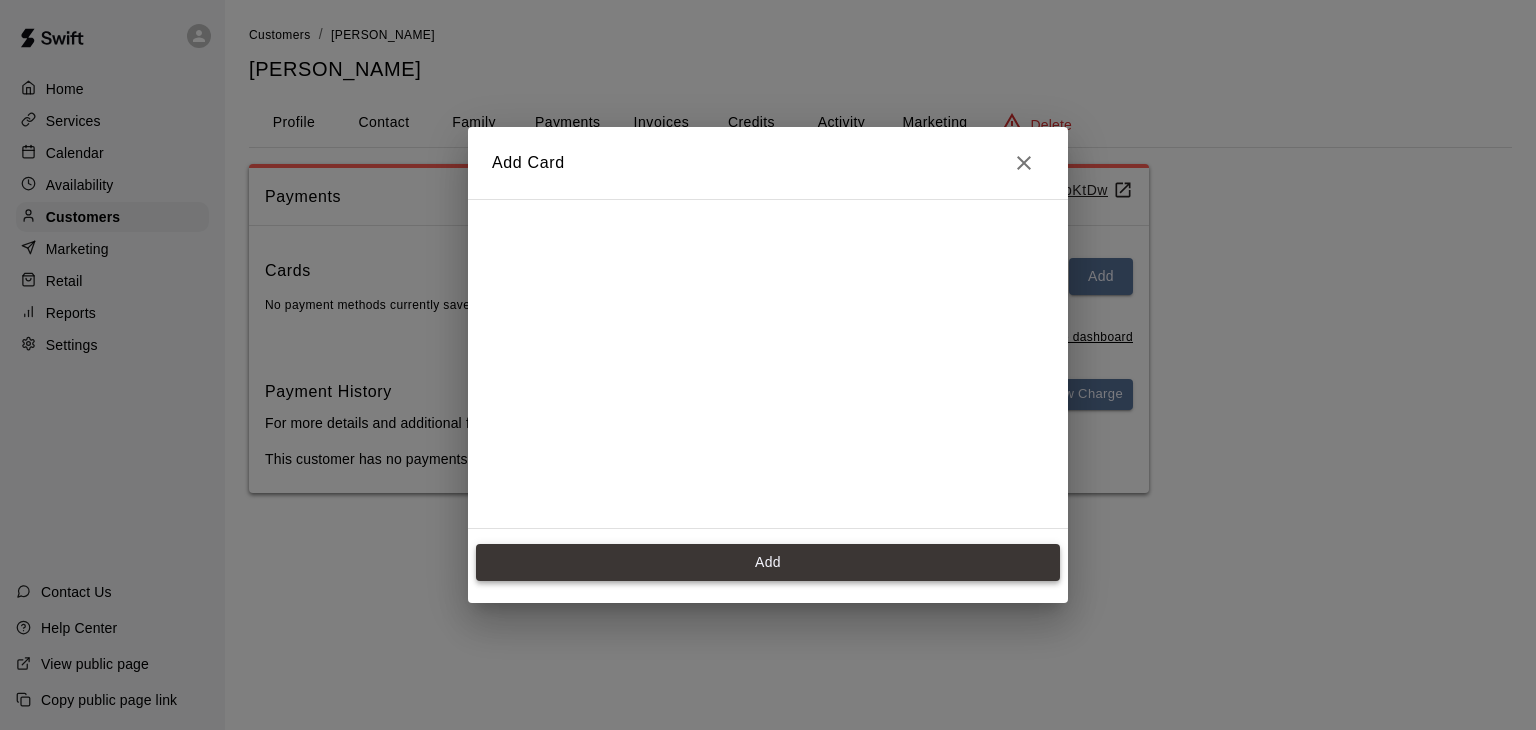 click on "Add" at bounding box center [768, 562] 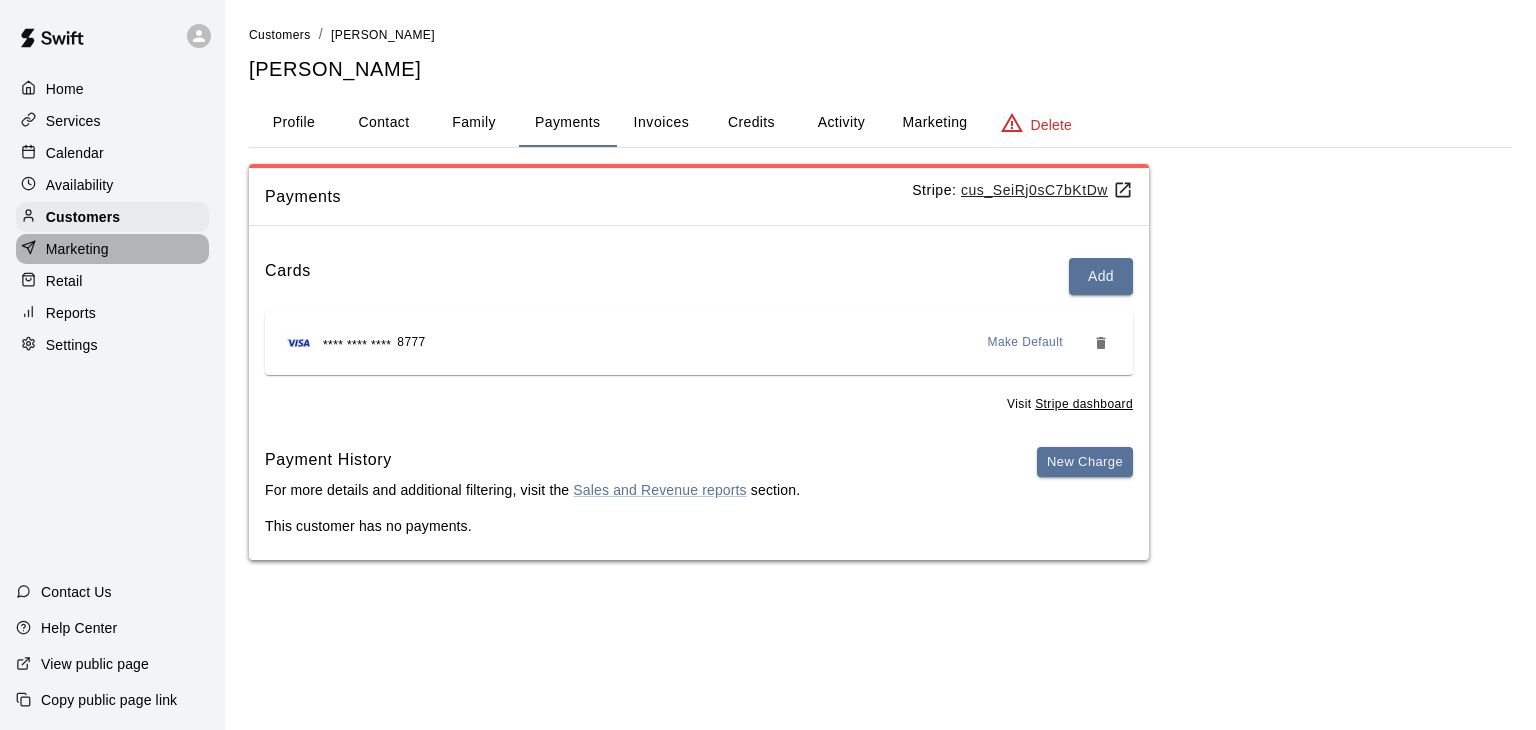 click on "Marketing" at bounding box center [112, 249] 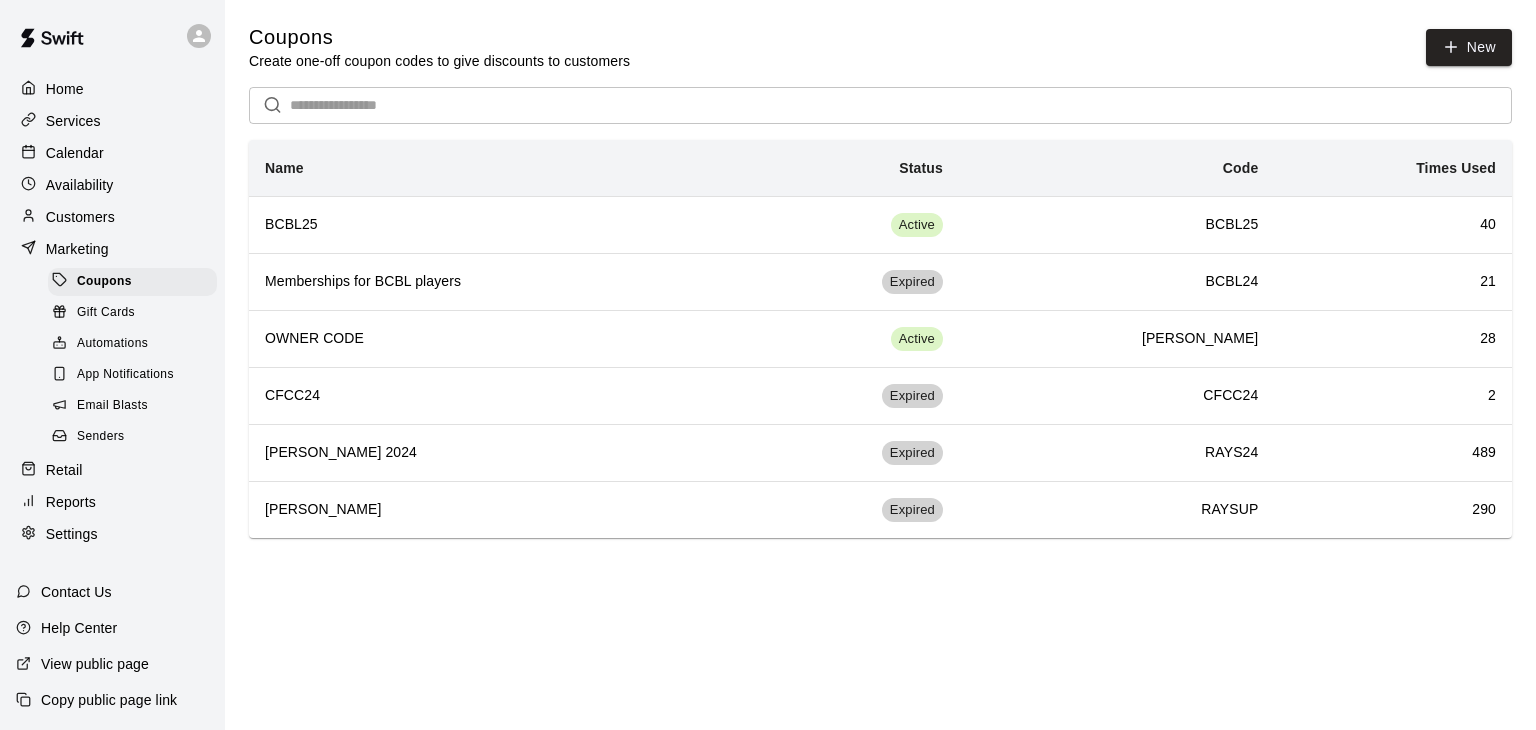 click on "Customers" at bounding box center [112, 217] 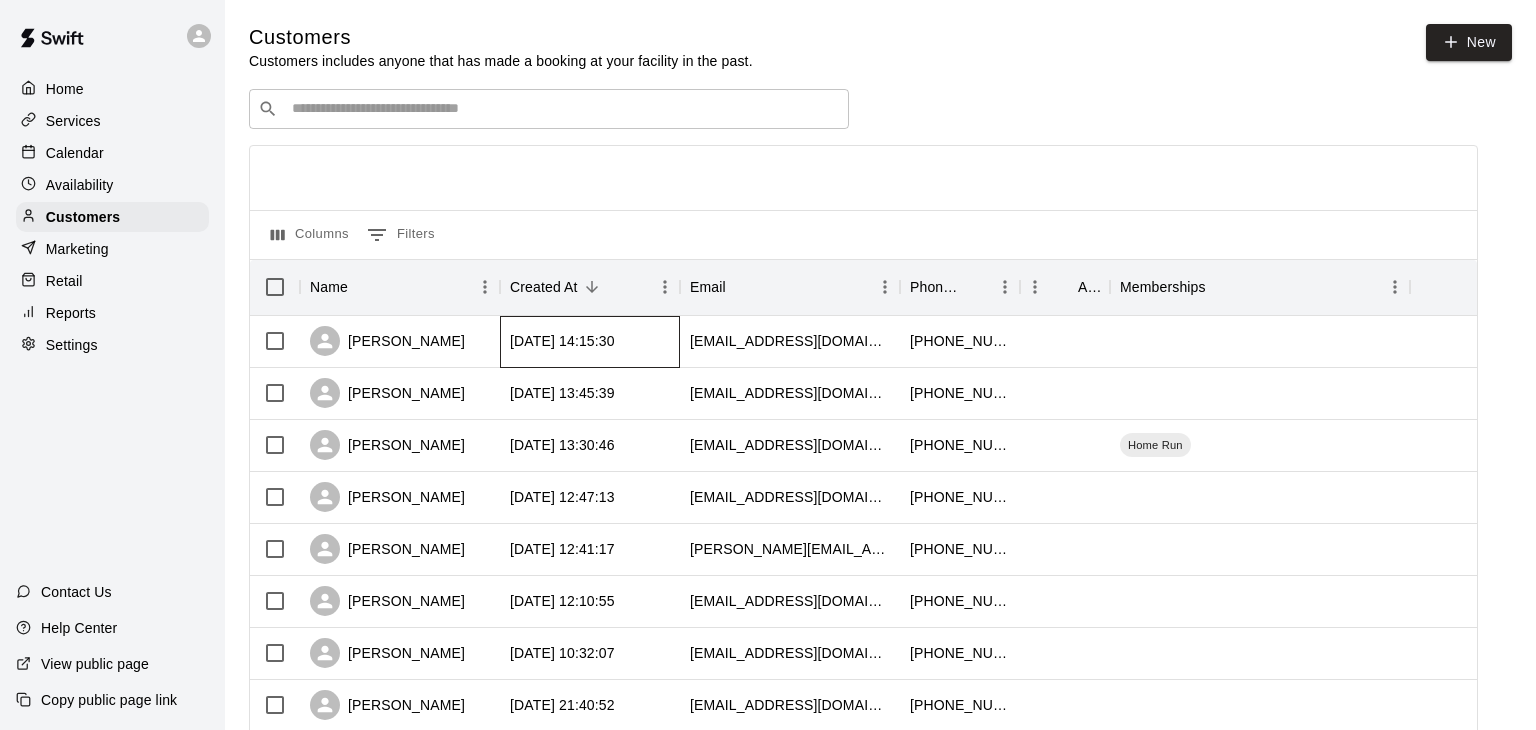 click on "[DATE] 14:15:30" at bounding box center [590, 342] 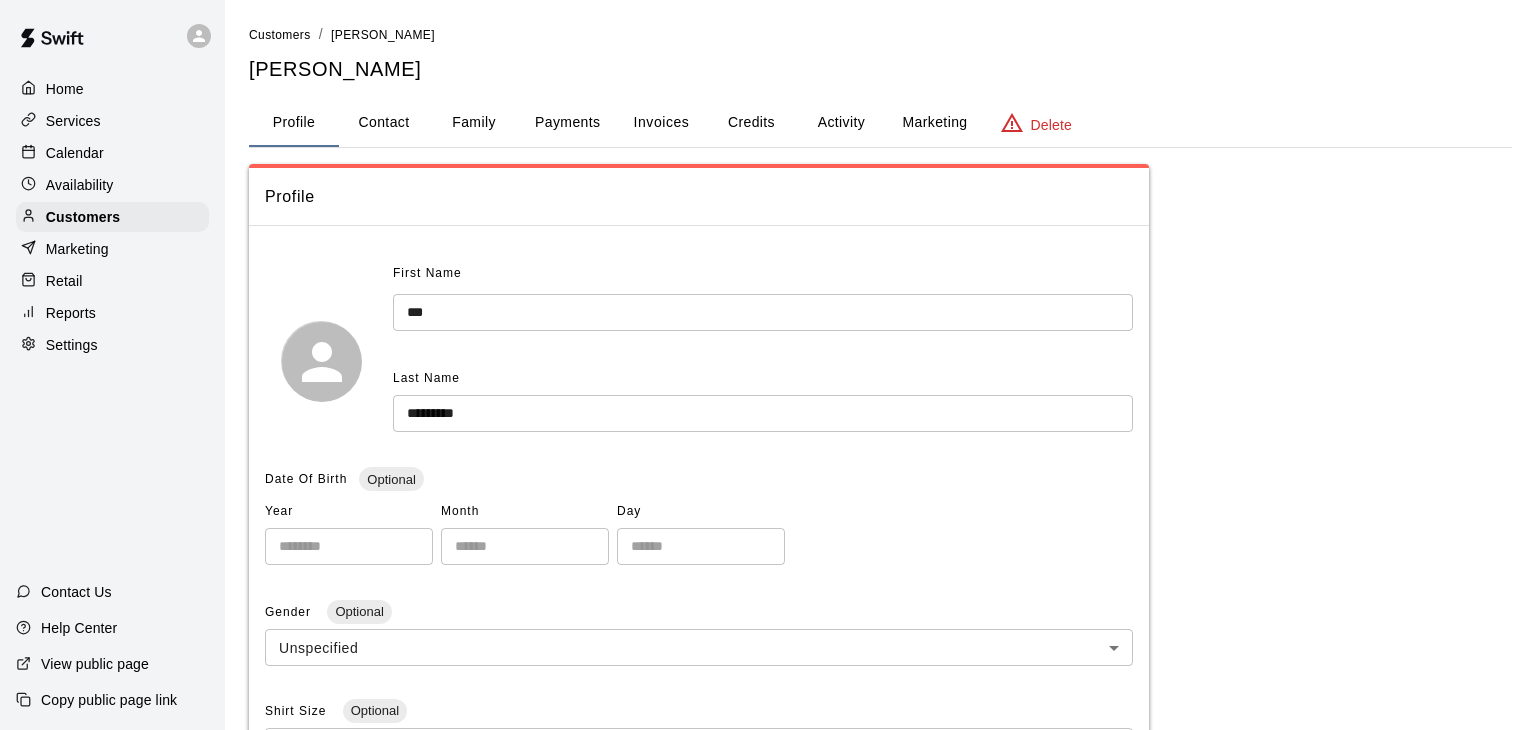 click on "Payments" at bounding box center (567, 123) 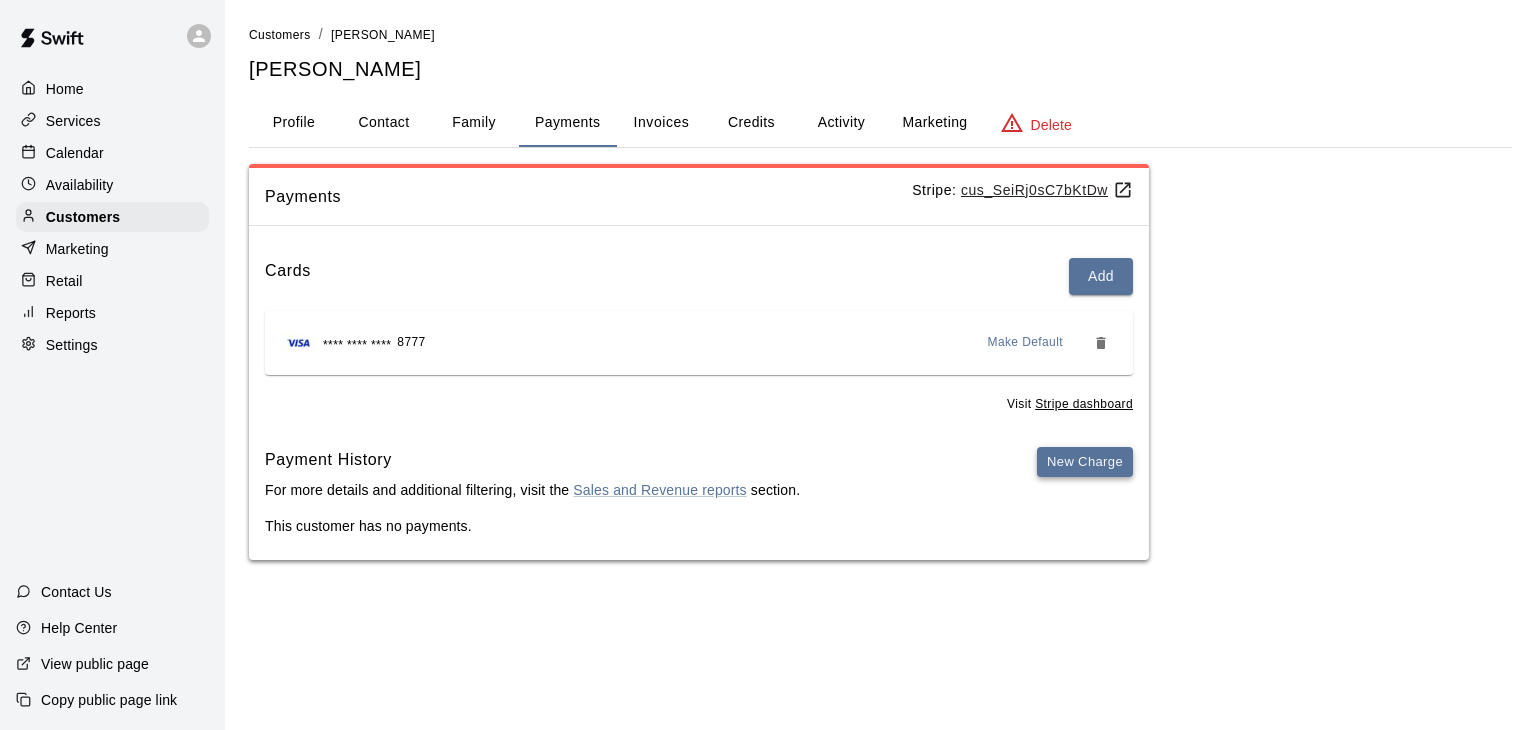 click on "New Charge" at bounding box center [1085, 462] 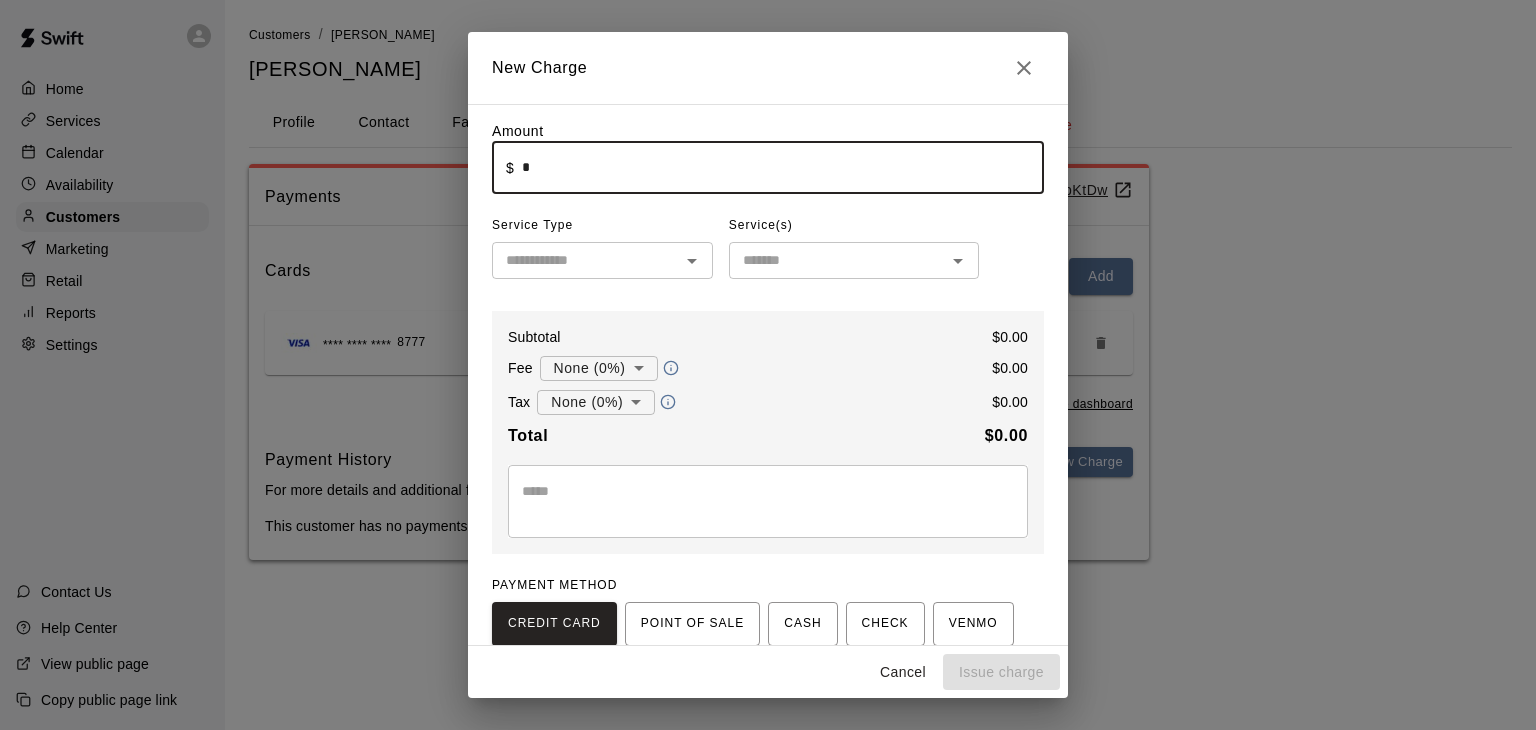 click on "*" at bounding box center [783, 167] 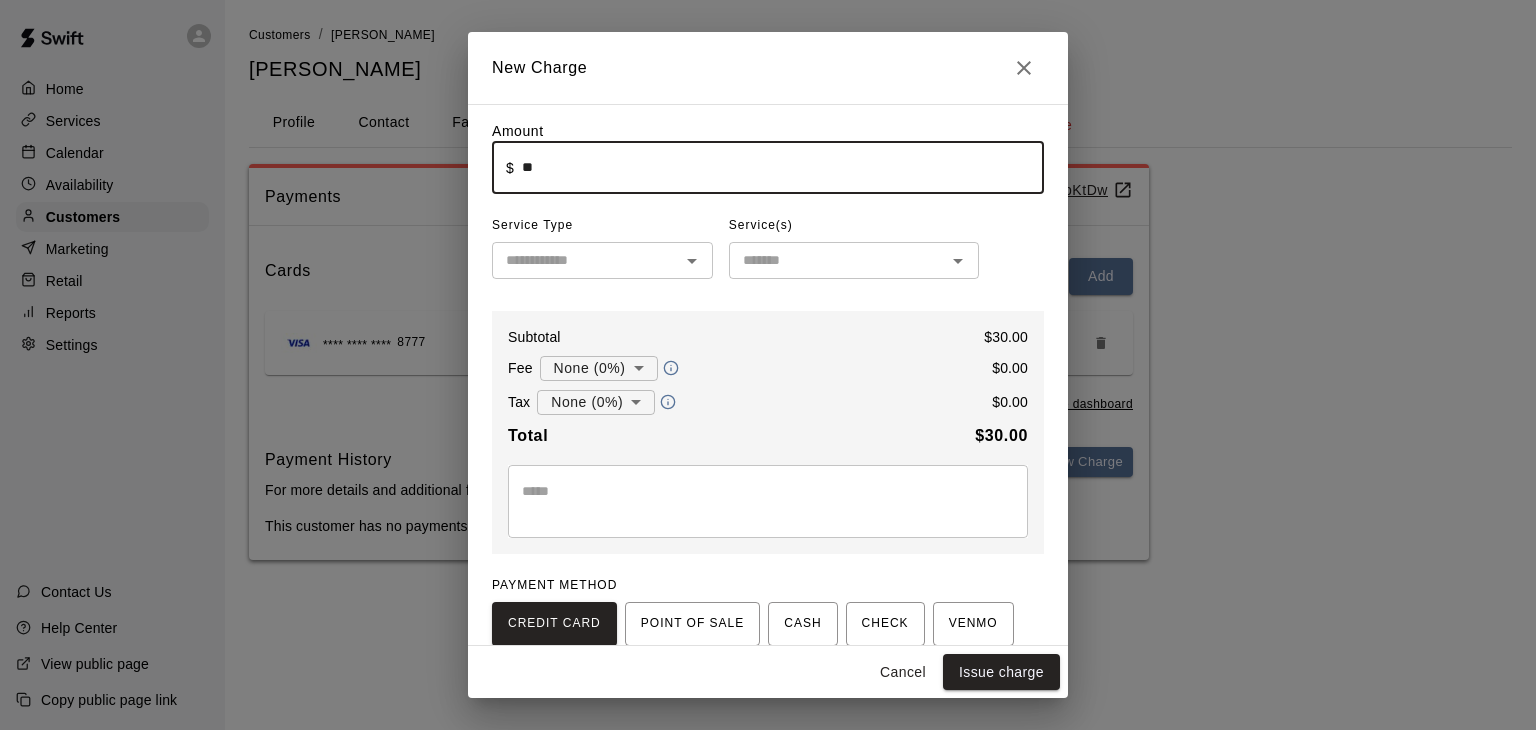 click at bounding box center (691, 261) 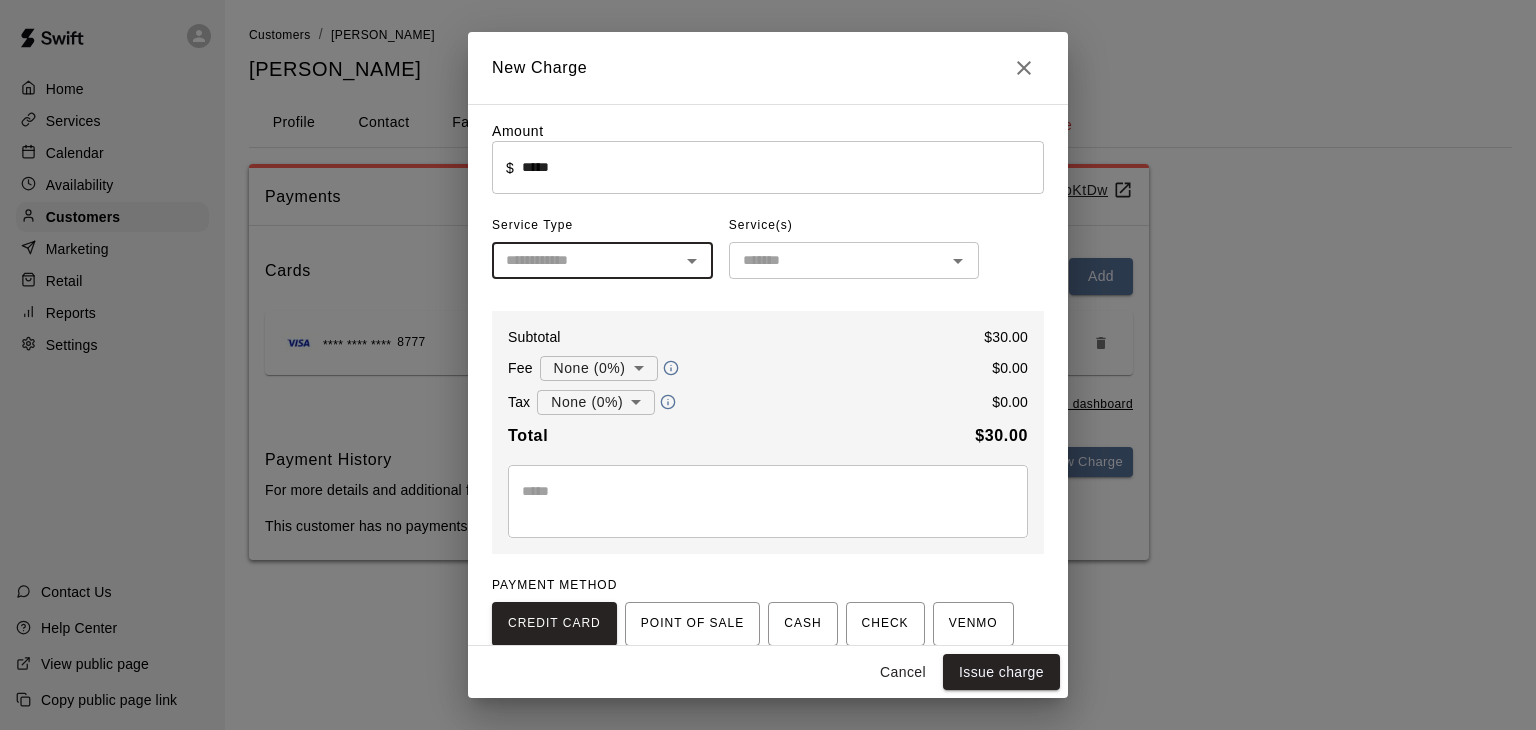 click on "Amount ​ $ ***** ​ Service Type ​ Service(s) ​ Subtotal $ 30.00 Fee None (0%) * ​ $ 0.00 Tax None (0%) * ​ $ 0.00 Total $ 30.00 * ​ PAYMENT METHOD CREDIT CARD POINT OF SALE CASH CHECK VENMO OTHER Visa   ending in  8777" at bounding box center [768, 442] 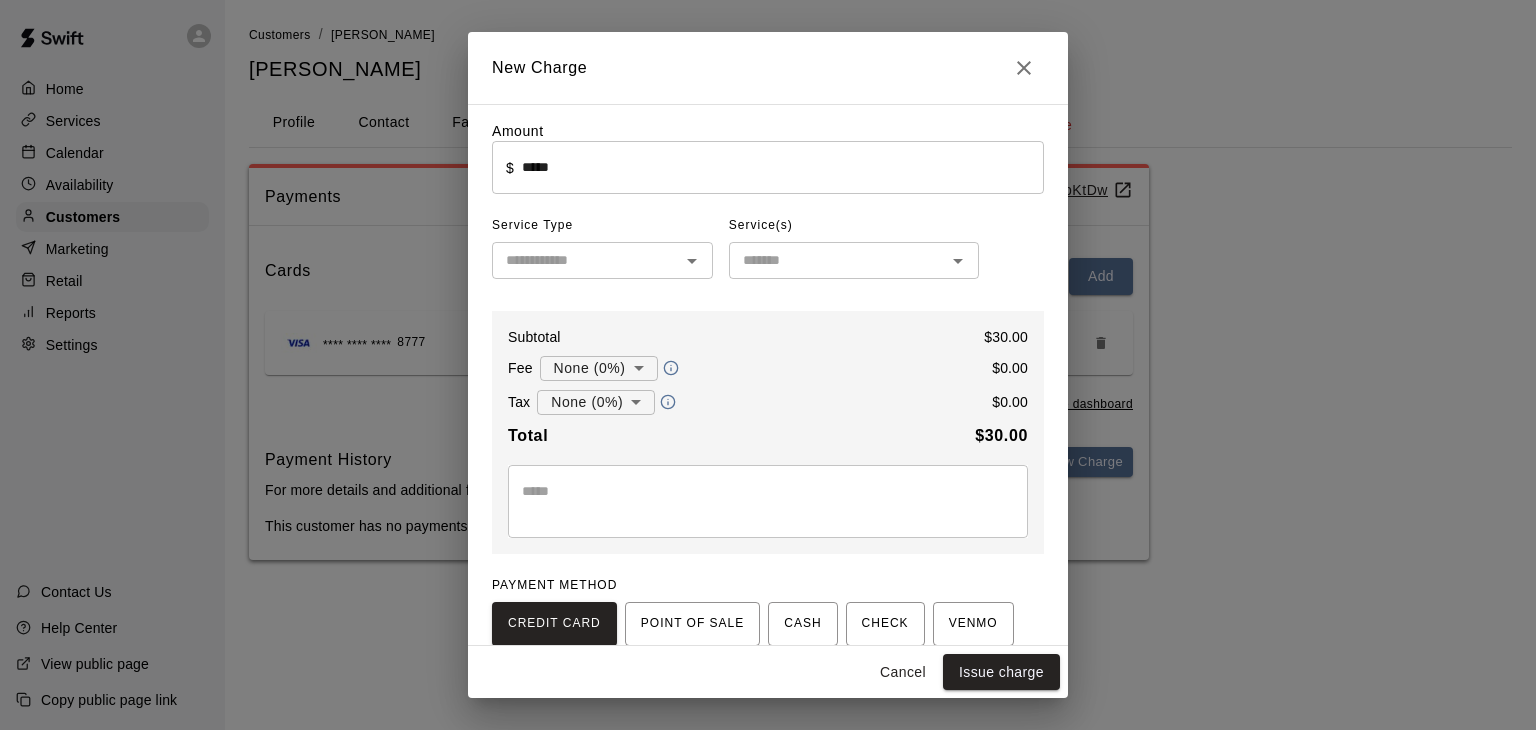 click on "​" at bounding box center (602, 260) 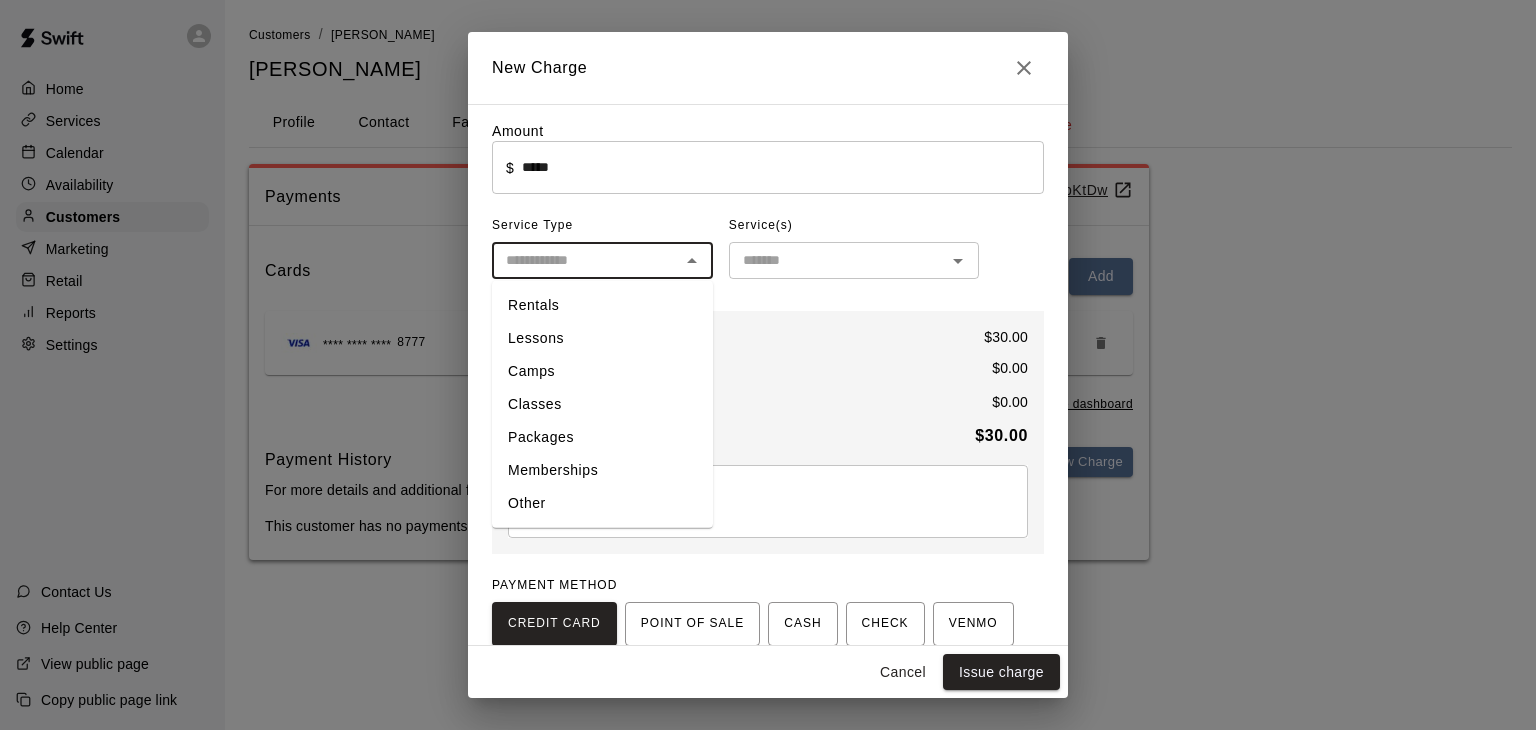 click on "Rentals" at bounding box center [602, 305] 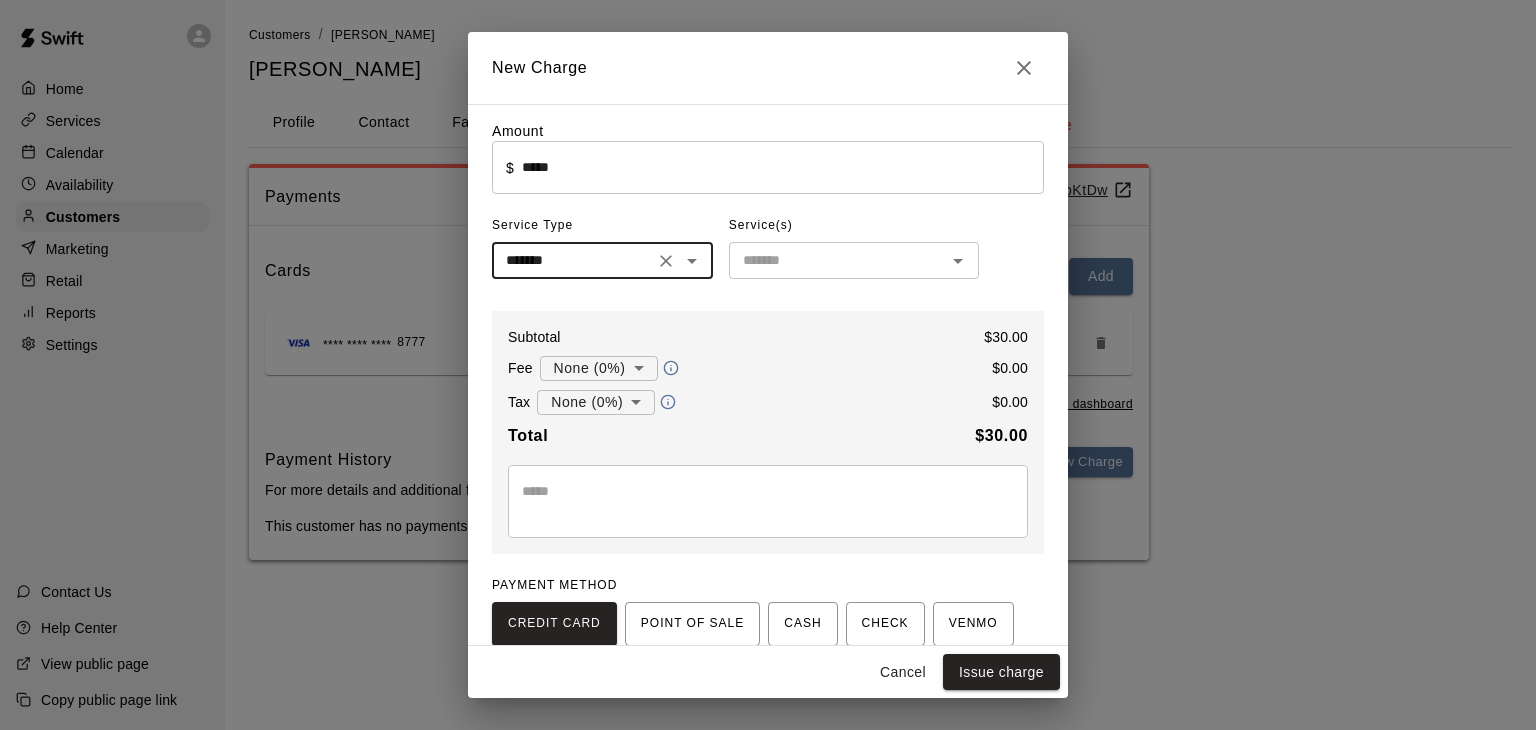click at bounding box center [837, 260] 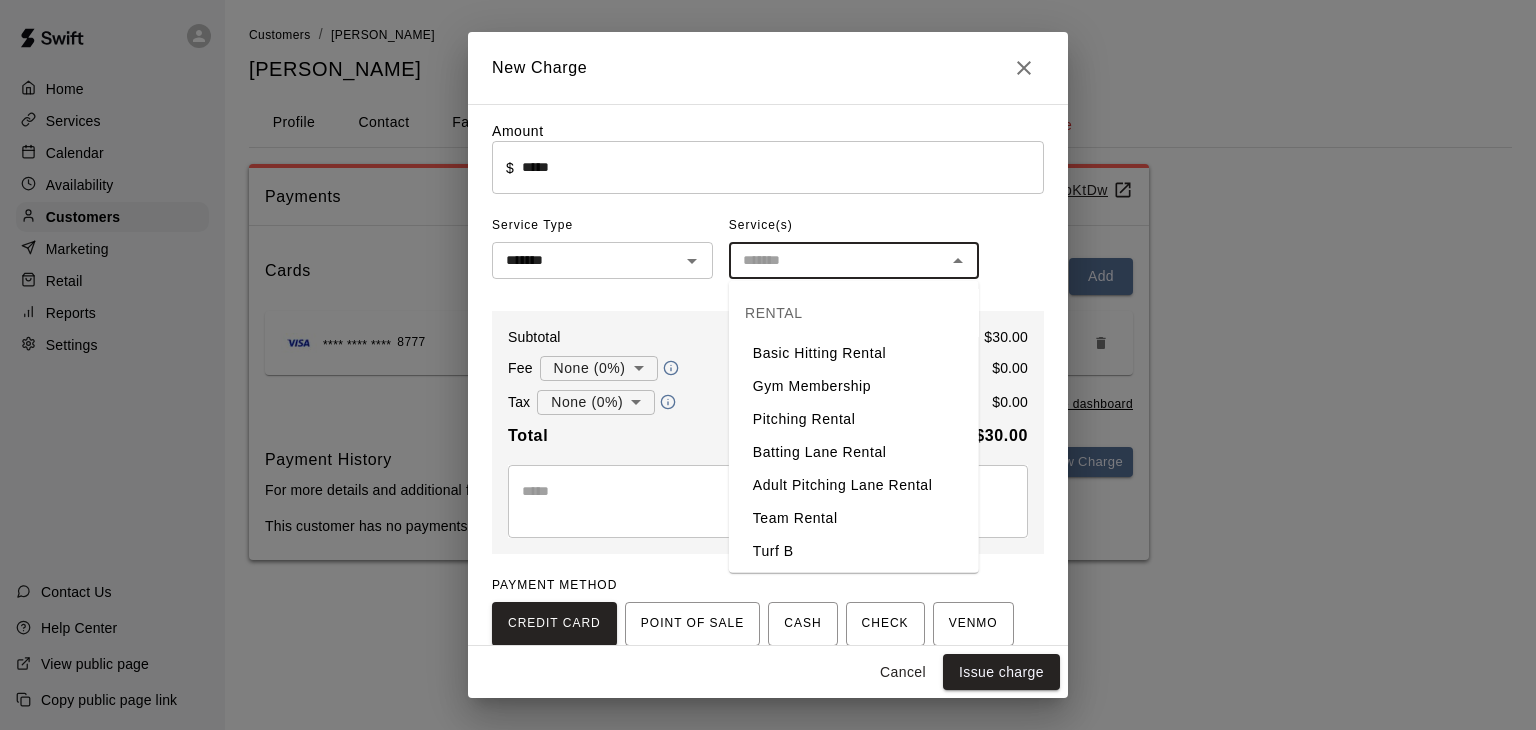 click on "Basic Hitting Rental" at bounding box center [854, 353] 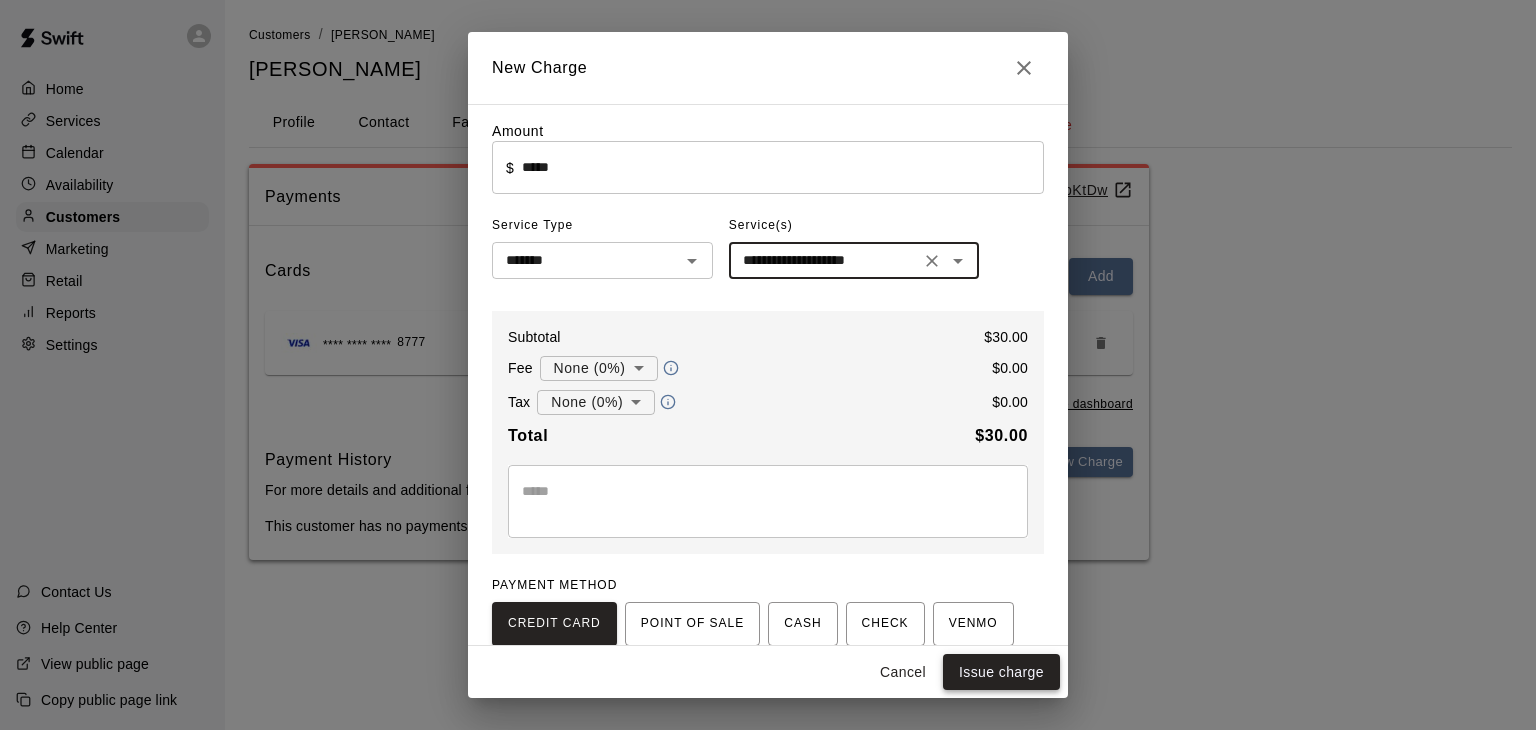 click on "Issue charge" at bounding box center (1001, 672) 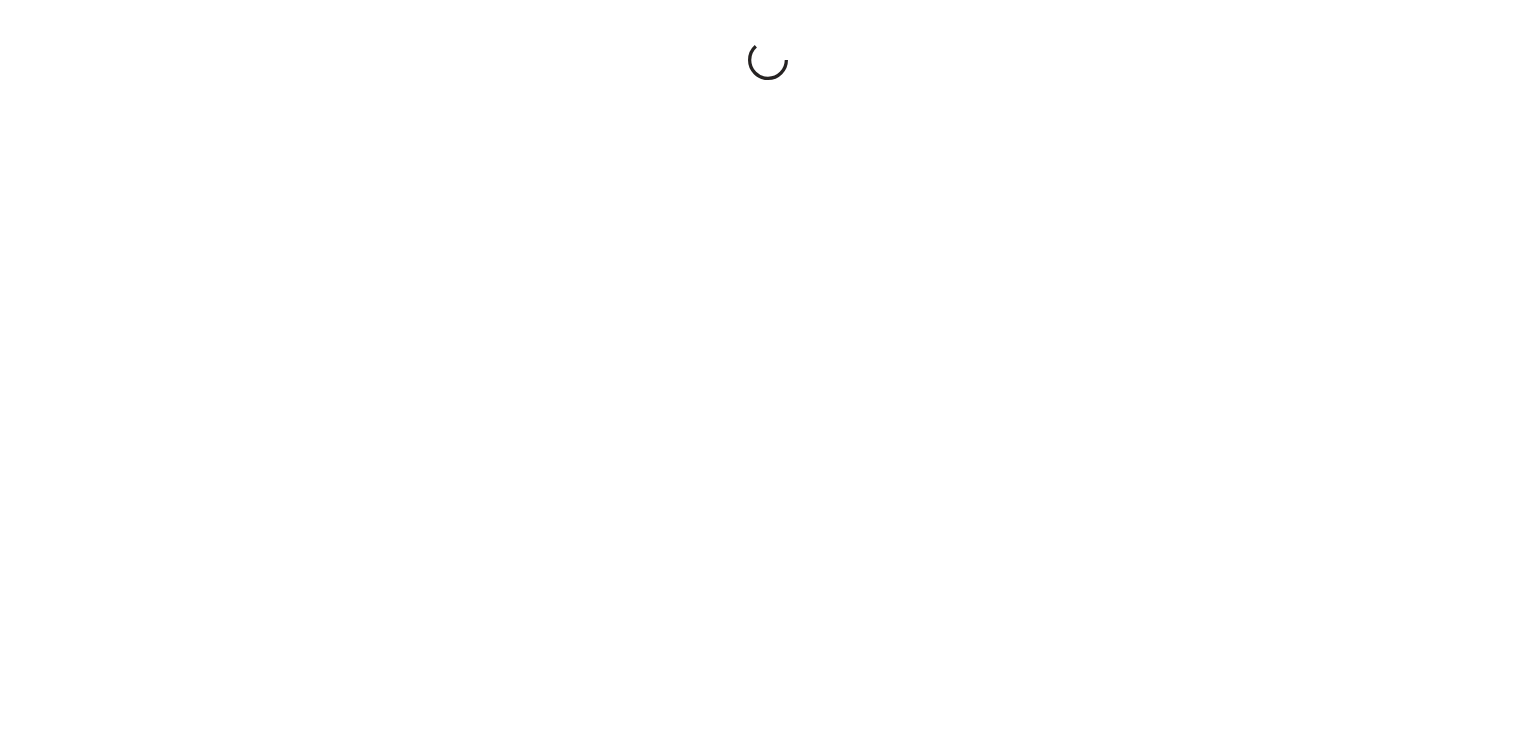 scroll, scrollTop: 0, scrollLeft: 0, axis: both 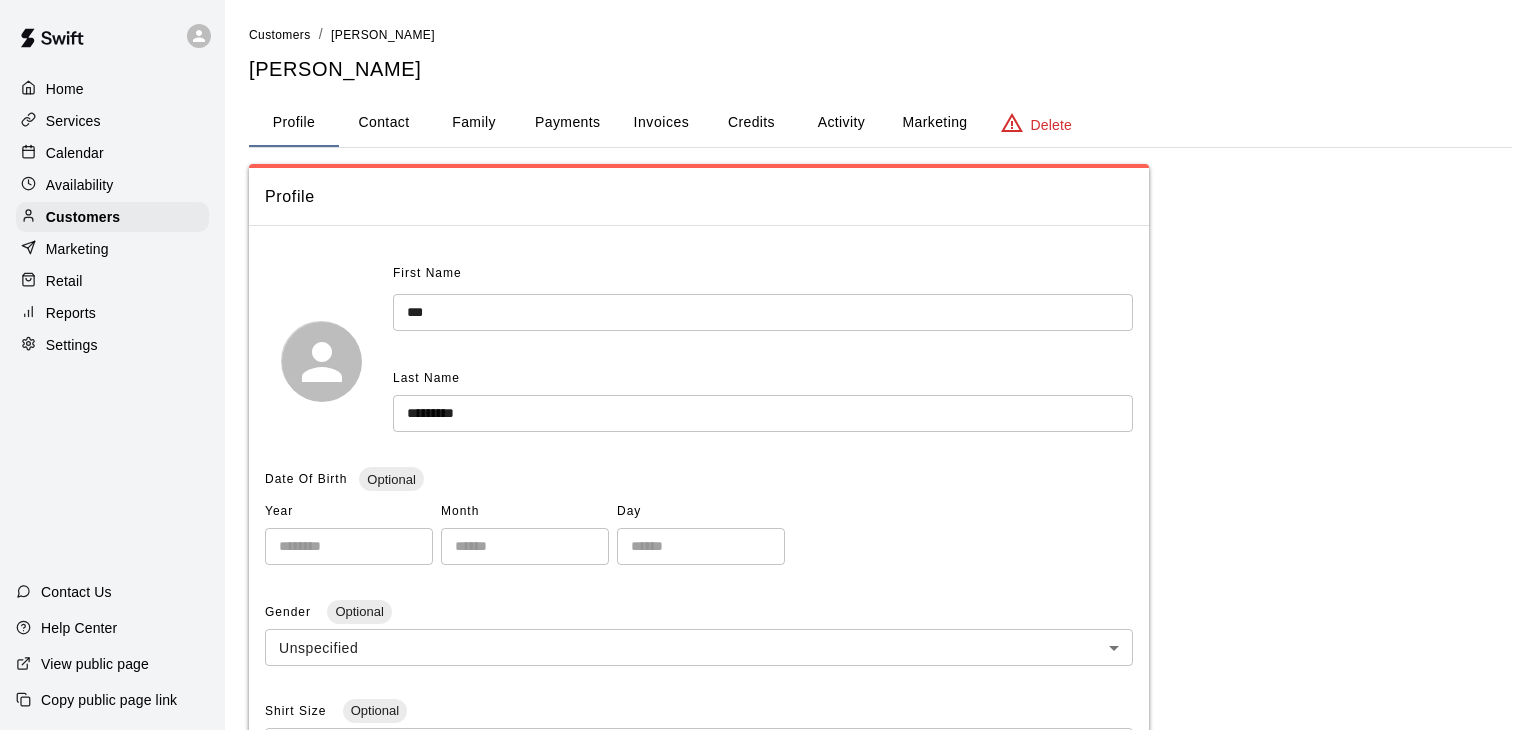 click on "Last Name" at bounding box center [763, 379] 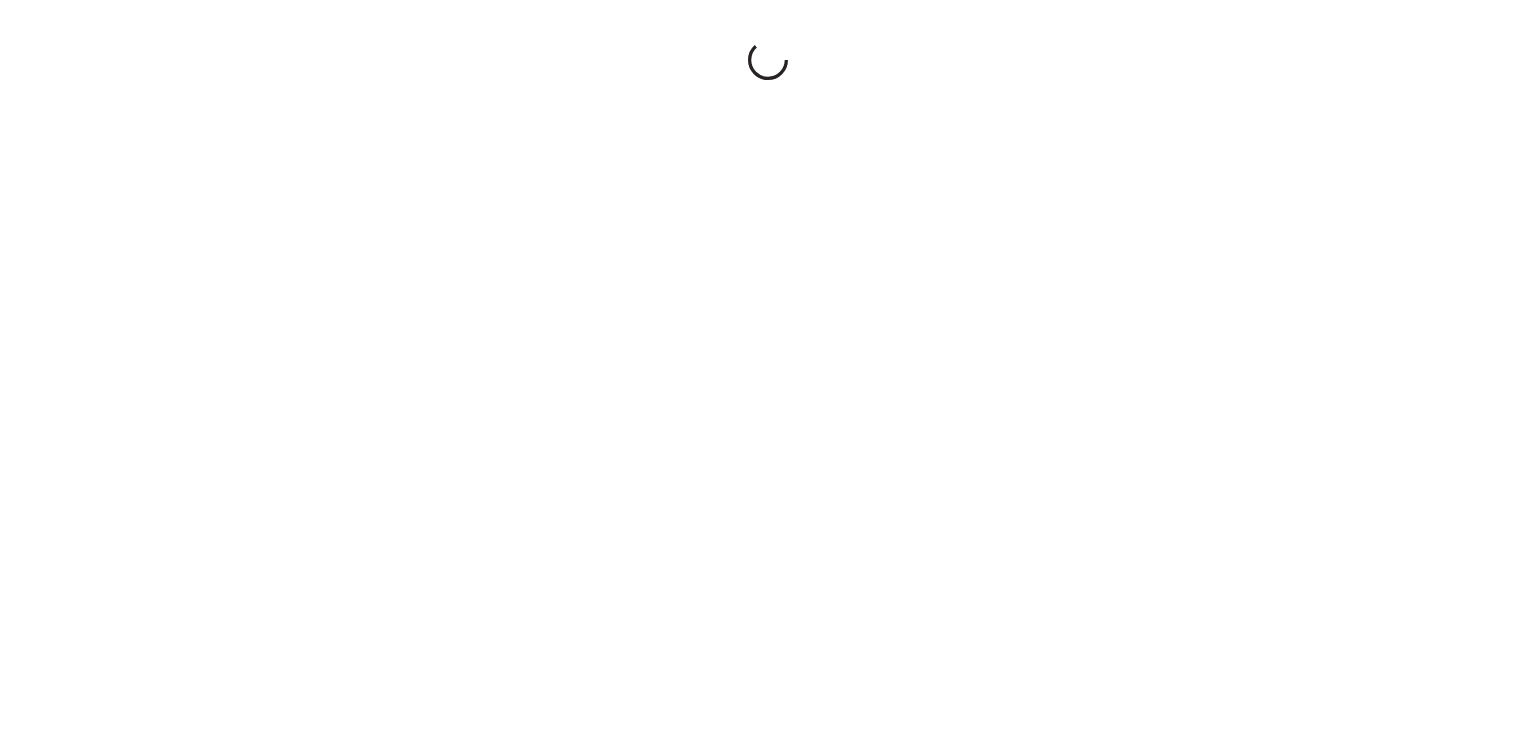 scroll, scrollTop: 0, scrollLeft: 0, axis: both 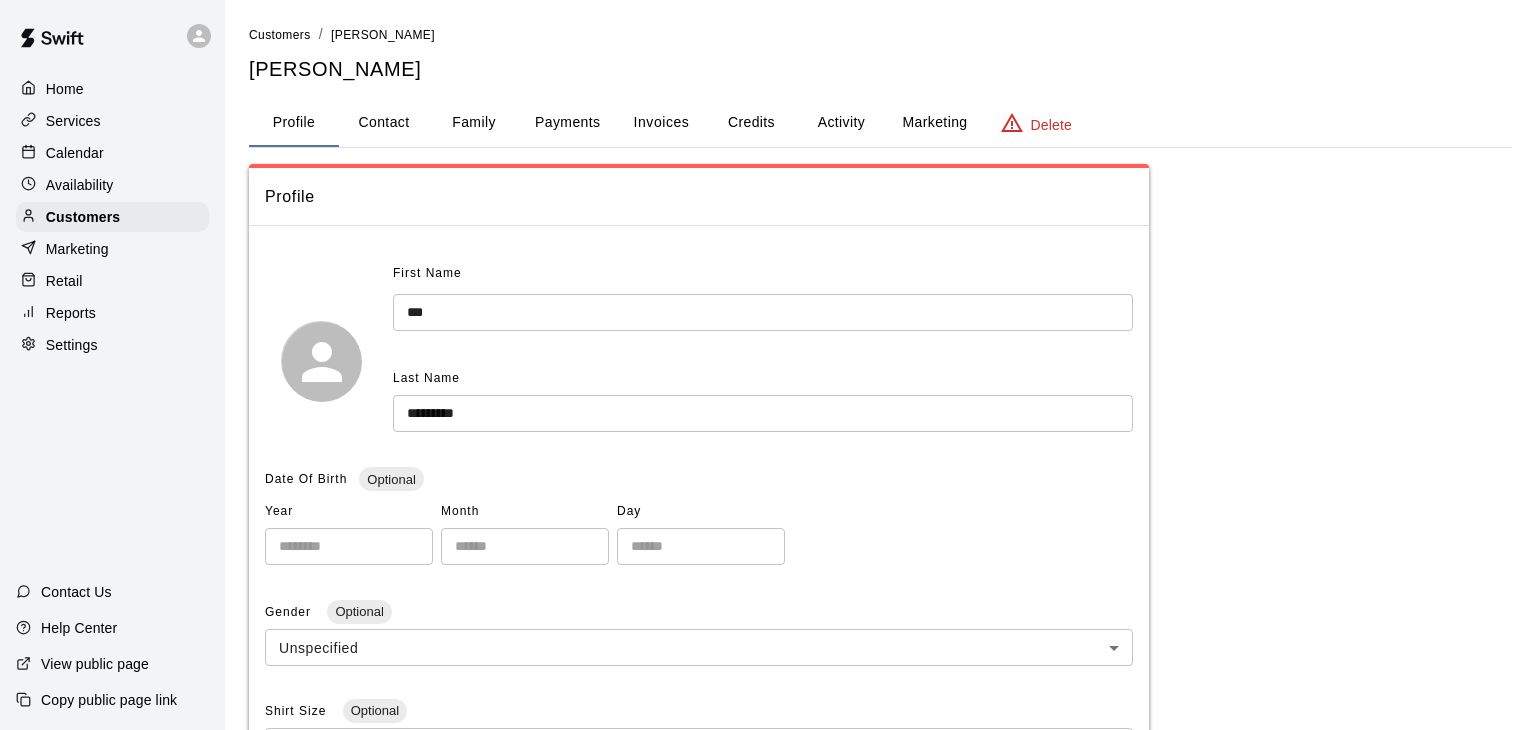 click on "Calendar" at bounding box center [75, 153] 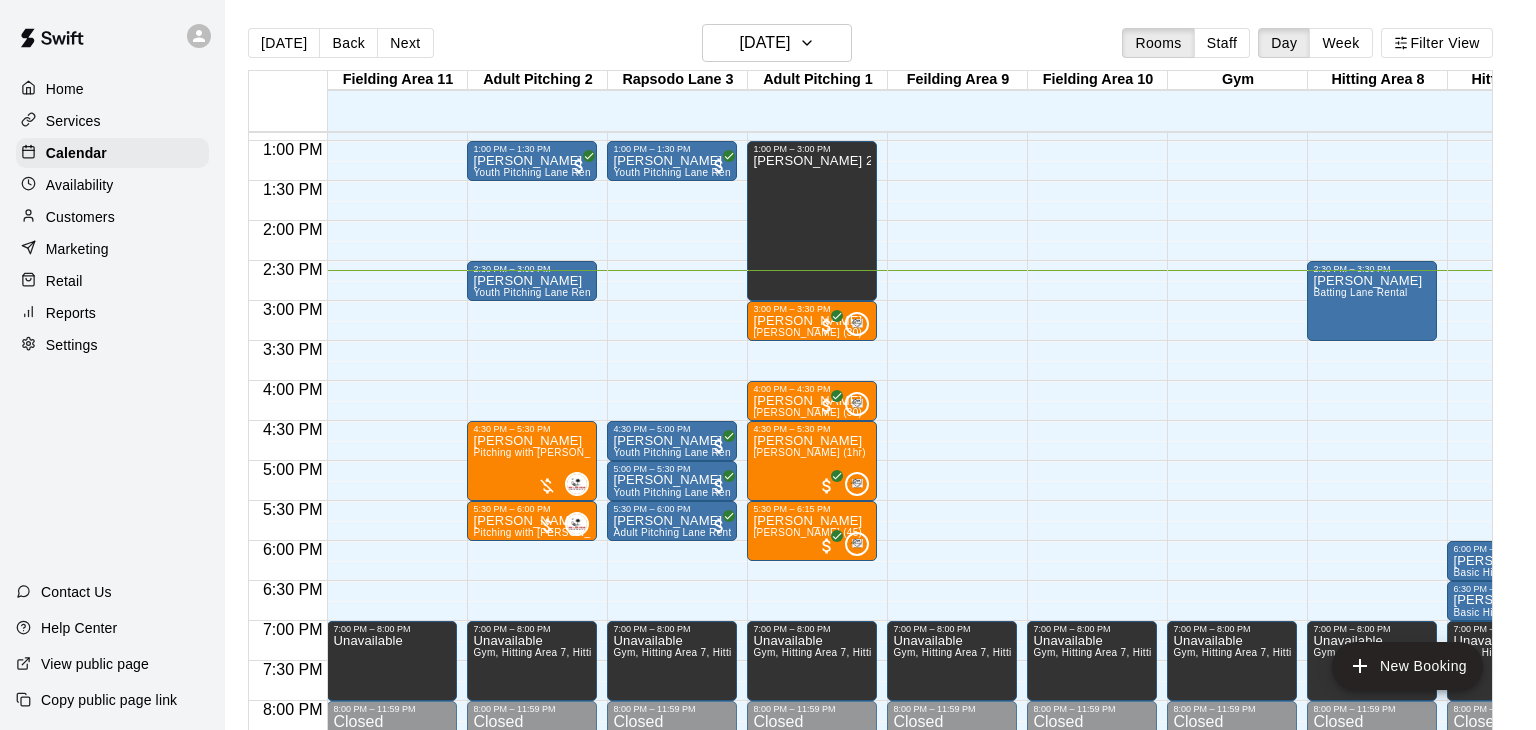 scroll, scrollTop: 940, scrollLeft: 32, axis: both 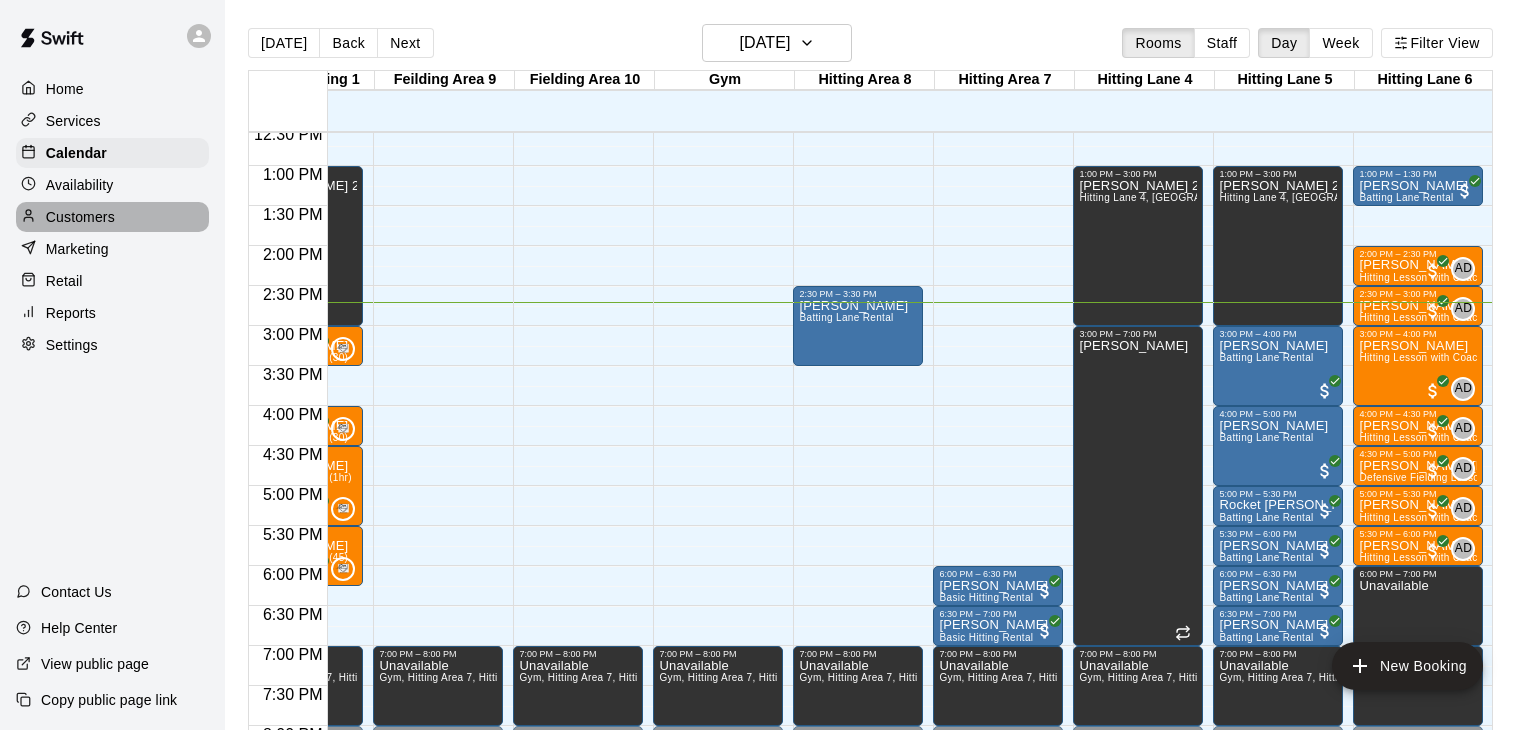 click on "Customers" at bounding box center (80, 217) 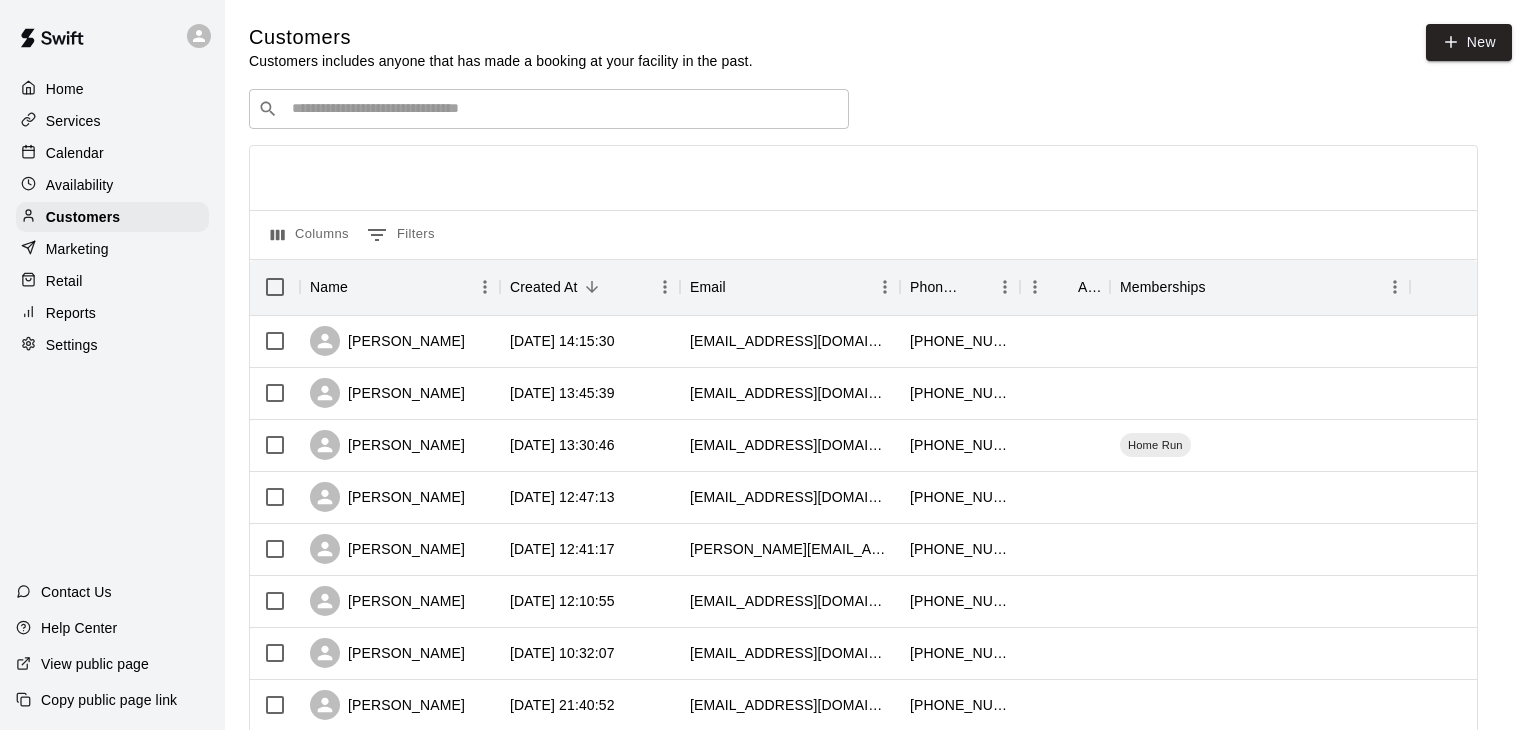 click at bounding box center [563, 109] 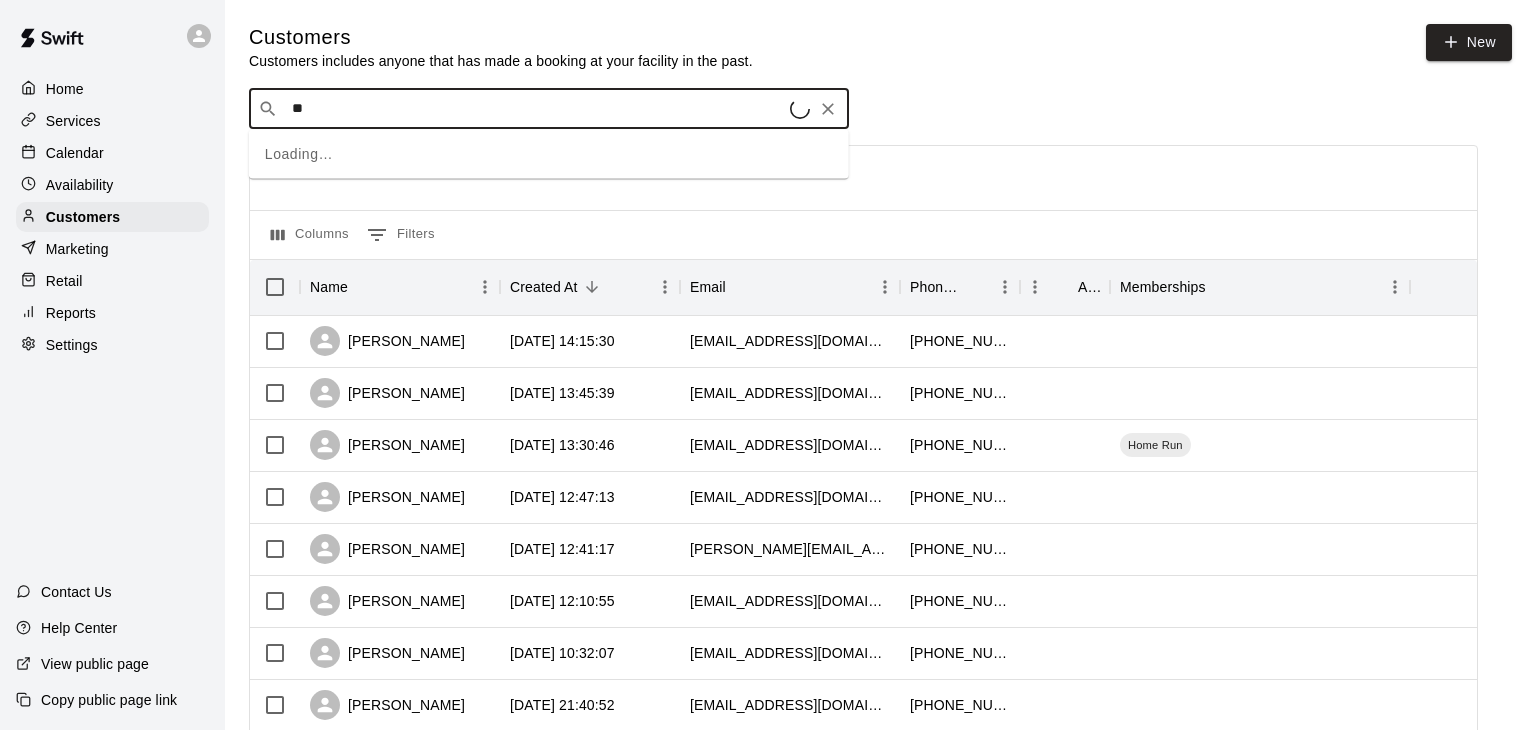 type on "***" 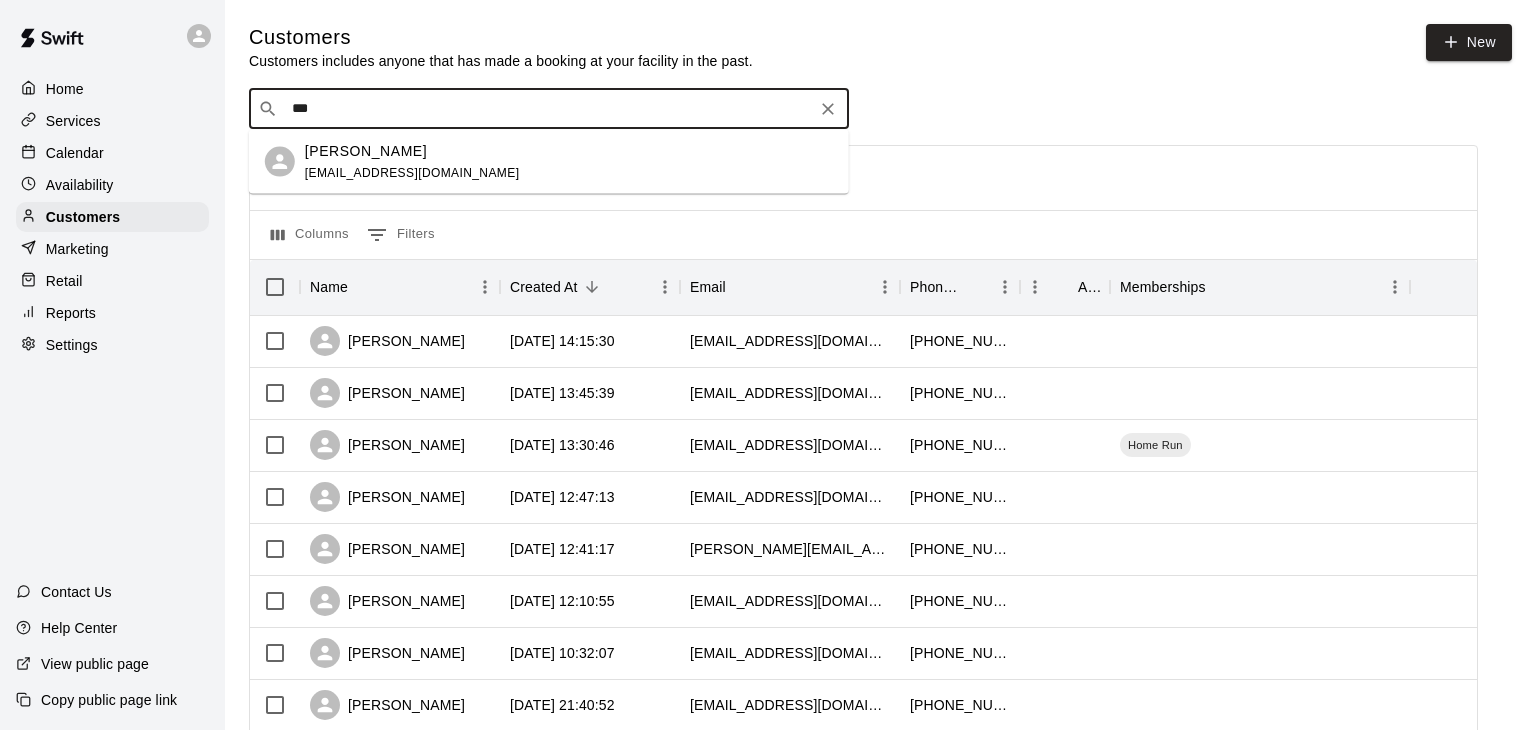click on "john lozito" at bounding box center [412, 150] 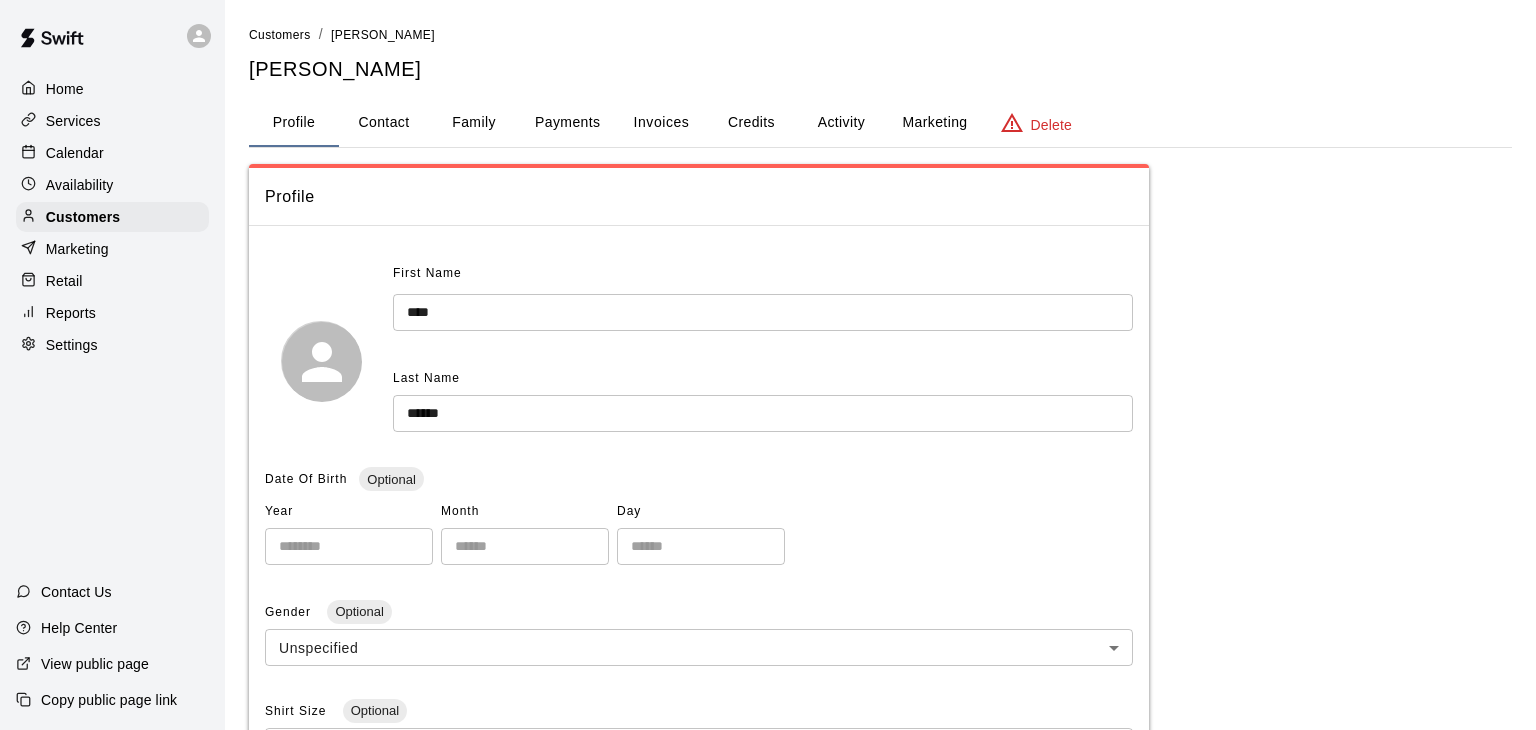 click on "Payments" at bounding box center [567, 123] 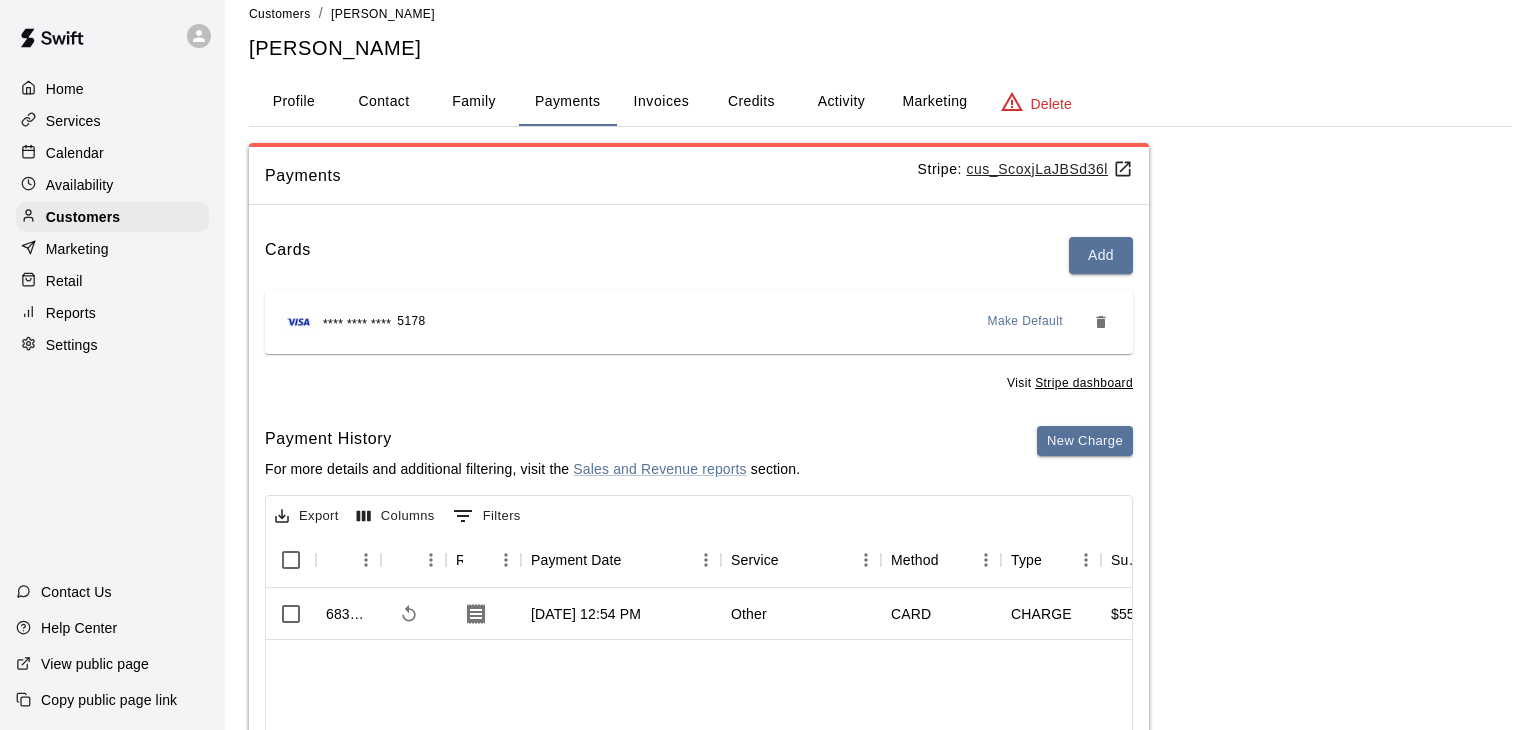 scroll, scrollTop: 26, scrollLeft: 0, axis: vertical 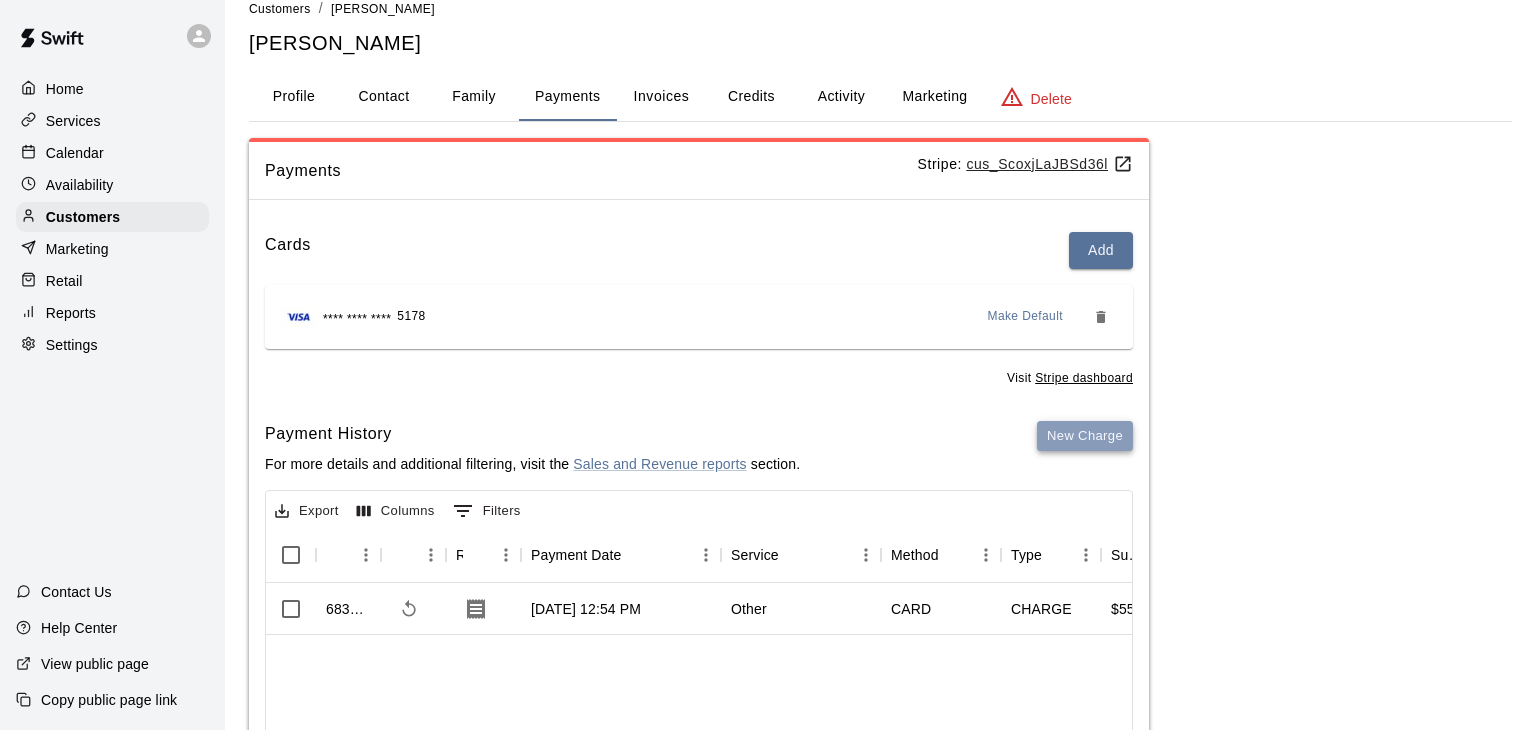 click on "New Charge" at bounding box center (1085, 436) 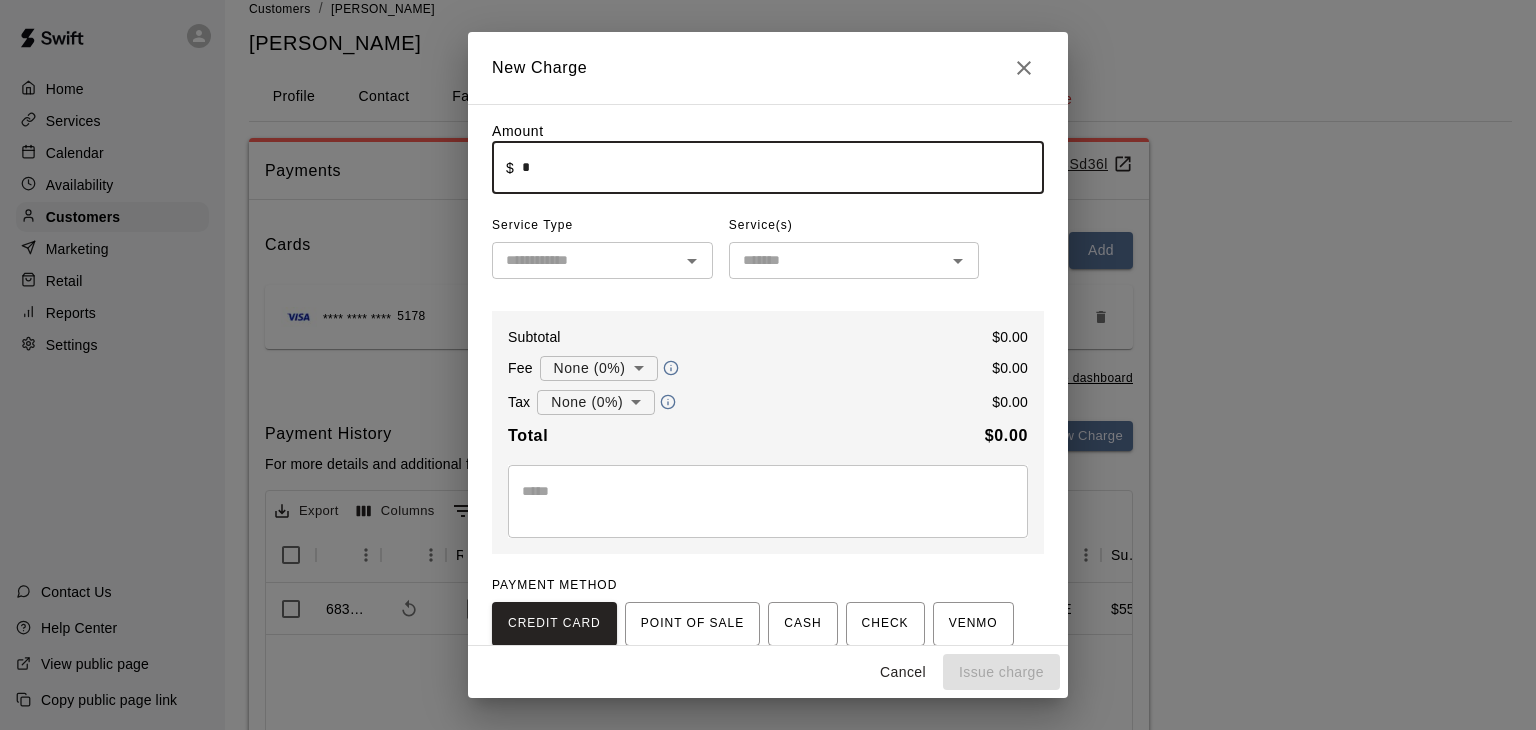 click on "*" at bounding box center (783, 167) 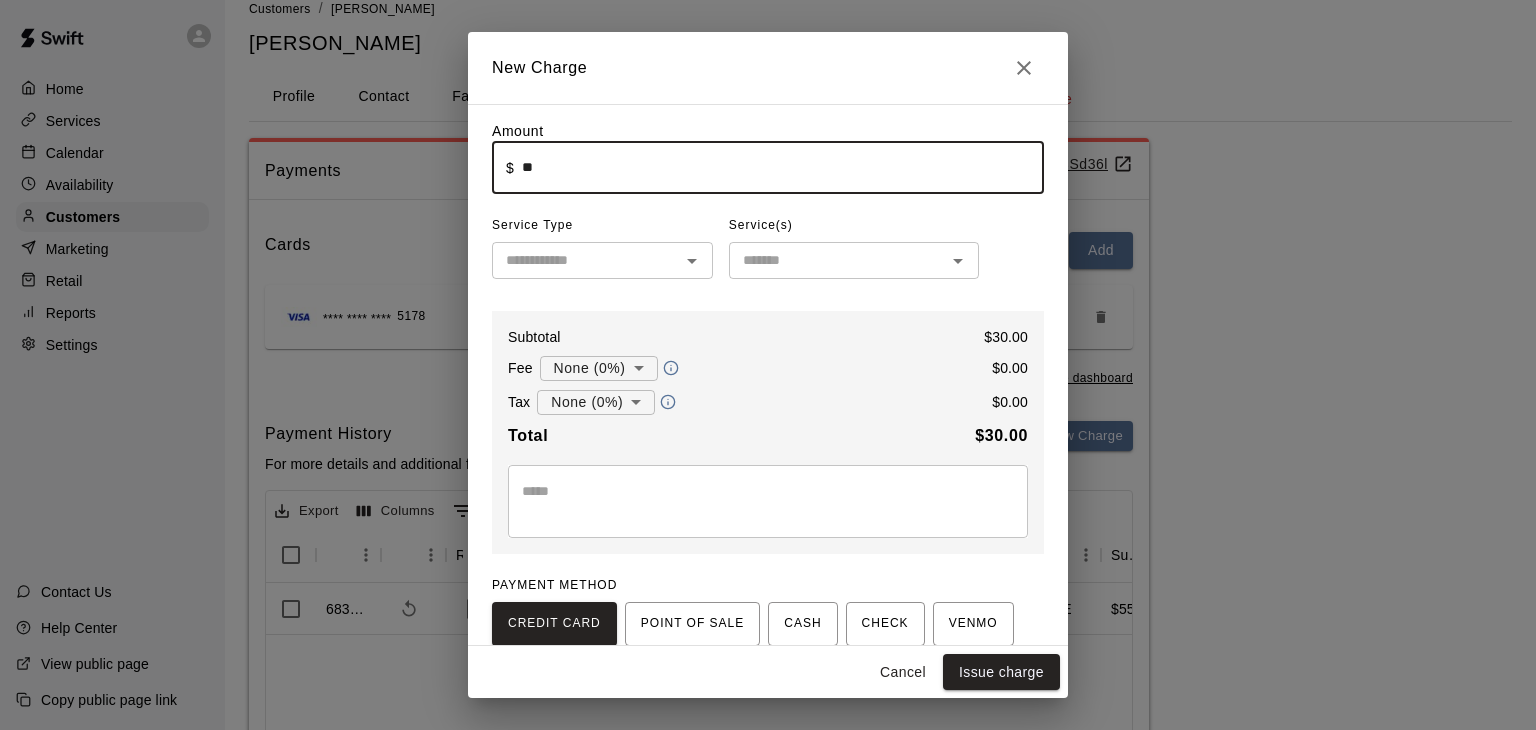 click at bounding box center (586, 260) 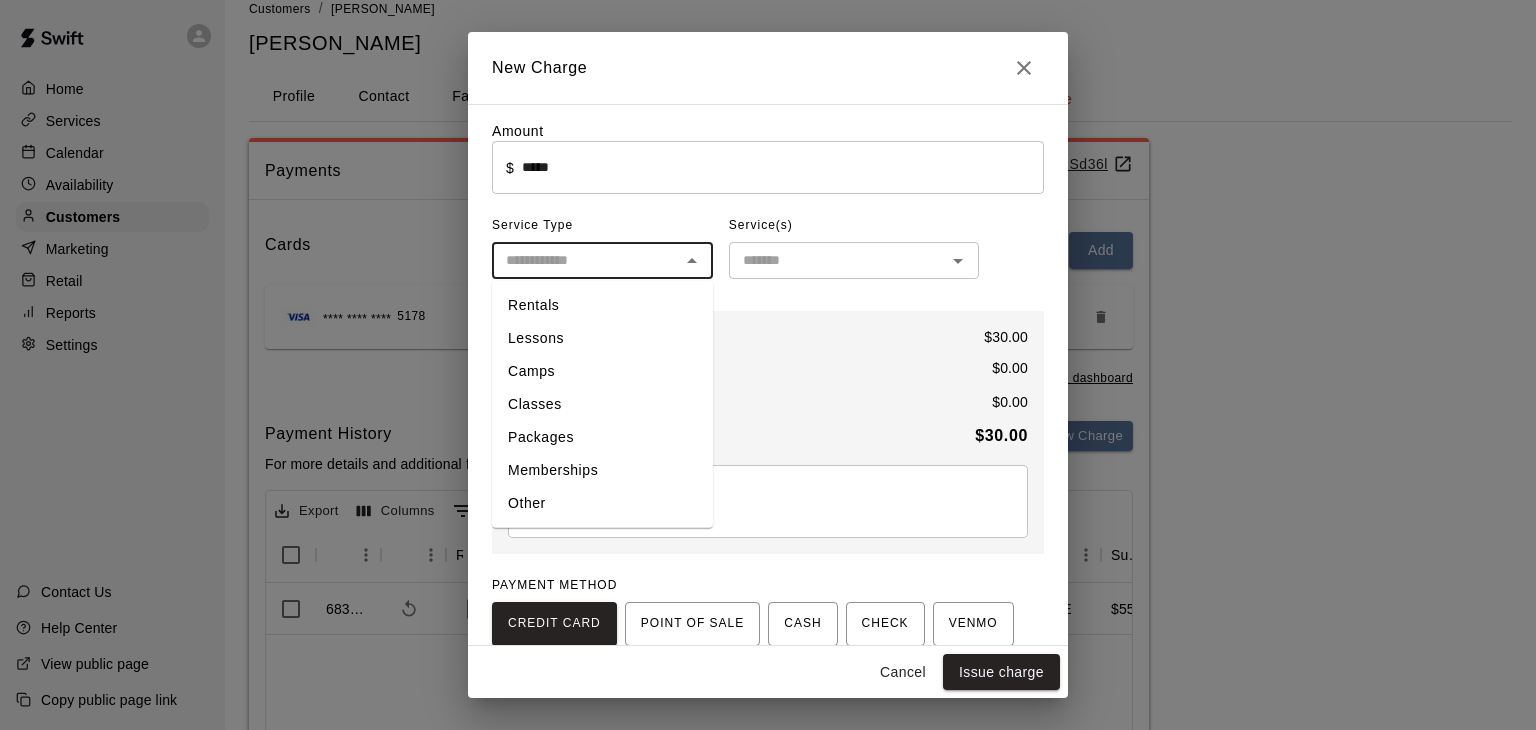 click on "Rentals" at bounding box center [602, 305] 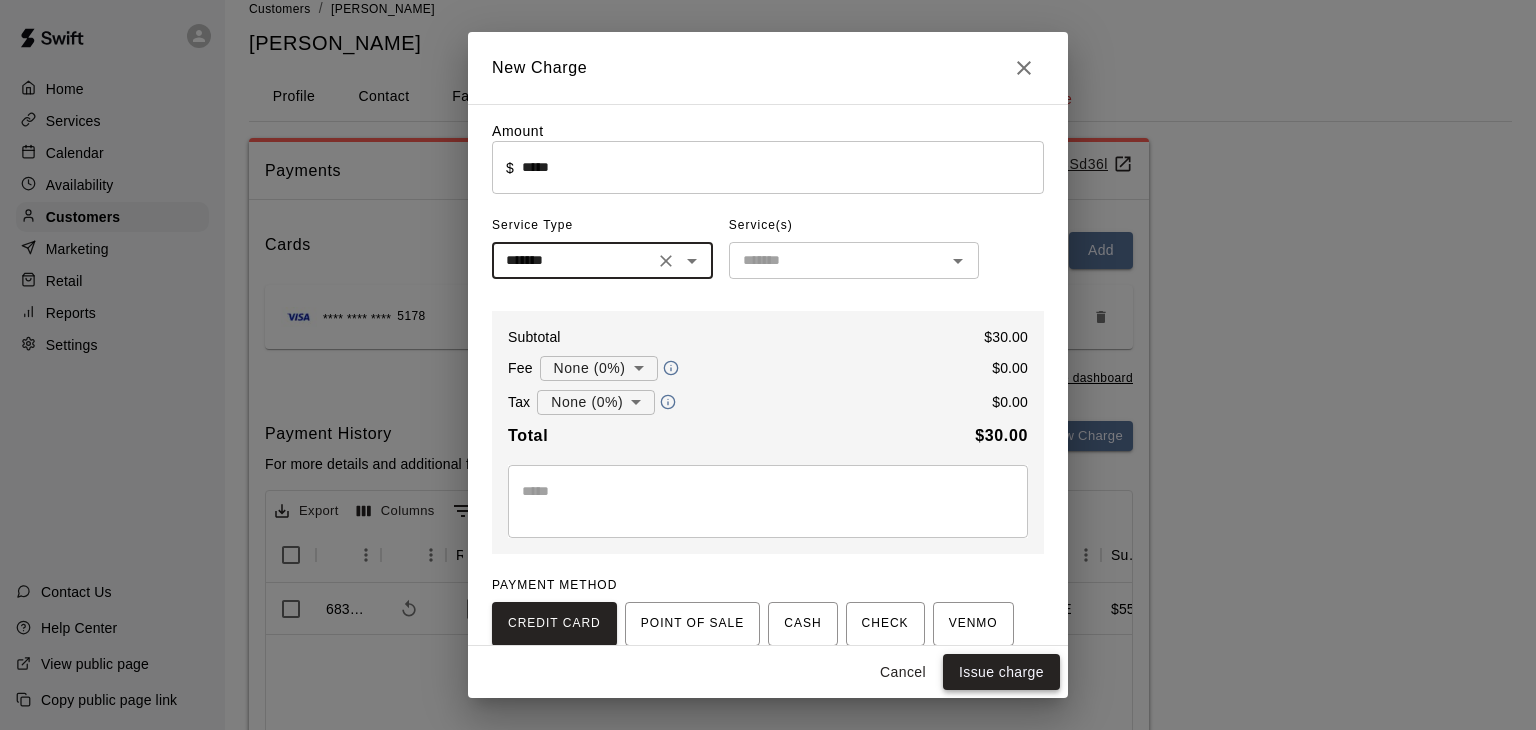 click on "Issue charge" at bounding box center [1001, 672] 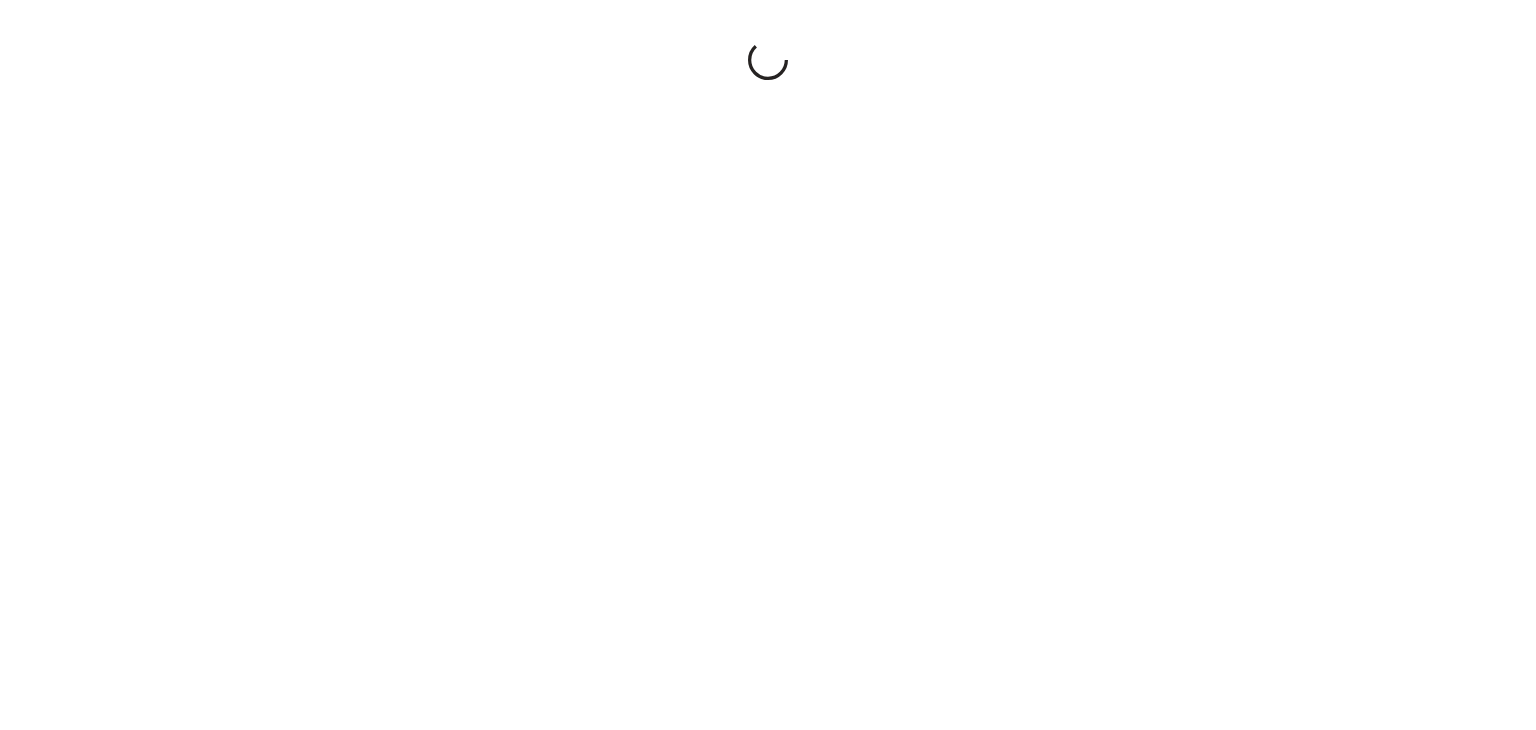 scroll, scrollTop: 0, scrollLeft: 0, axis: both 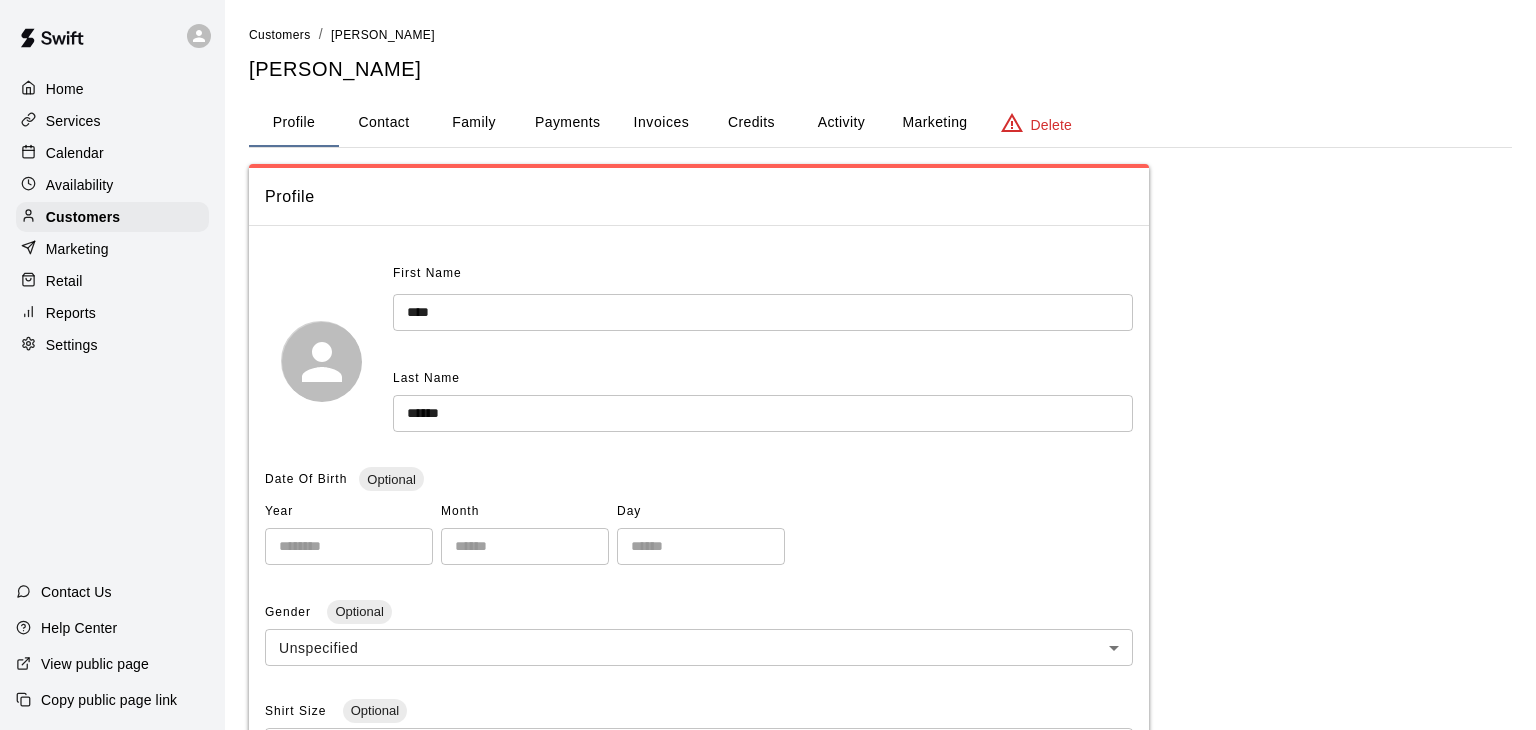 click on "Calendar" at bounding box center [75, 153] 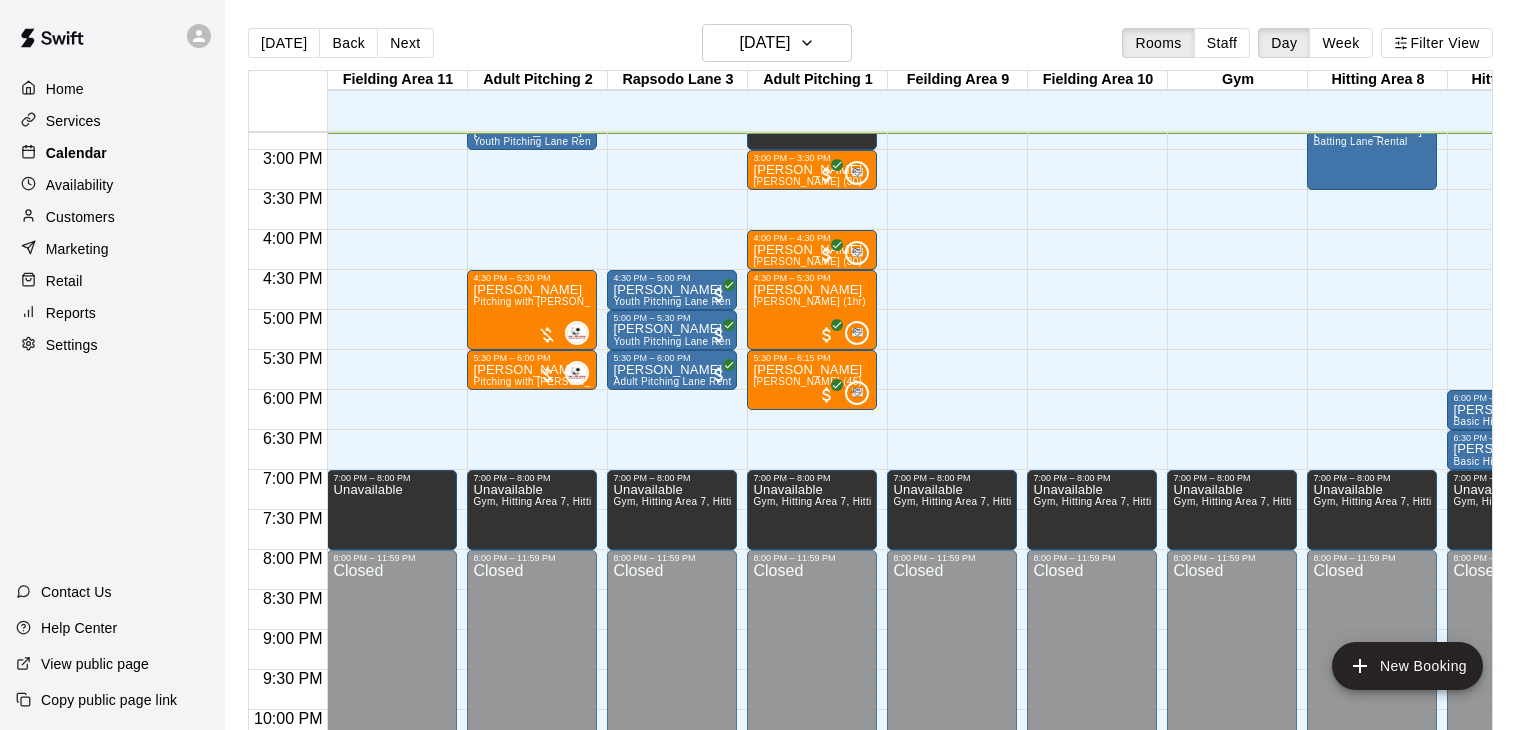 scroll, scrollTop: 1005, scrollLeft: 1, axis: both 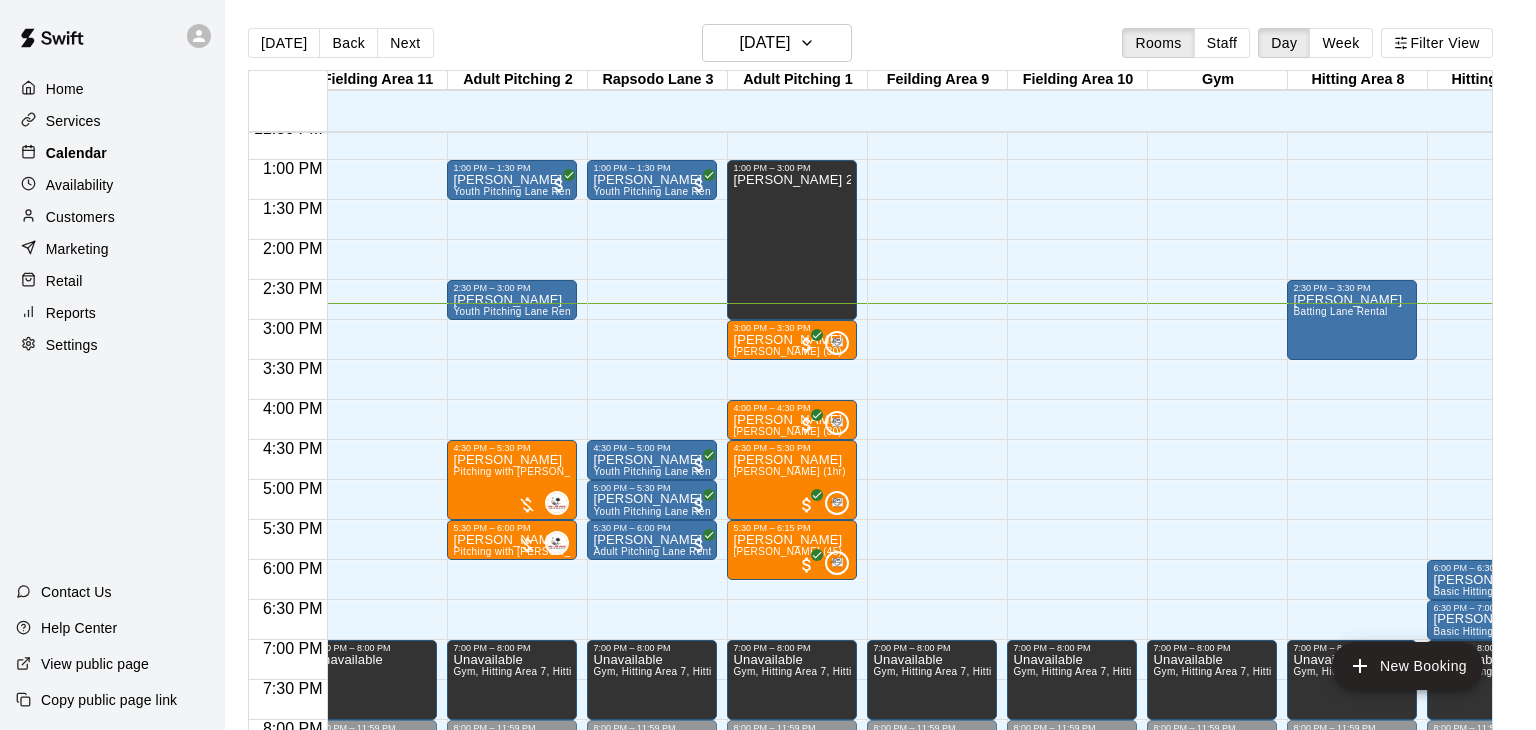 click on "12:00 AM – 12:00 PM Closed 1:00 PM – 1:30 PM [PERSON_NAME]  Youth [GEOGRAPHIC_DATA] Rental  2:30 PM – 3:00 PM [PERSON_NAME]  Youth [GEOGRAPHIC_DATA] Rental  4:30 PM – 5:30 PM [PERSON_NAME] Pitching with [PERSON_NAME] (1 hr) 0 5:30 PM – 6:00 PM [PERSON_NAME] Pitching with [PERSON_NAME] (30 min) 0 7:00 PM – 8:00 PM [PERSON_NAME] Gym, Hitting Area 7, Hitting Area 8, [GEOGRAPHIC_DATA], Adult Pitching 2, Adult Pitching 1, [GEOGRAPHIC_DATA] 9, Fielding Area 10, Fielding Area 11 8:00 PM – 11:59 PM Closed" at bounding box center (512, 80) 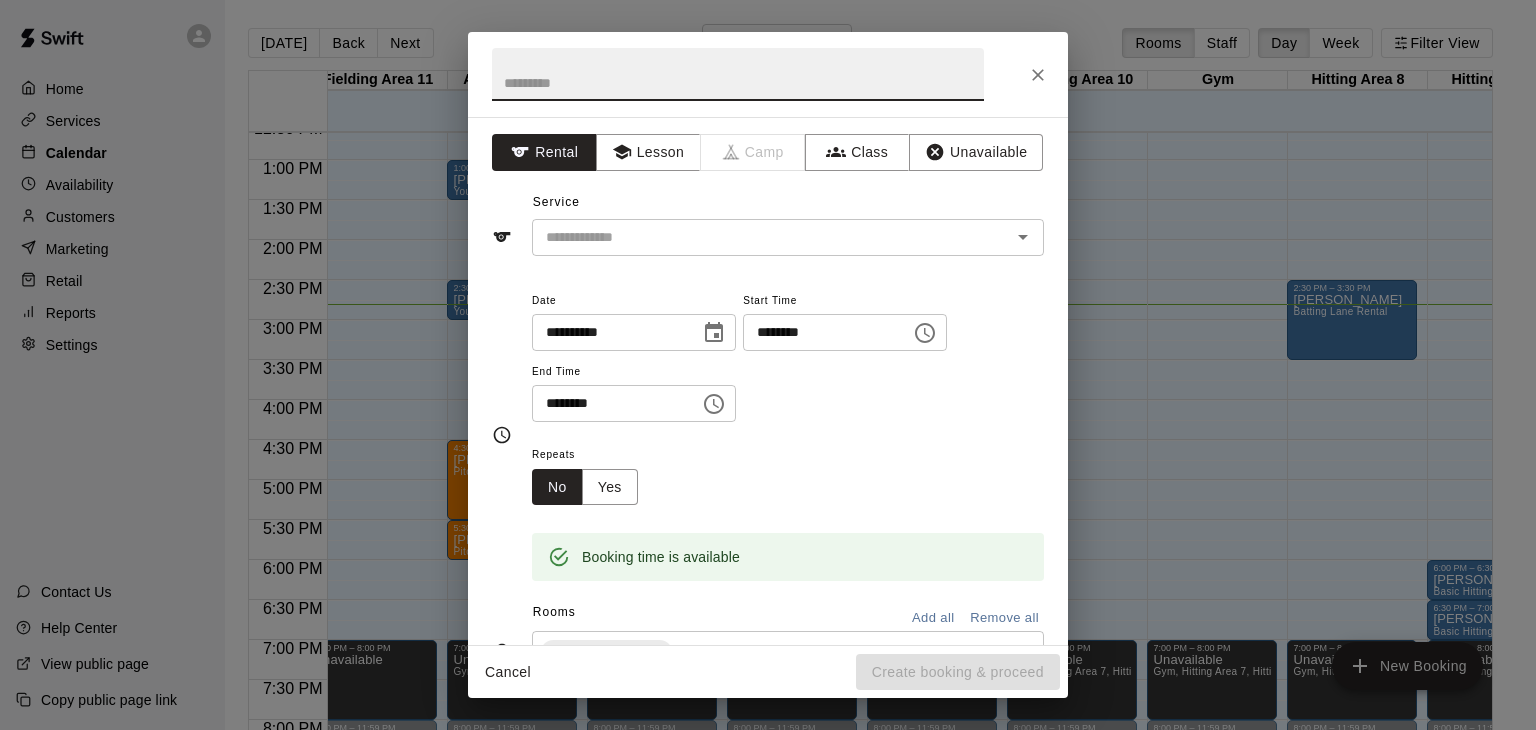 click on "​" at bounding box center (768, 237) 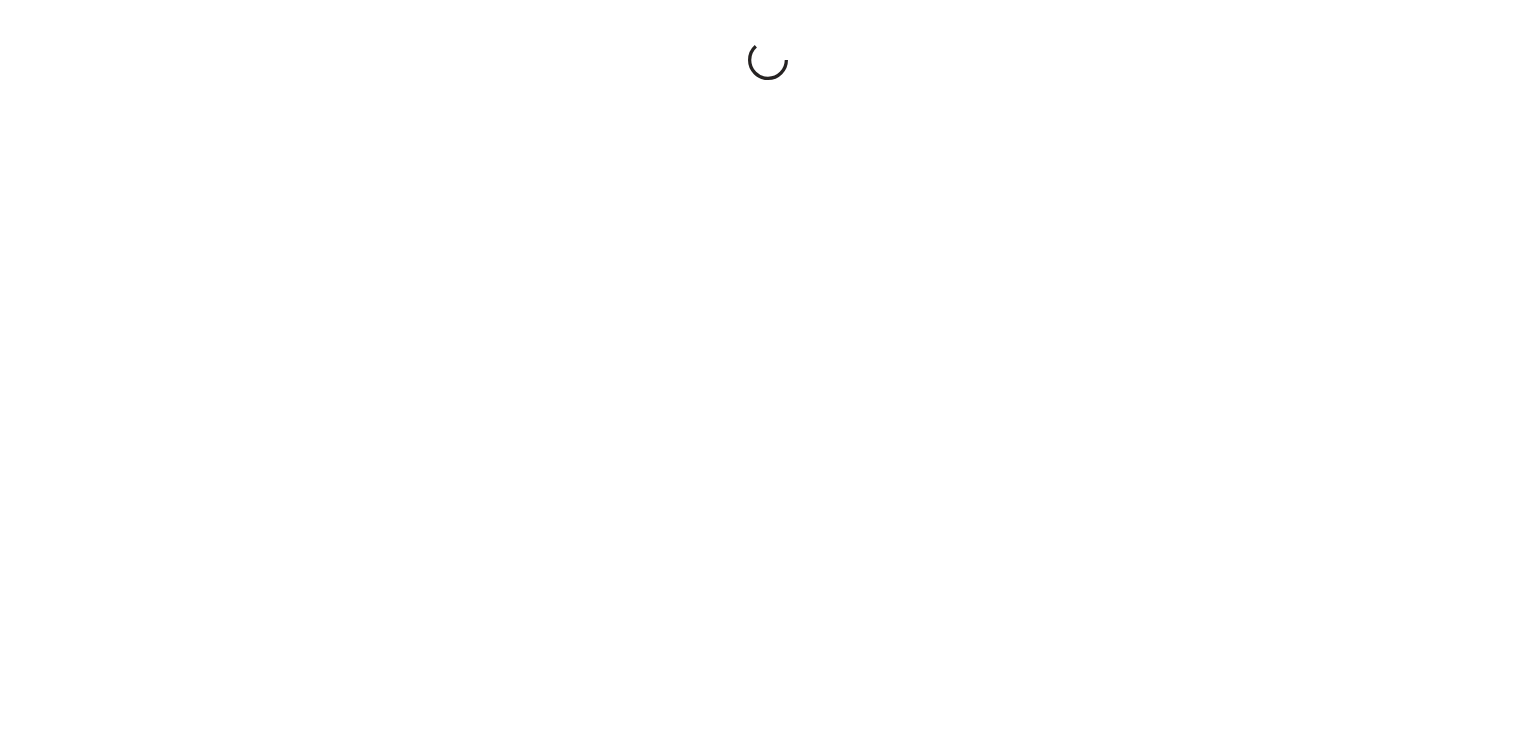 scroll, scrollTop: 0, scrollLeft: 0, axis: both 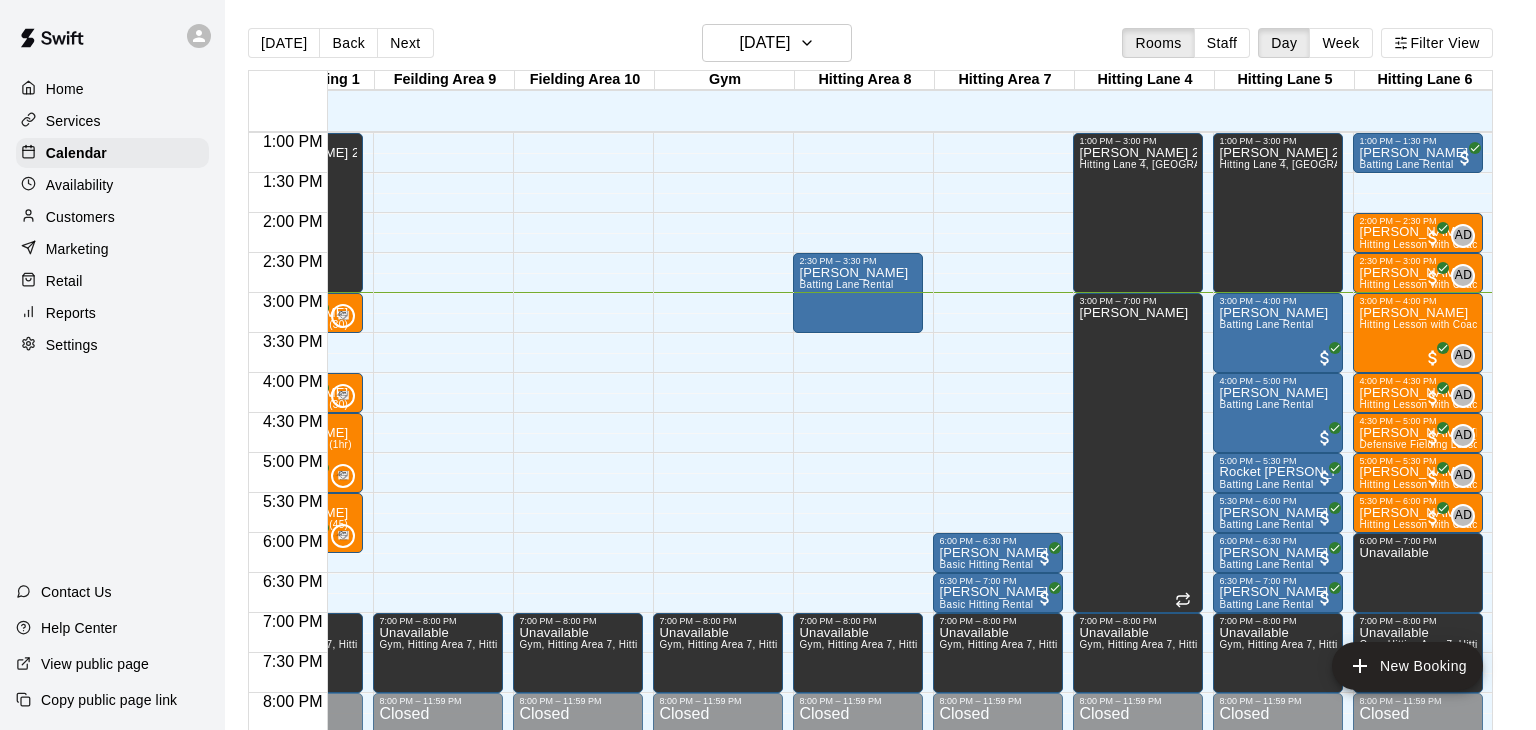 click at bounding box center (863, 343) 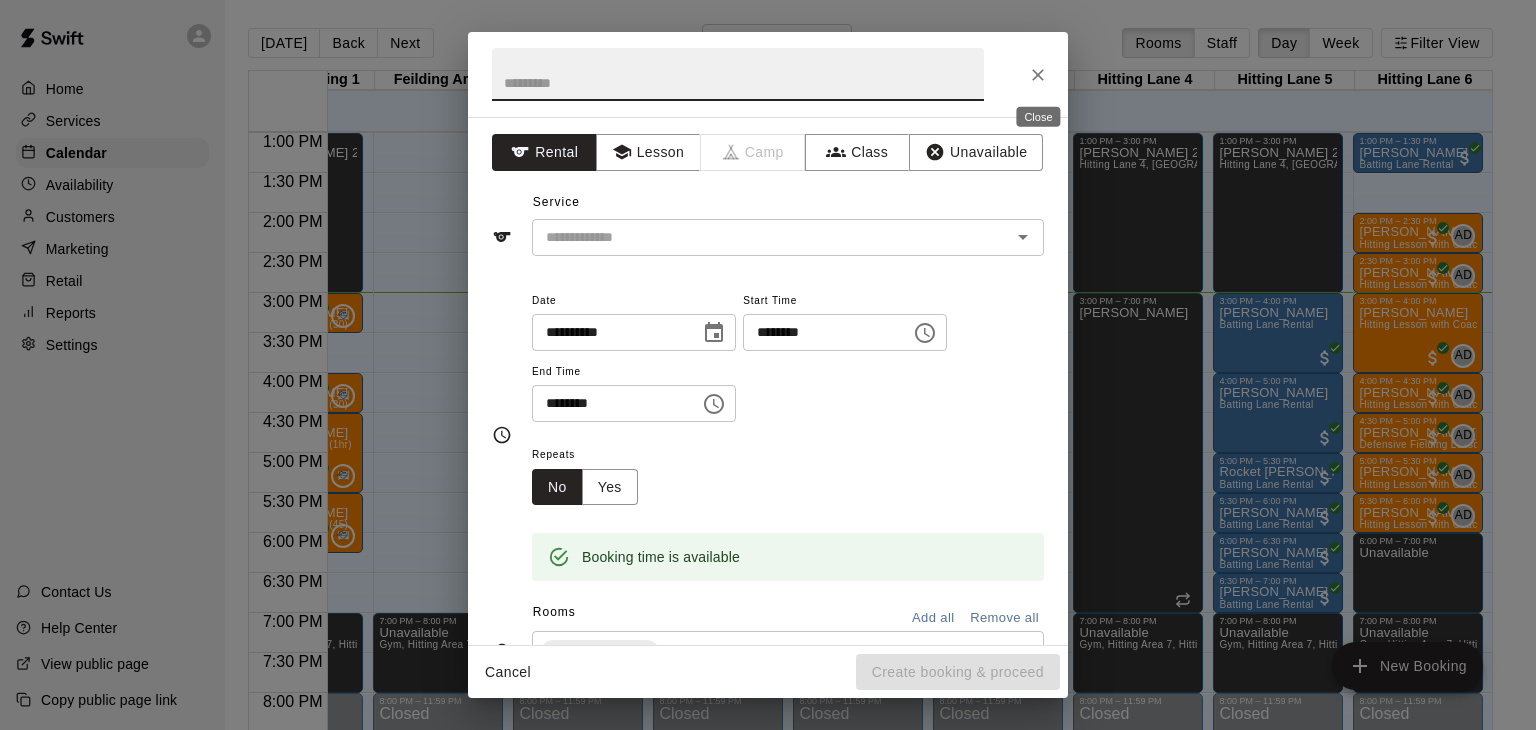 click 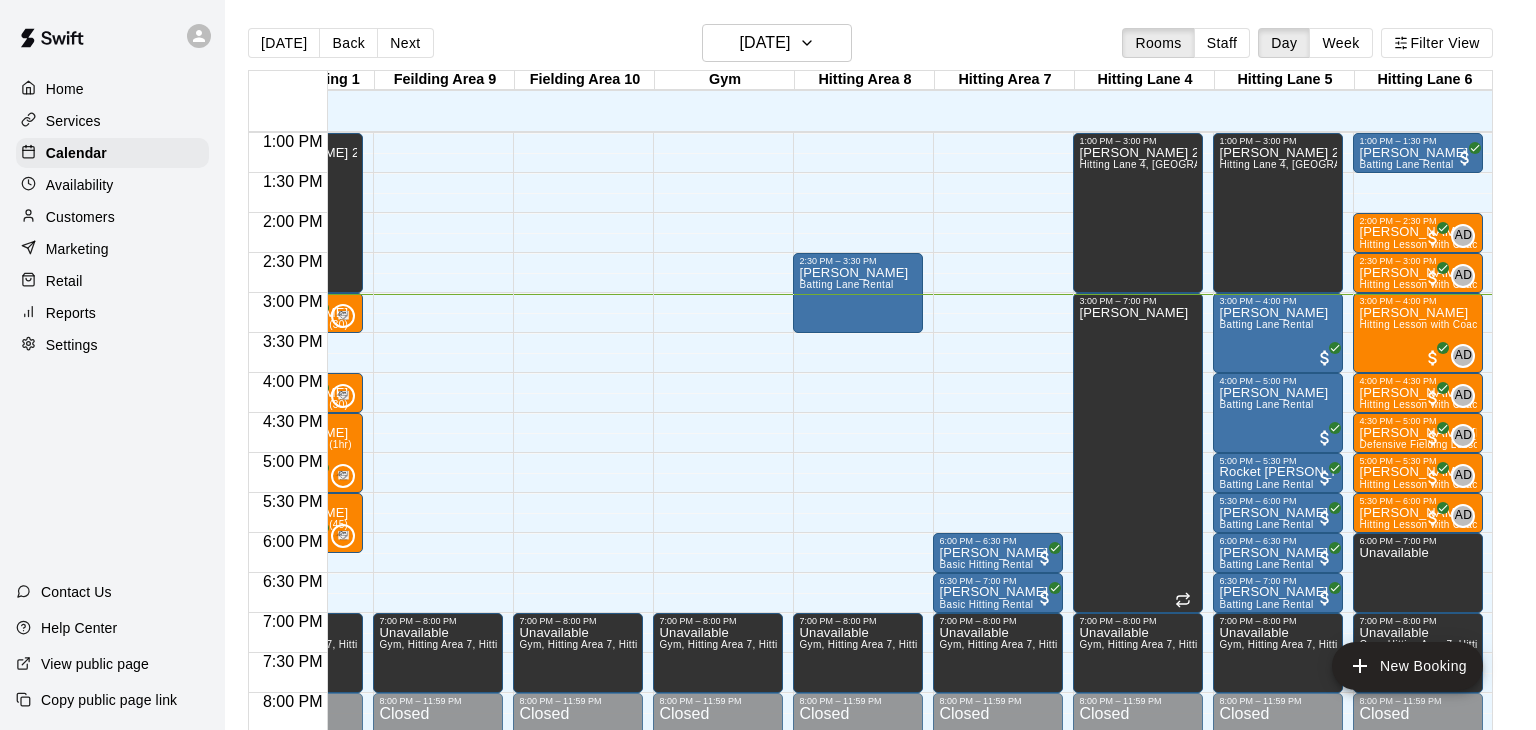 click on "Customers" at bounding box center (80, 217) 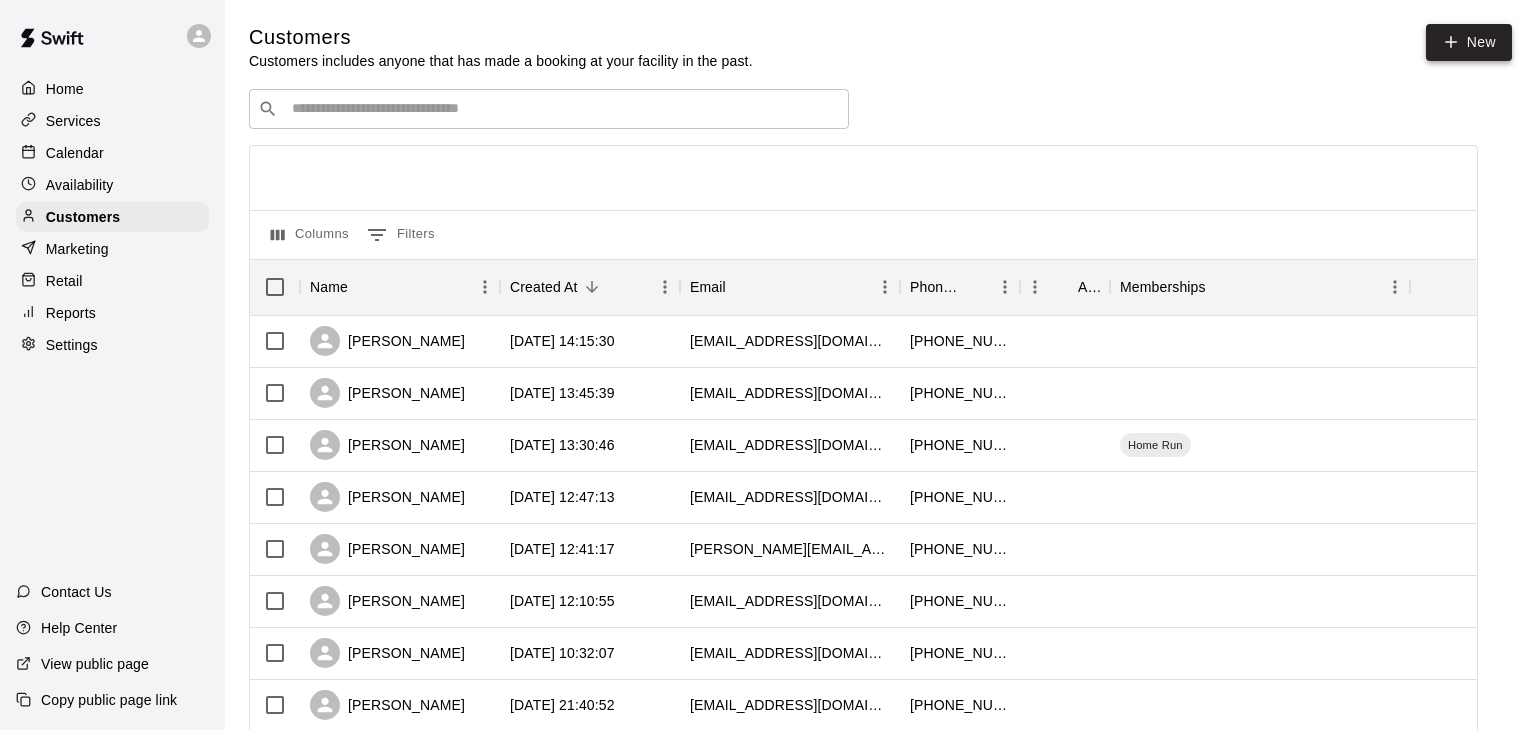click on "New" at bounding box center (1469, 42) 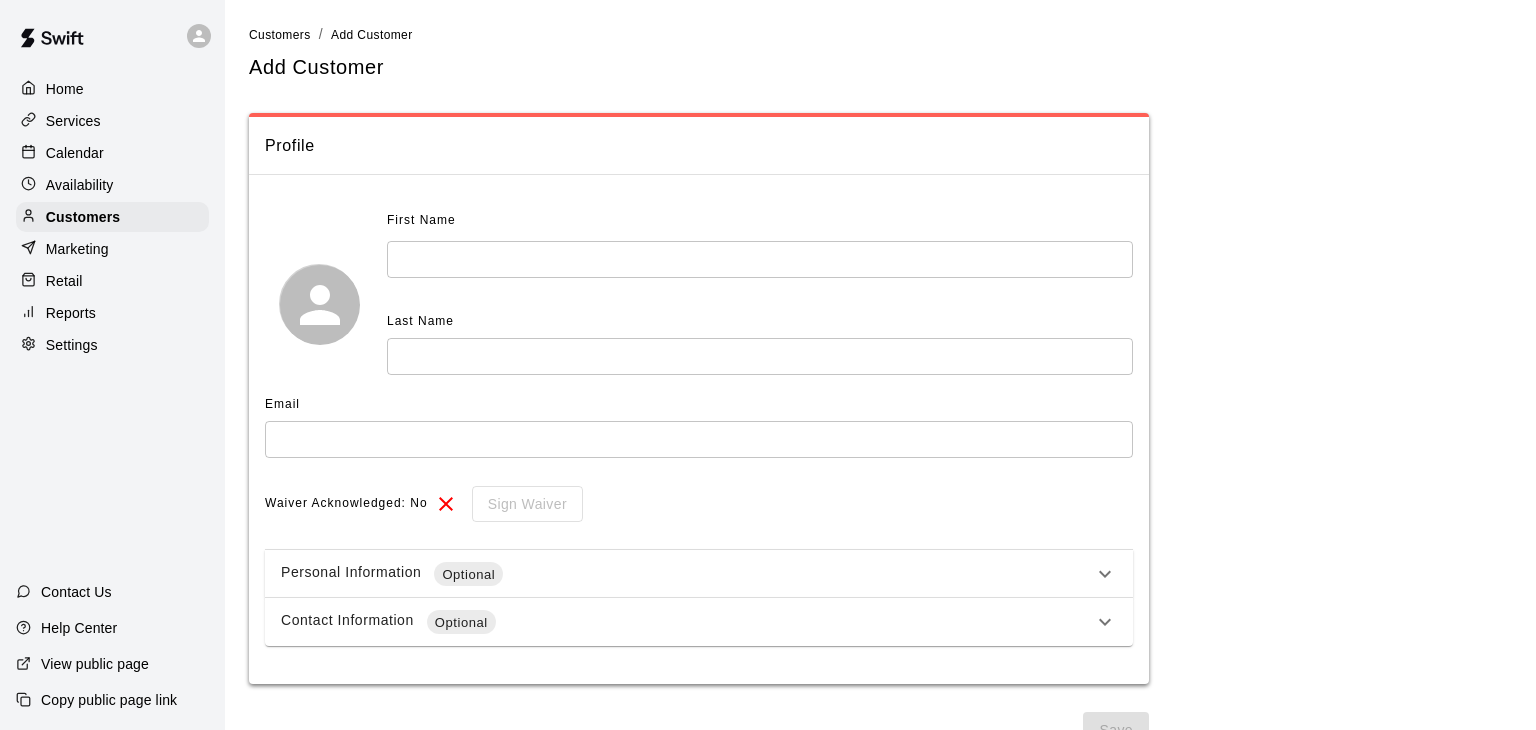 click at bounding box center (760, 259) 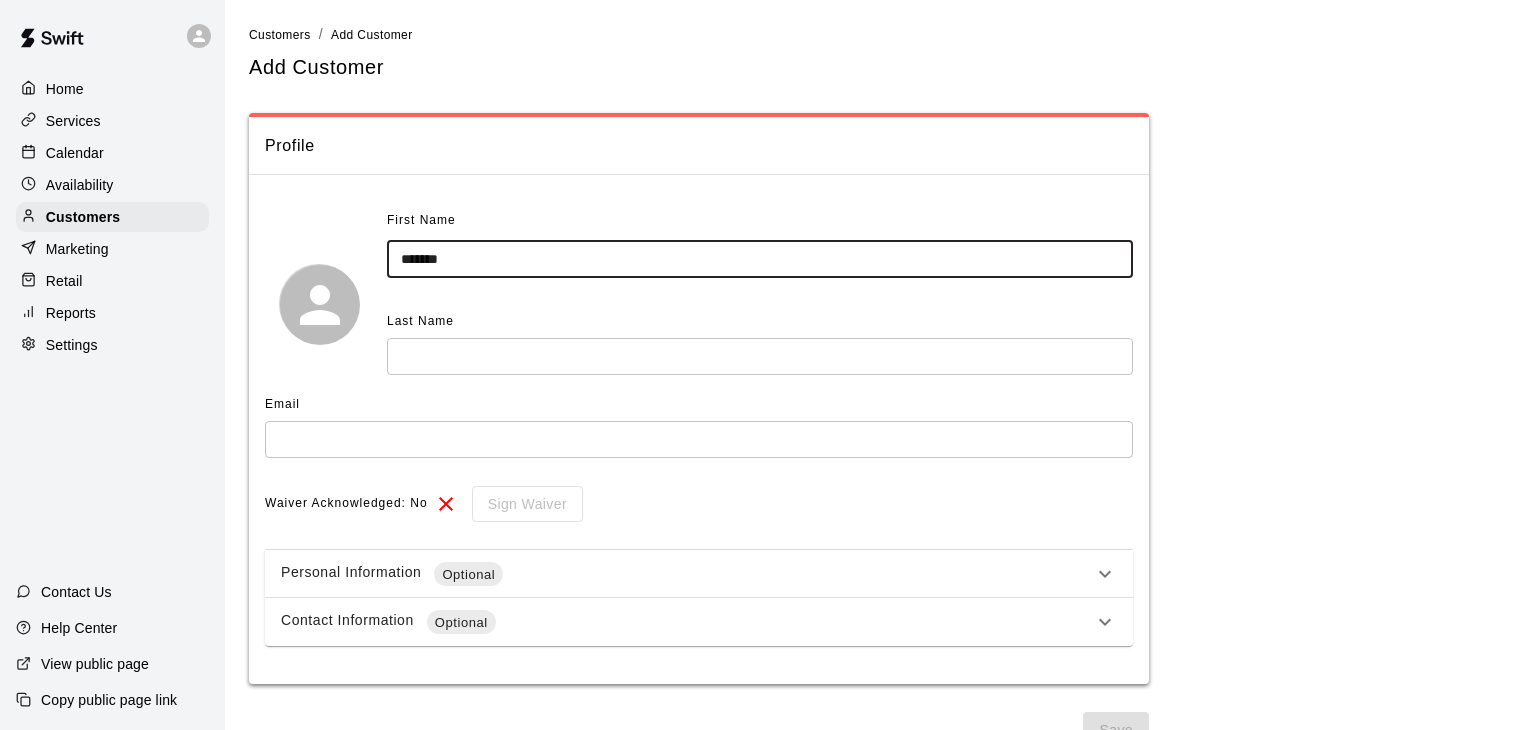 type on "******" 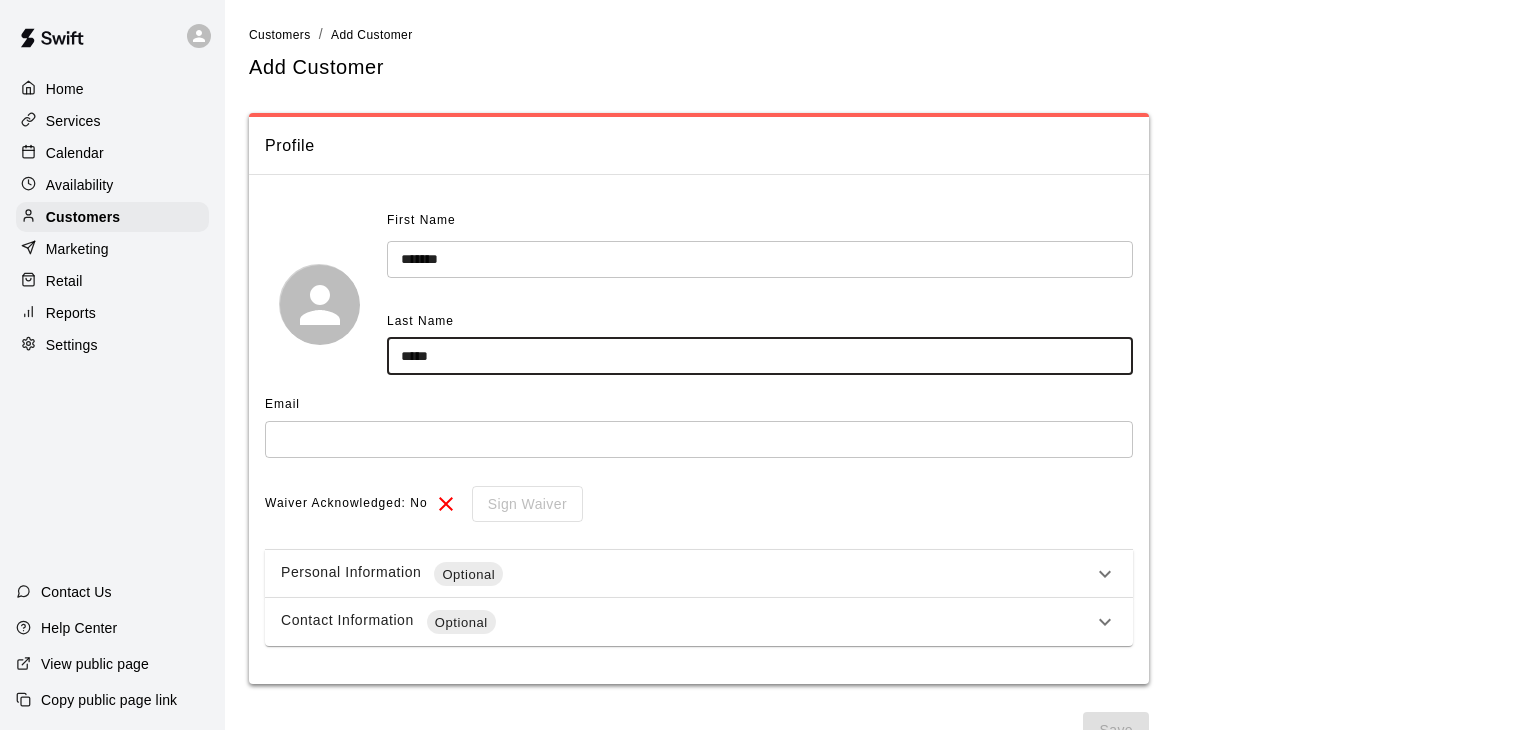 type on "*****" 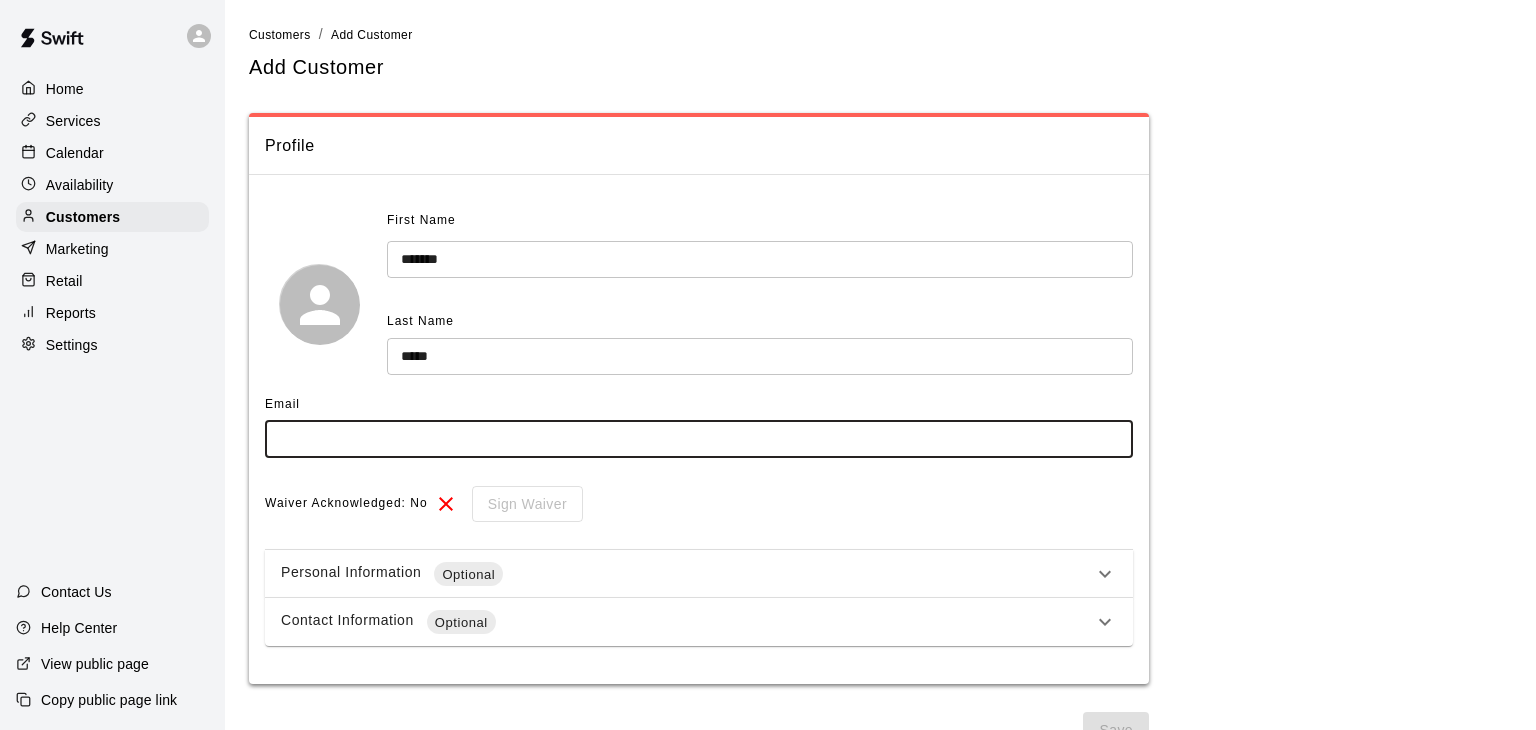 click at bounding box center [699, 439] 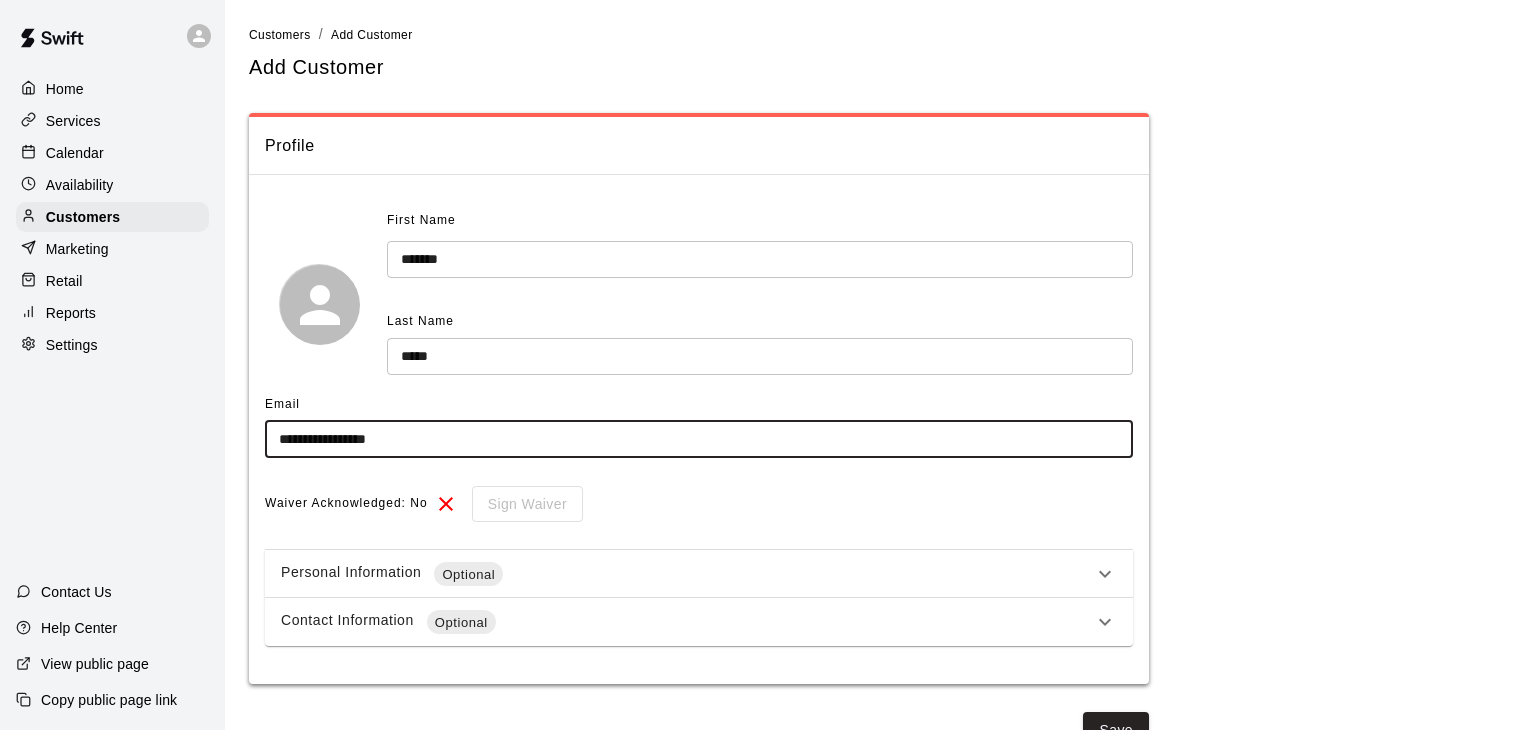 scroll, scrollTop: 33, scrollLeft: 0, axis: vertical 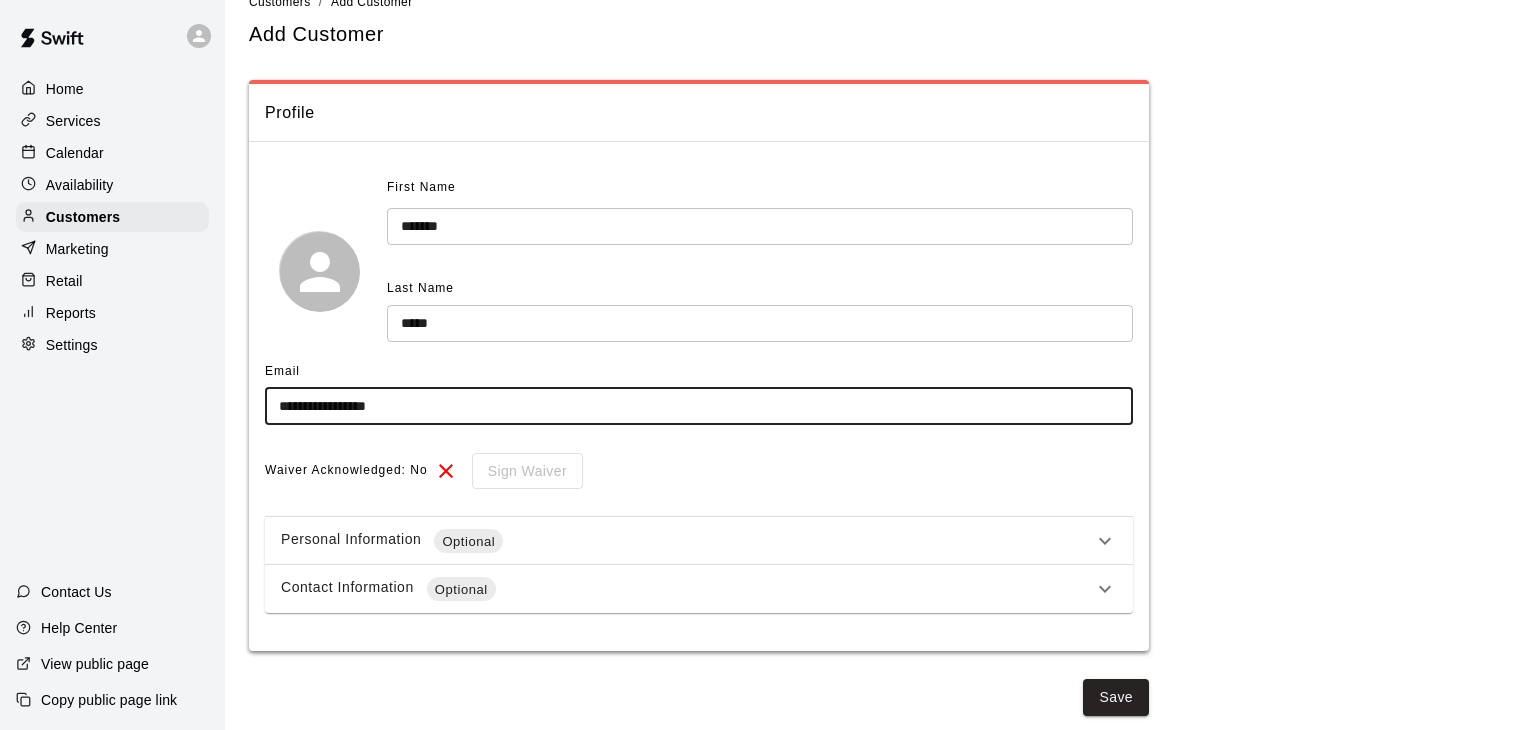 type on "**********" 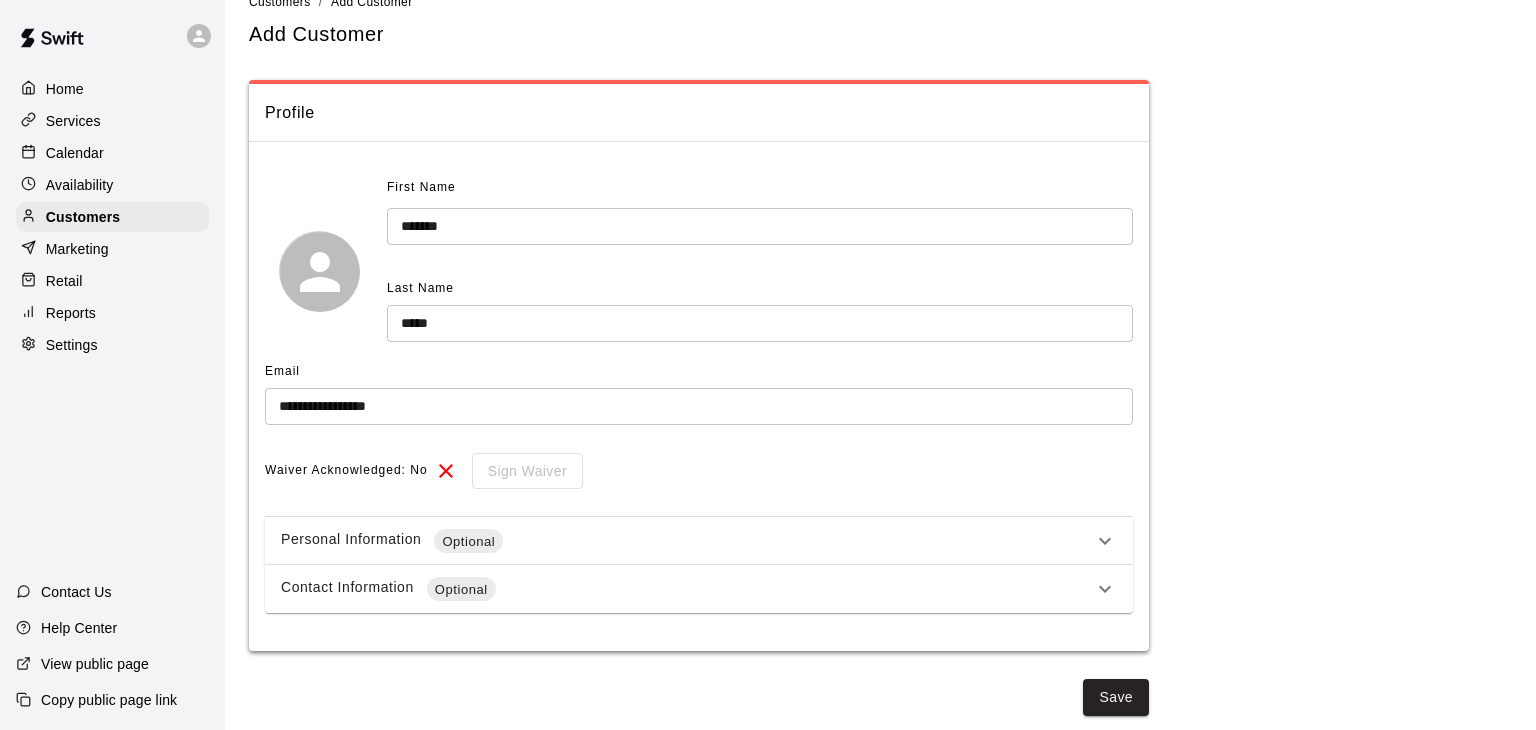 click on "Contact Information Optional" at bounding box center (699, 589) 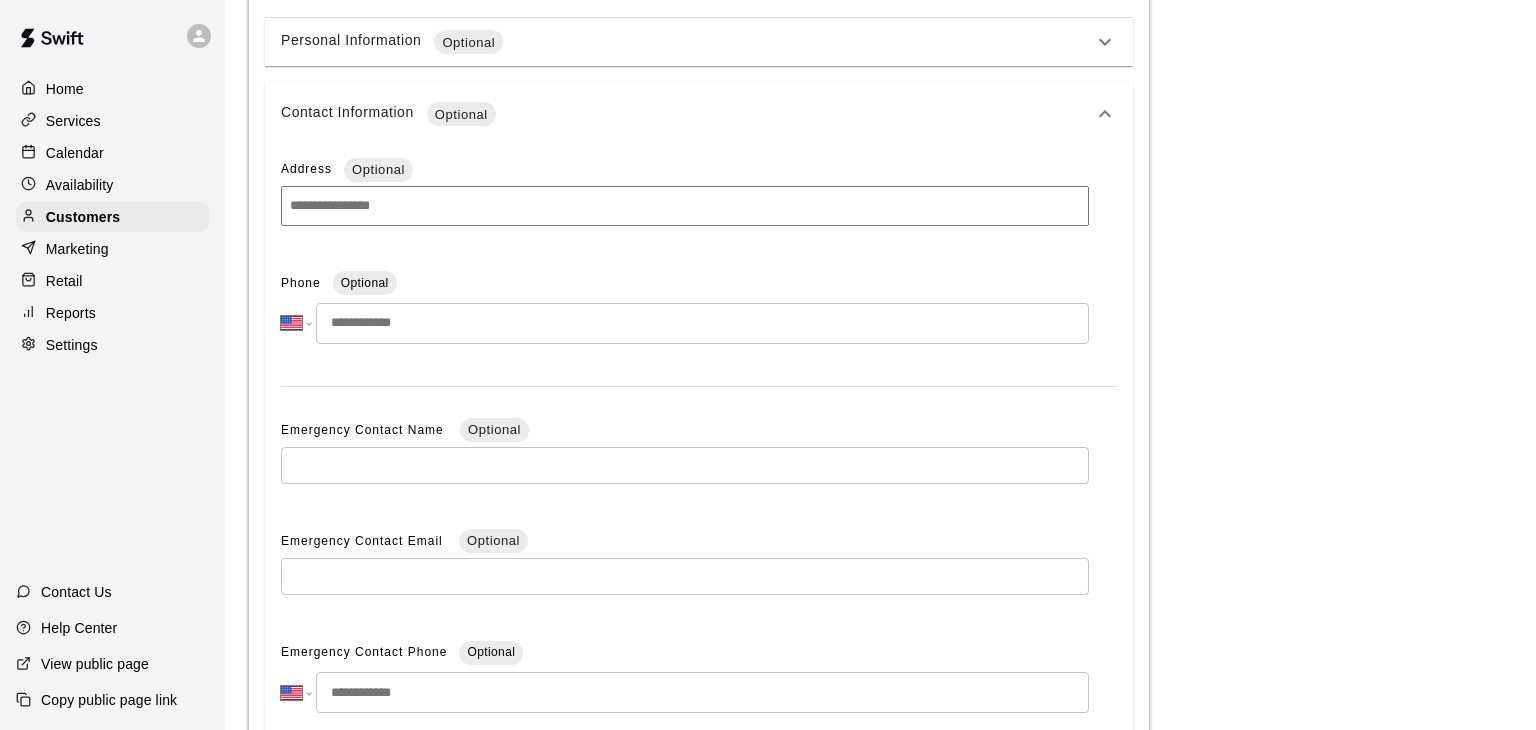 scroll, scrollTop: 534, scrollLeft: 0, axis: vertical 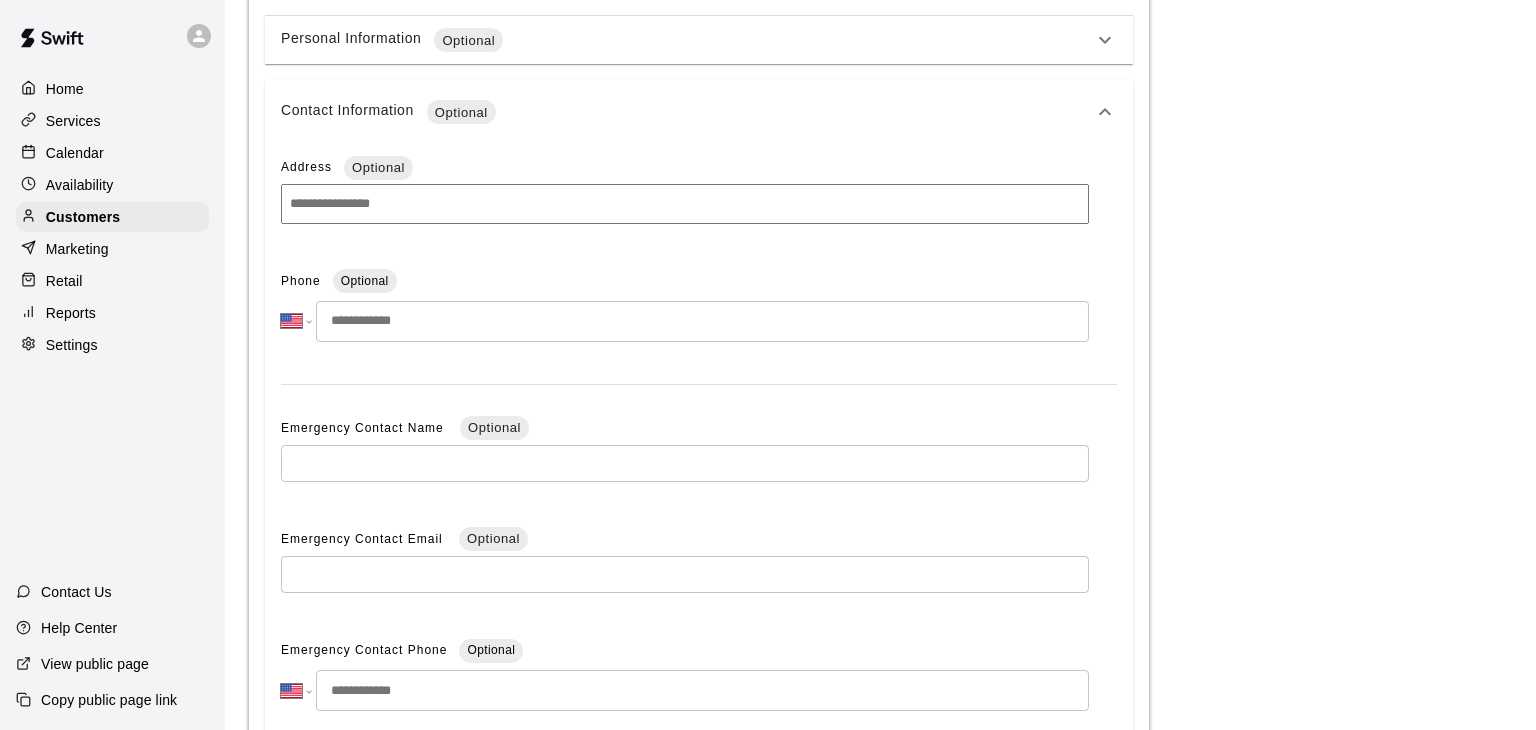 click at bounding box center (702, 321) 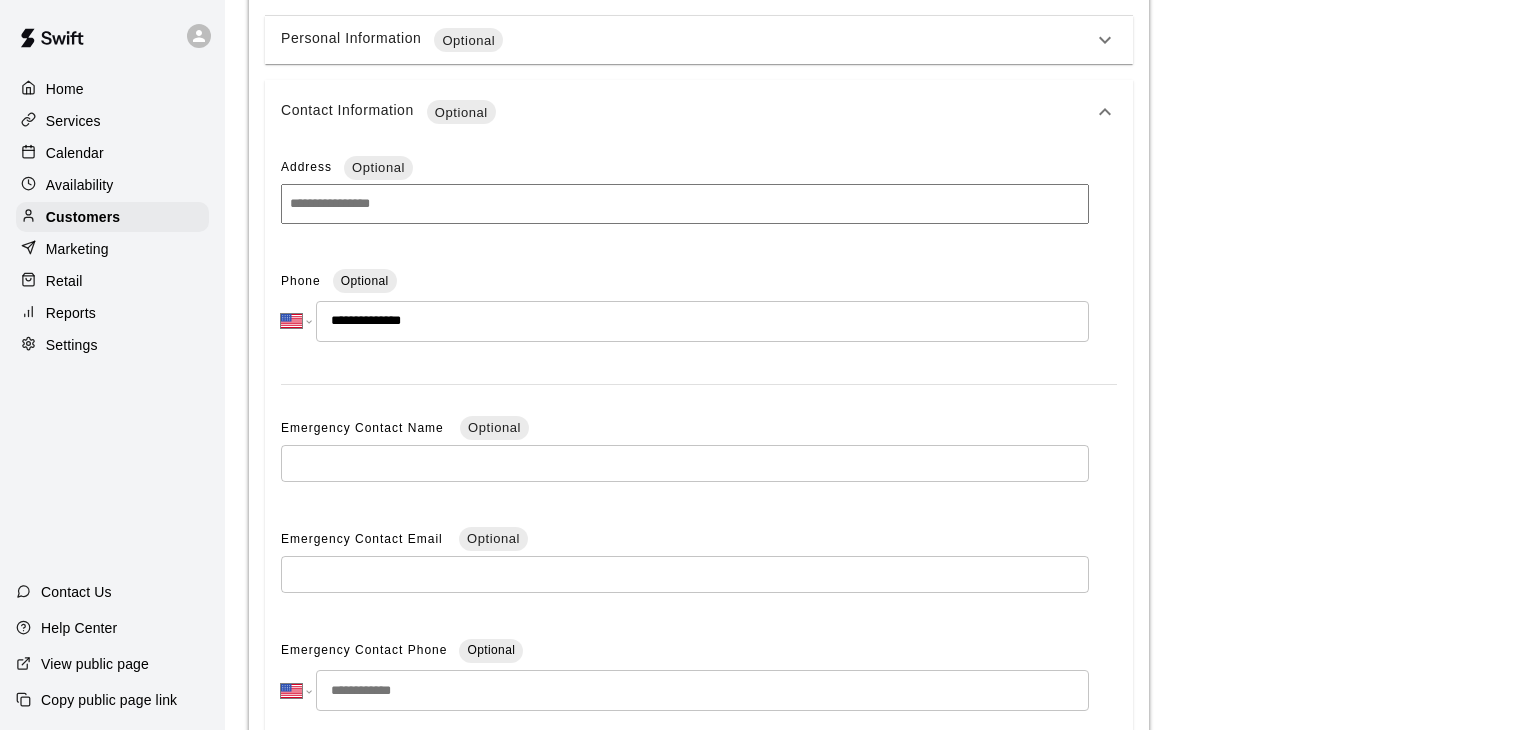 scroll, scrollTop: 680, scrollLeft: 0, axis: vertical 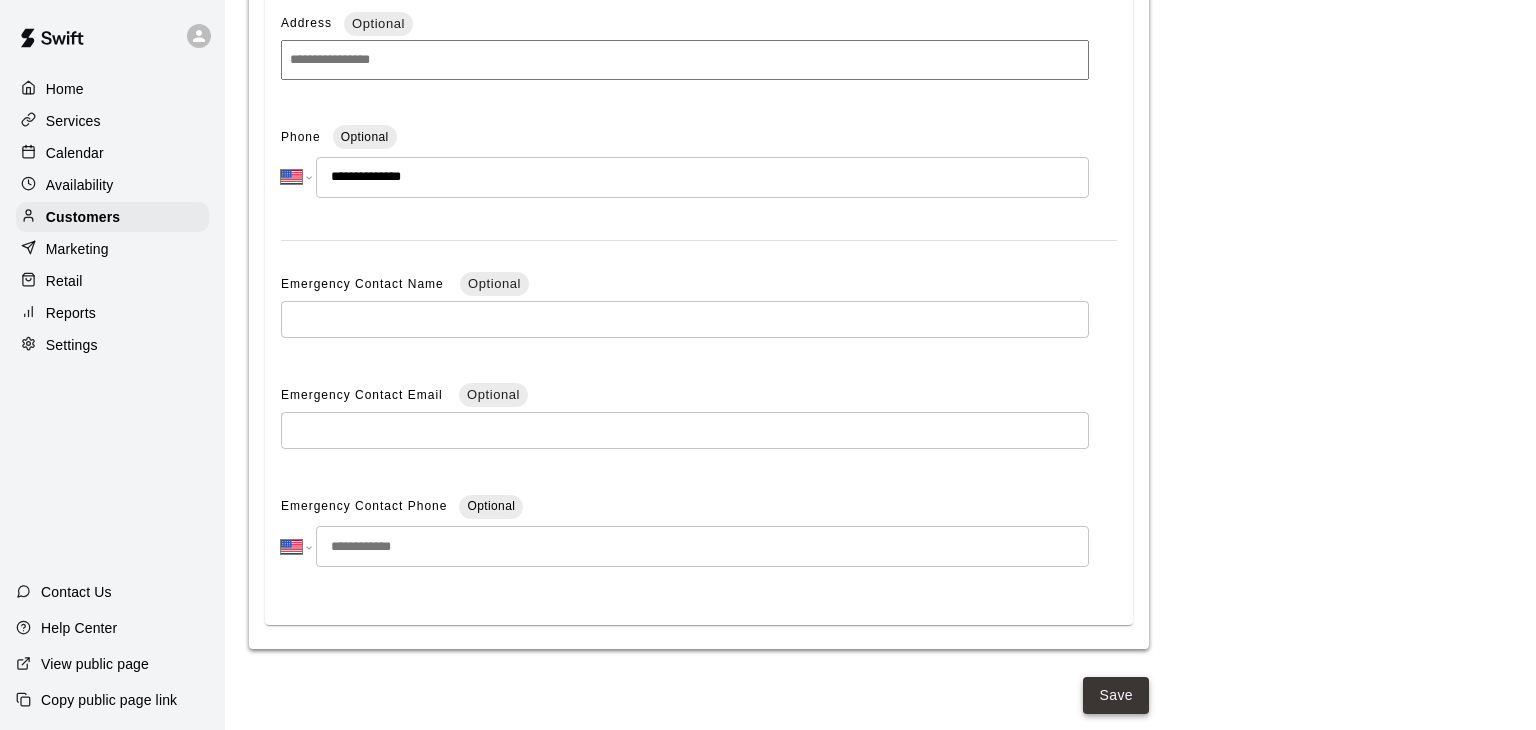 type on "**********" 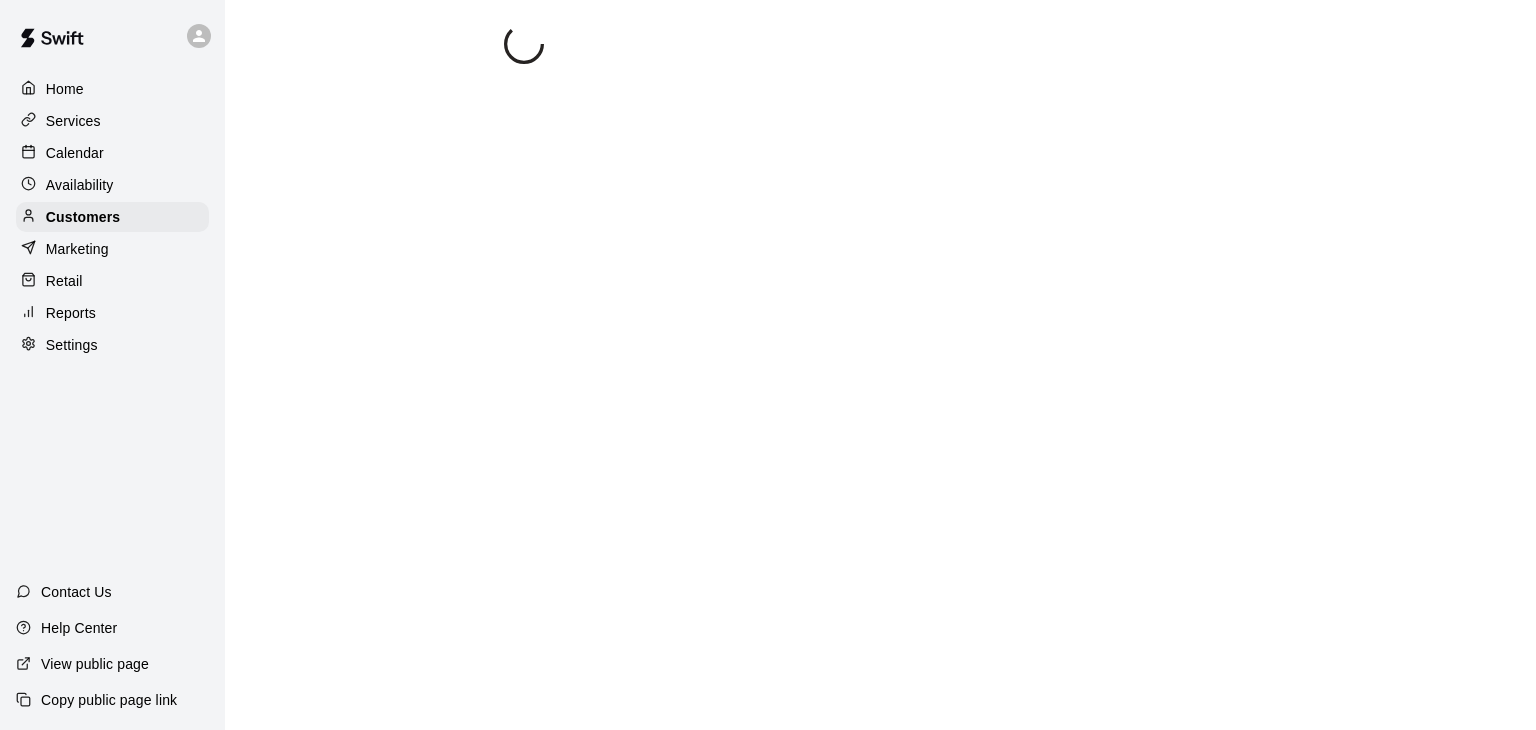 scroll, scrollTop: 0, scrollLeft: 0, axis: both 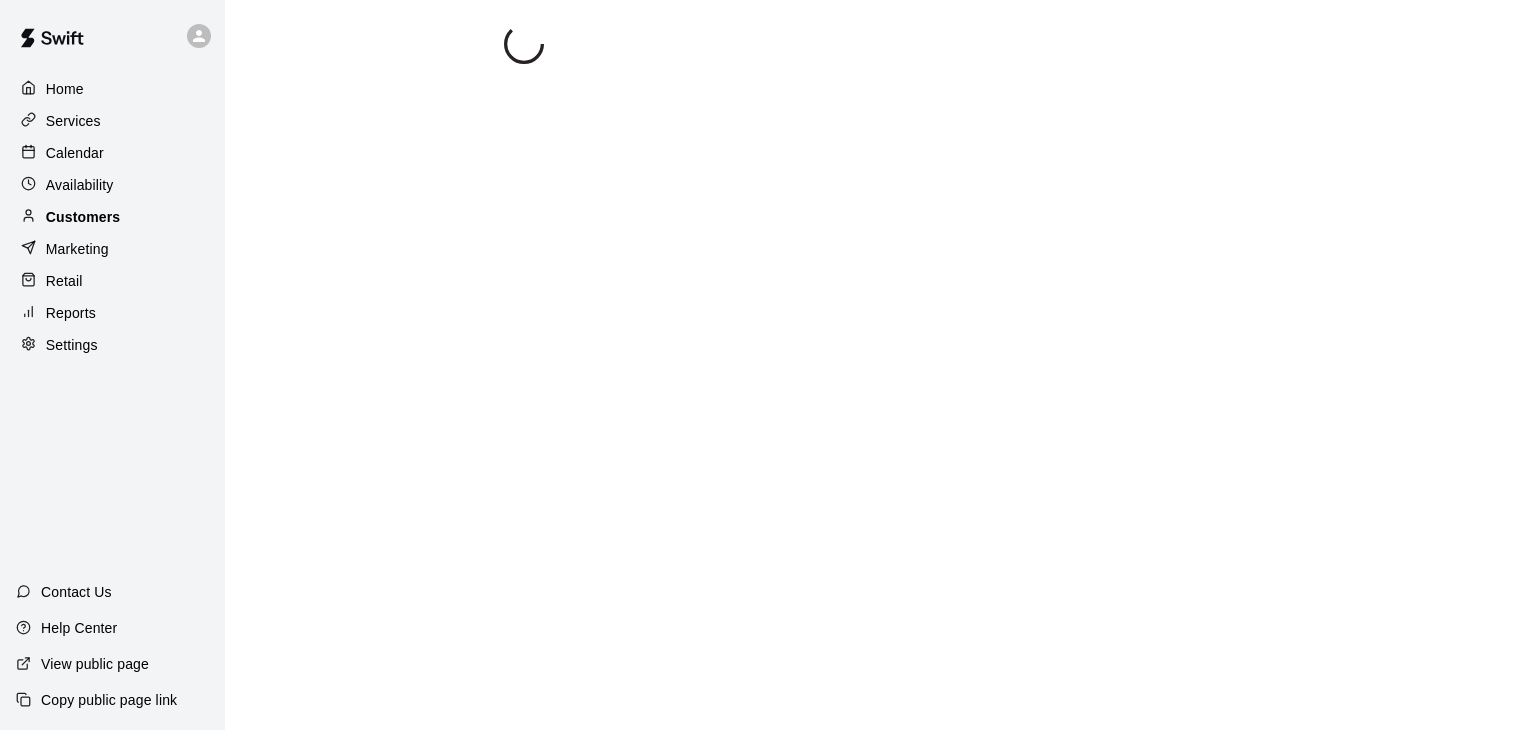 select on "**" 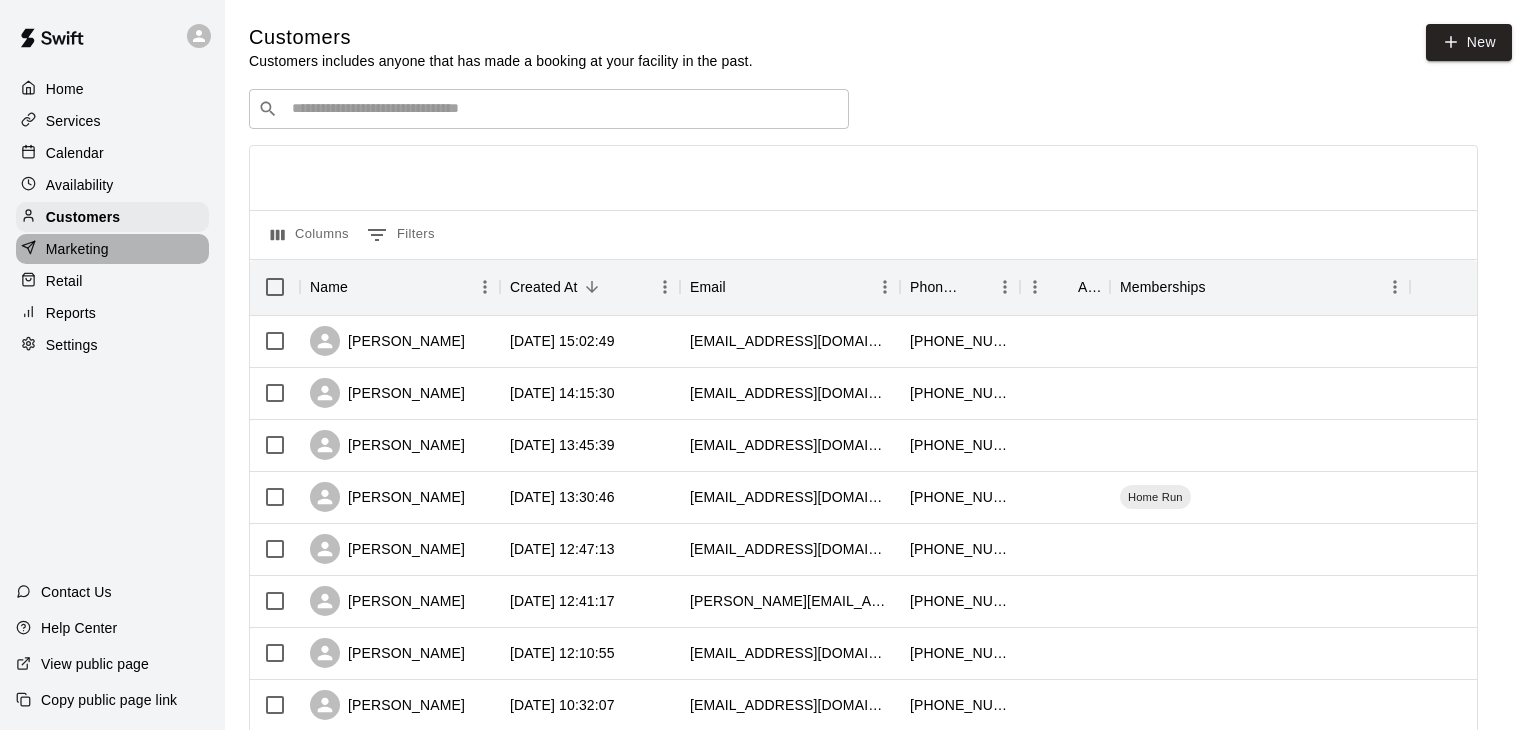 click on "Marketing" at bounding box center (77, 249) 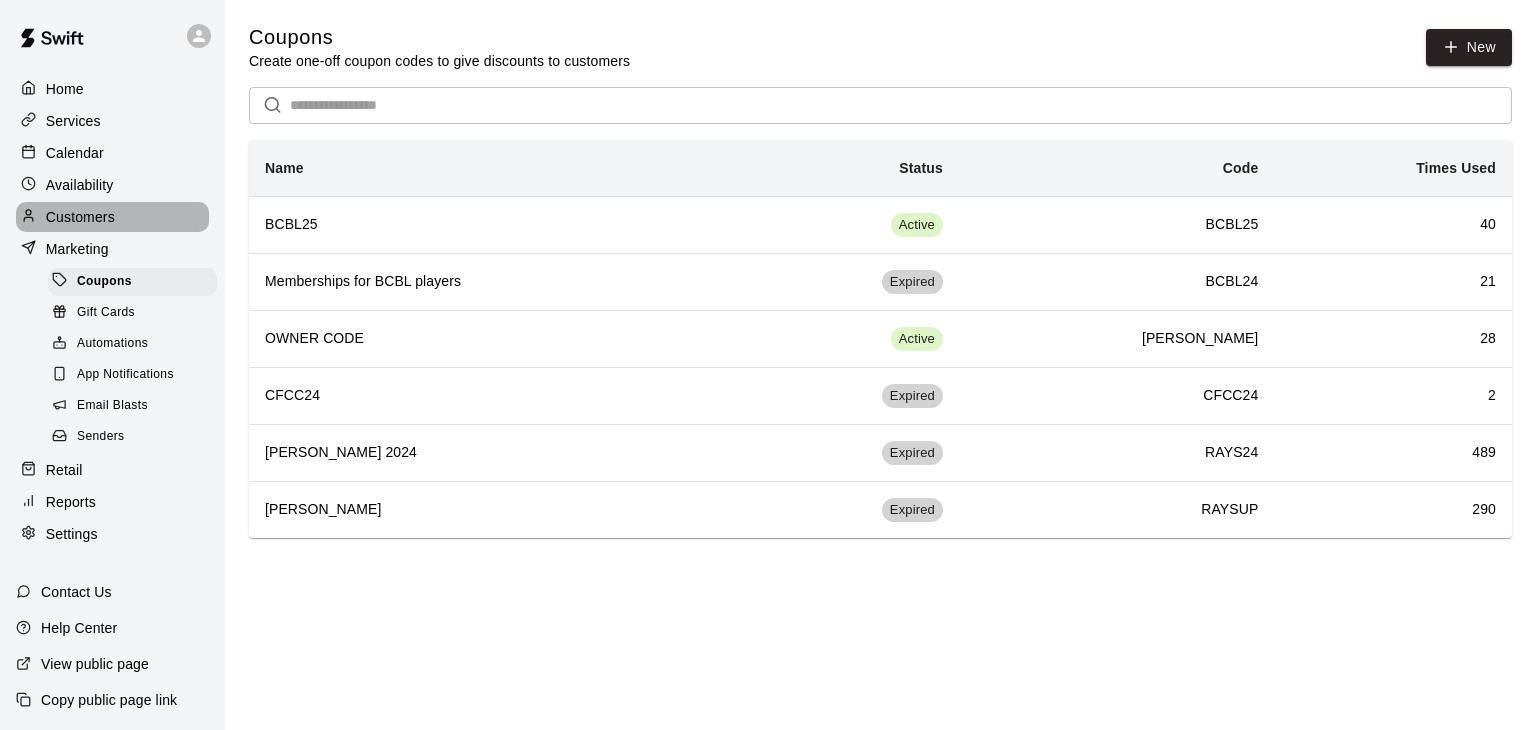 click on "Customers" at bounding box center [80, 217] 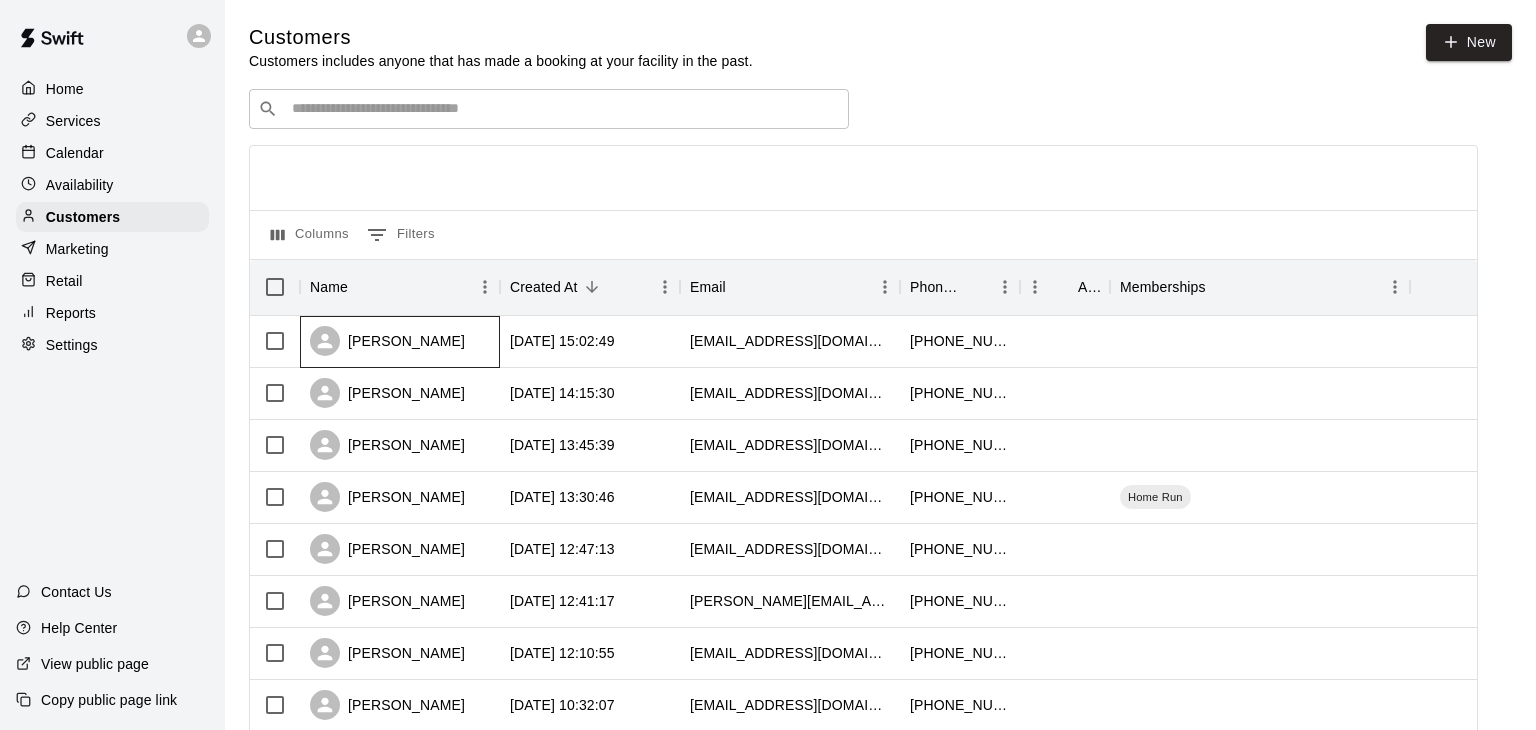 click on "[PERSON_NAME]" at bounding box center [400, 342] 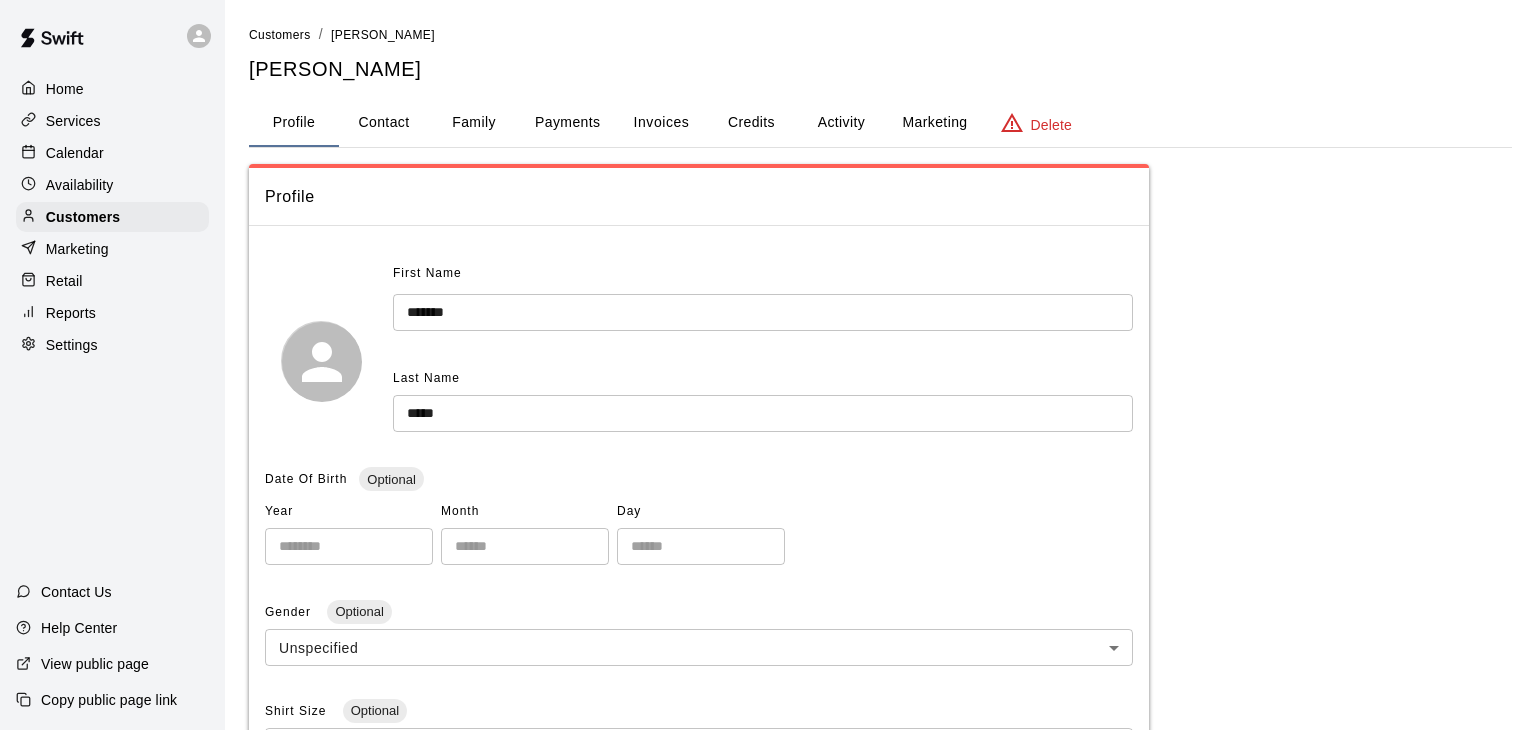 click on "Payments" at bounding box center (567, 123) 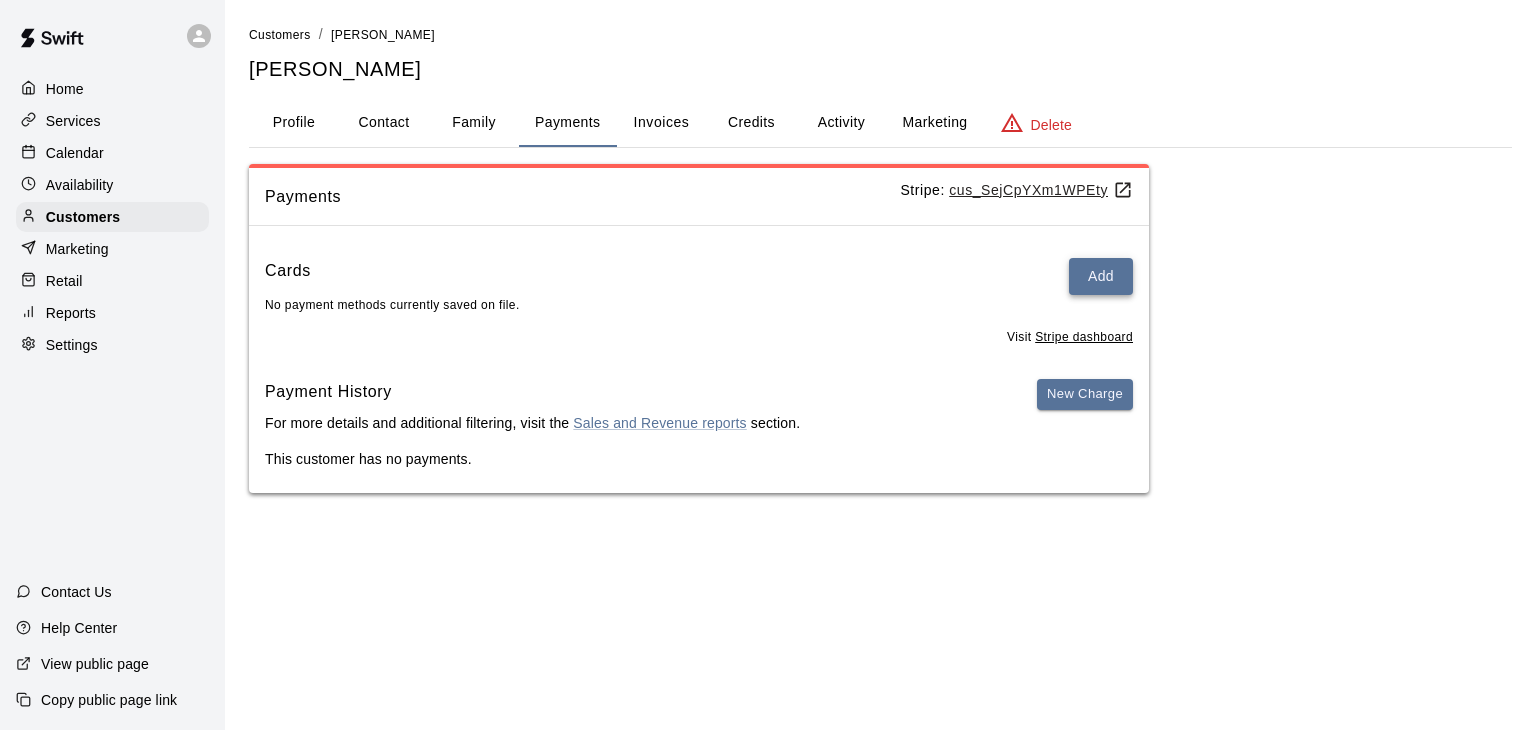 click on "Add" at bounding box center [1101, 276] 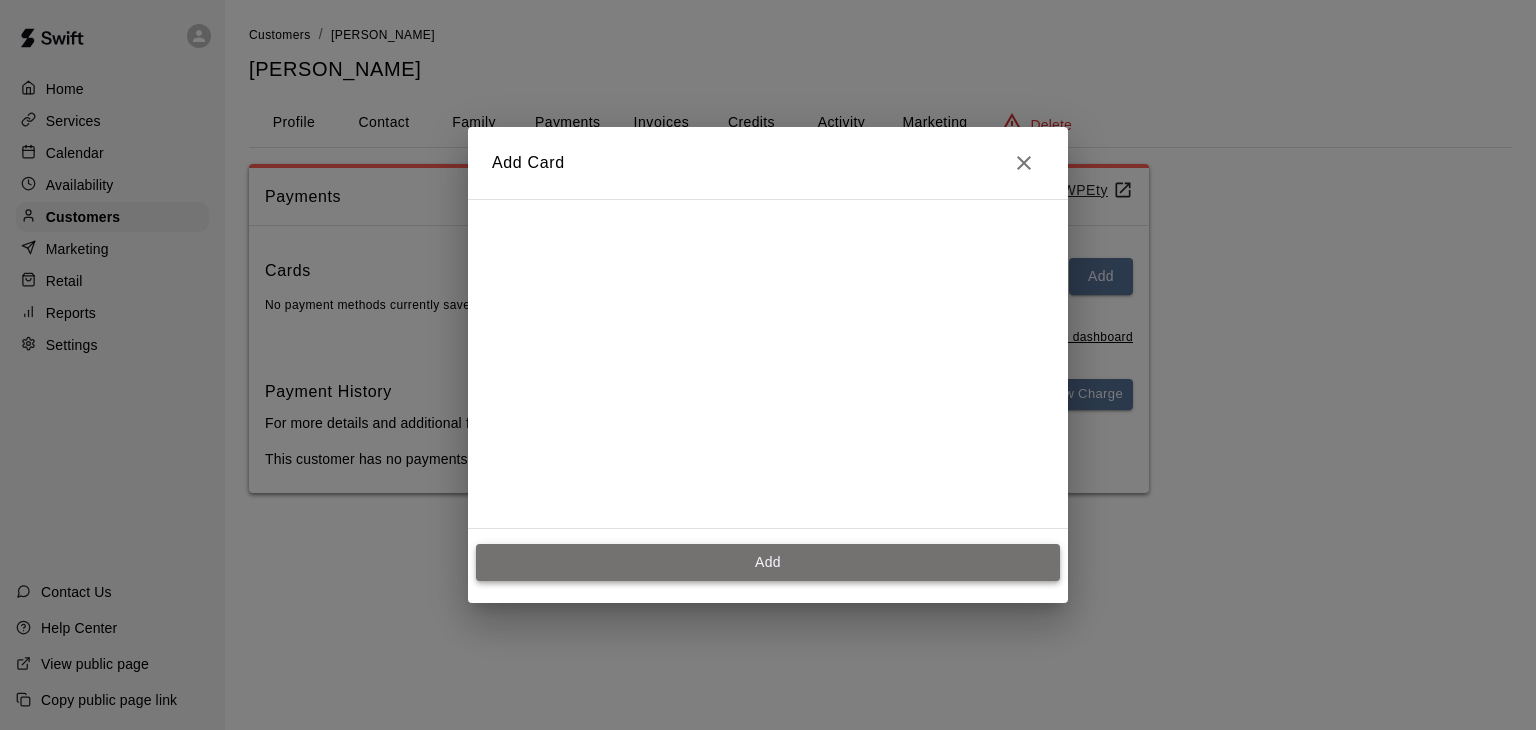 click on "Add" at bounding box center (768, 562) 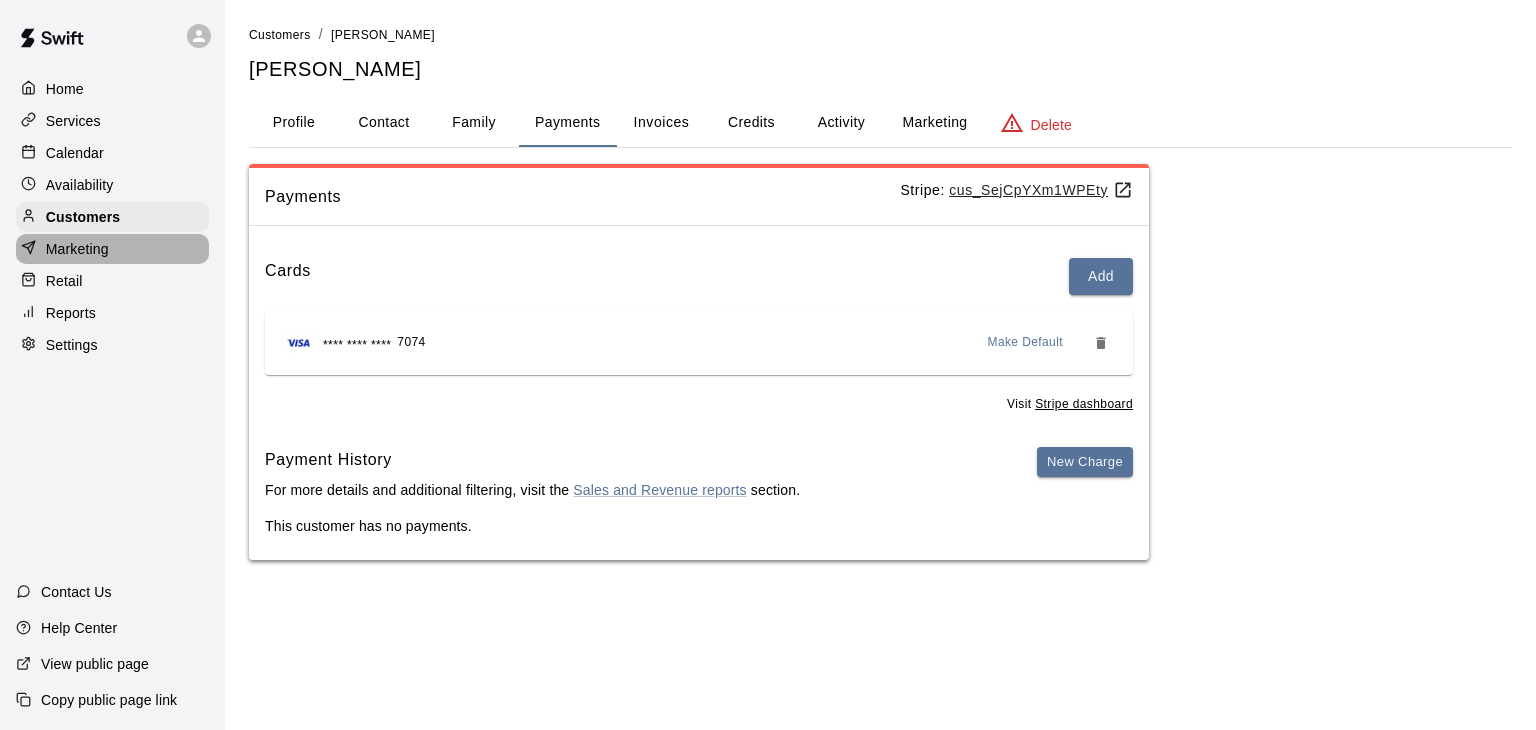 click on "Marketing" at bounding box center (112, 249) 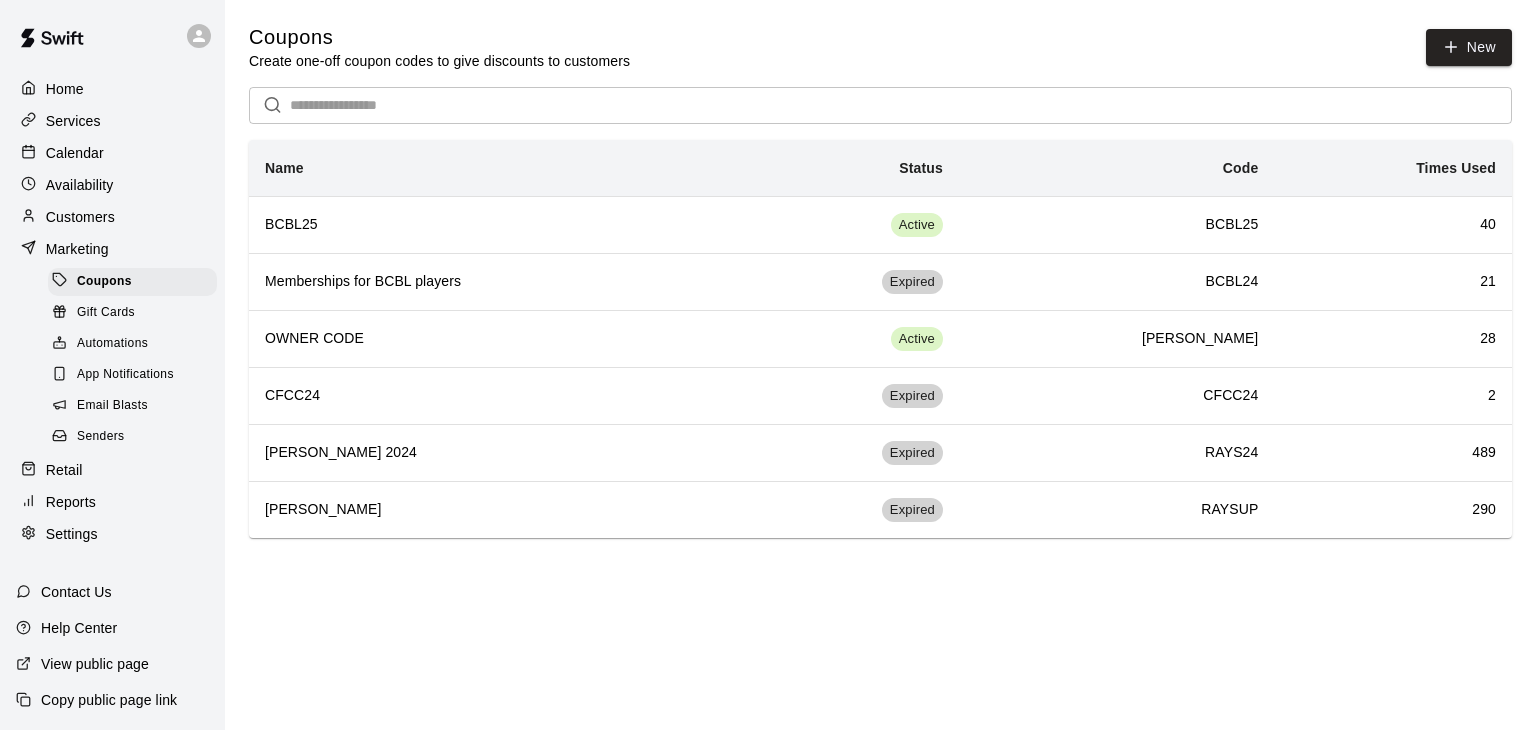 click on "Customers" at bounding box center [112, 217] 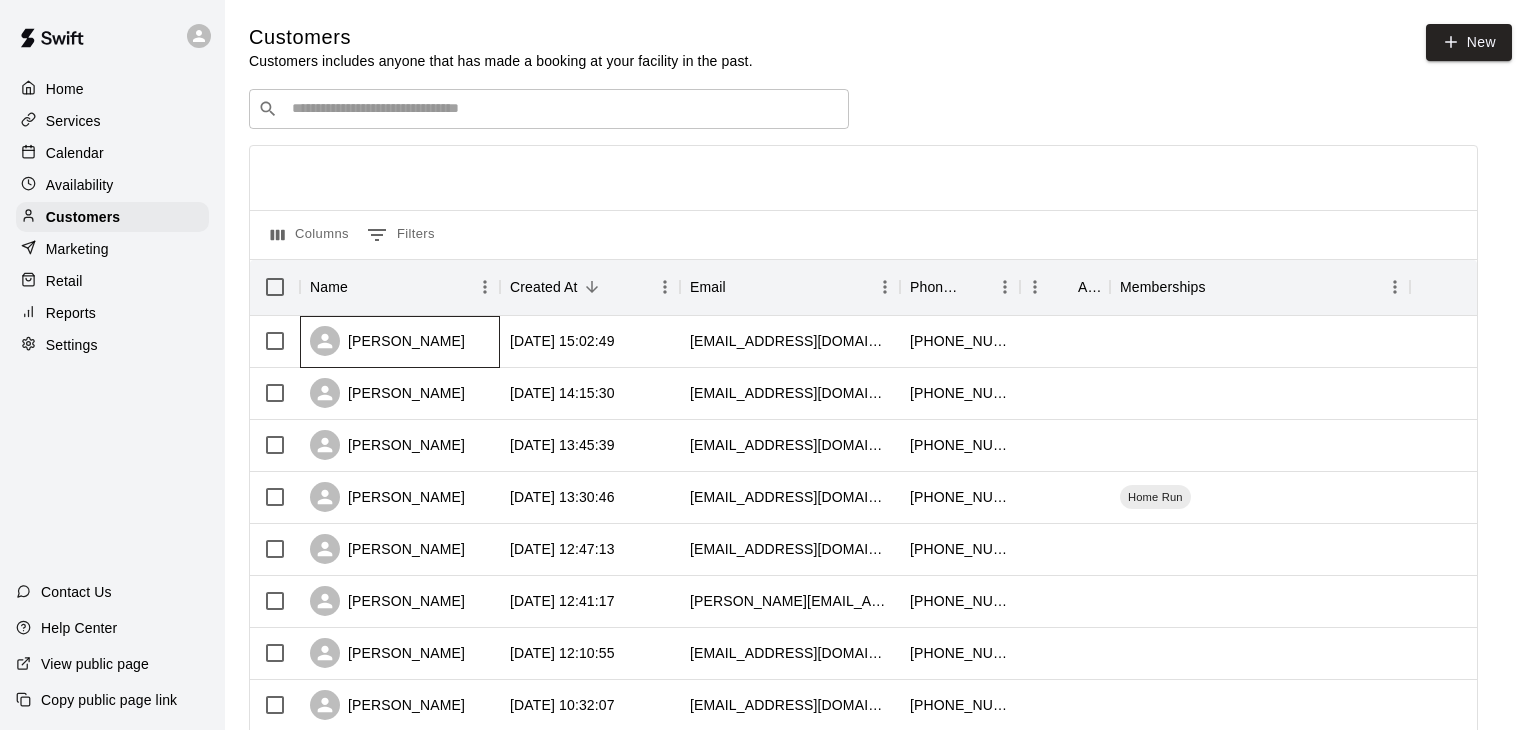 click on "Robert  Kelly" at bounding box center [400, 342] 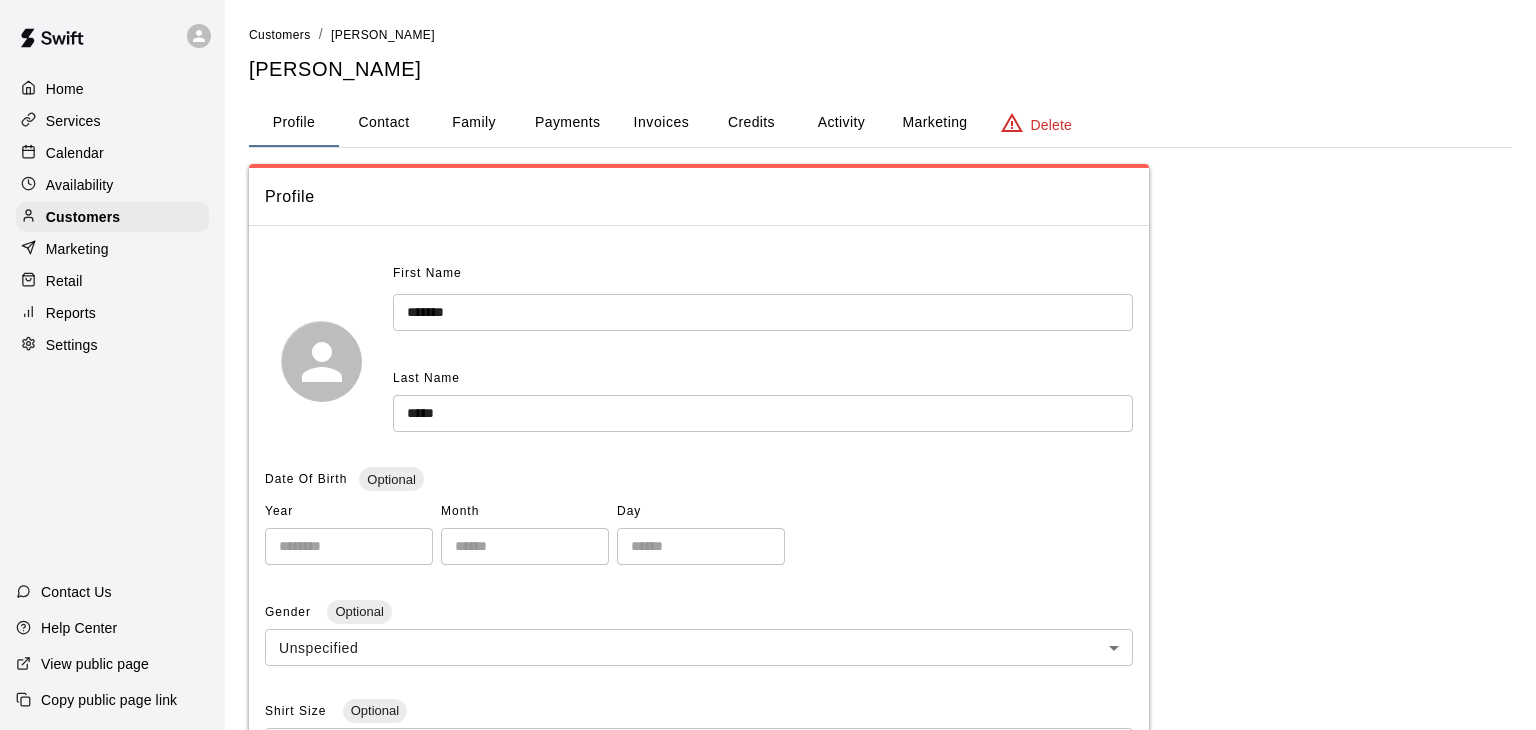 click on "Payments" at bounding box center [567, 123] 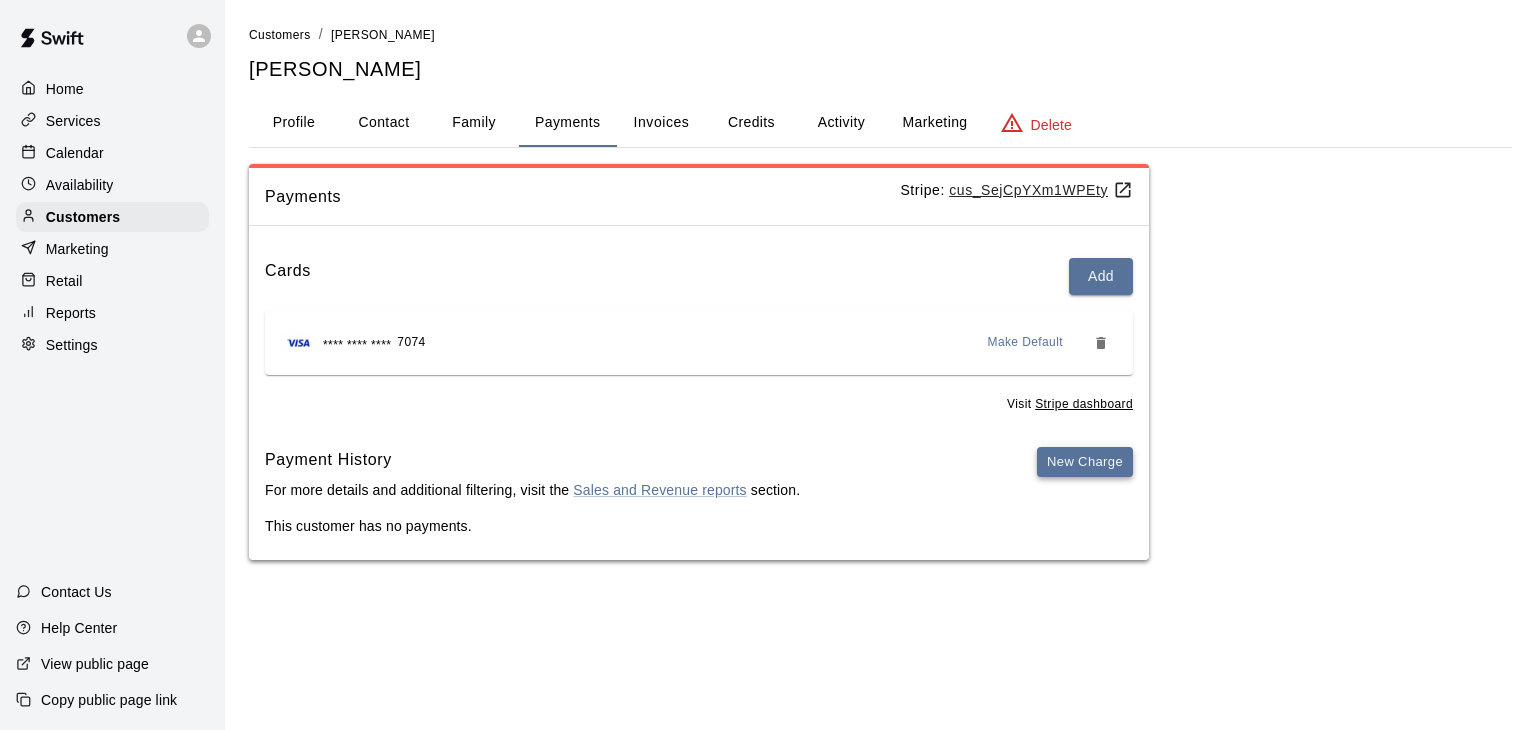 click on "New Charge" at bounding box center (1085, 462) 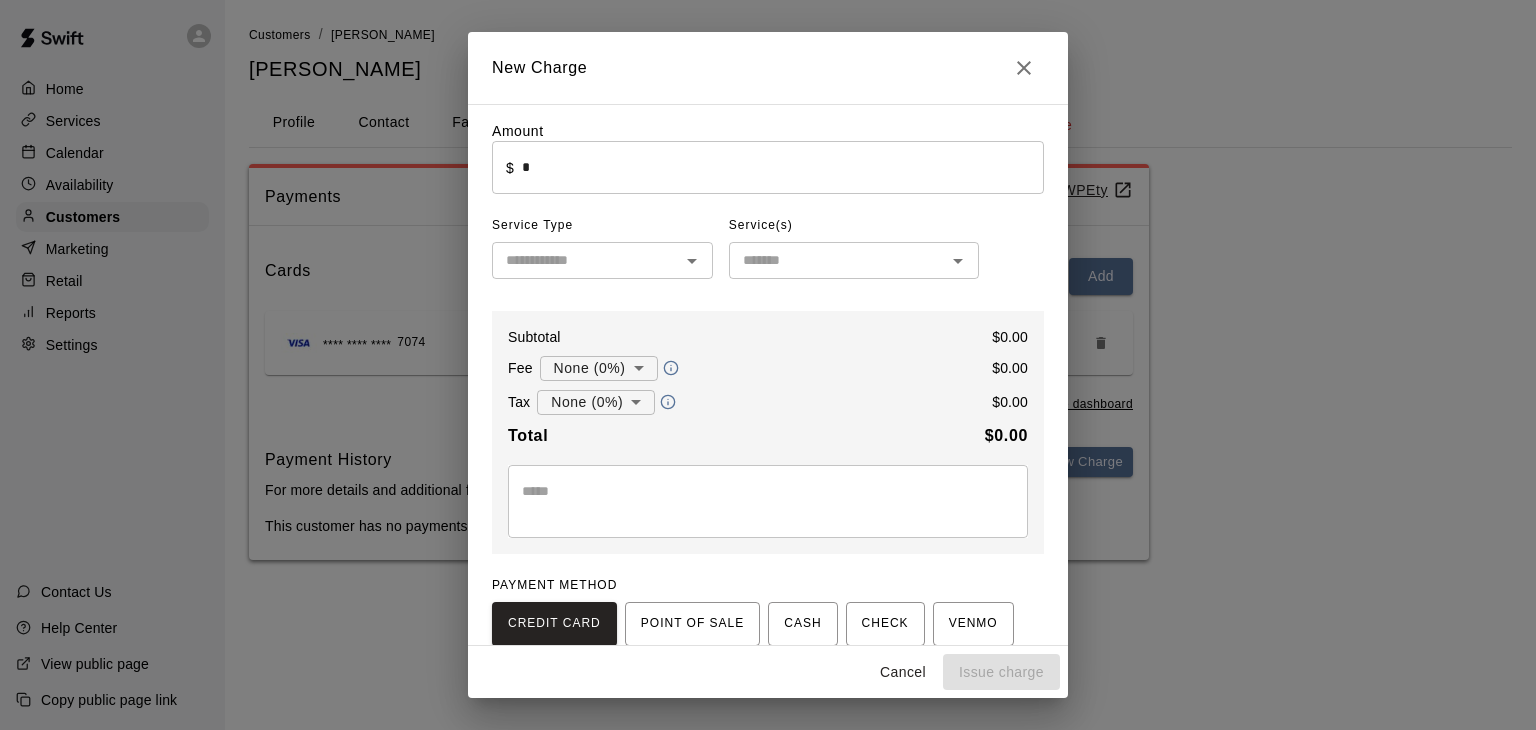 click on "*" at bounding box center (783, 167) 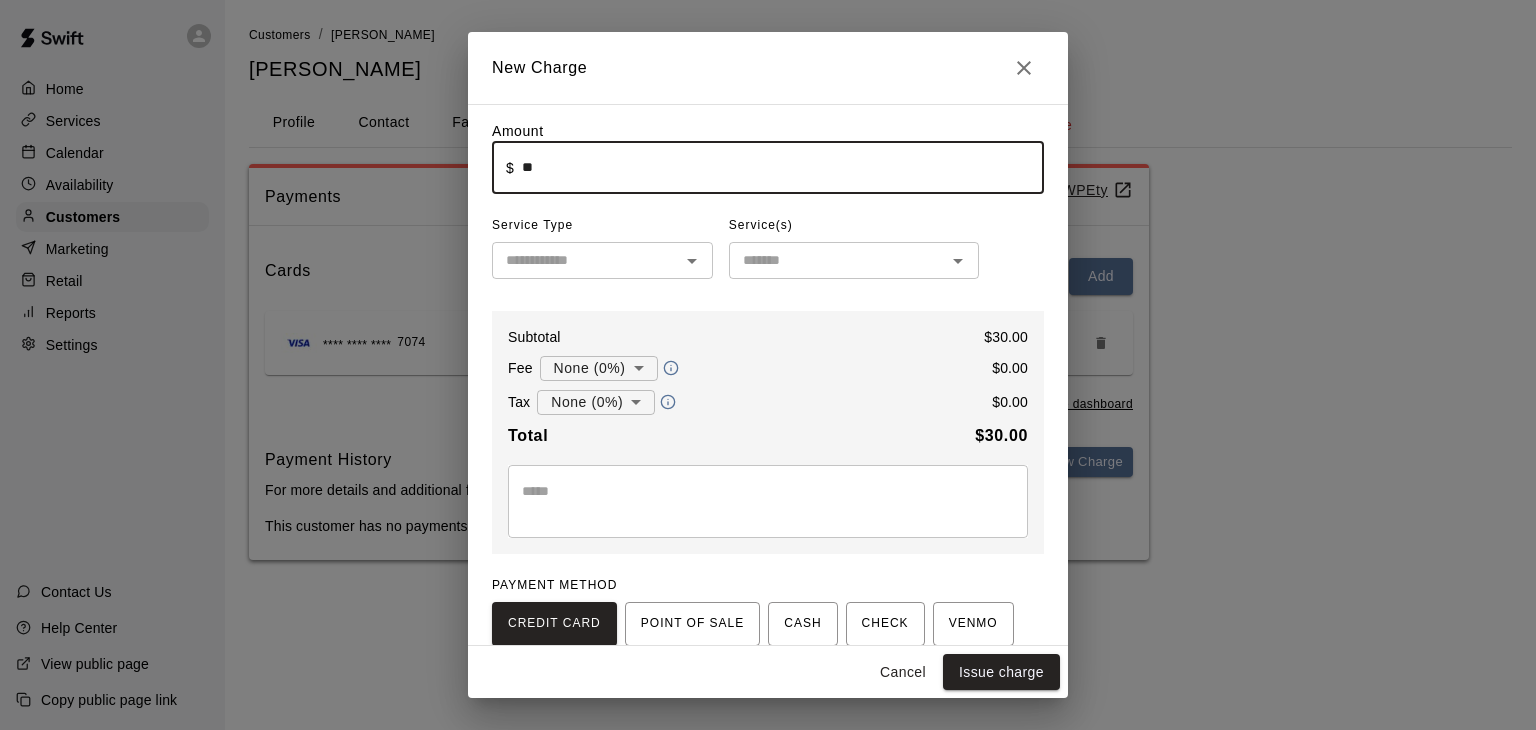 click at bounding box center (586, 260) 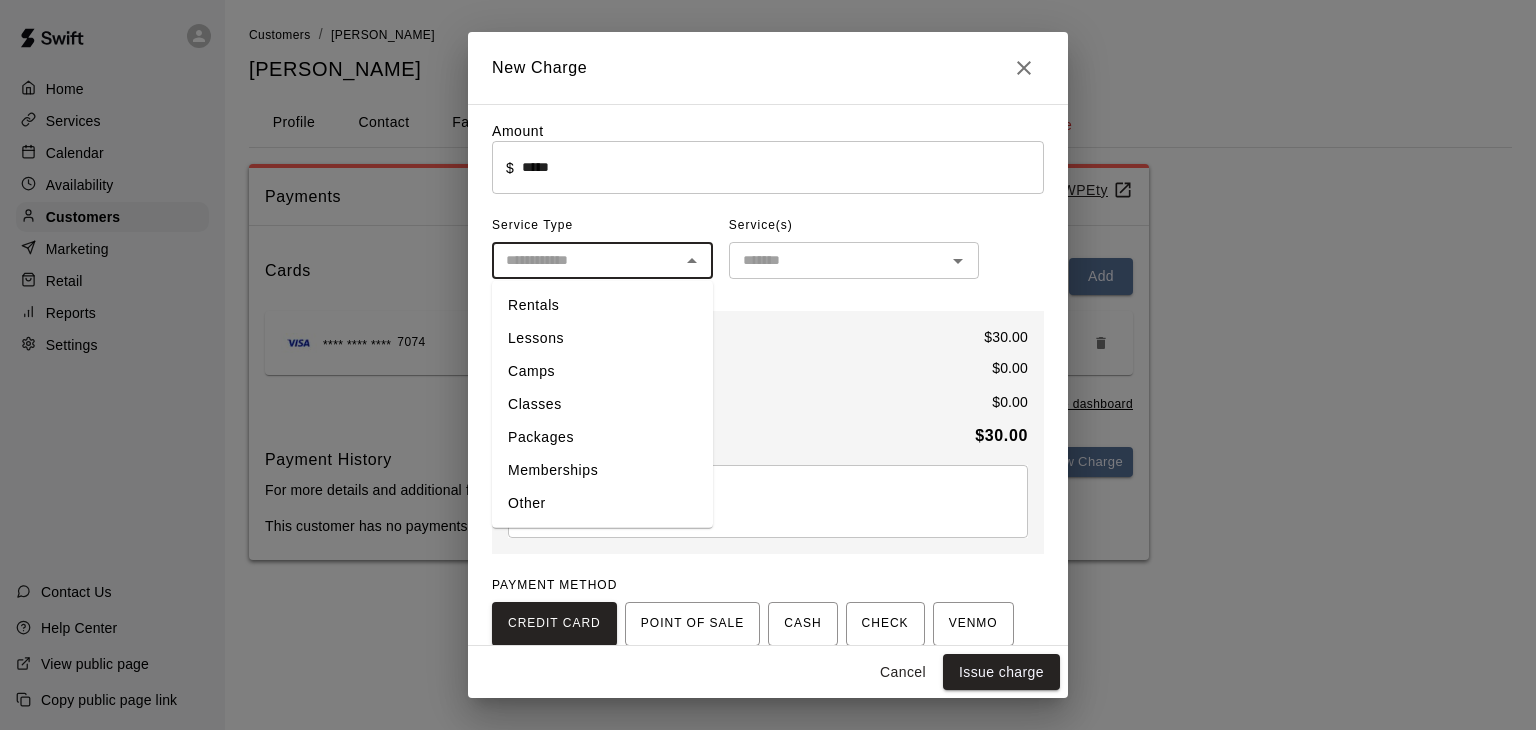 click on "Rentals" at bounding box center (602, 305) 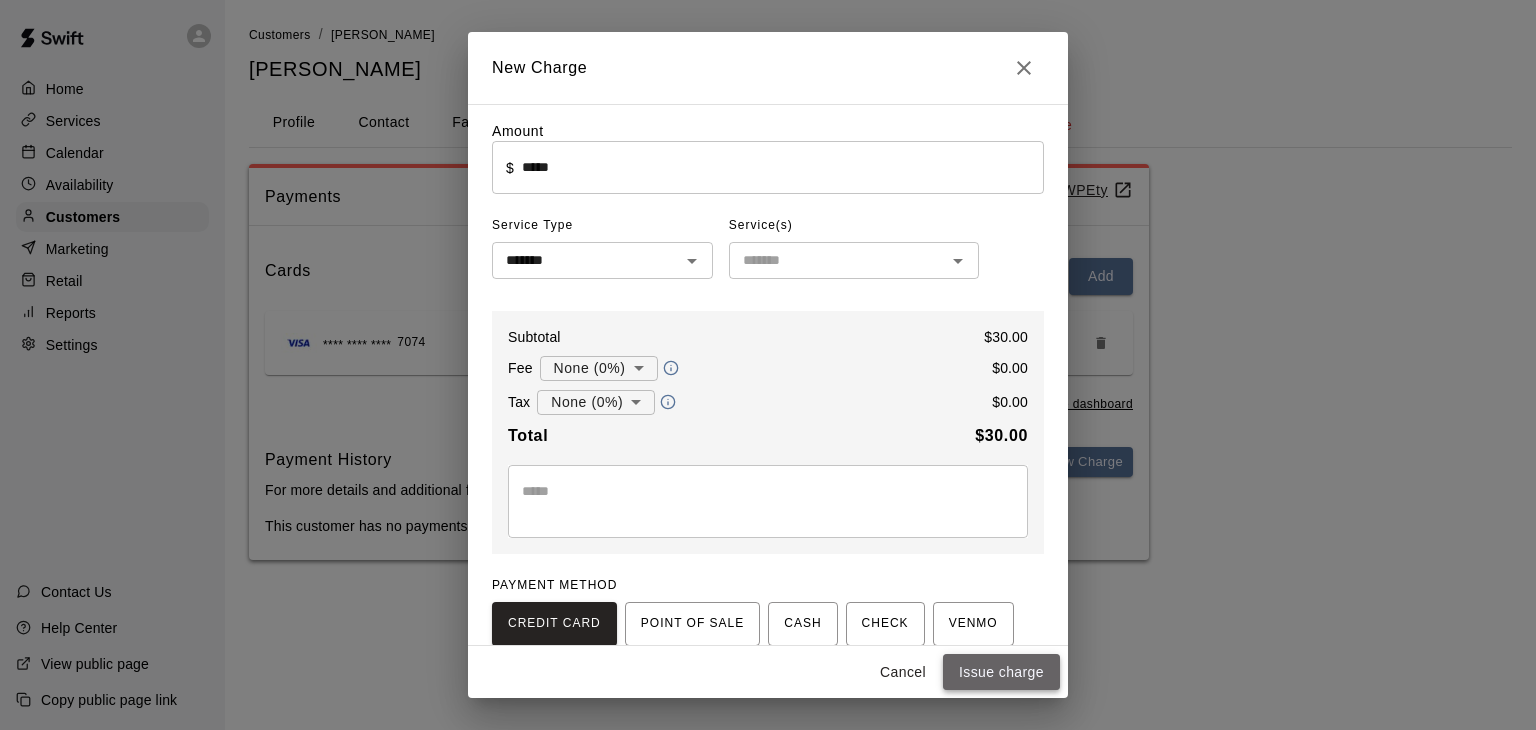 click on "Issue charge" at bounding box center [1001, 672] 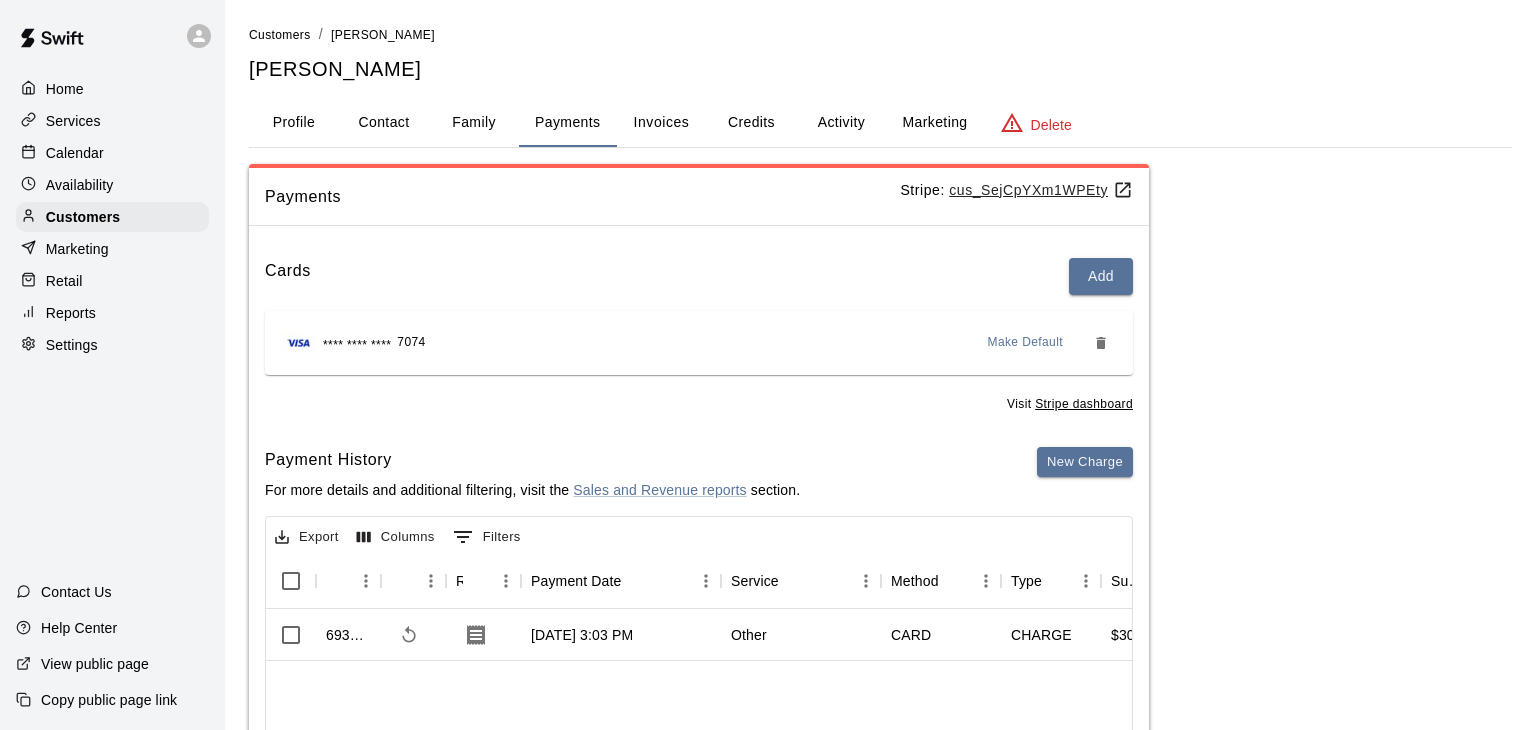 click on "Calendar" at bounding box center [112, 153] 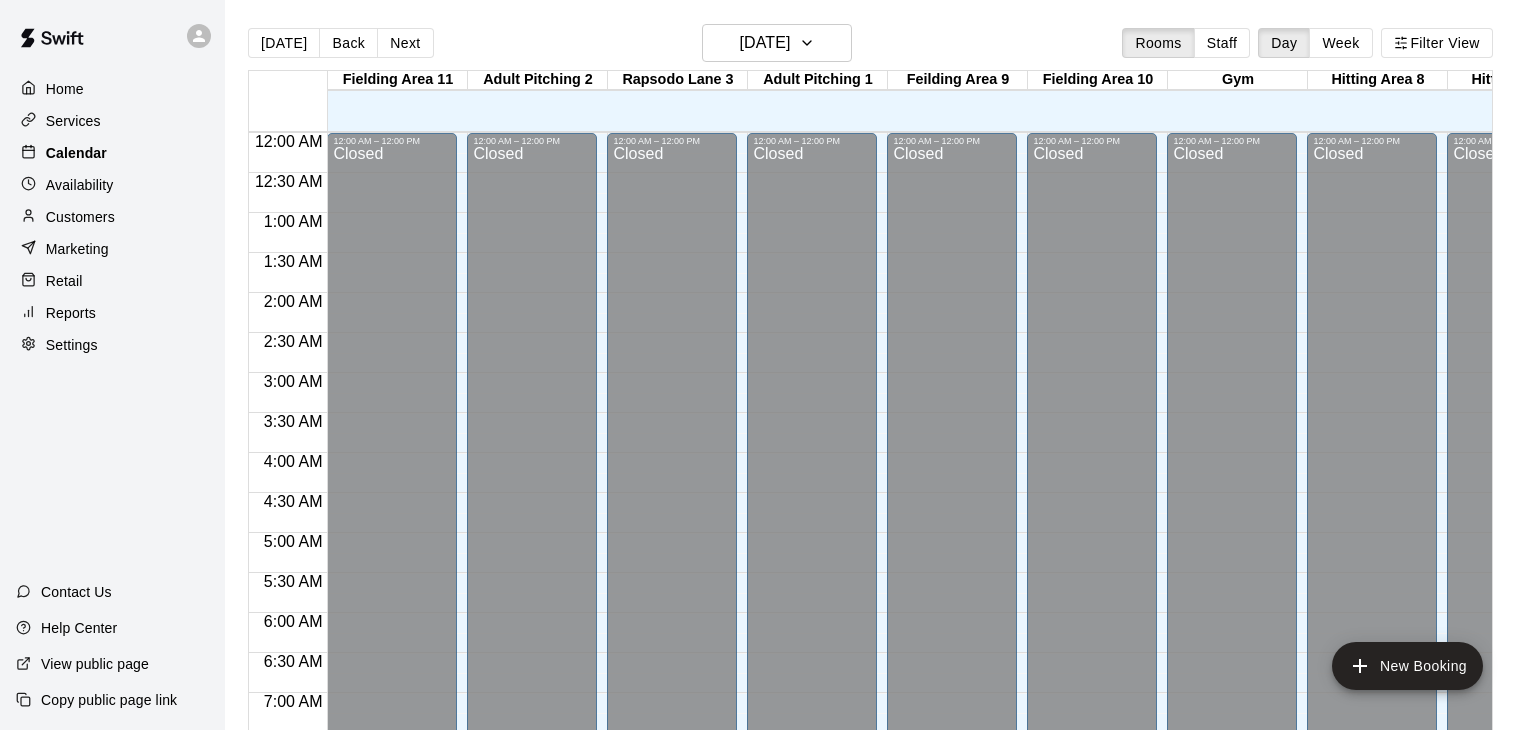 scroll, scrollTop: 1208, scrollLeft: 0, axis: vertical 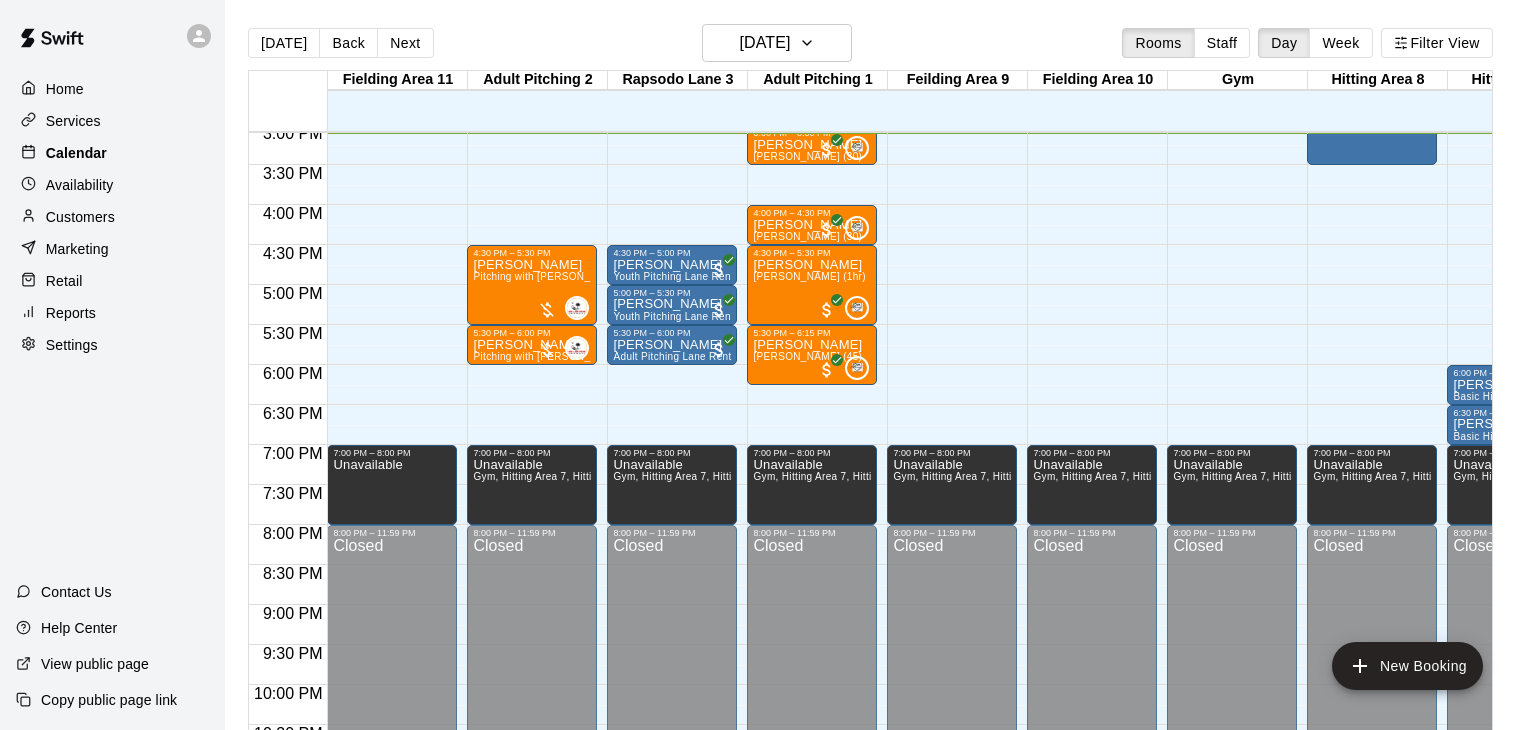 click on "Calendar" at bounding box center (112, 153) 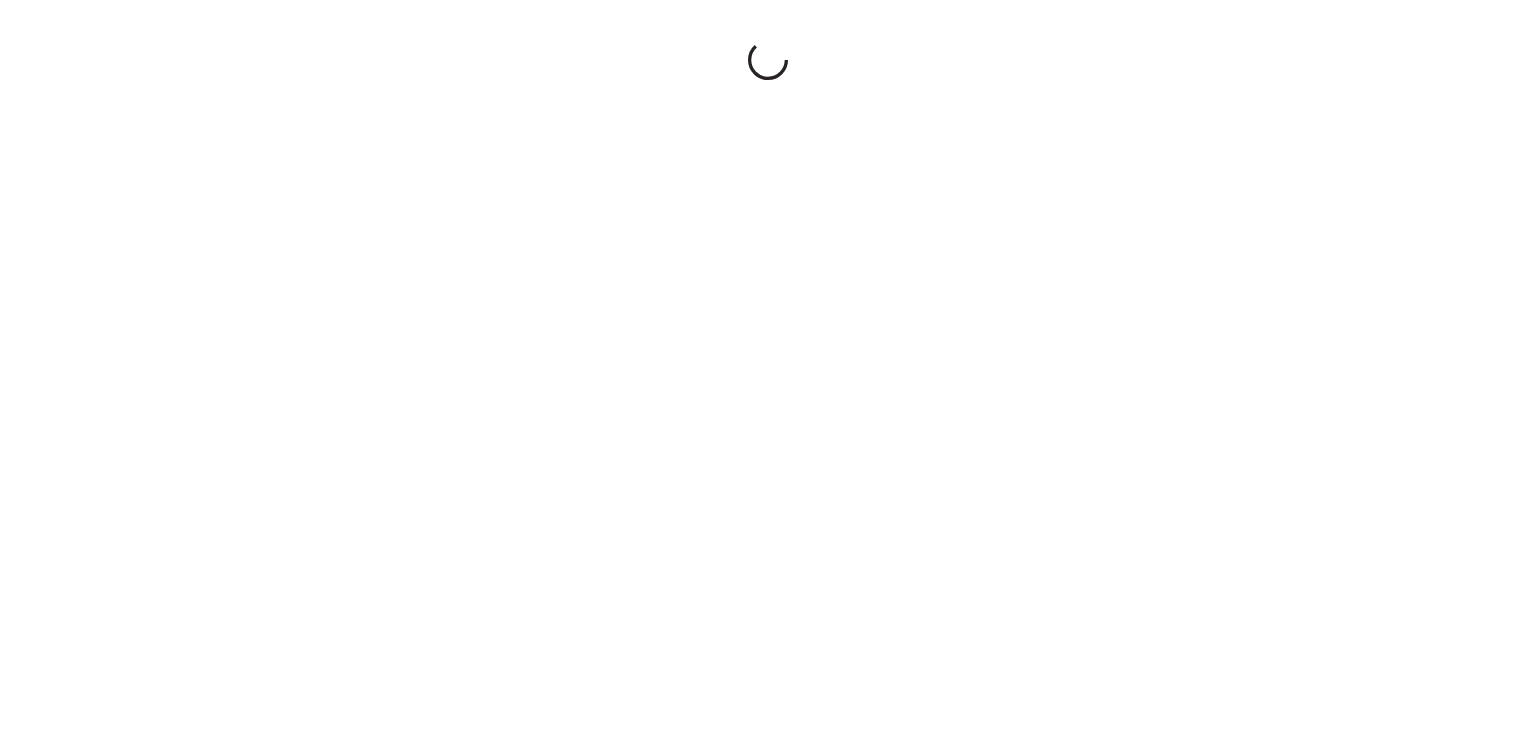 scroll, scrollTop: 0, scrollLeft: 0, axis: both 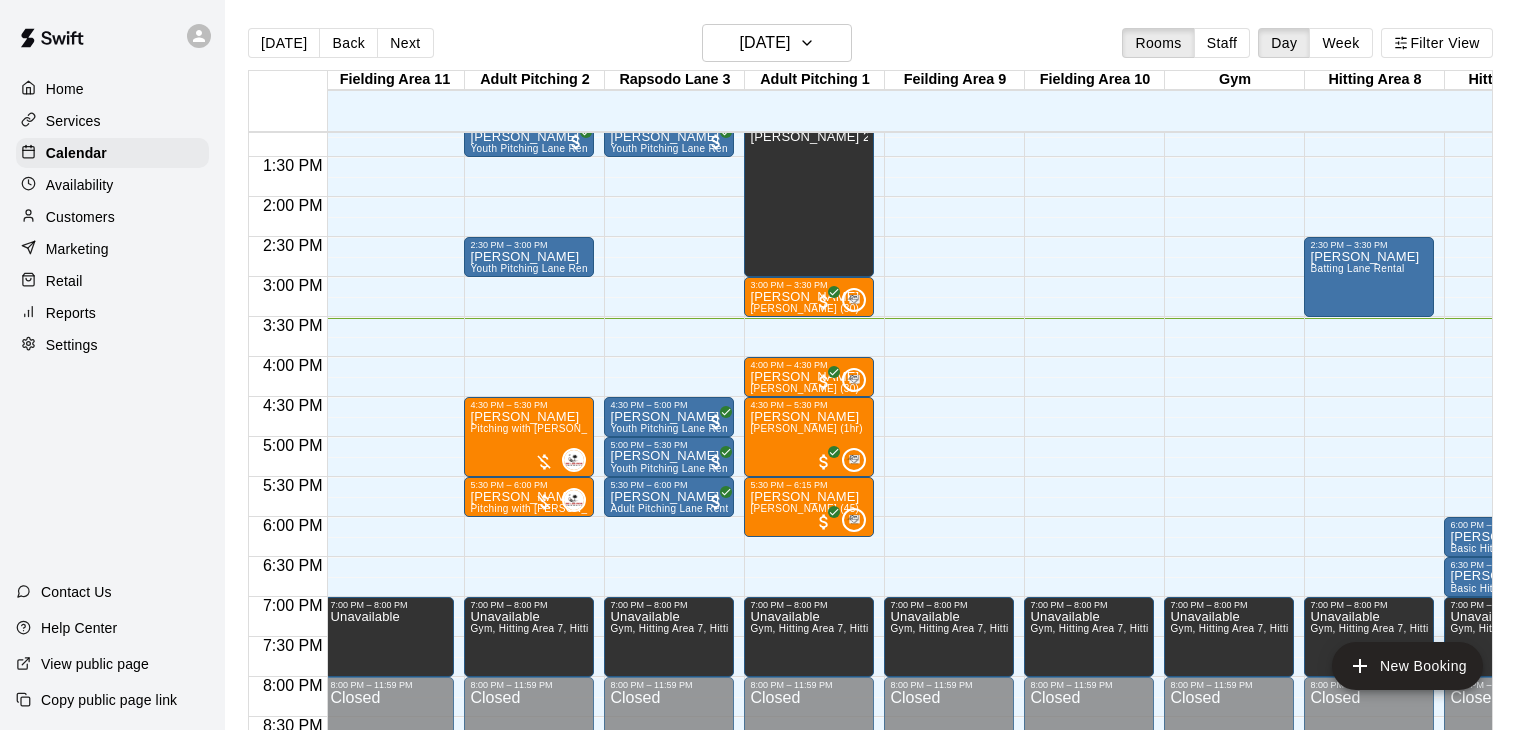 click on "Customers" at bounding box center [80, 217] 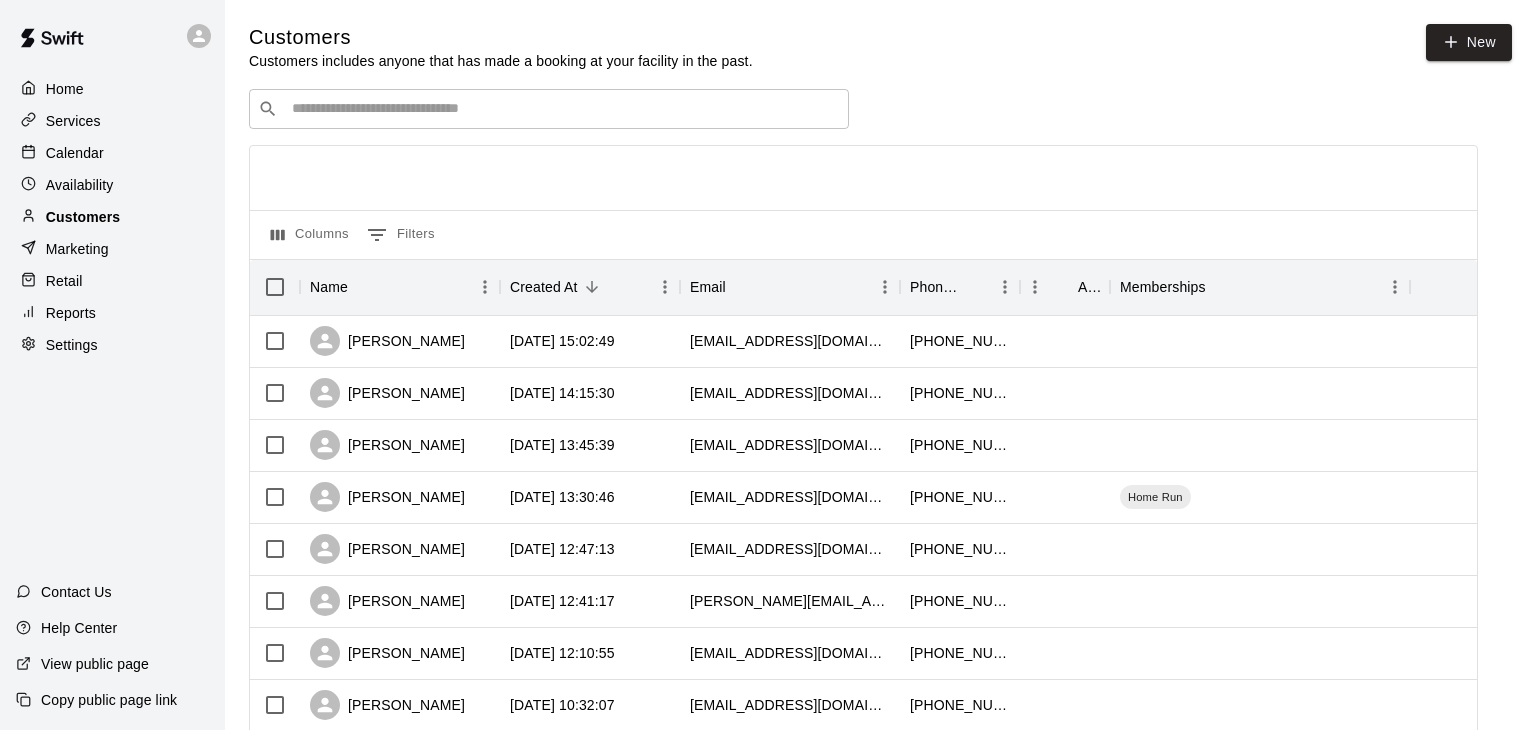 click on "Customers" at bounding box center (83, 217) 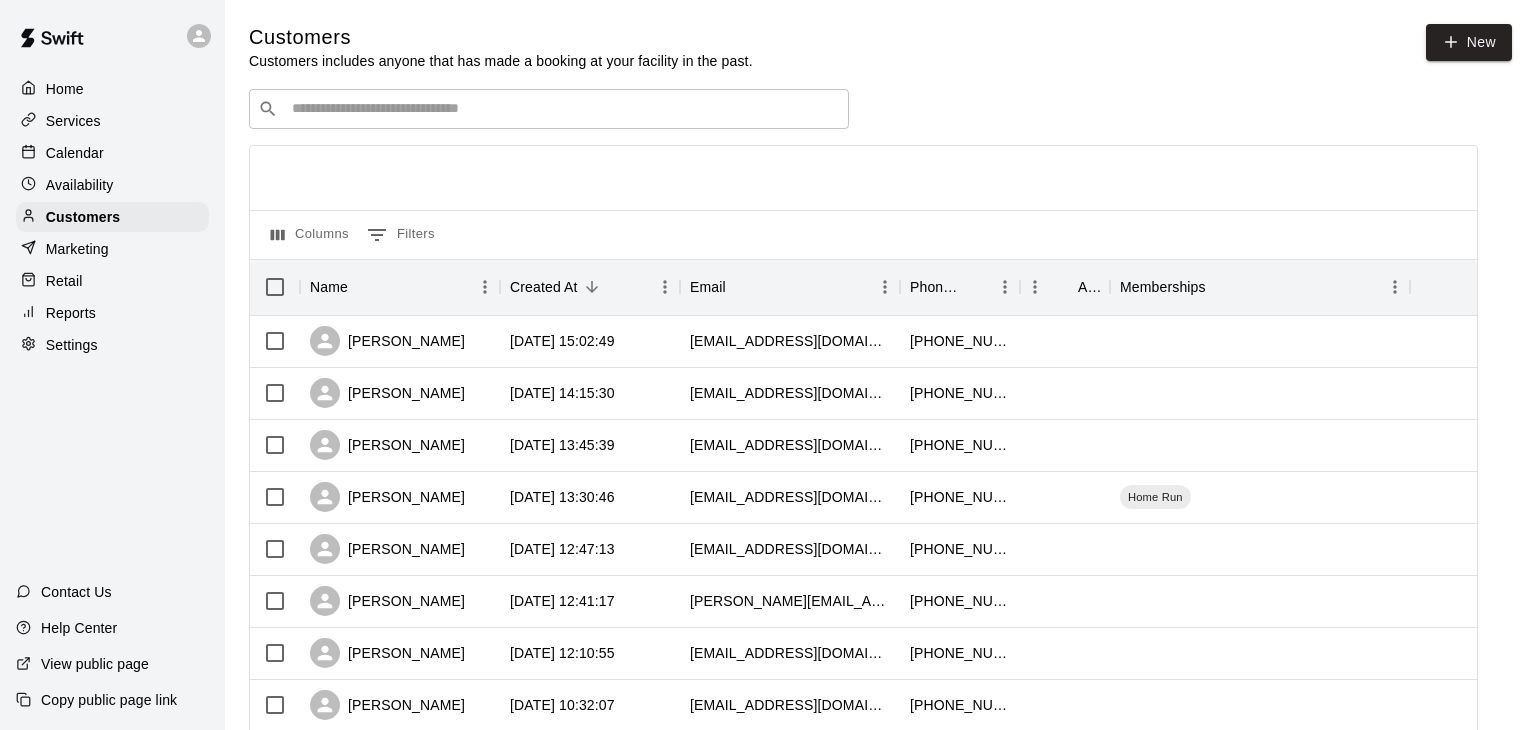 click on "Calendar" at bounding box center (112, 153) 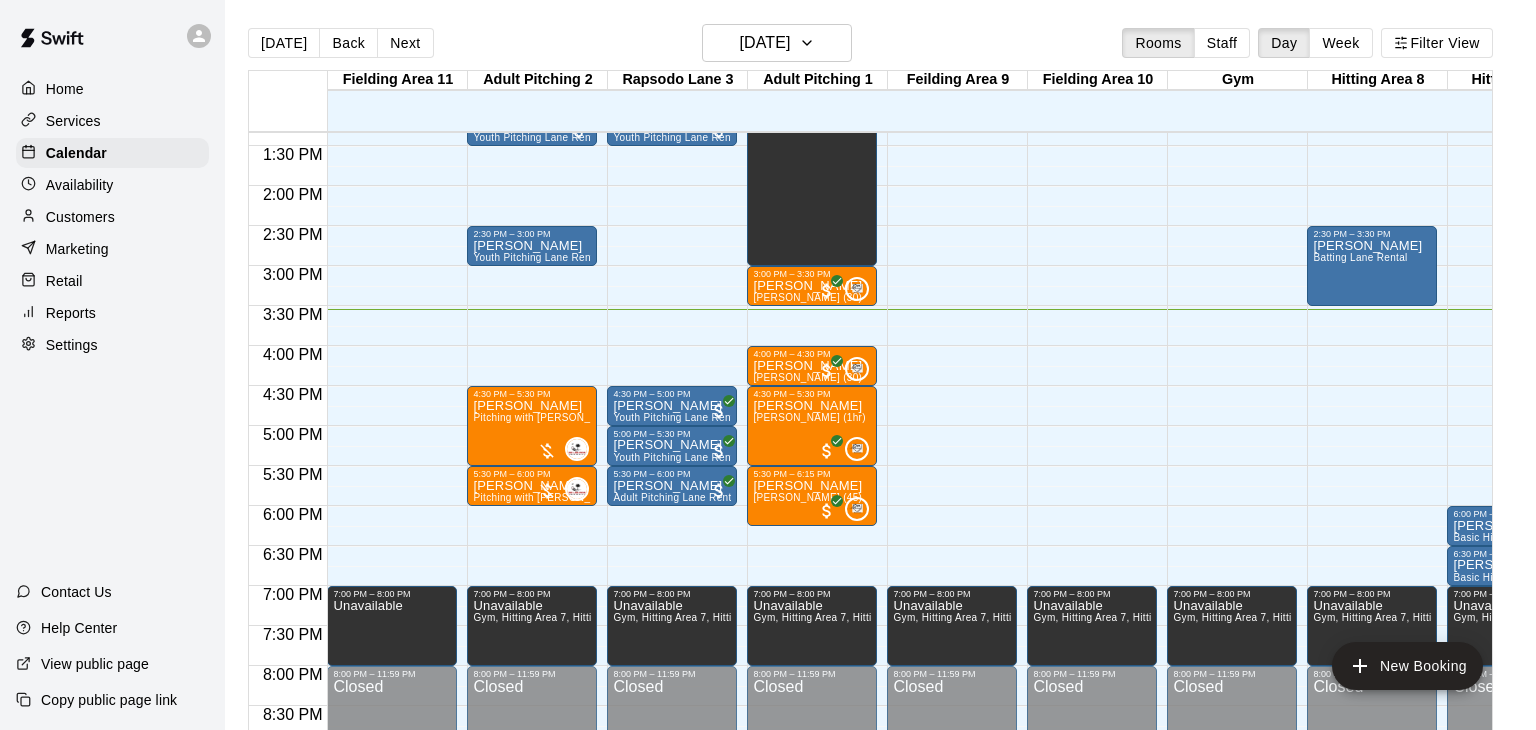scroll, scrollTop: 1067, scrollLeft: 115, axis: both 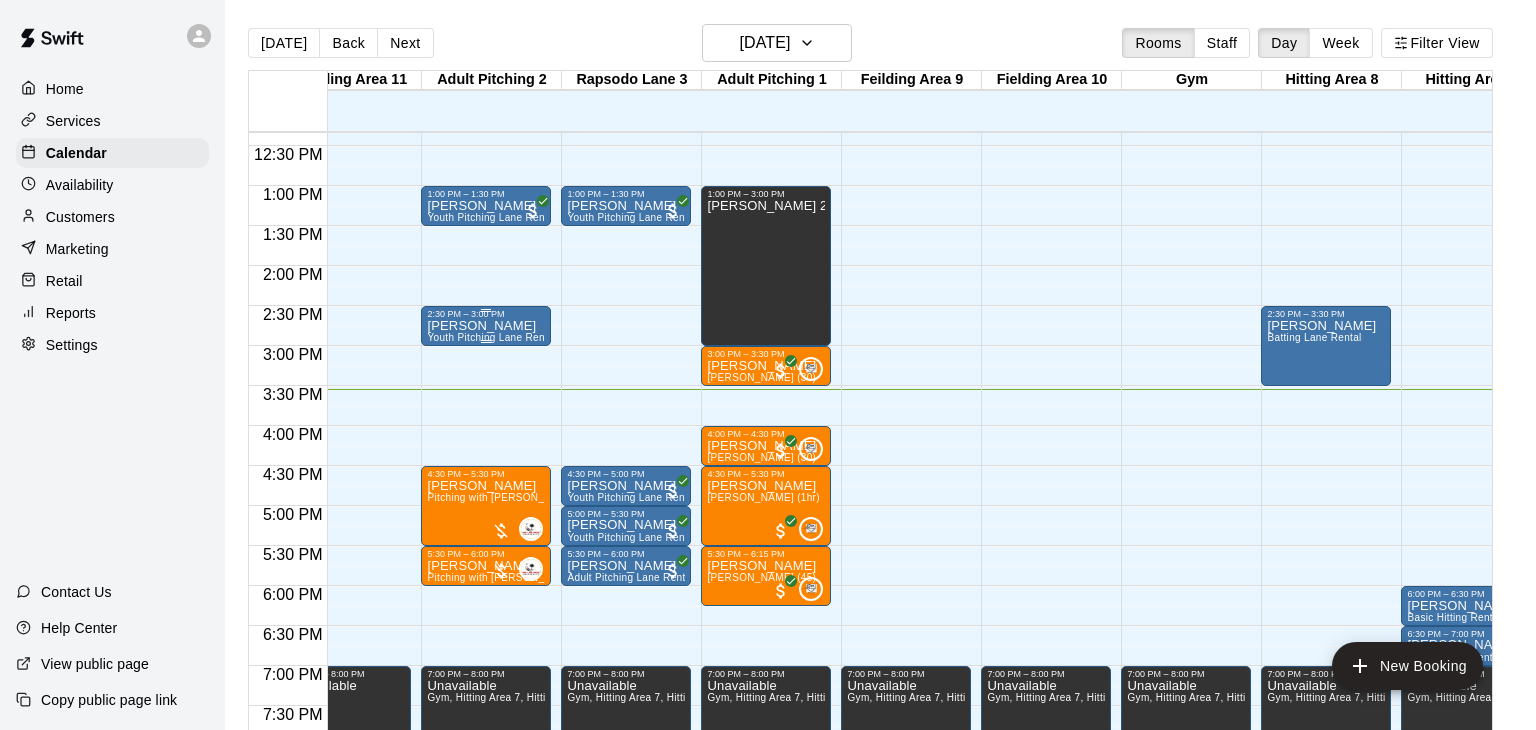 click on "[PERSON_NAME]" at bounding box center [486, 326] 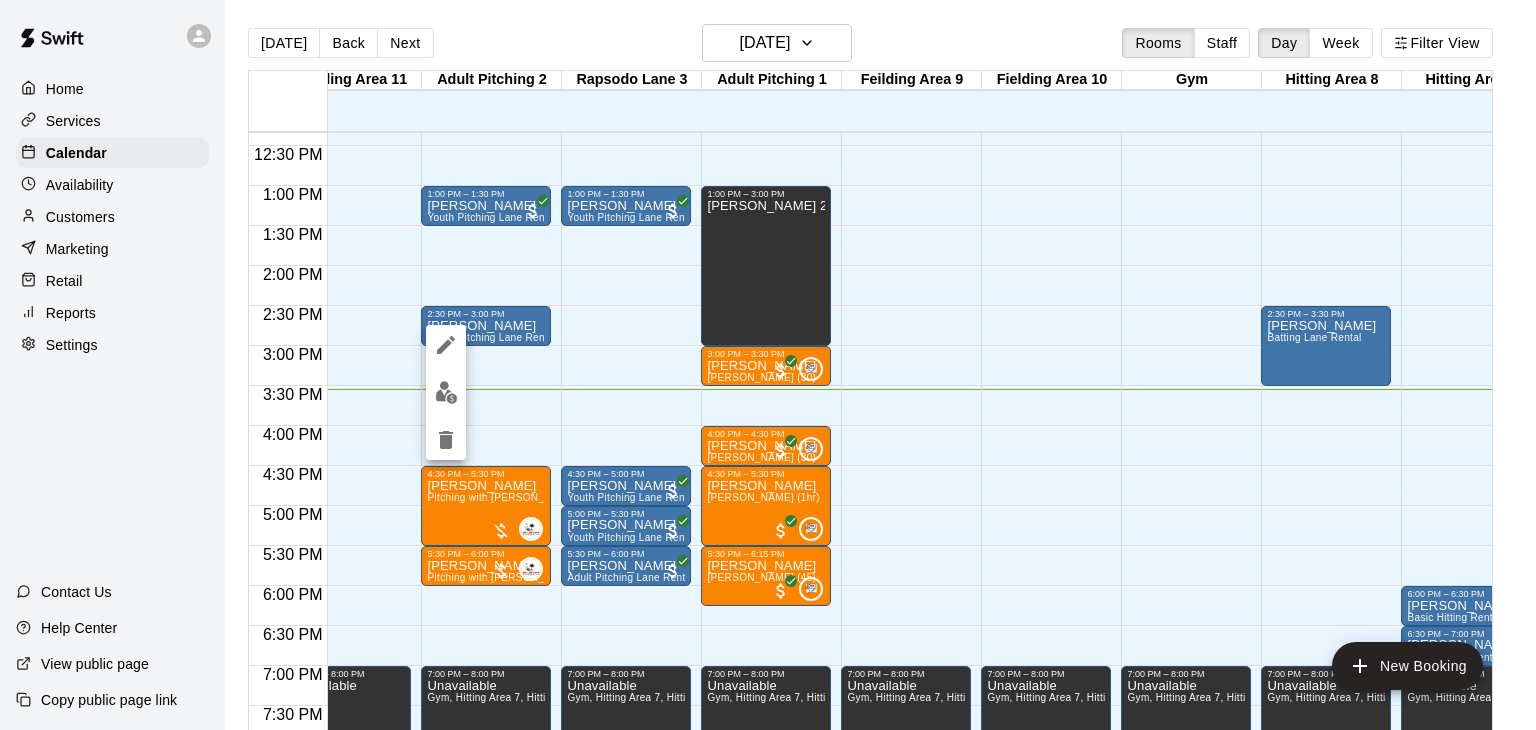 click at bounding box center [768, 365] 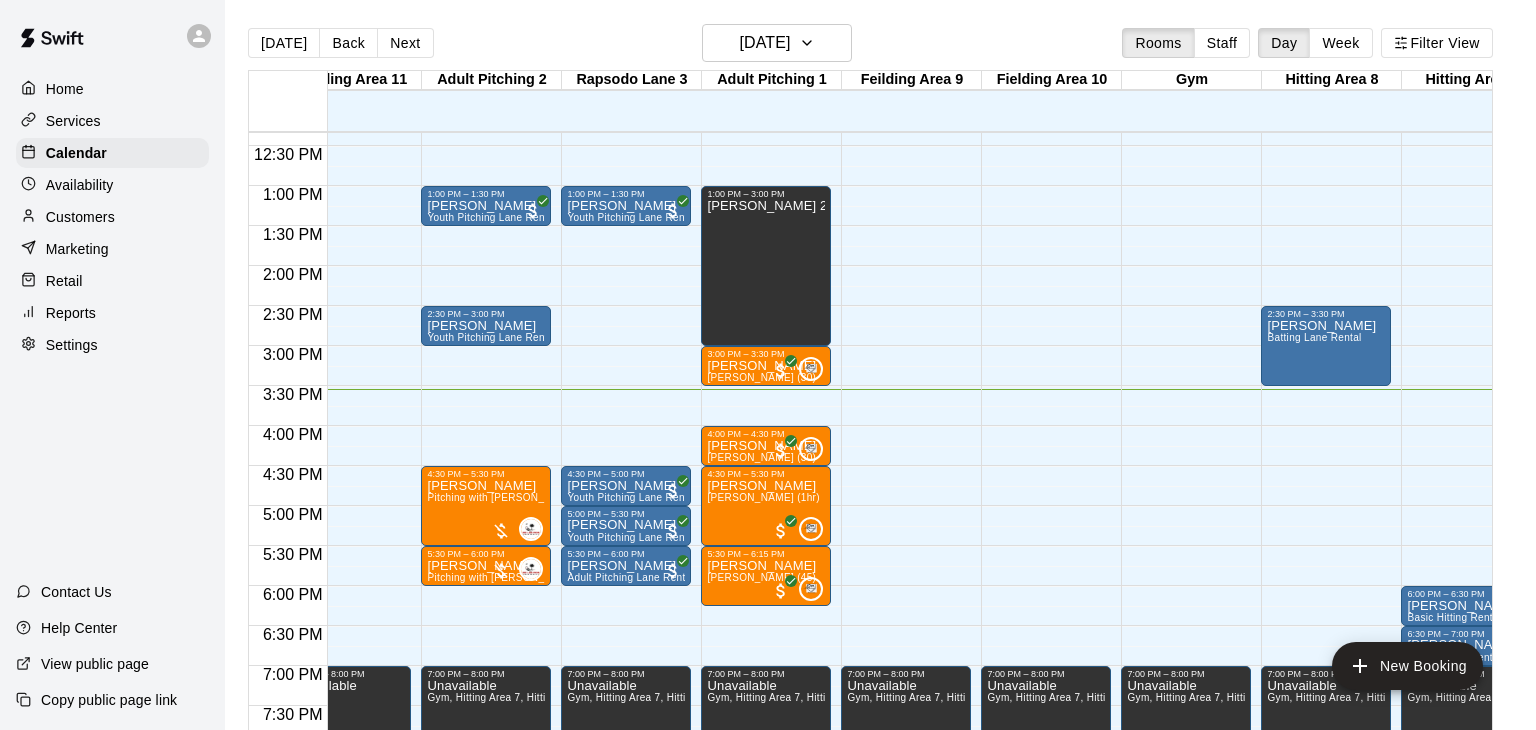 click on "Customers" at bounding box center [80, 217] 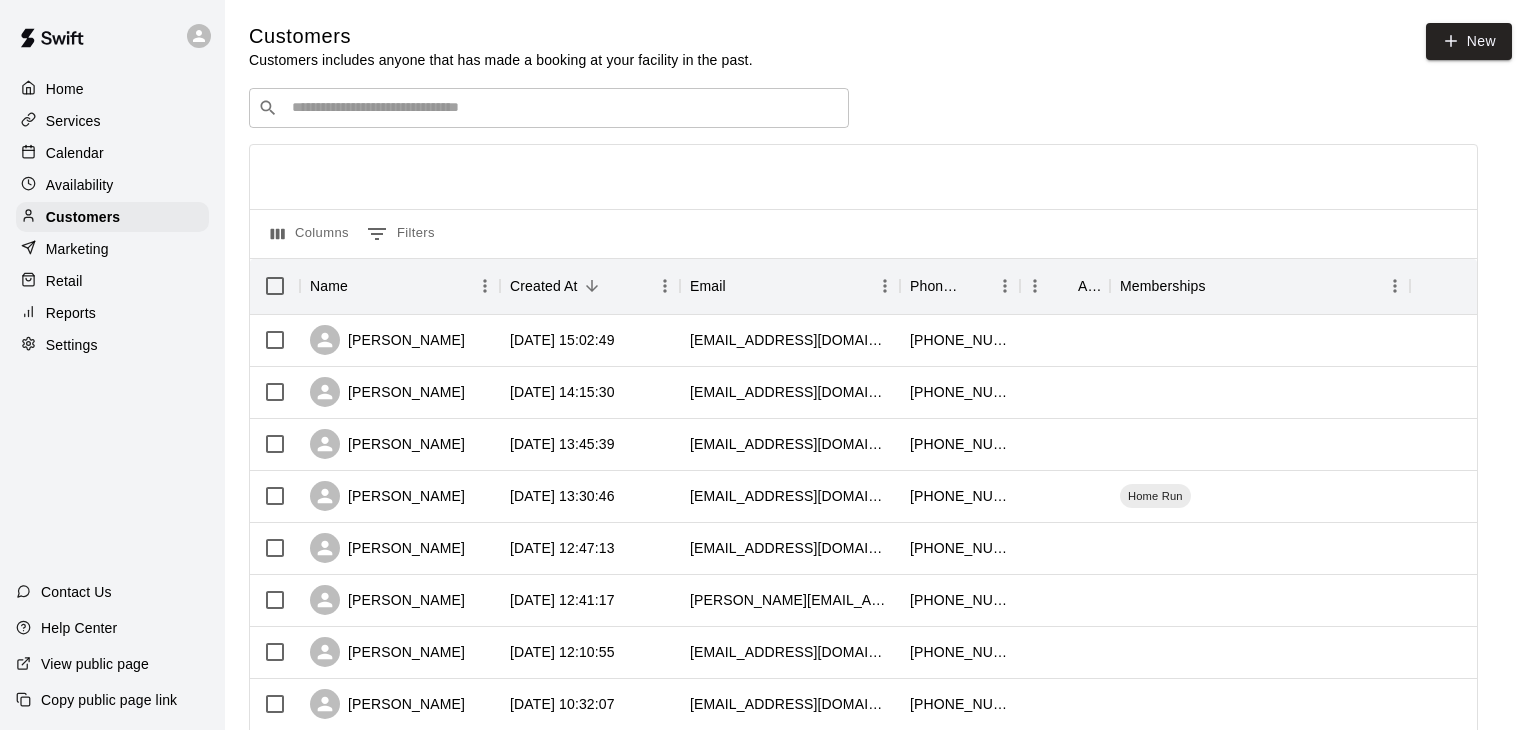 scroll, scrollTop: 0, scrollLeft: 0, axis: both 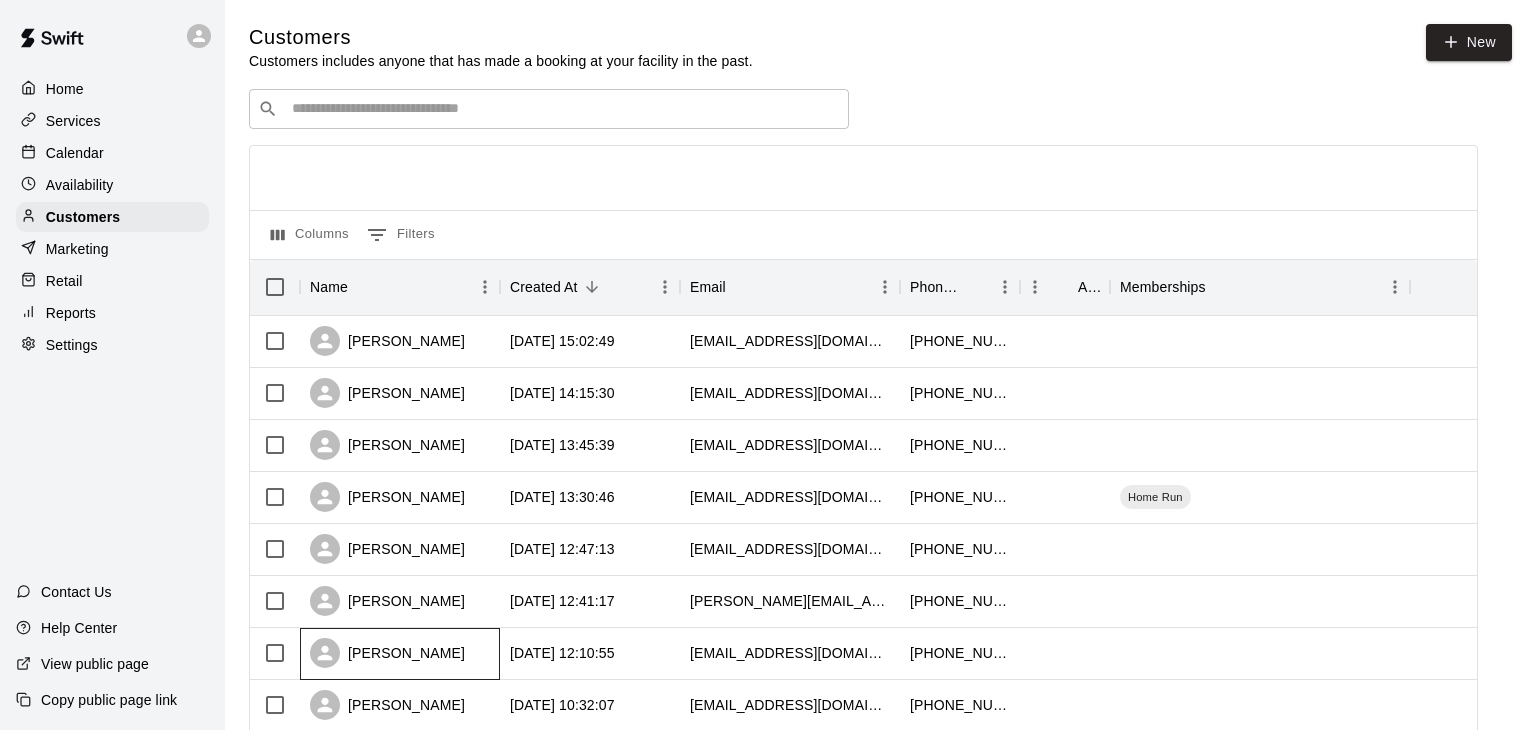 click on "Sarah Edgar" at bounding box center (400, 654) 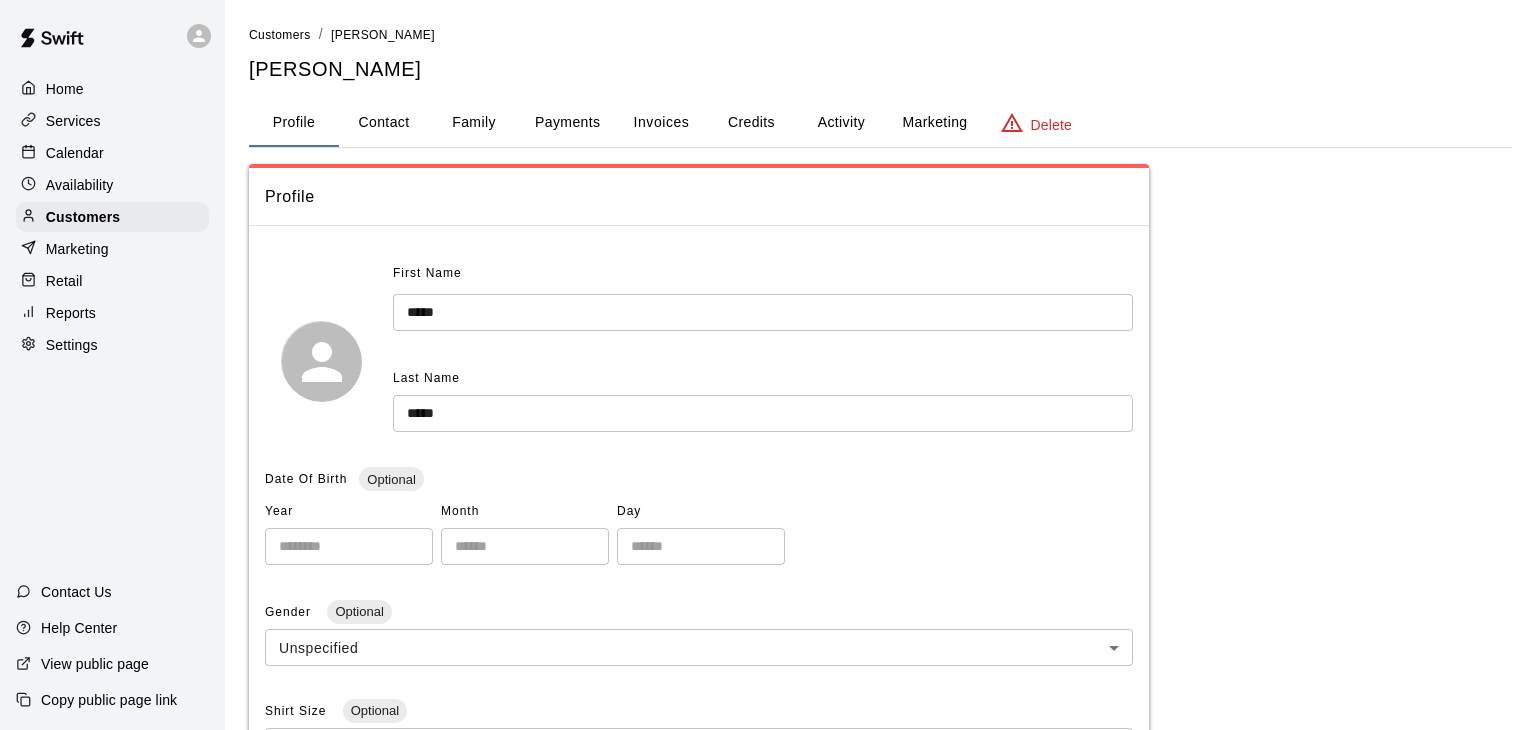 click on "Calendar" at bounding box center [75, 153] 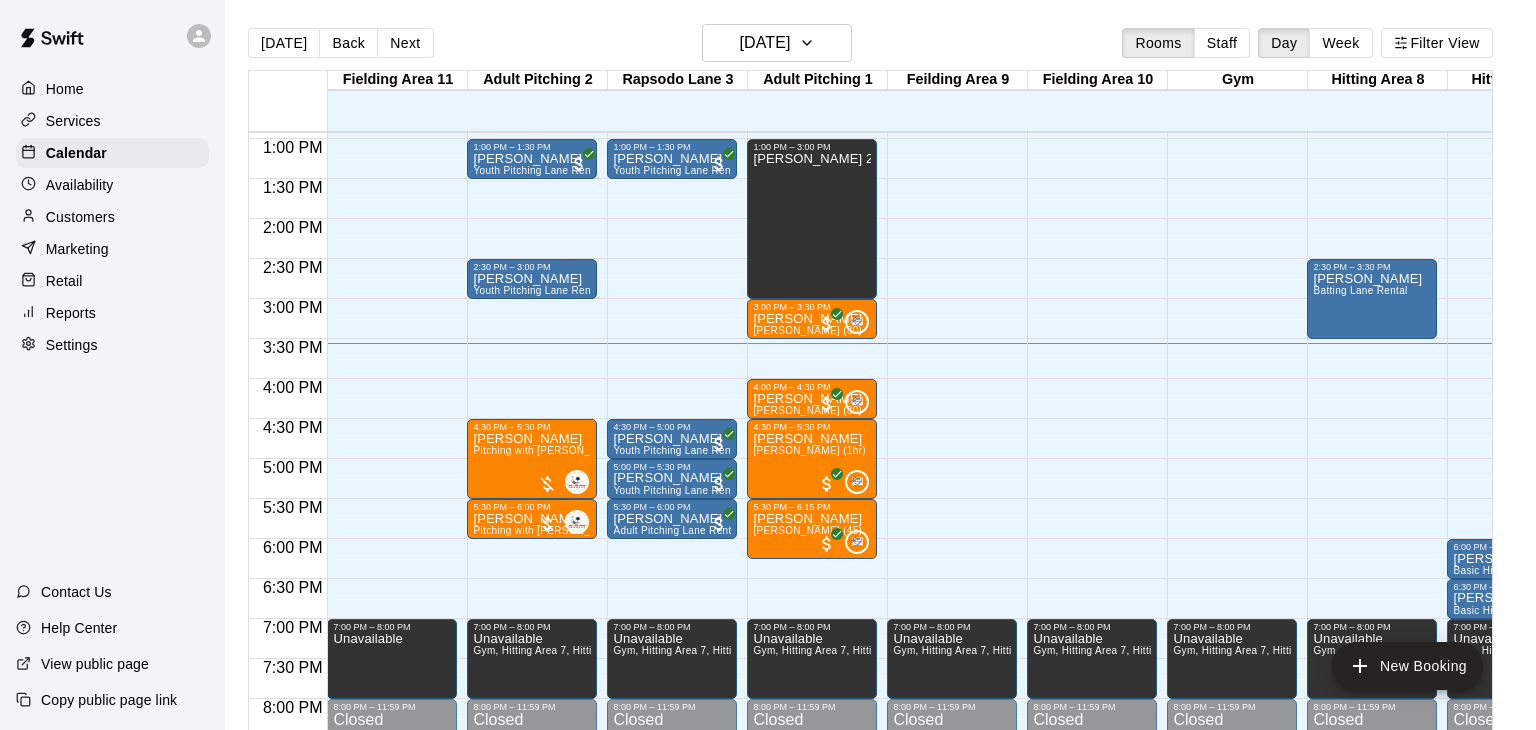 scroll, scrollTop: 1034, scrollLeft: 58, axis: both 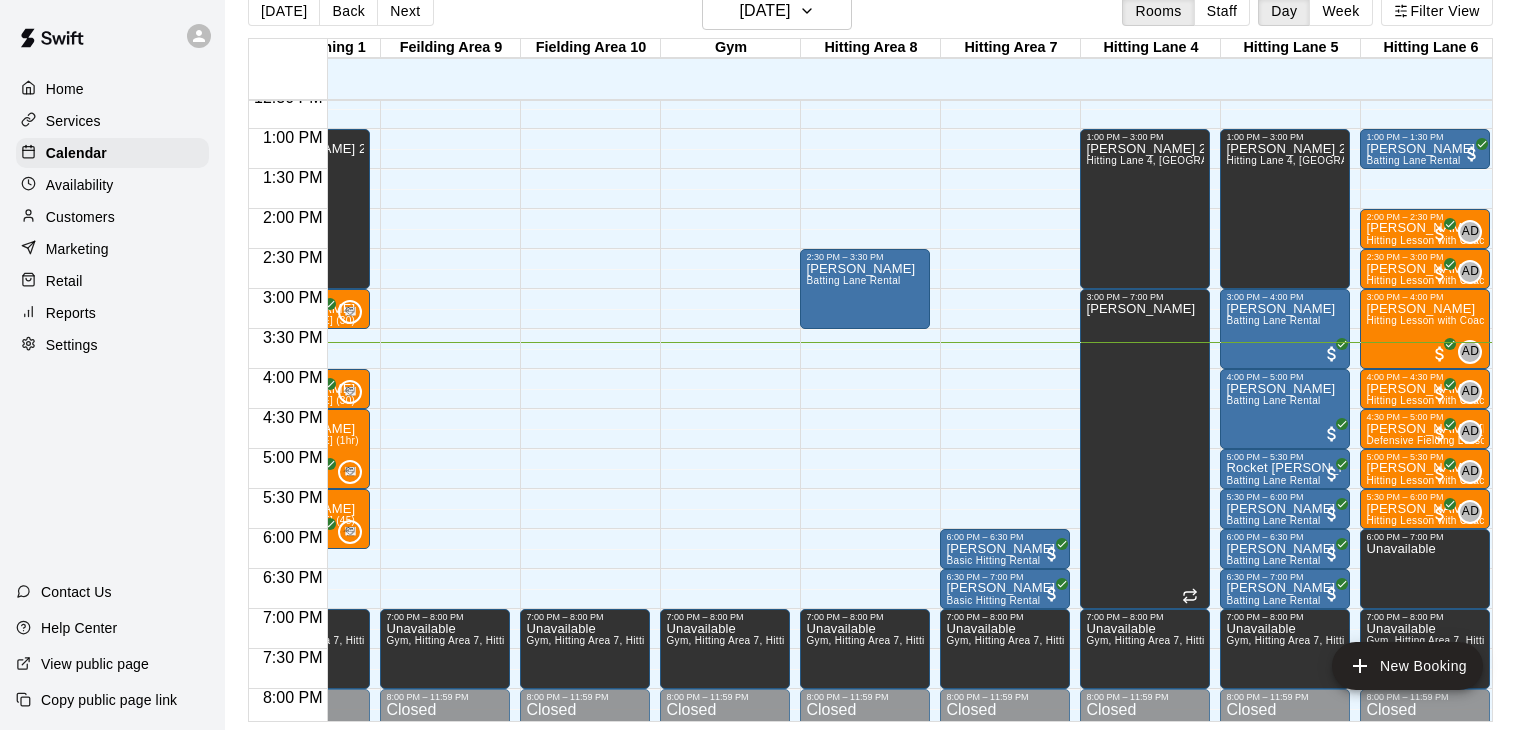 click on "[PERSON_NAME]" at bounding box center (1145, 667) 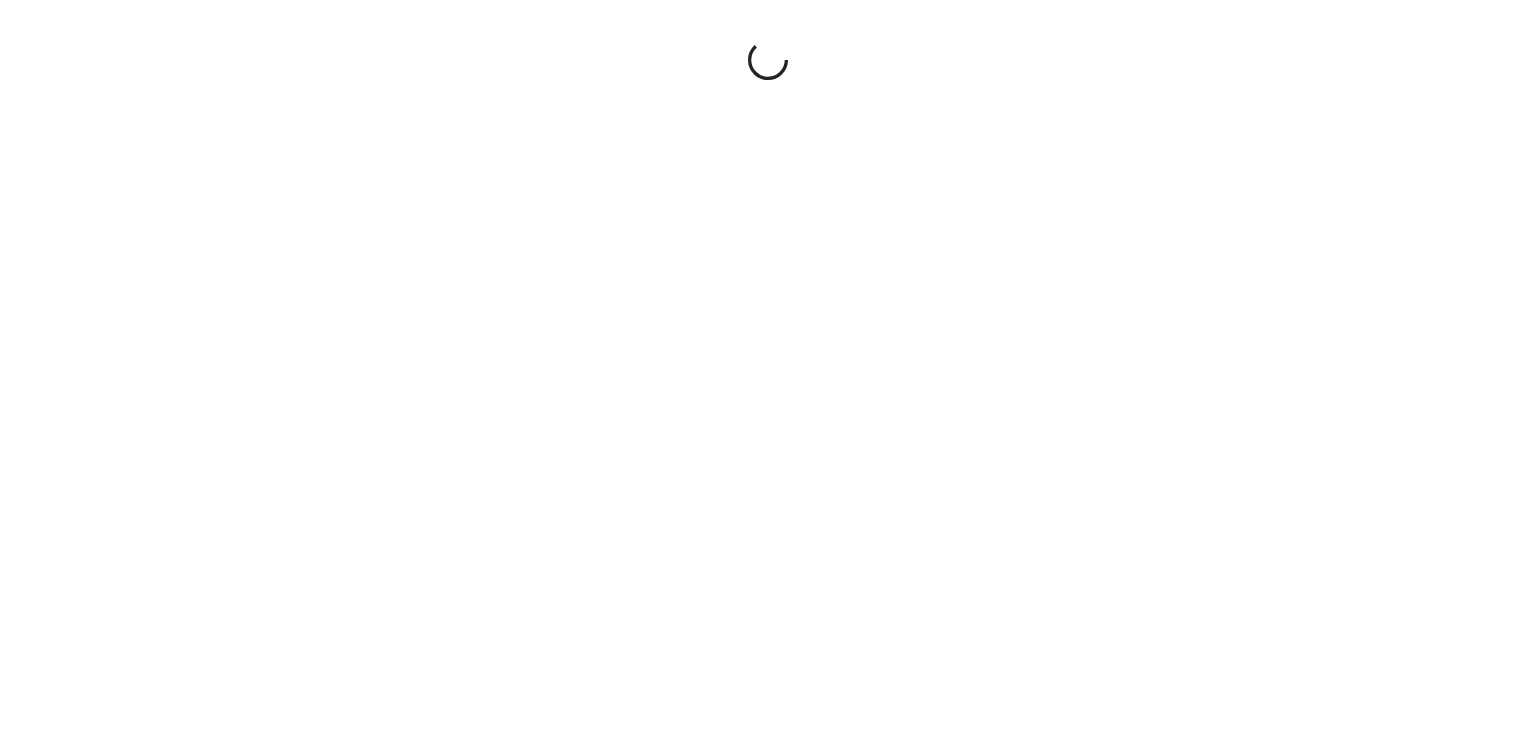 scroll, scrollTop: 0, scrollLeft: 0, axis: both 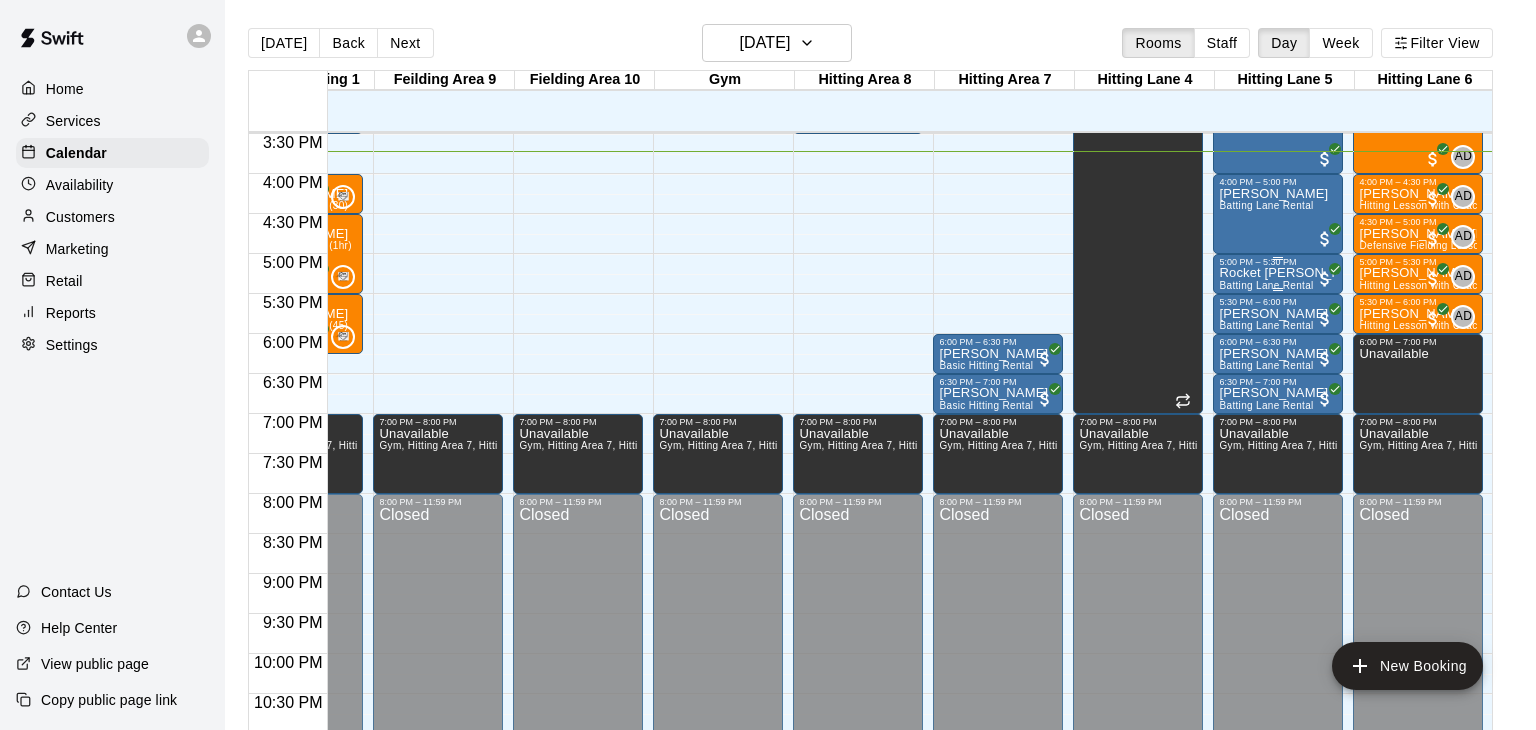 click on "Batting Lane Rental" at bounding box center [1266, 285] 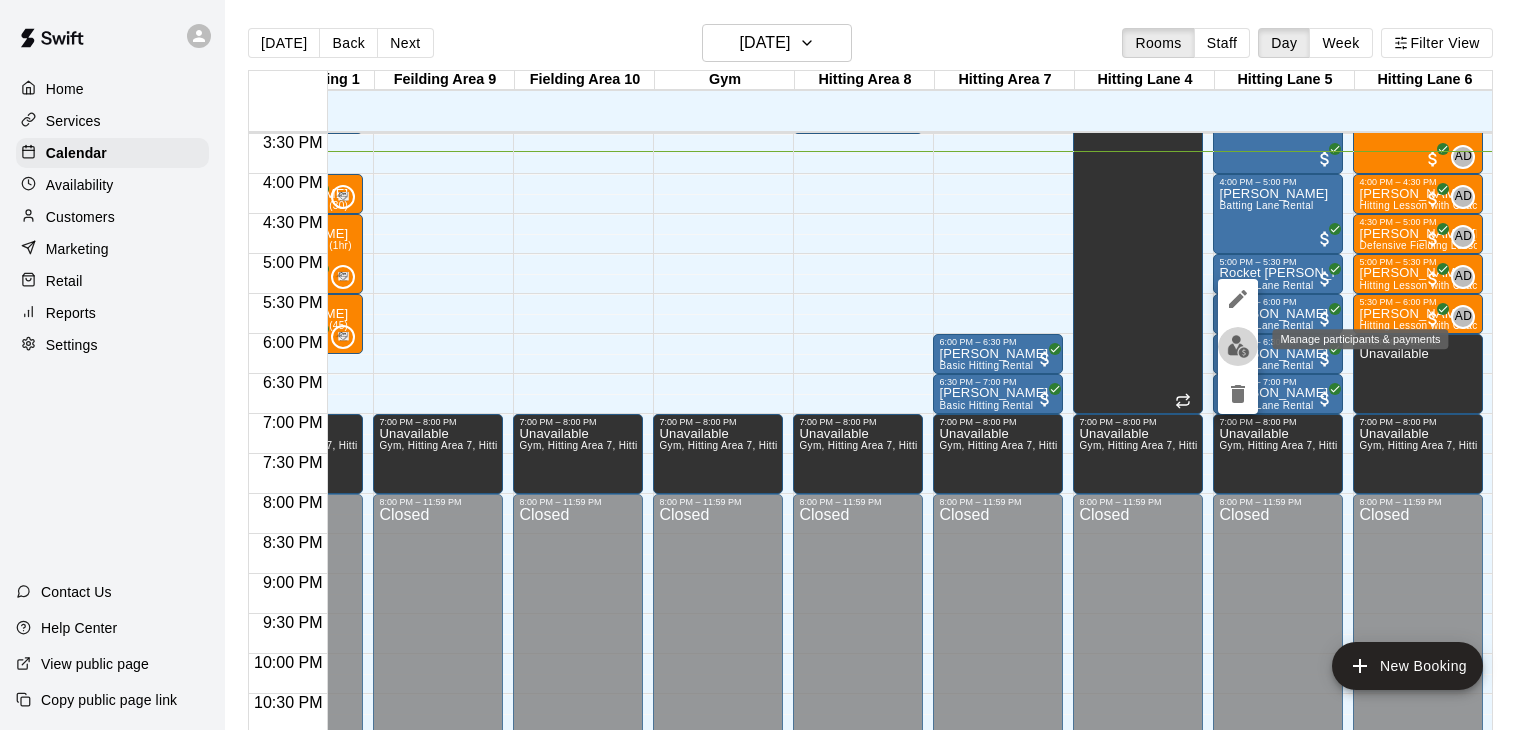 click at bounding box center [1238, 346] 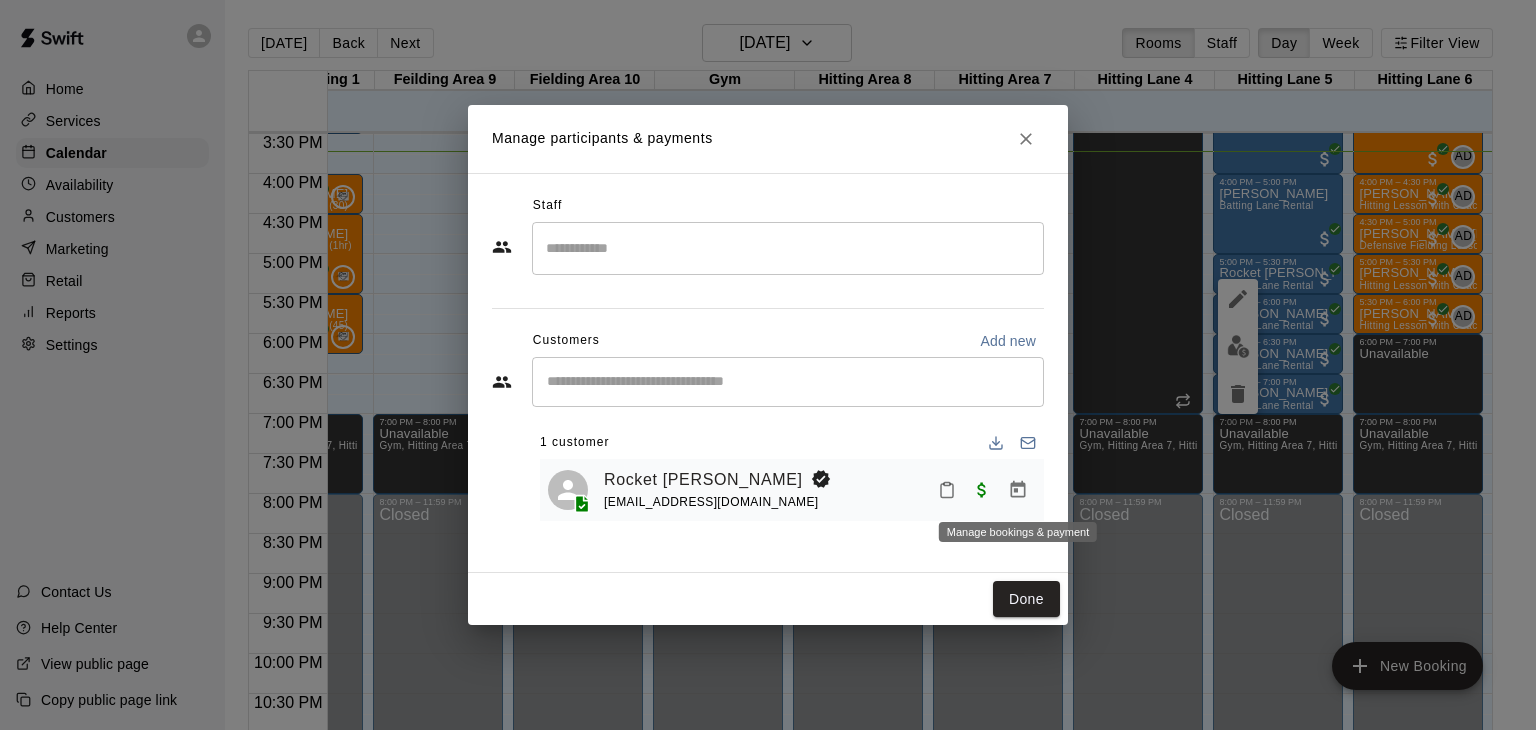 click 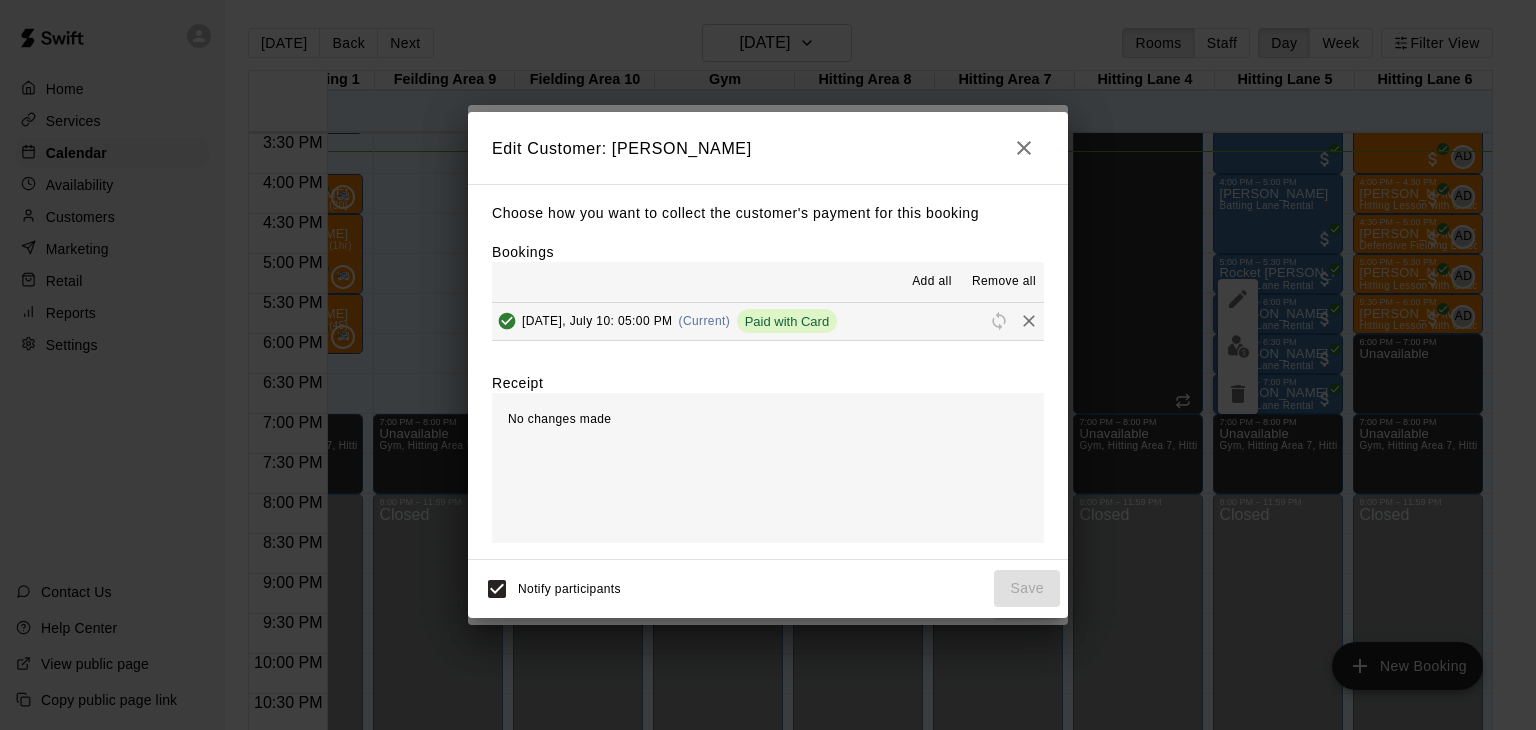 click on "Remove all" at bounding box center (1004, 282) 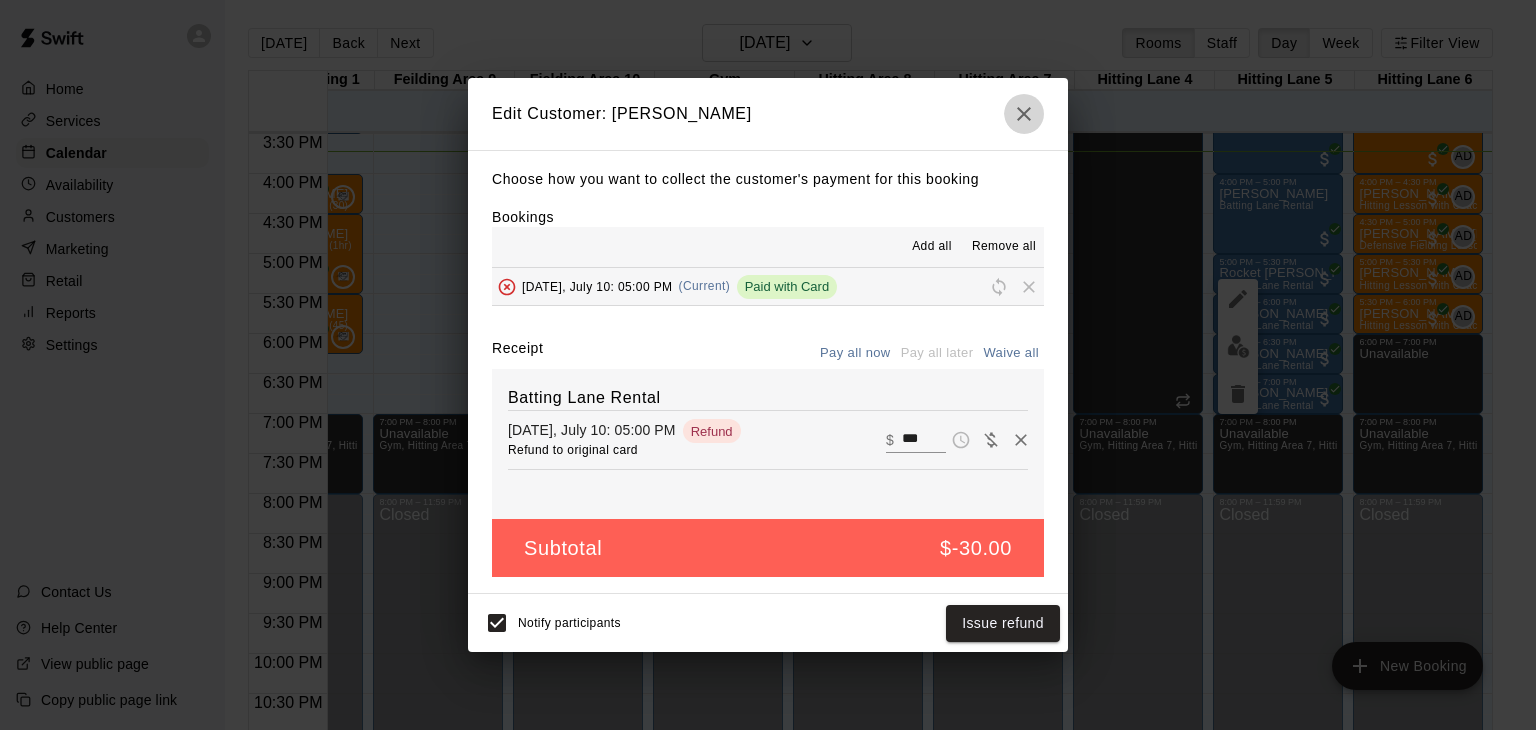 click 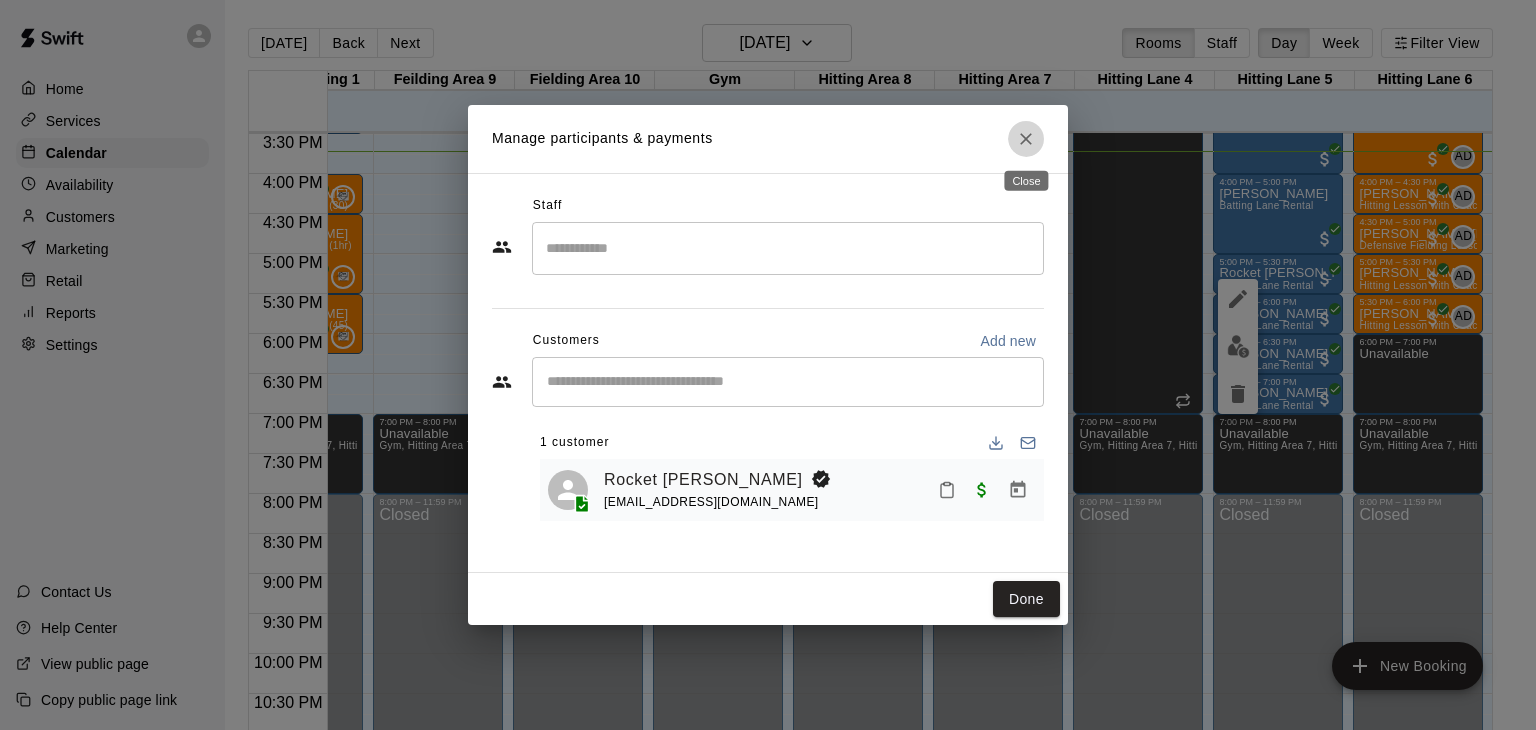 click 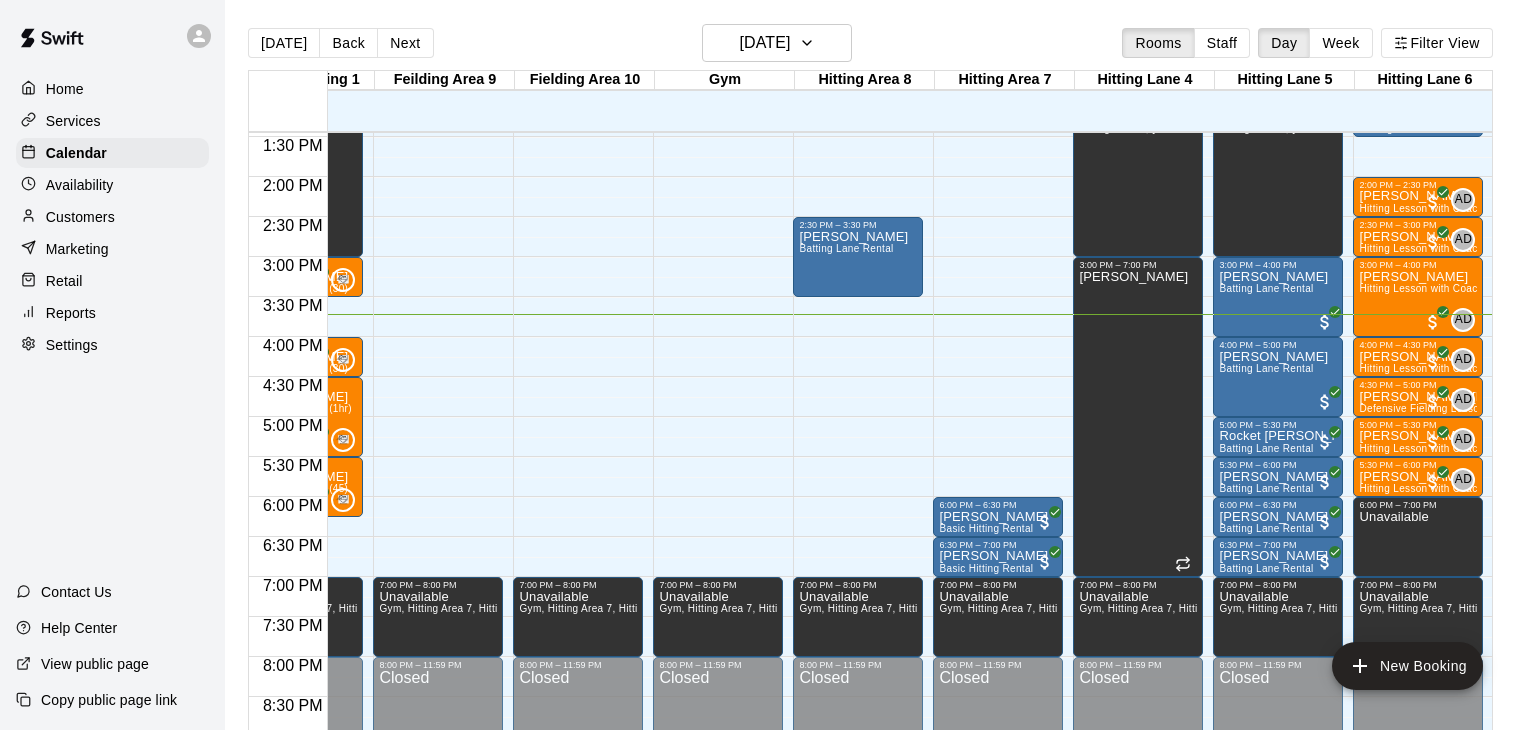scroll, scrollTop: 1071, scrollLeft: 514, axis: both 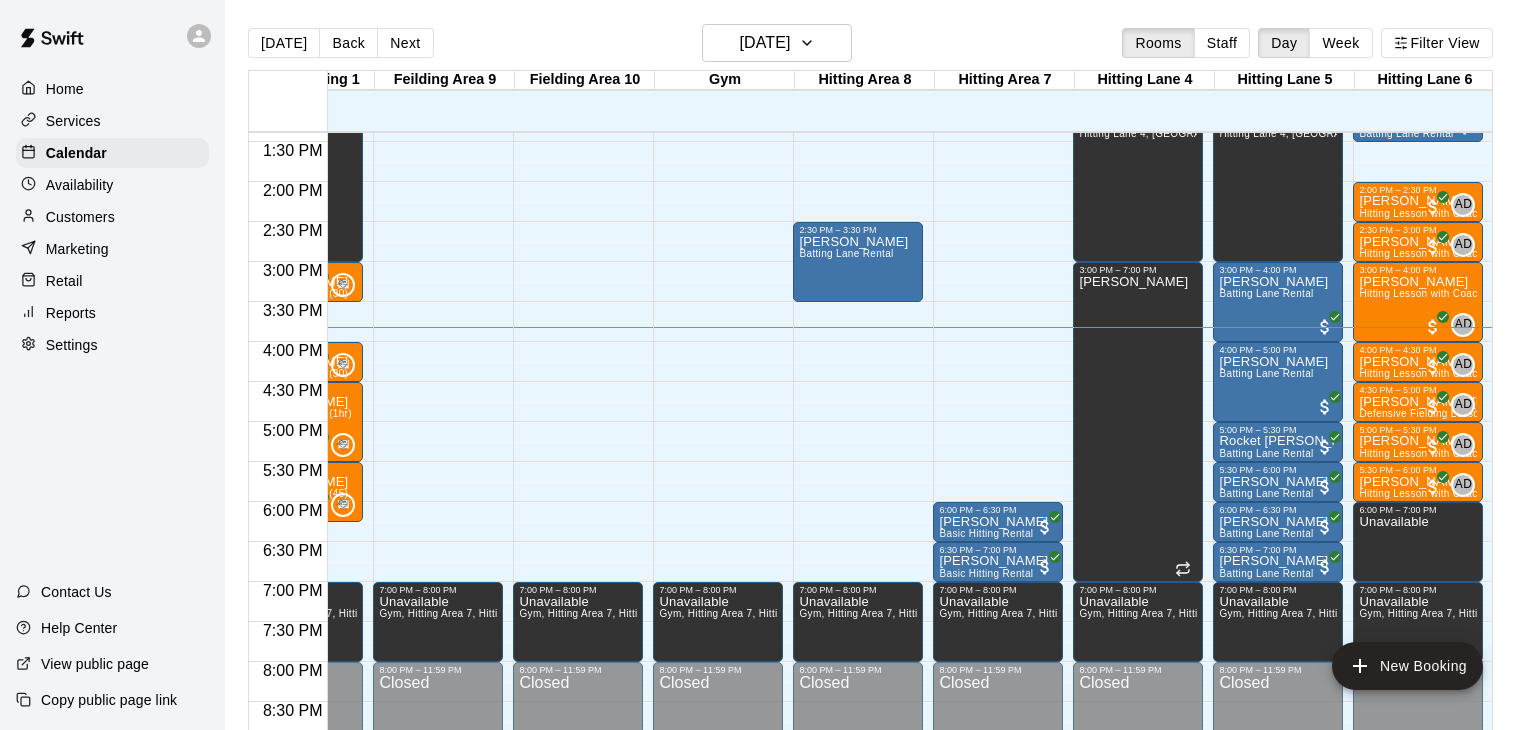click on "Today Back Next Thursday Jul 10 Rooms Staff Day Week Filter View Fielding Area 11 10 Thu Adult Pitching 2 10 Thu Rapsodo Lane 3 10 Thu Adult Pitching 1 10 Thu Feilding Area 9 10 Thu Fielding Area 10 10 Thu Gym 10 Thu Hitting Area 8 10 Thu Hitting Area 7 10 Thu Hitting Lane 4 10 Thu Hitting Lane 5 10 Thu Hitting Lane 6 10 Thu 12:00 AM 12:30 AM 1:00 AM 1:30 AM 2:00 AM 2:30 AM 3:00 AM 3:30 AM 4:00 AM 4:30 AM 5:00 AM 5:30 AM 6:00 AM 6:30 AM 7:00 AM 7:30 AM 8:00 AM 8:30 AM 9:00 AM 9:30 AM 10:00 AM 10:30 AM 11:00 AM 11:30 AM 12:00 PM 12:30 PM 1:00 PM 1:30 PM 2:00 PM 2:30 PM 3:00 PM 3:30 PM 4:00 PM 4:30 PM 5:00 PM 5:30 PM 6:00 PM 6:30 PM 7:00 PM 7:30 PM 8:00 PM 8:30 PM 9:00 PM 9:30 PM 10:00 PM 10:30 PM 11:00 PM 11:30 PM 12:00 AM – 12:00 PM Closed 7:00 PM – 8:00 PM Unavailable 8:00 PM – 11:59 PM Closed 12:00 AM – 12:00 PM Closed 1:00 PM – 1:30 PM Sammy Colon  Youth Pitching Lane Rental  2:30 PM – 3:00 PM John Olzito  Youth Pitching Lane Rental  4:30 PM – 5:30 PM Max Miller Pitching with Enrique (1 hr) 0" at bounding box center [870, 389] 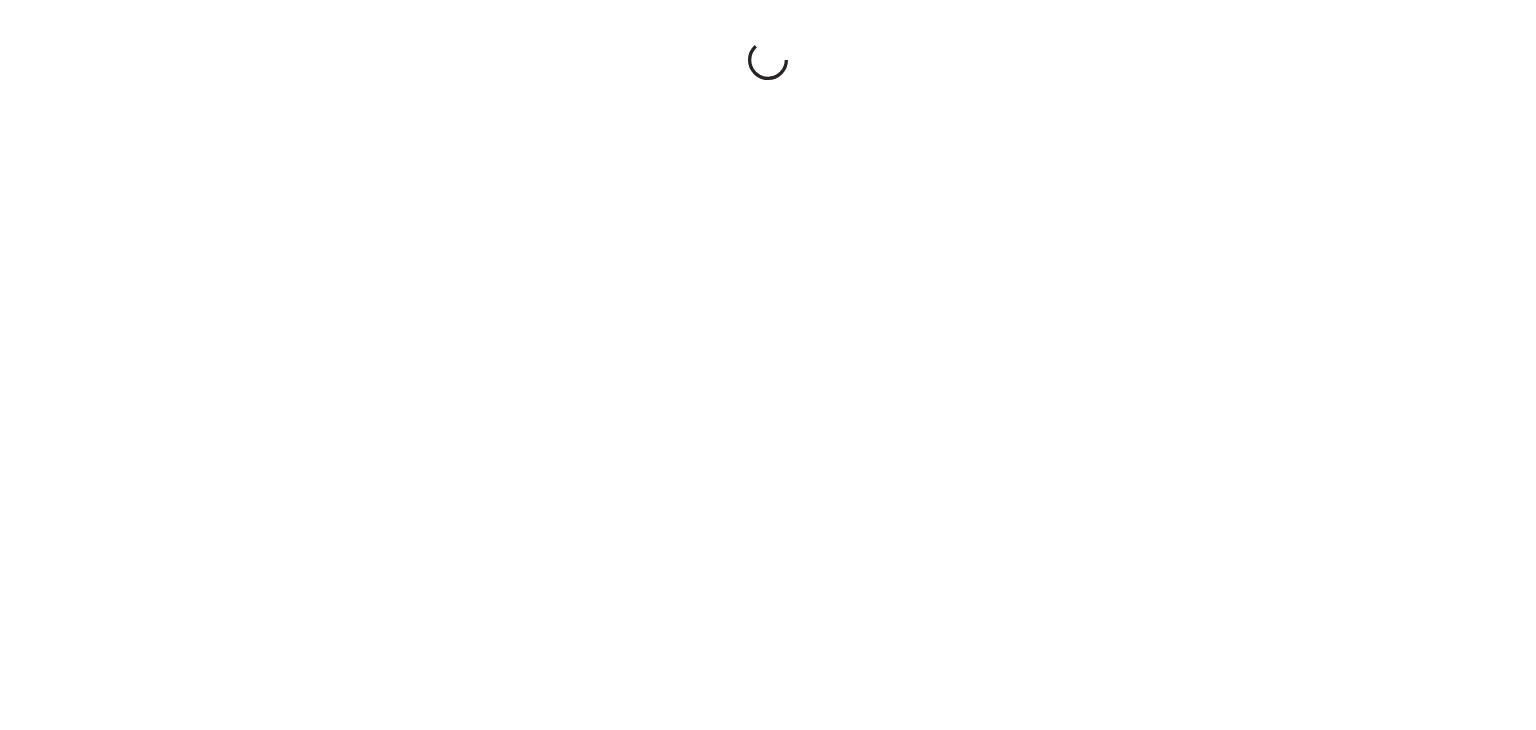 scroll, scrollTop: 0, scrollLeft: 0, axis: both 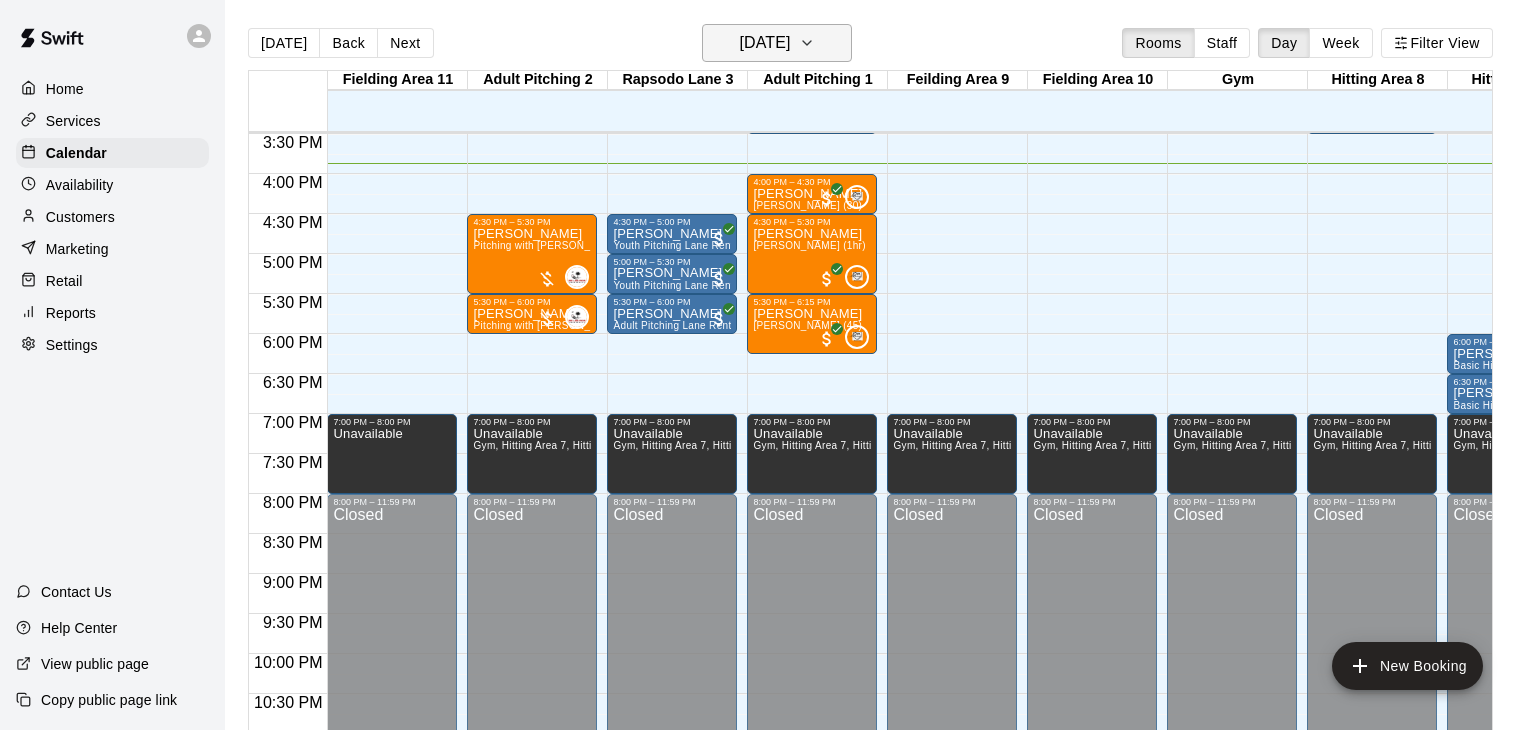 click 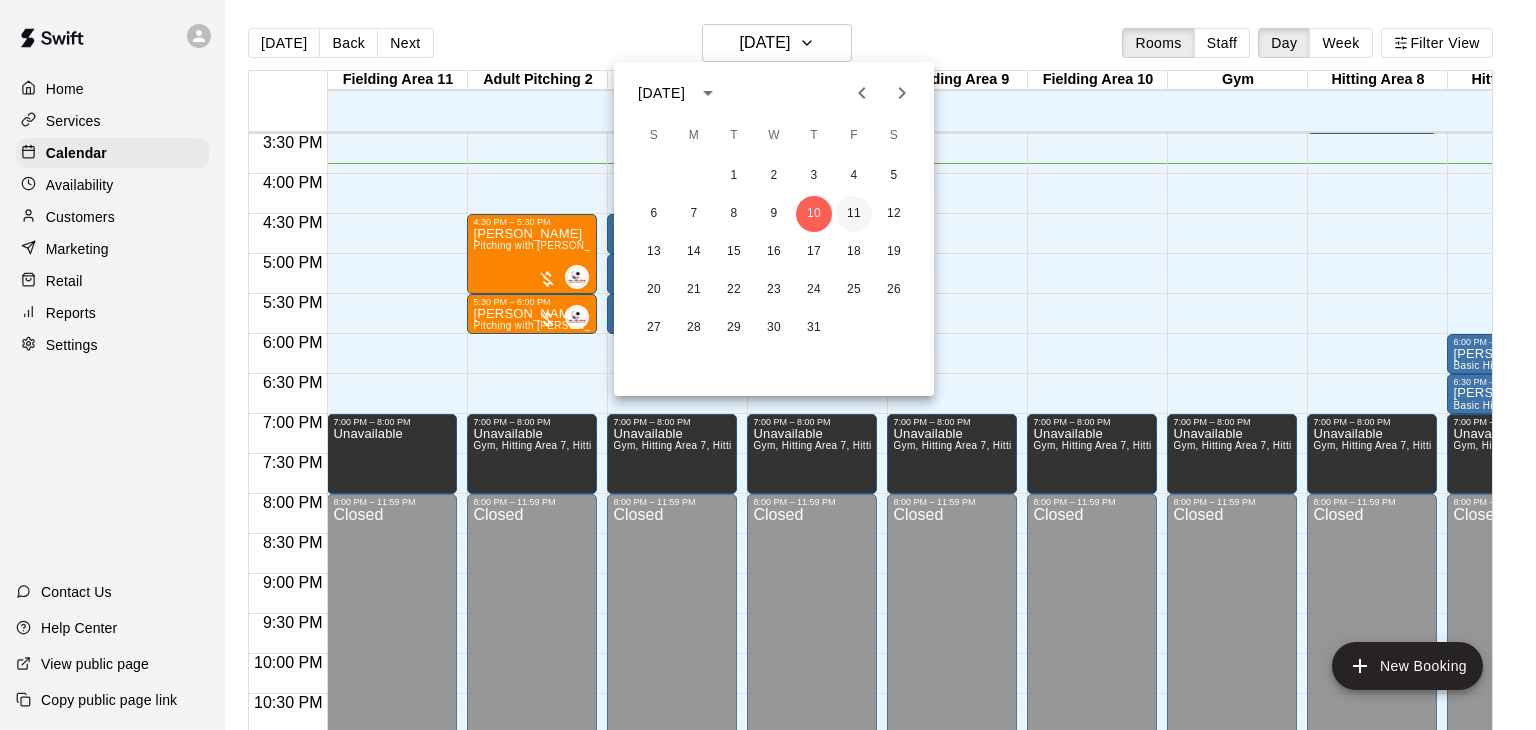click on "11" at bounding box center (854, 214) 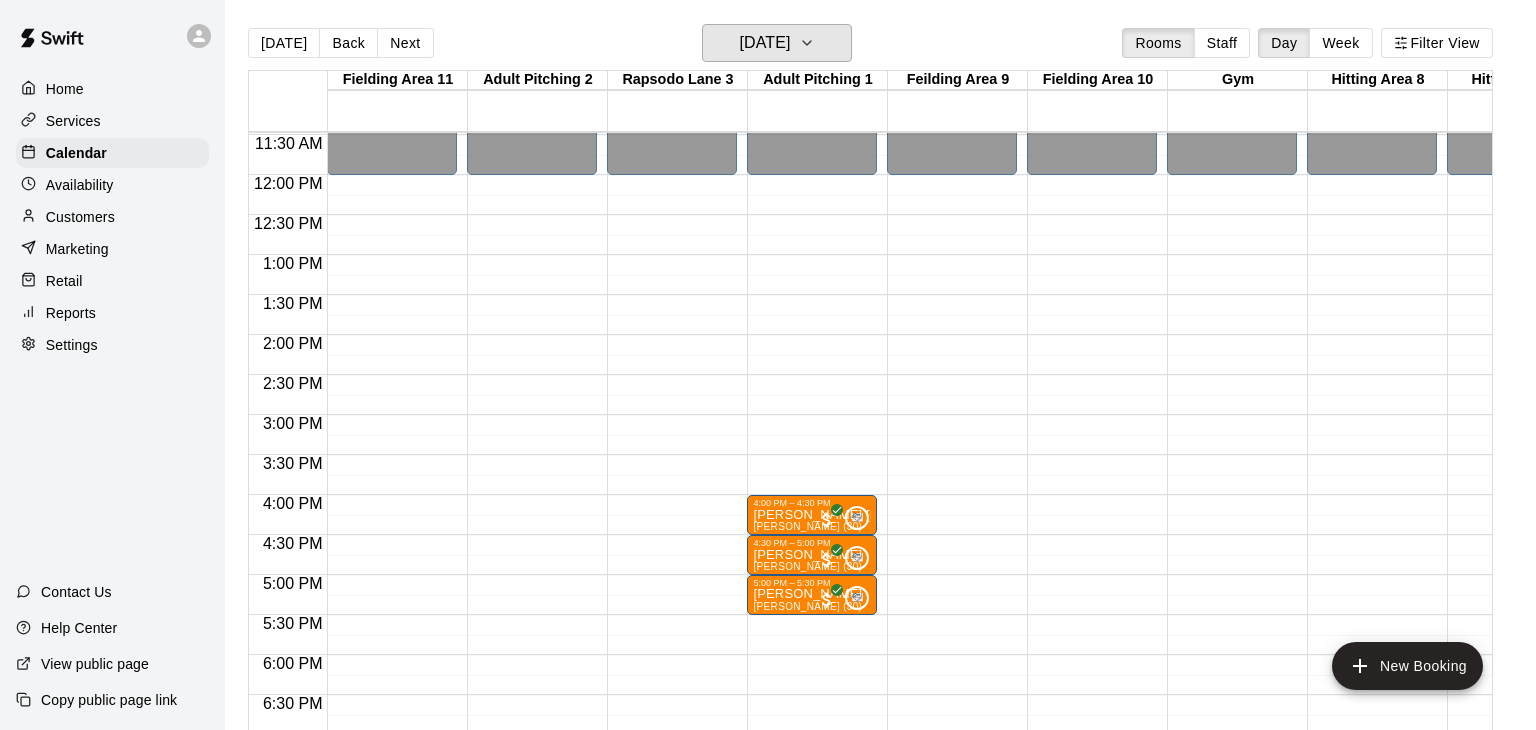 scroll, scrollTop: 918, scrollLeft: 159, axis: both 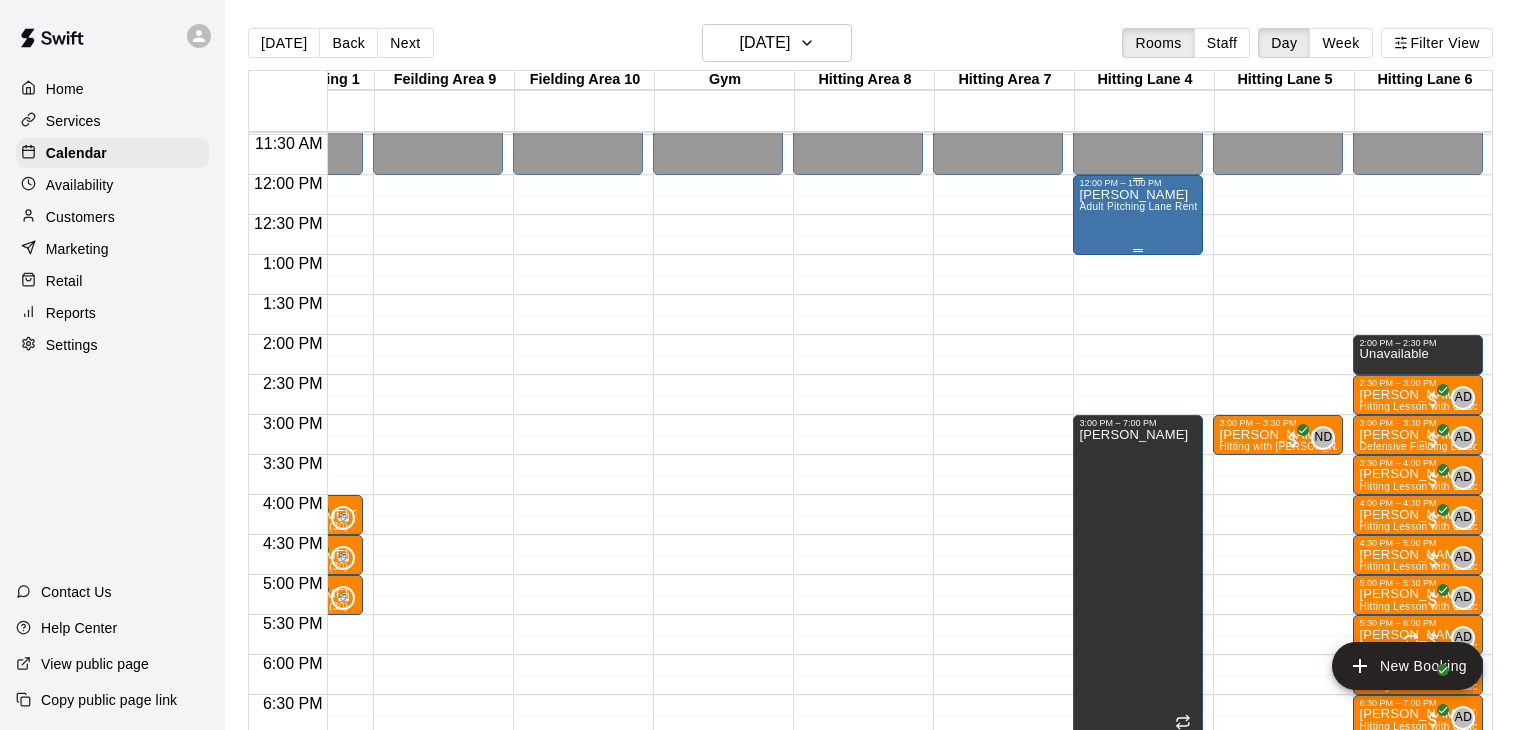 click on "Dominick Marzigliano Adult Pitching Lane Rental" at bounding box center [1138, 553] 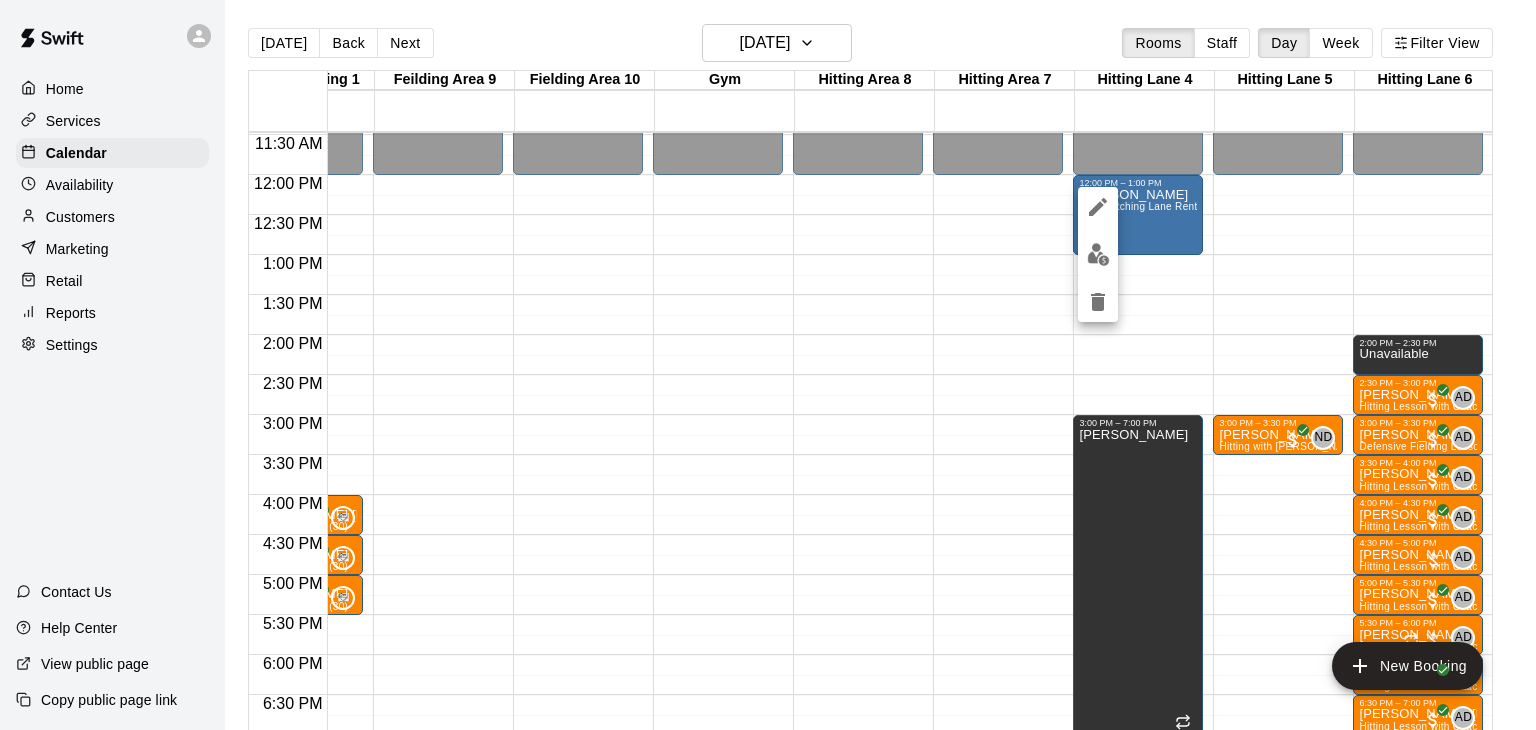 click at bounding box center [768, 365] 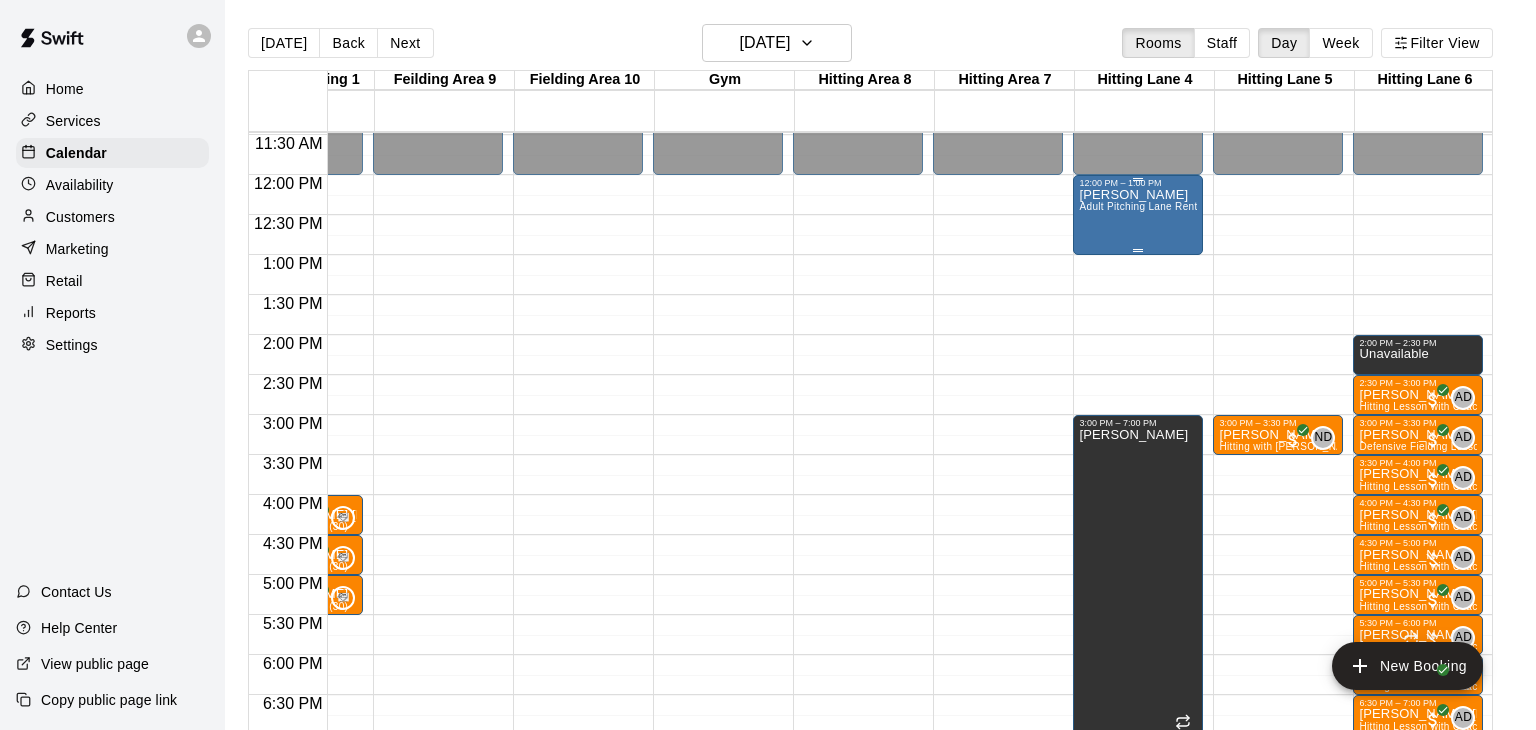 click on "Dominick Marzigliano Adult Pitching Lane Rental" at bounding box center [1138, 553] 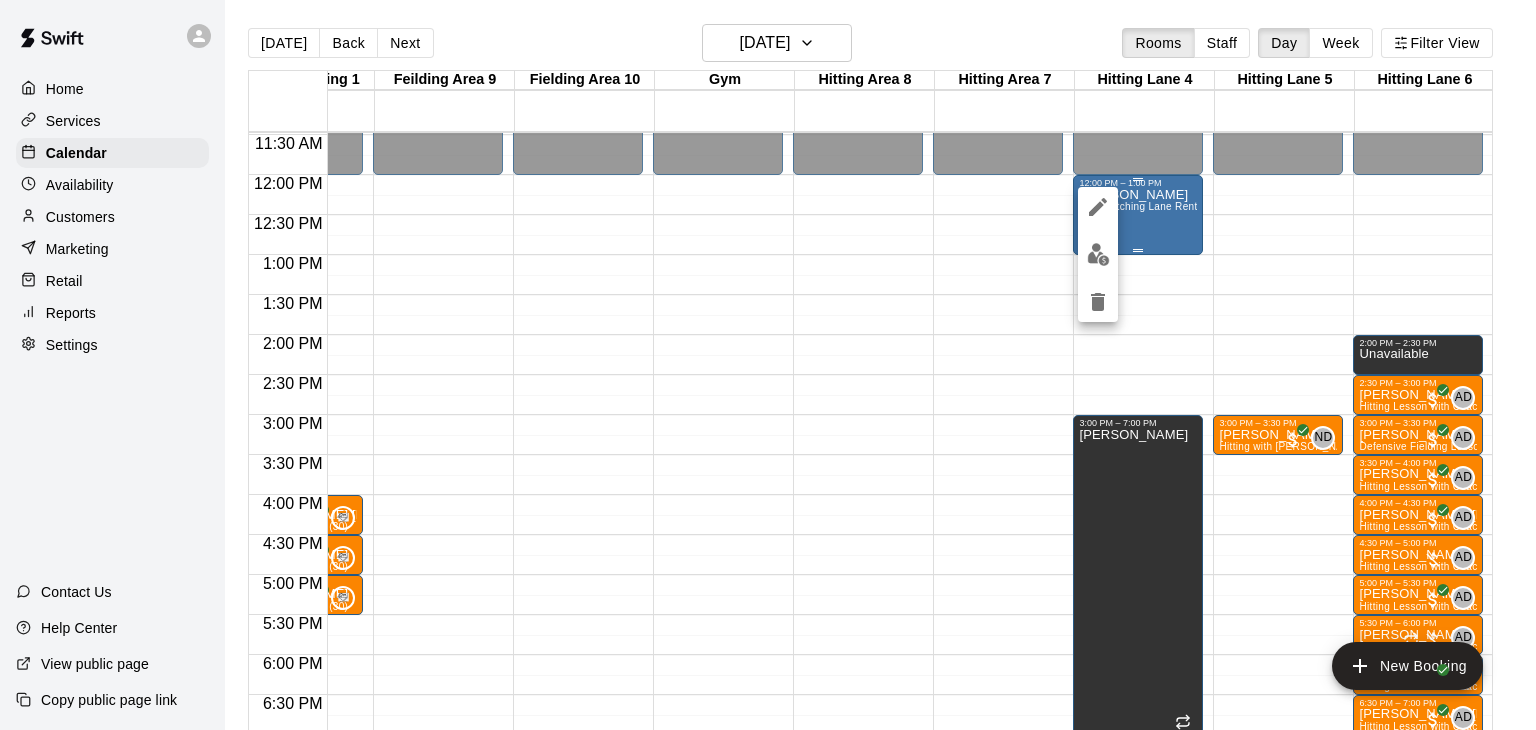 click at bounding box center (768, 365) 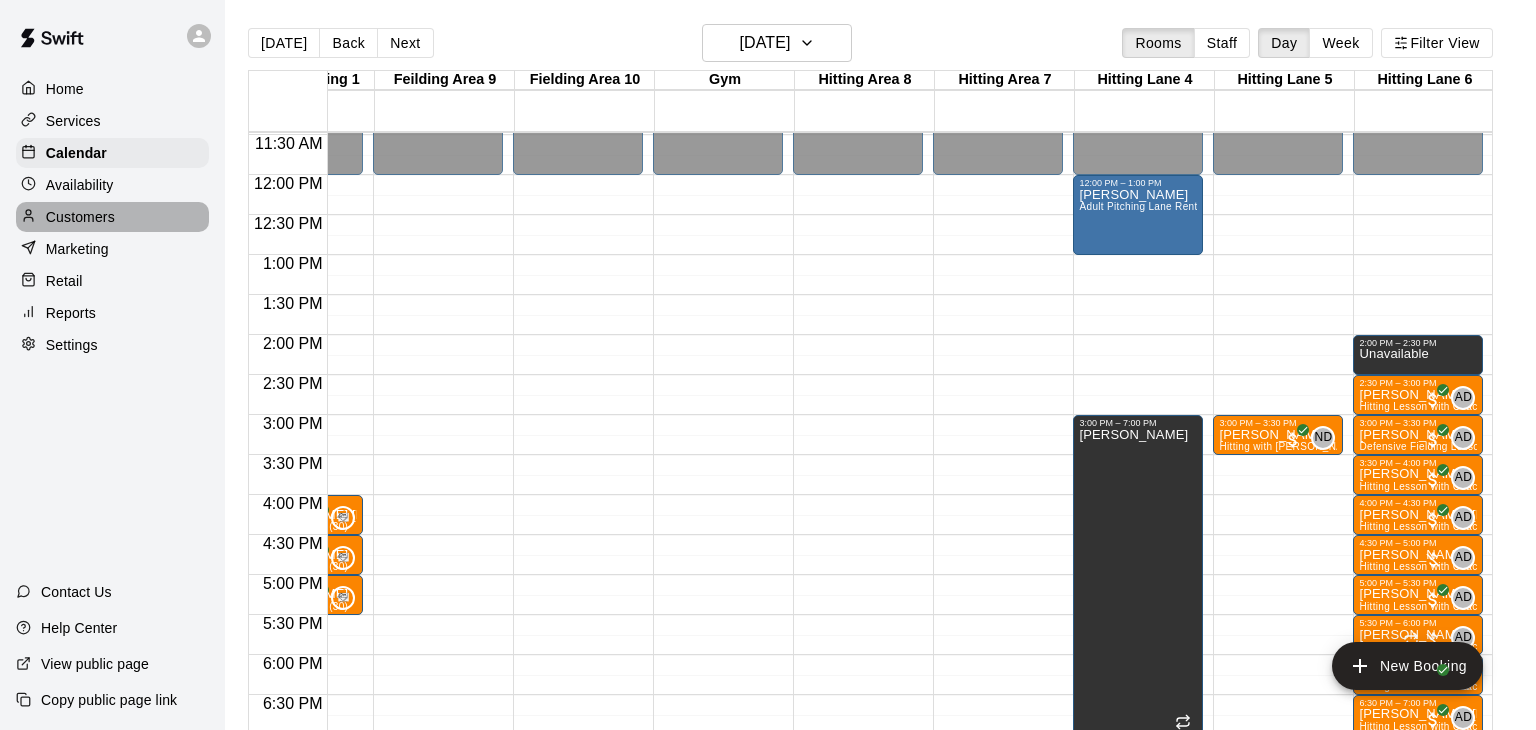 click on "Customers" at bounding box center (80, 217) 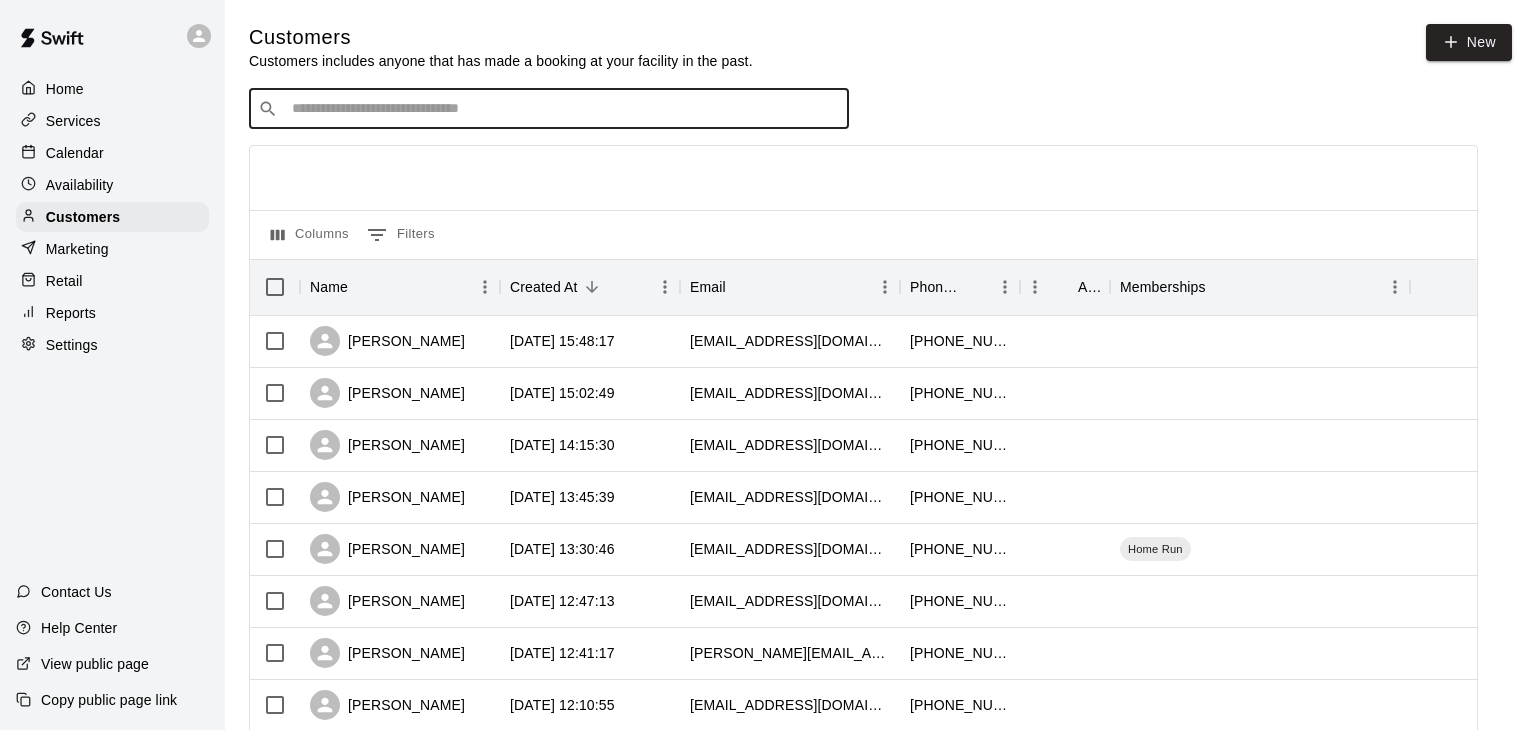 click at bounding box center (563, 109) 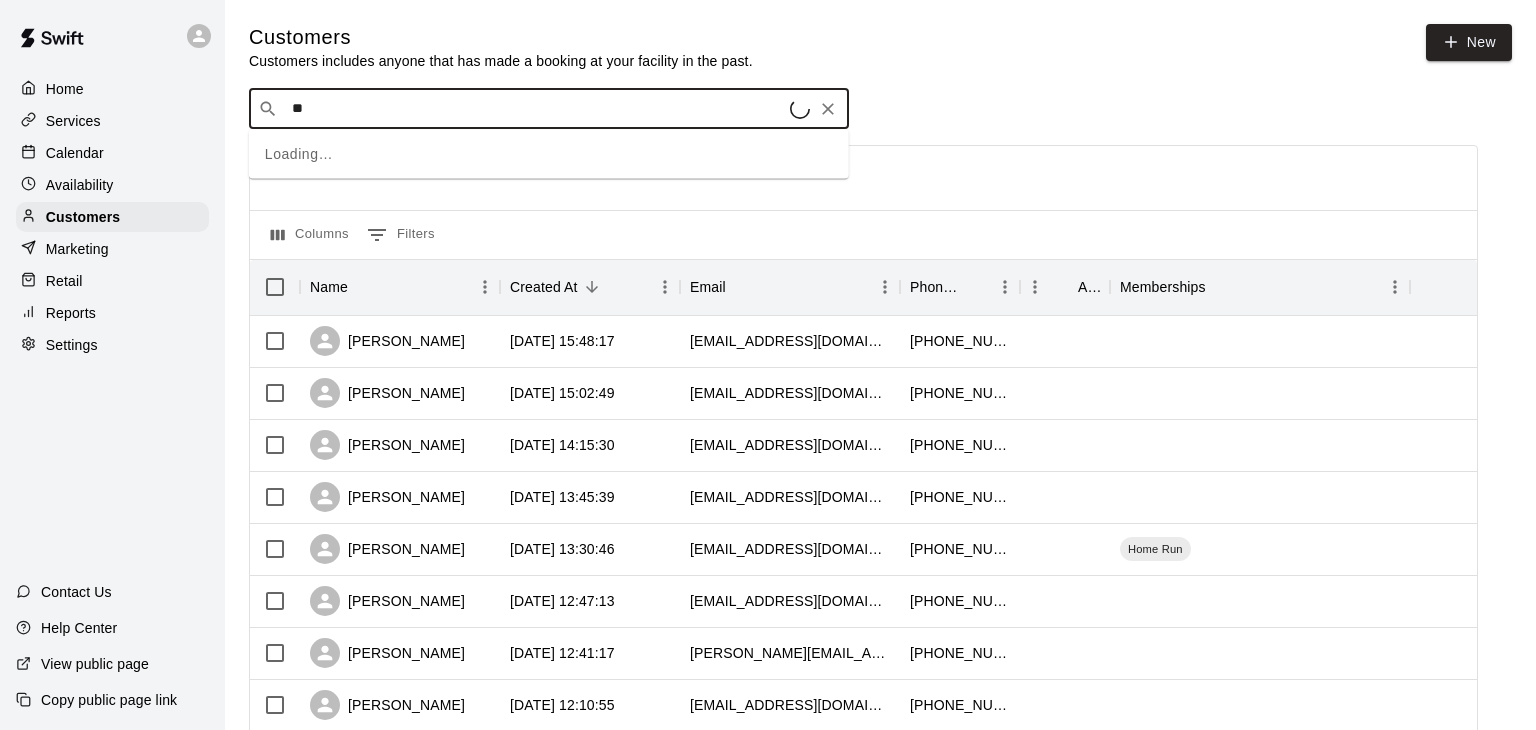 type on "***" 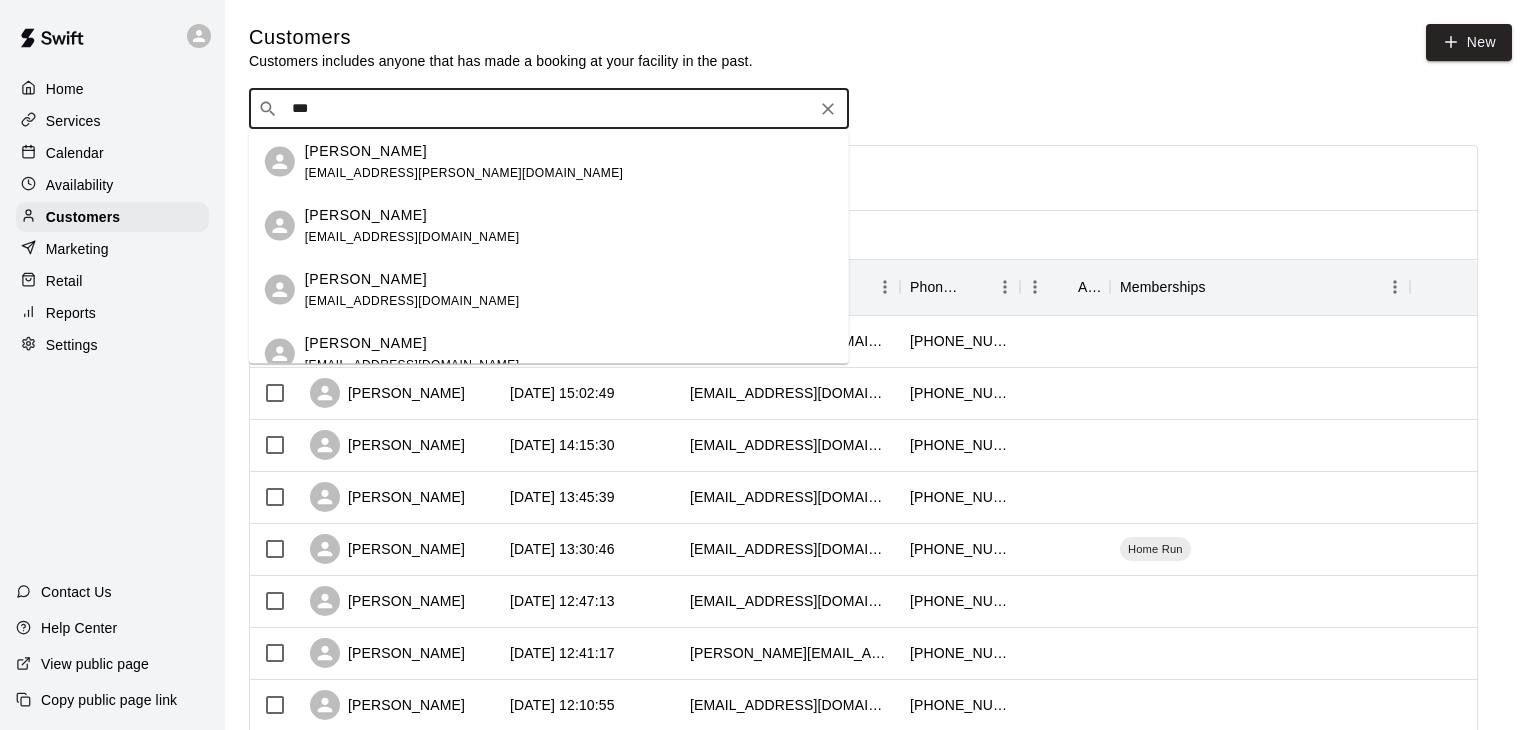 click on "[PERSON_NAME]" at bounding box center [366, 214] 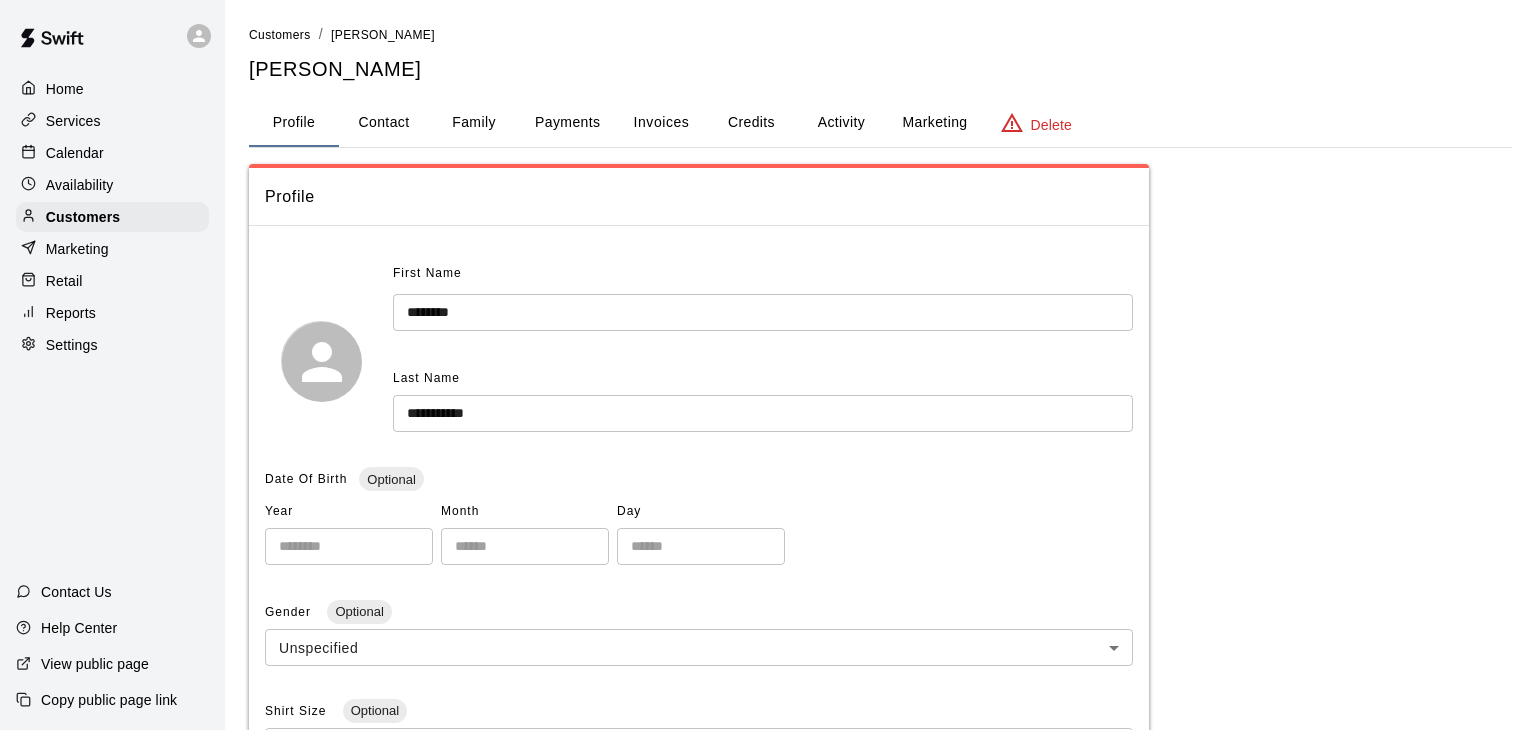 click on "Payments" at bounding box center [567, 123] 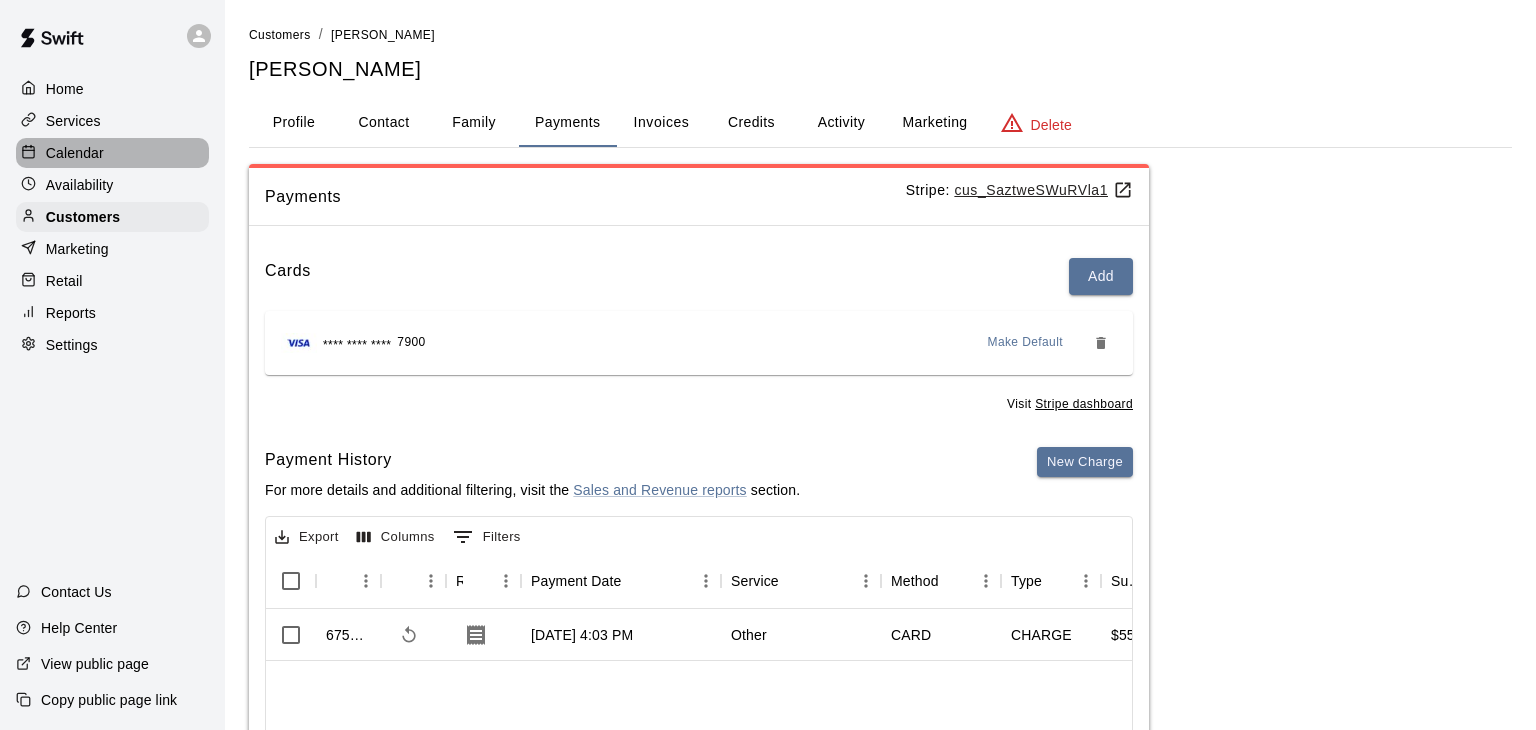 click on "Calendar" at bounding box center (75, 153) 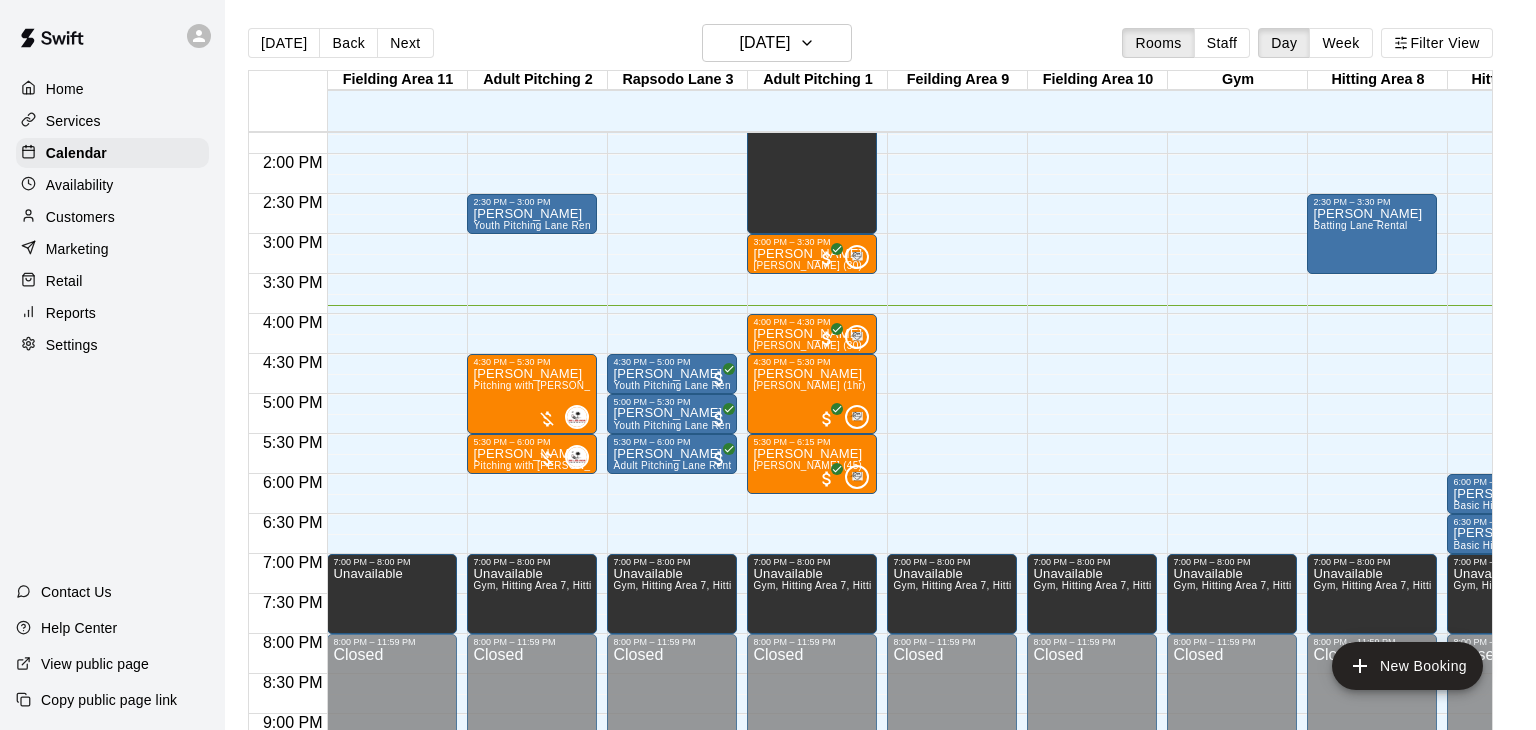 scroll, scrollTop: 1098, scrollLeft: 66, axis: both 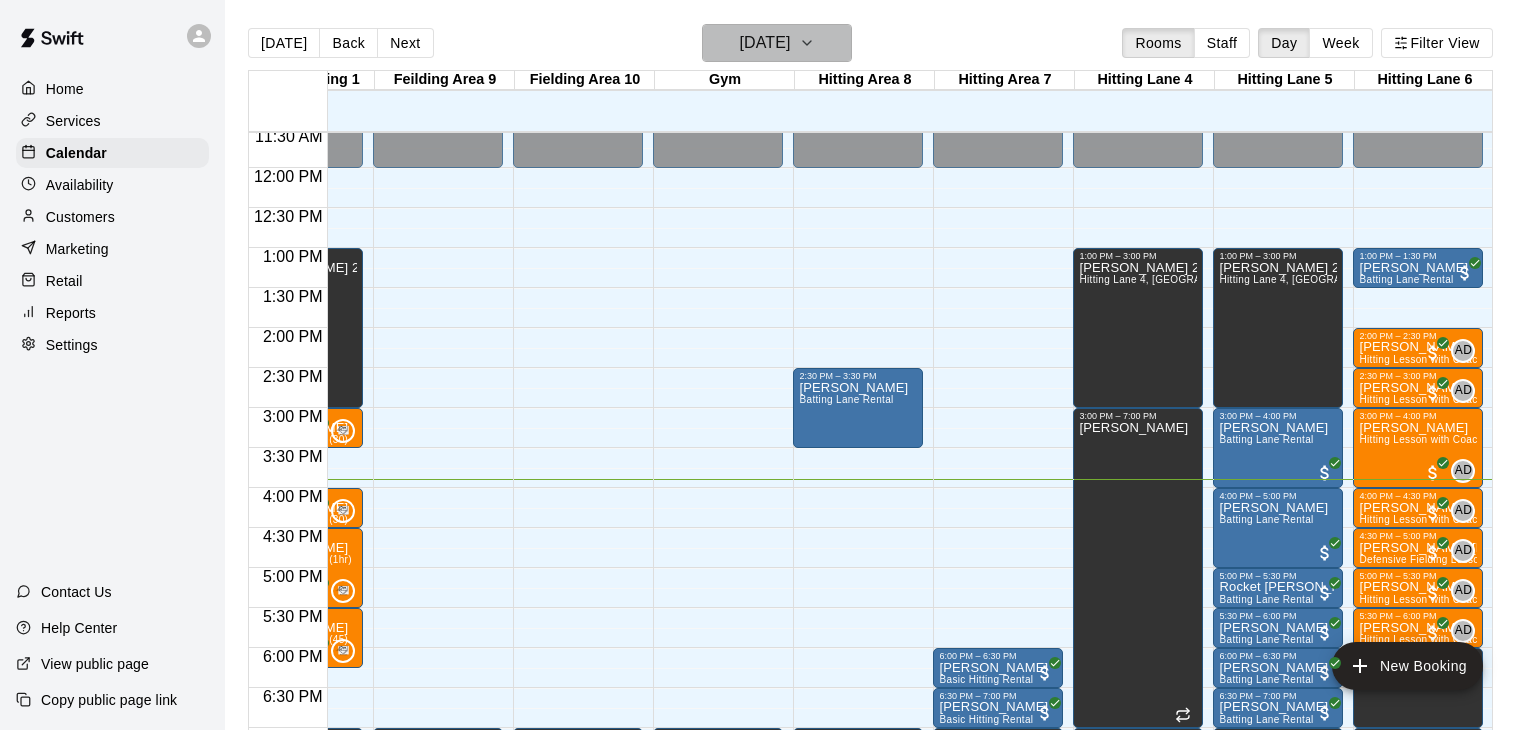click 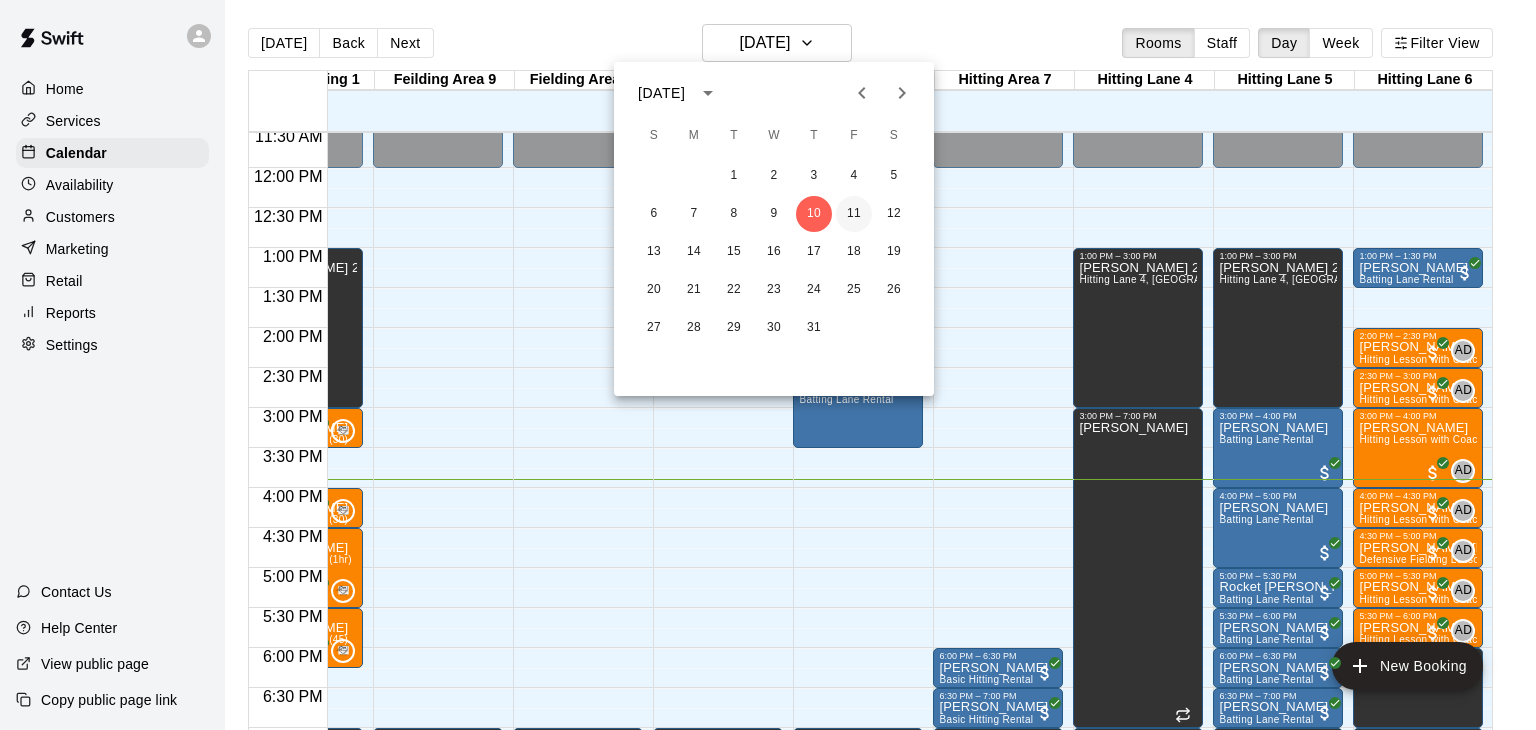 click on "11" at bounding box center (854, 214) 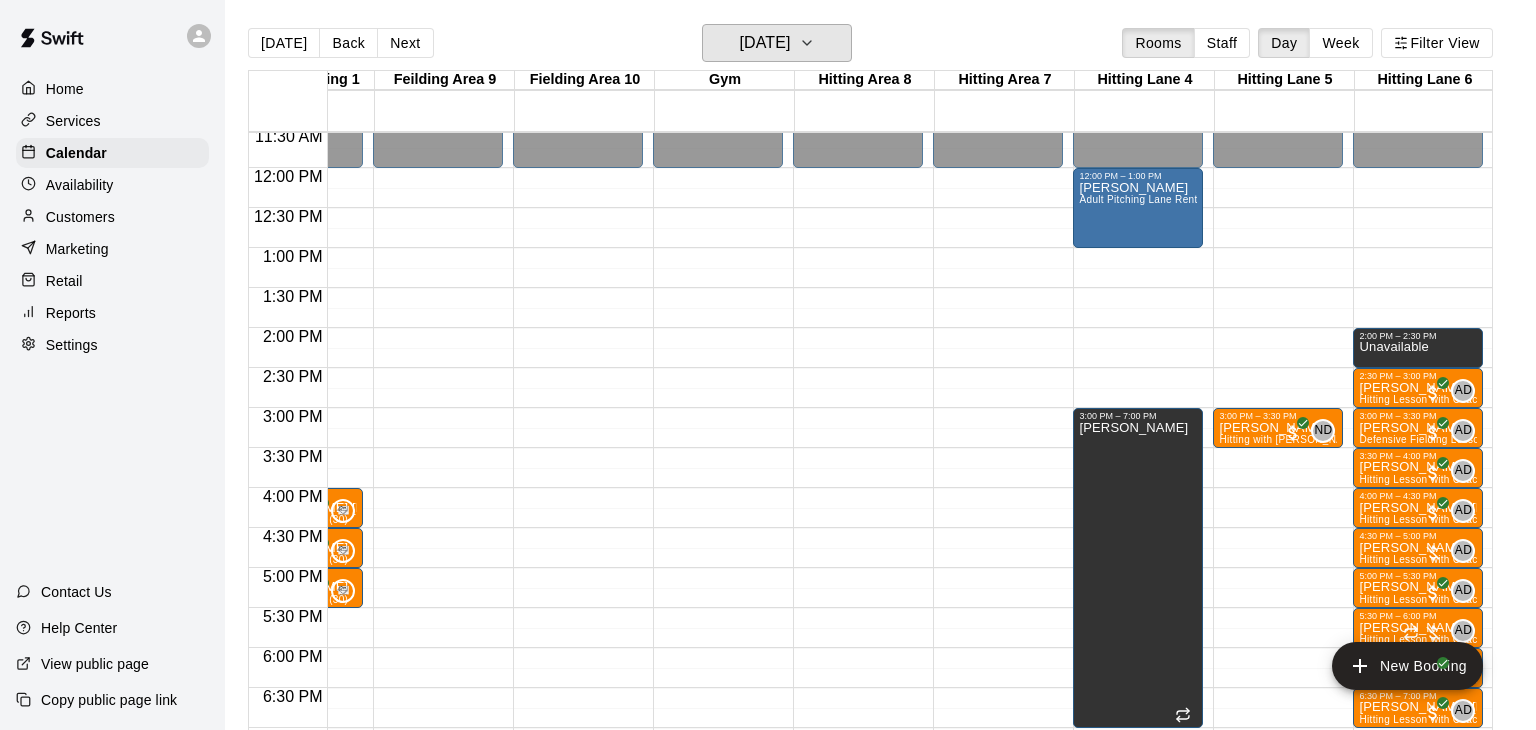 scroll, scrollTop: 925, scrollLeft: 54, axis: both 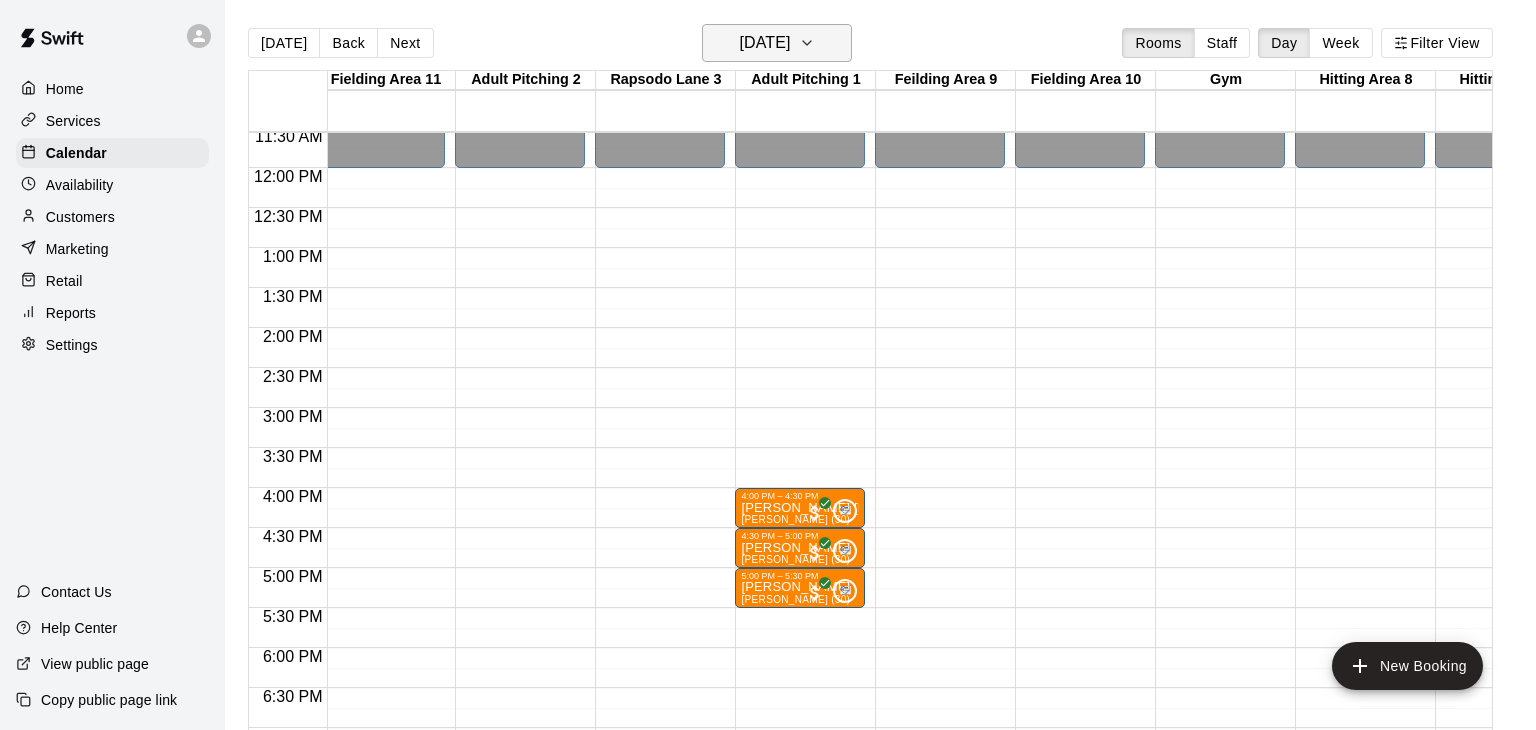 click 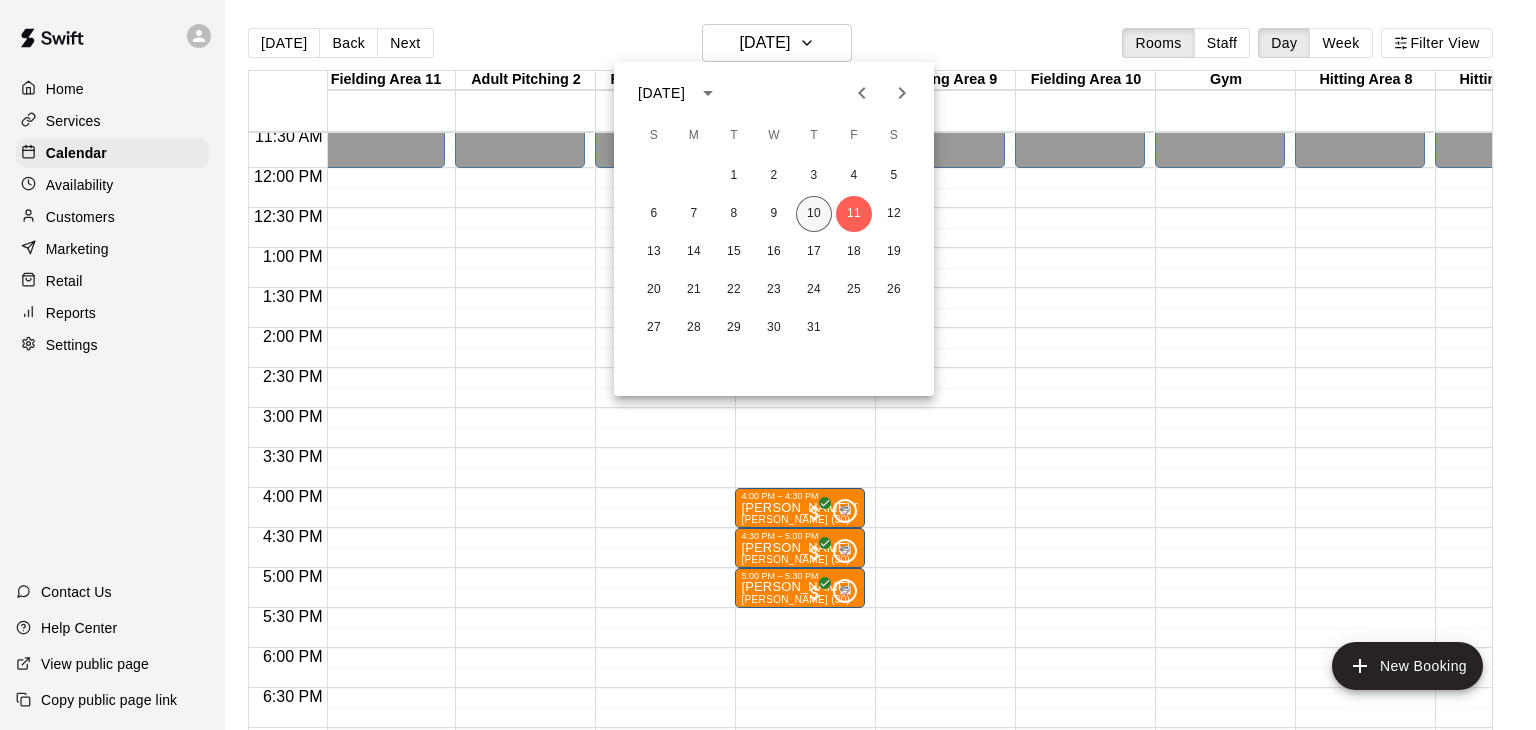 click on "10" at bounding box center [814, 214] 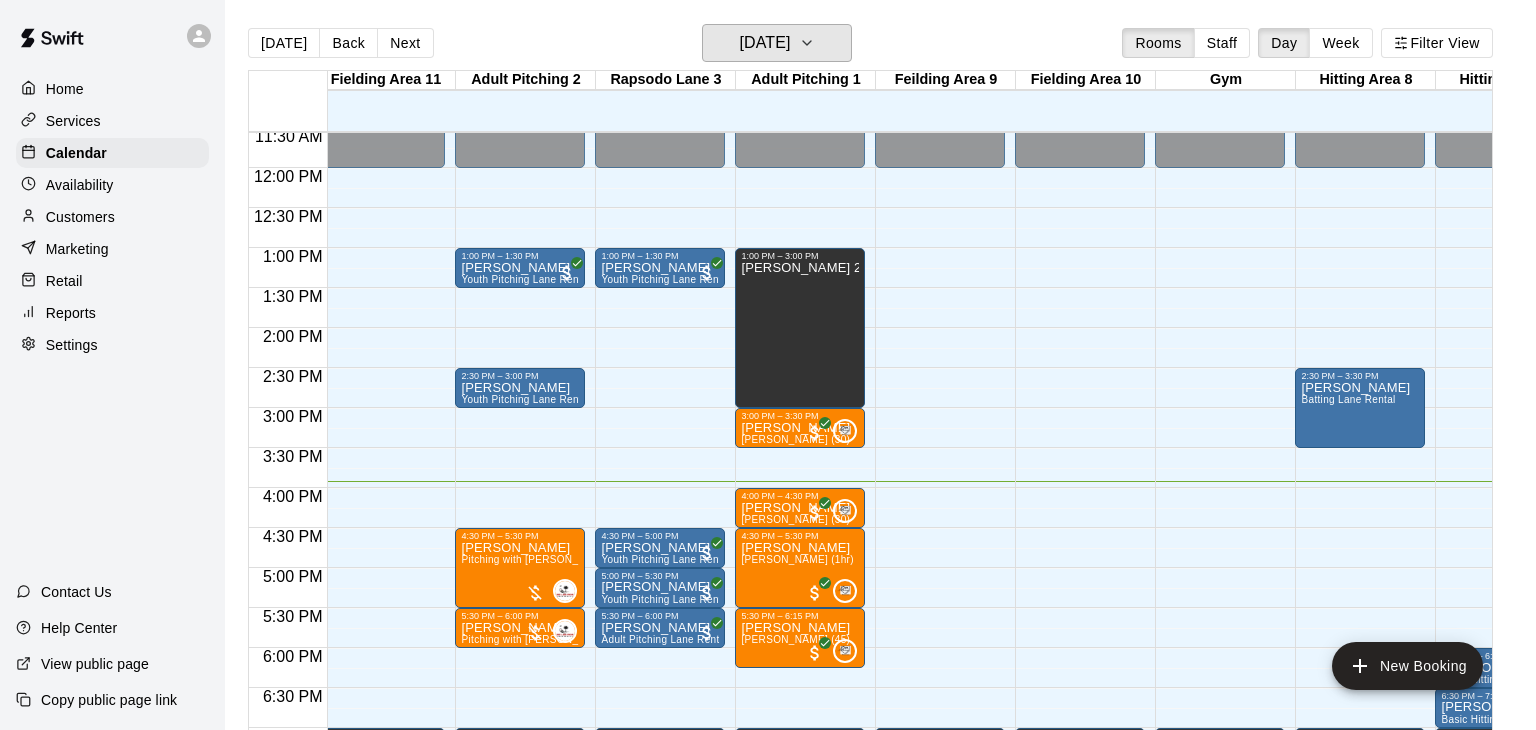 scroll, scrollTop: 925, scrollLeft: 211, axis: both 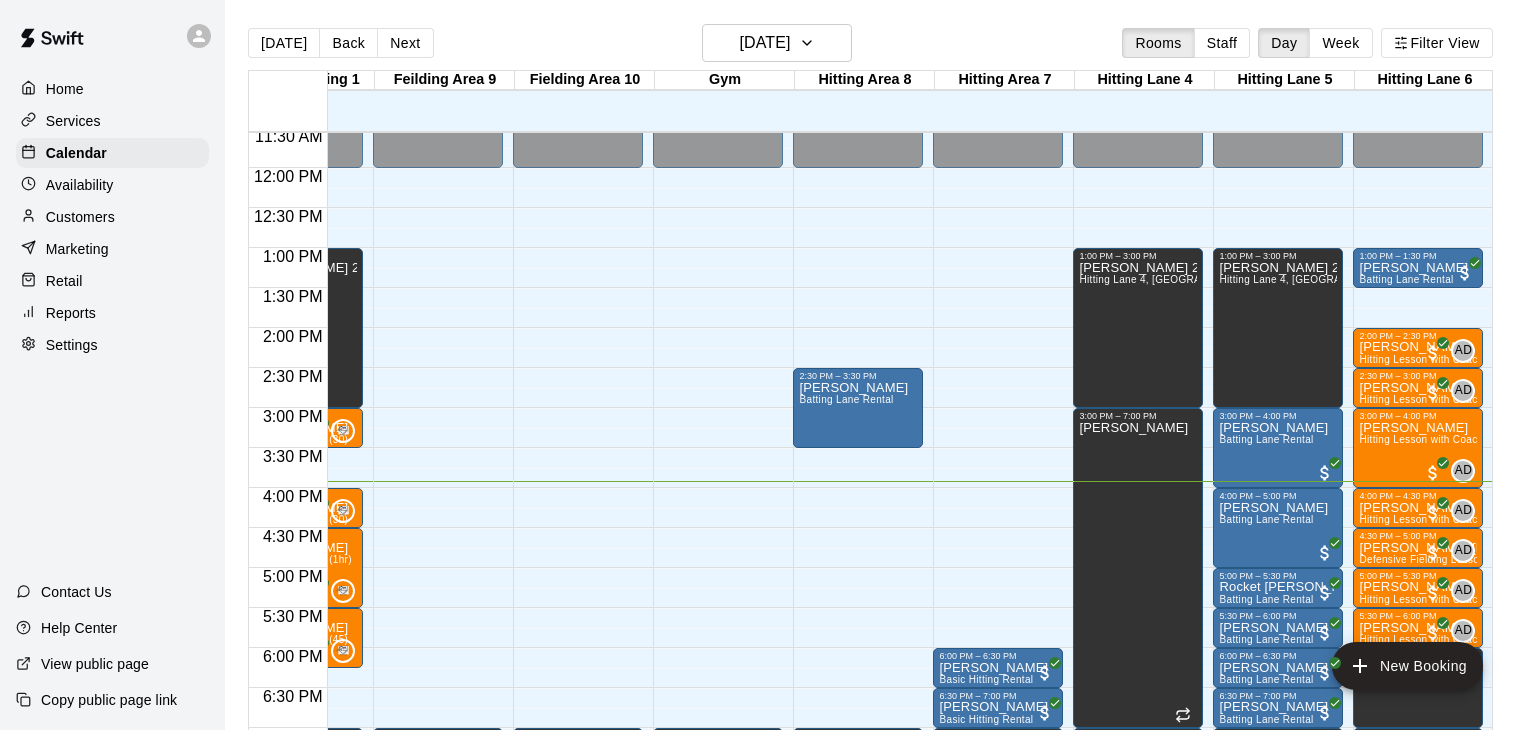 click on "12:00 AM – 12:00 PM Closed 6:00 PM – 6:30 PM Sky Williamson Basic Hitting Rental 6:30 PM – 7:00 PM Sky Williamson Basic Hitting Rental 7:00 PM – 8:00 PM Unavailable Gym, Hitting Area 7, Hitting Area 8, Hitting Lane 4, Hitting Lane 5, Hitting Lane 6, Rapsodo Lane 3, Adult Pitching 2, Adult Pitching 1, Feilding Area 9, Fielding Area 10, Fielding Area 11 8:00 PM – 11:59 PM Closed" at bounding box center [998, 168] 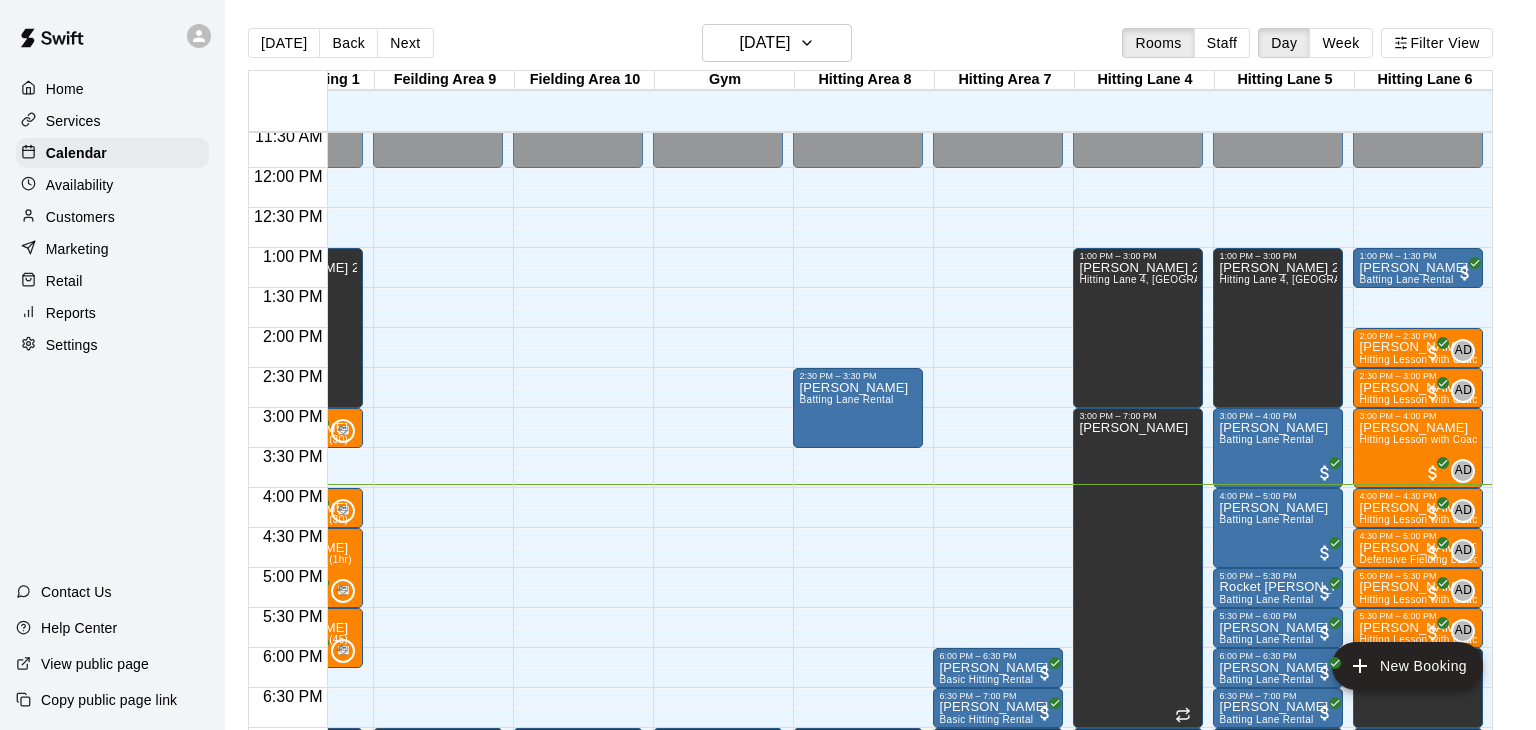 scroll, scrollTop: 925, scrollLeft: 425, axis: both 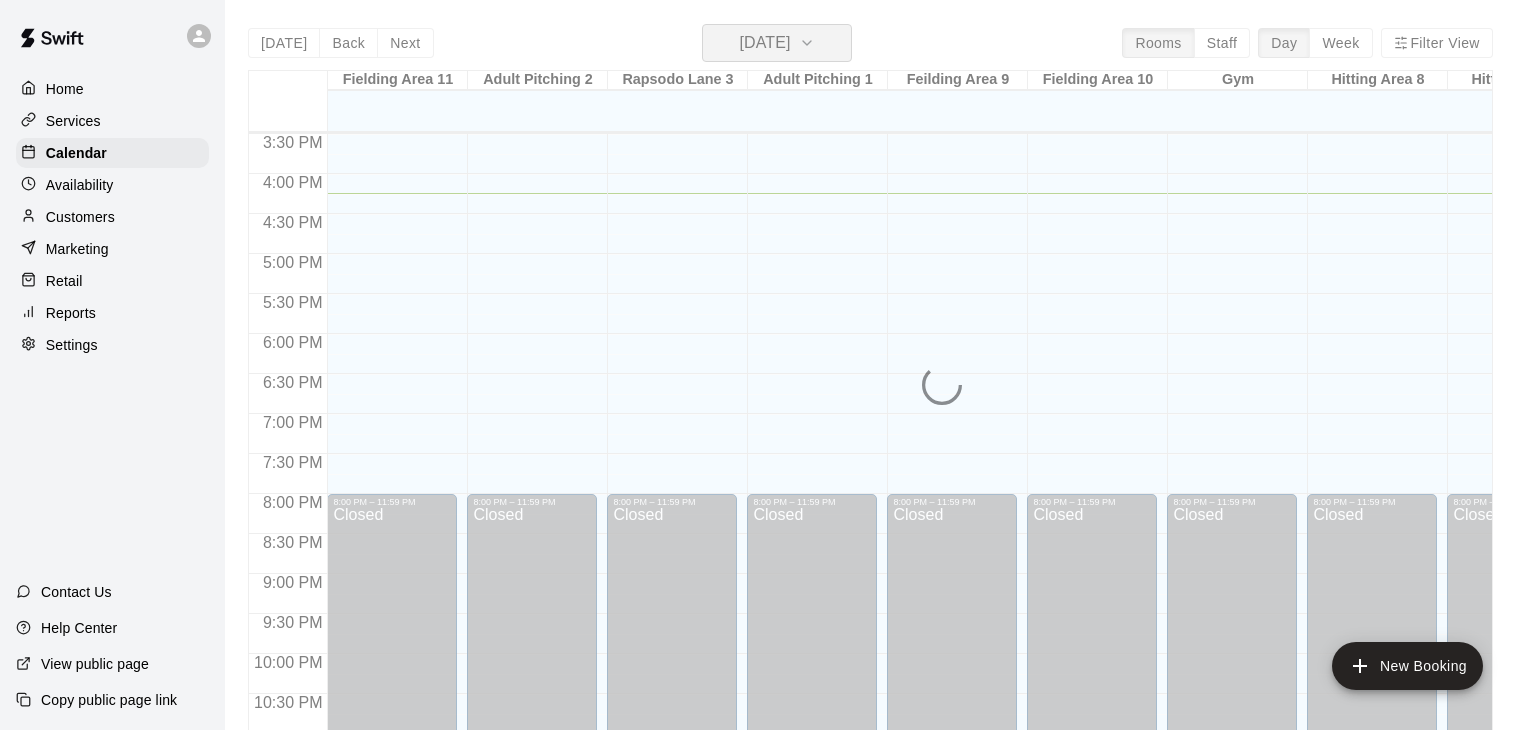 click 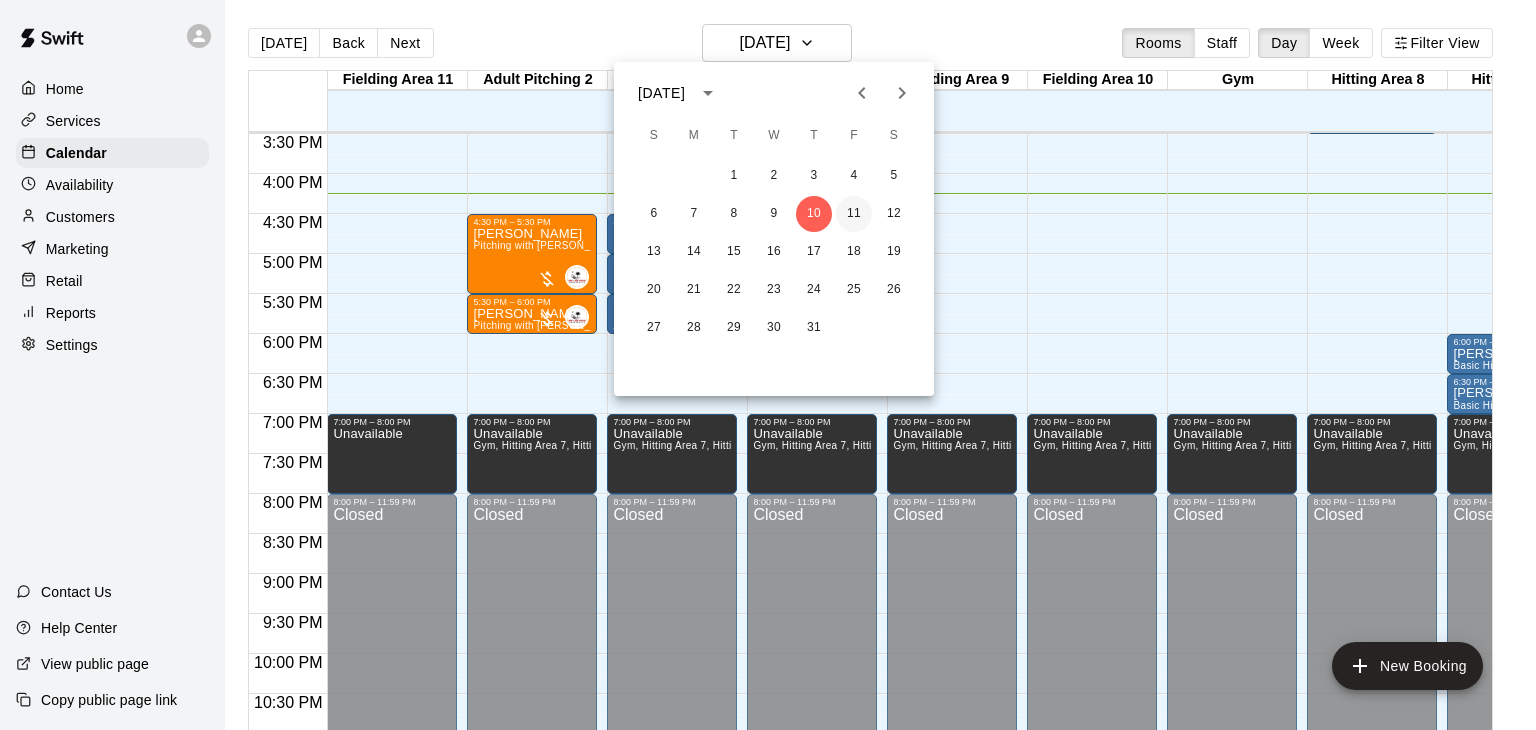 click on "11" at bounding box center [854, 214] 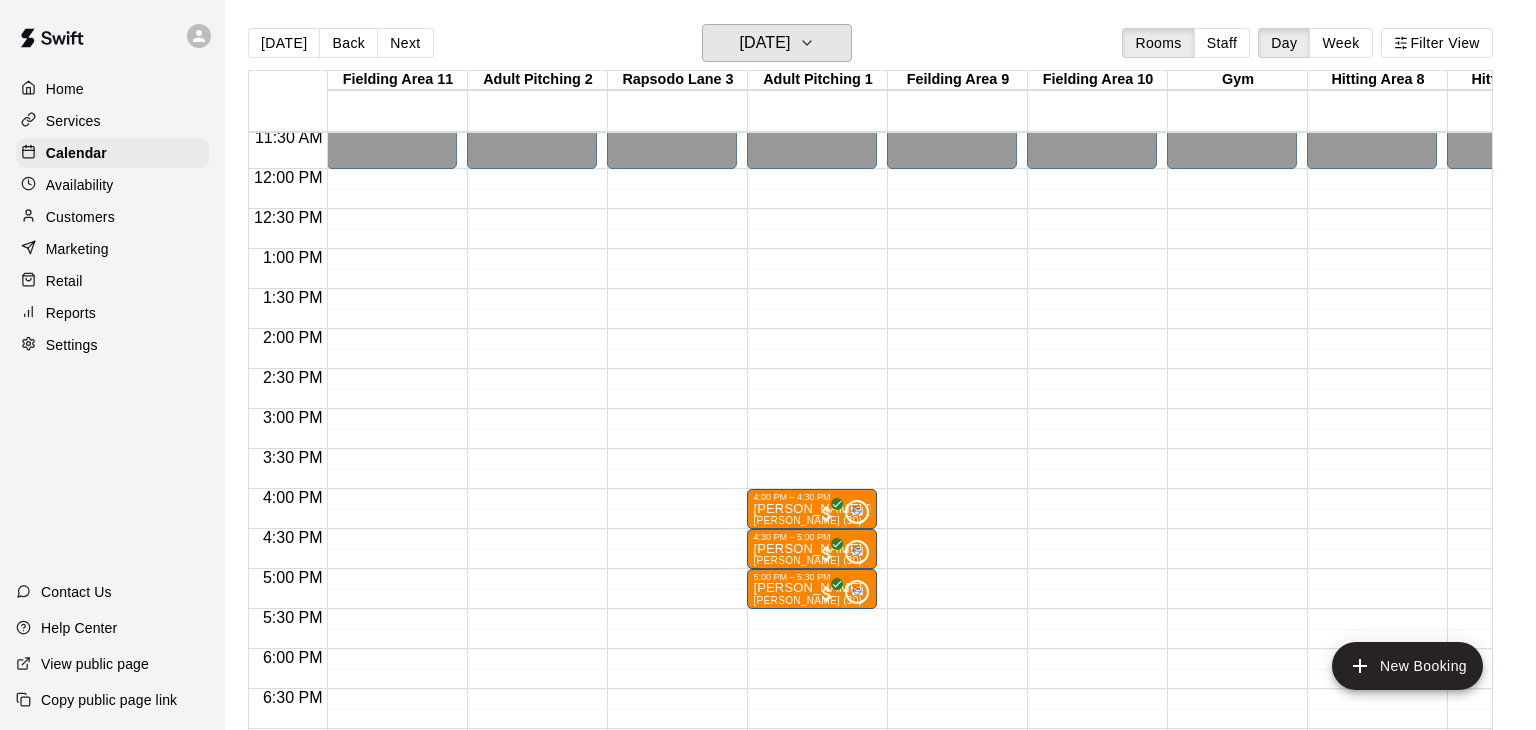 scroll, scrollTop: 924, scrollLeft: 383, axis: both 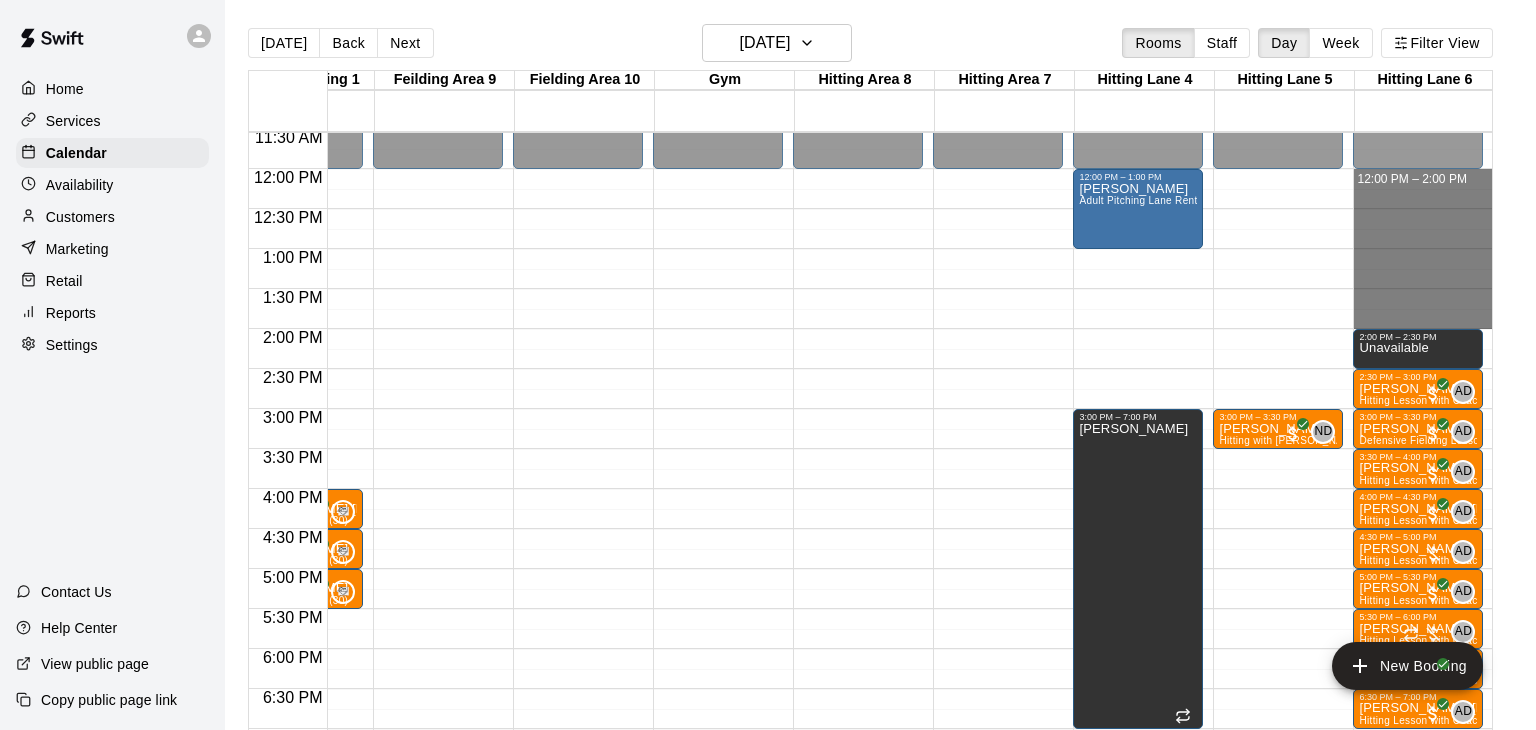 drag, startPoint x: 1379, startPoint y: 173, endPoint x: 1382, endPoint y: 317, distance: 144.03125 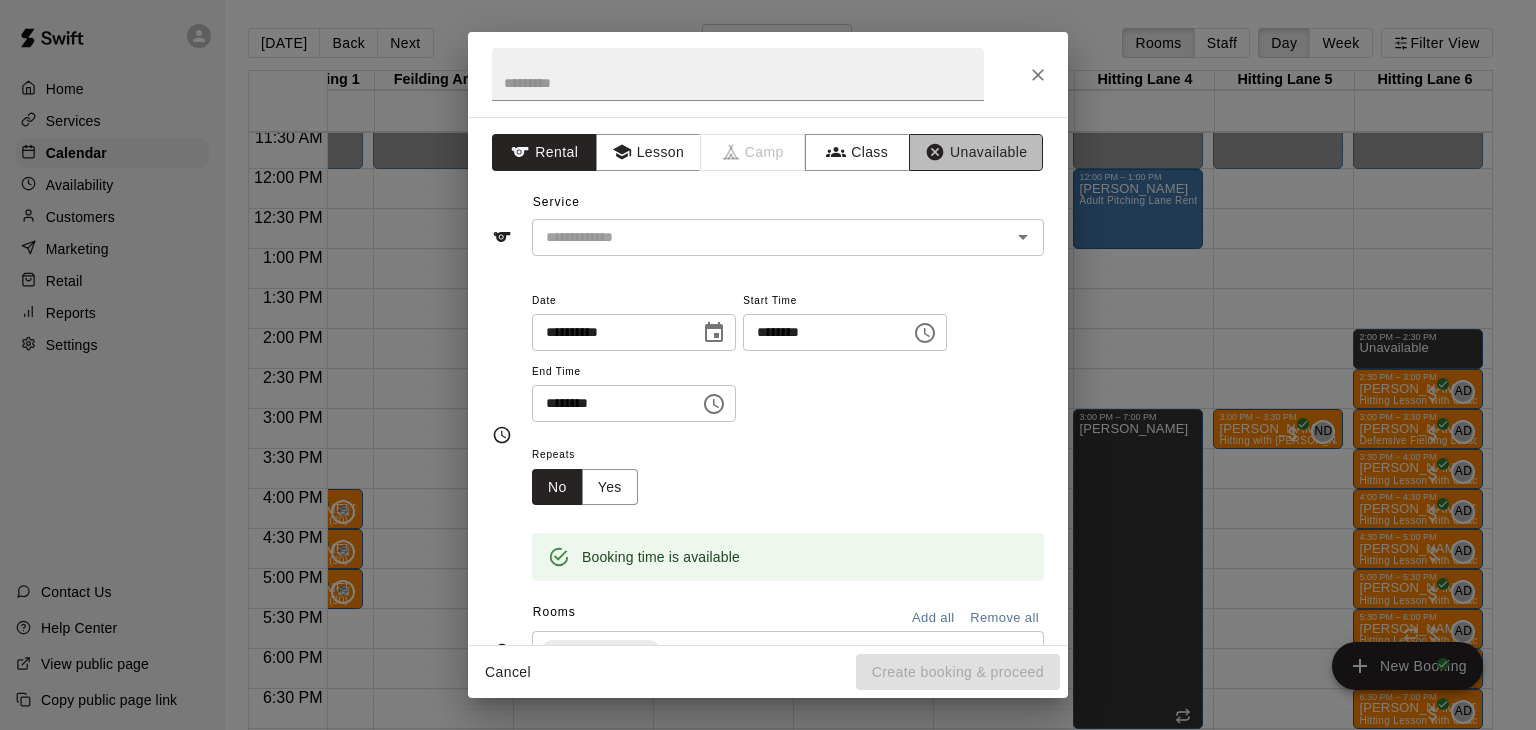 click on "Unavailable" at bounding box center [976, 152] 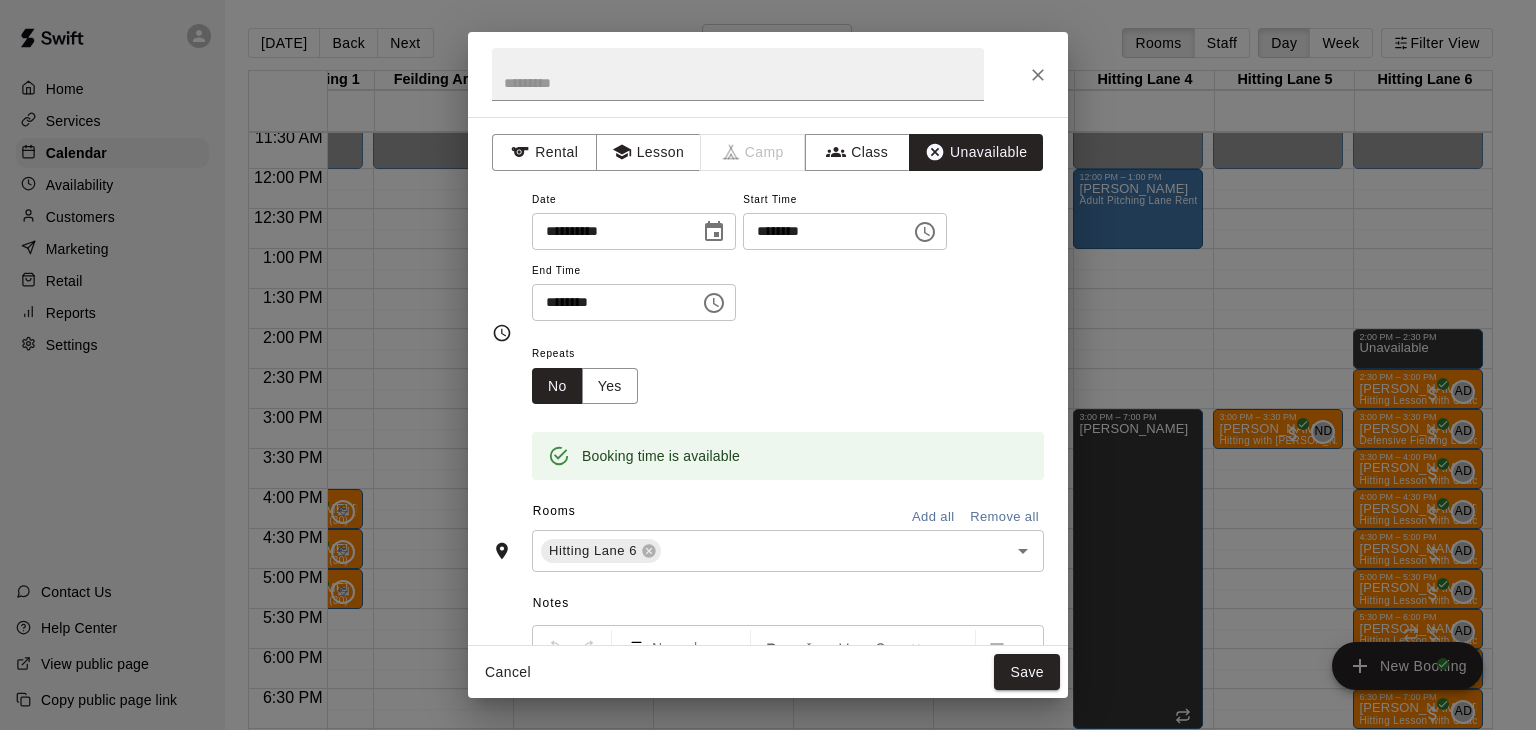 click on "Add all" at bounding box center (933, 517) 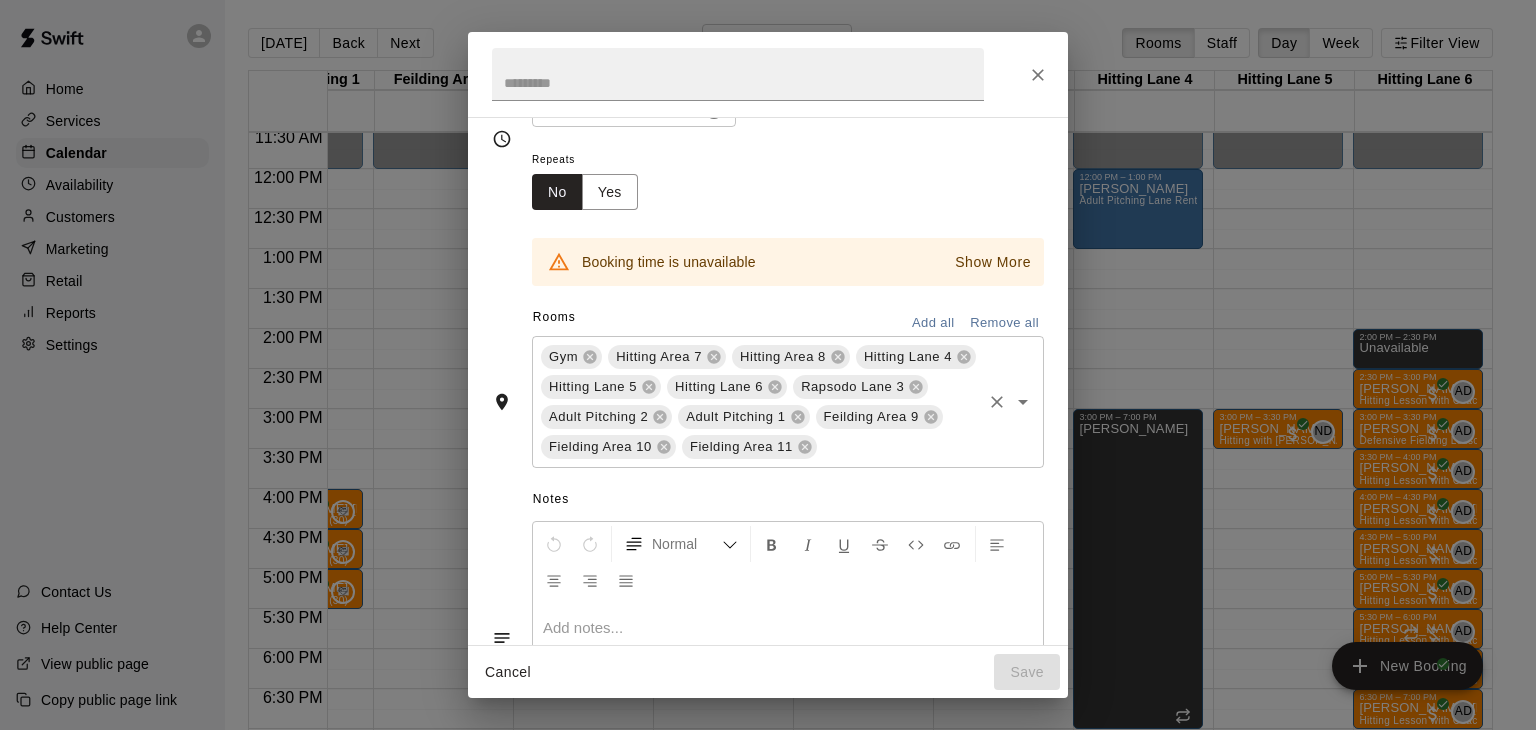 scroll, scrollTop: 270, scrollLeft: 0, axis: vertical 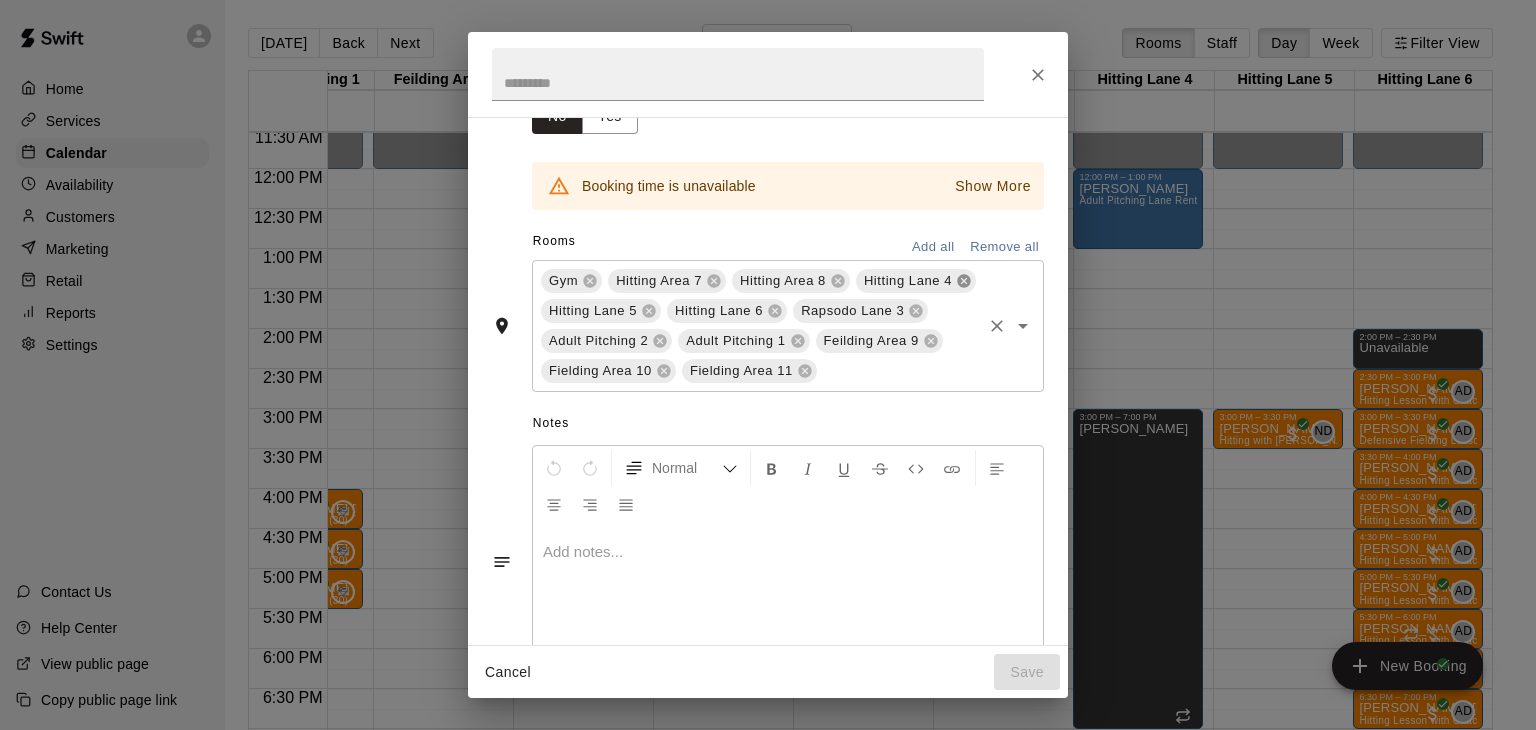 click 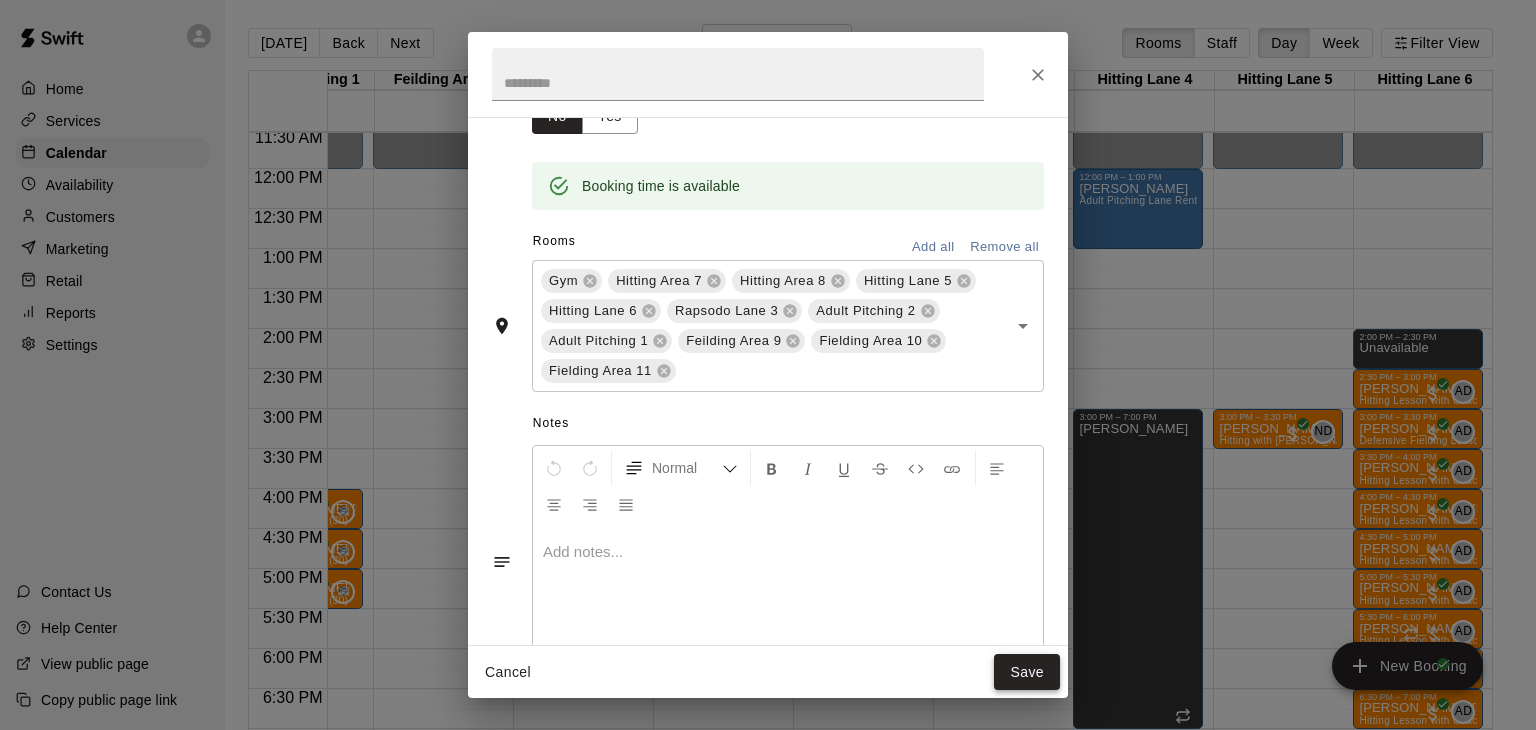click on "Save" at bounding box center [1027, 672] 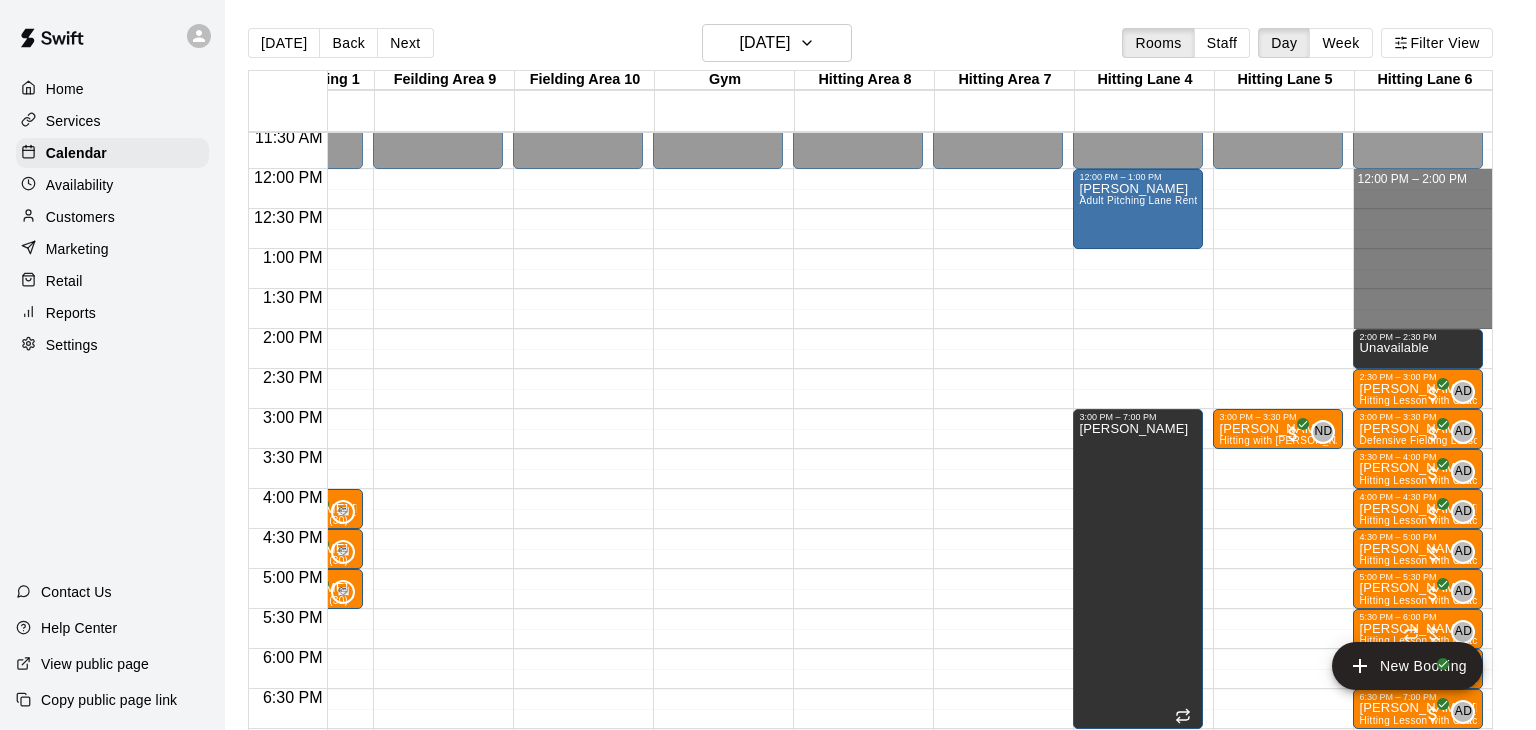 drag, startPoint x: 1384, startPoint y: 176, endPoint x: 1407, endPoint y: 314, distance: 139.90353 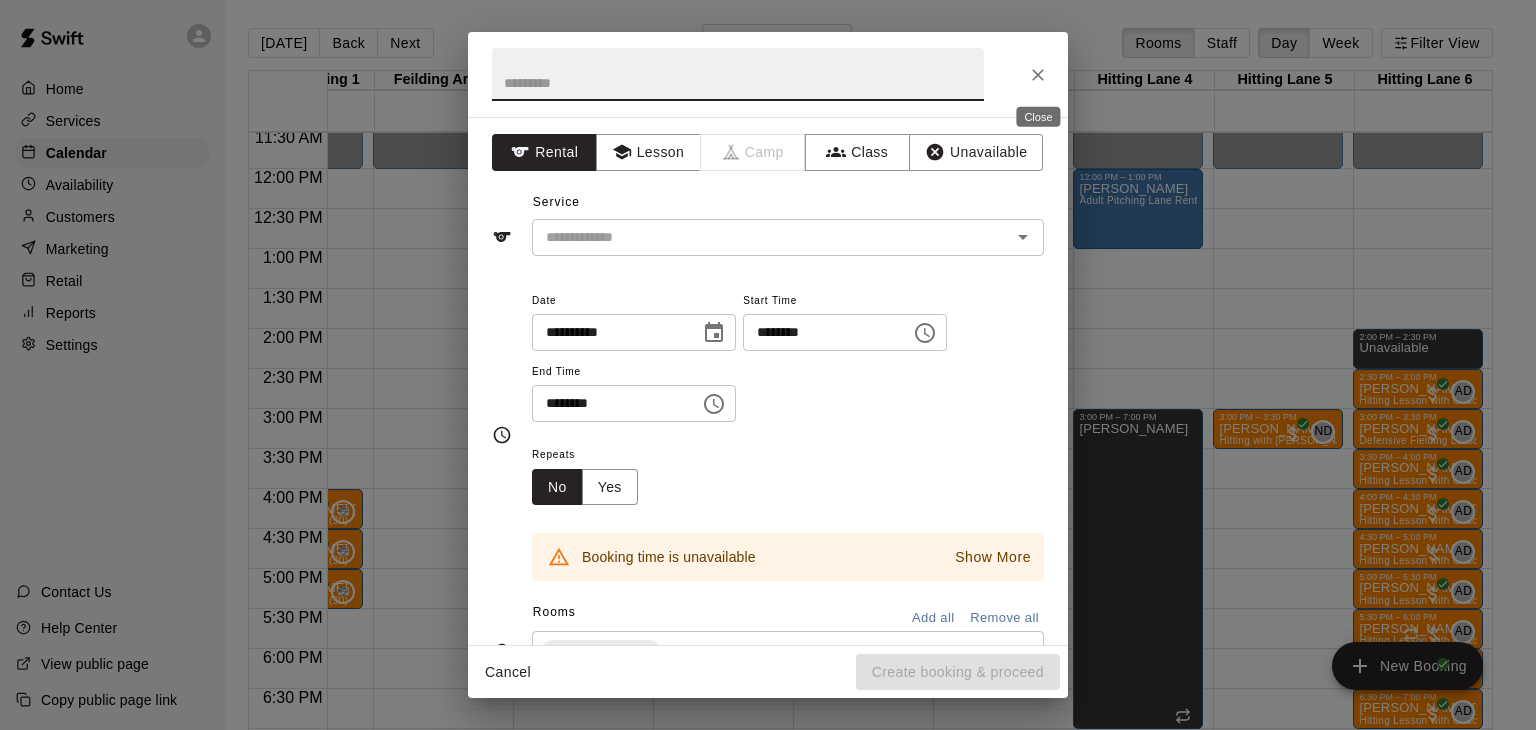 click 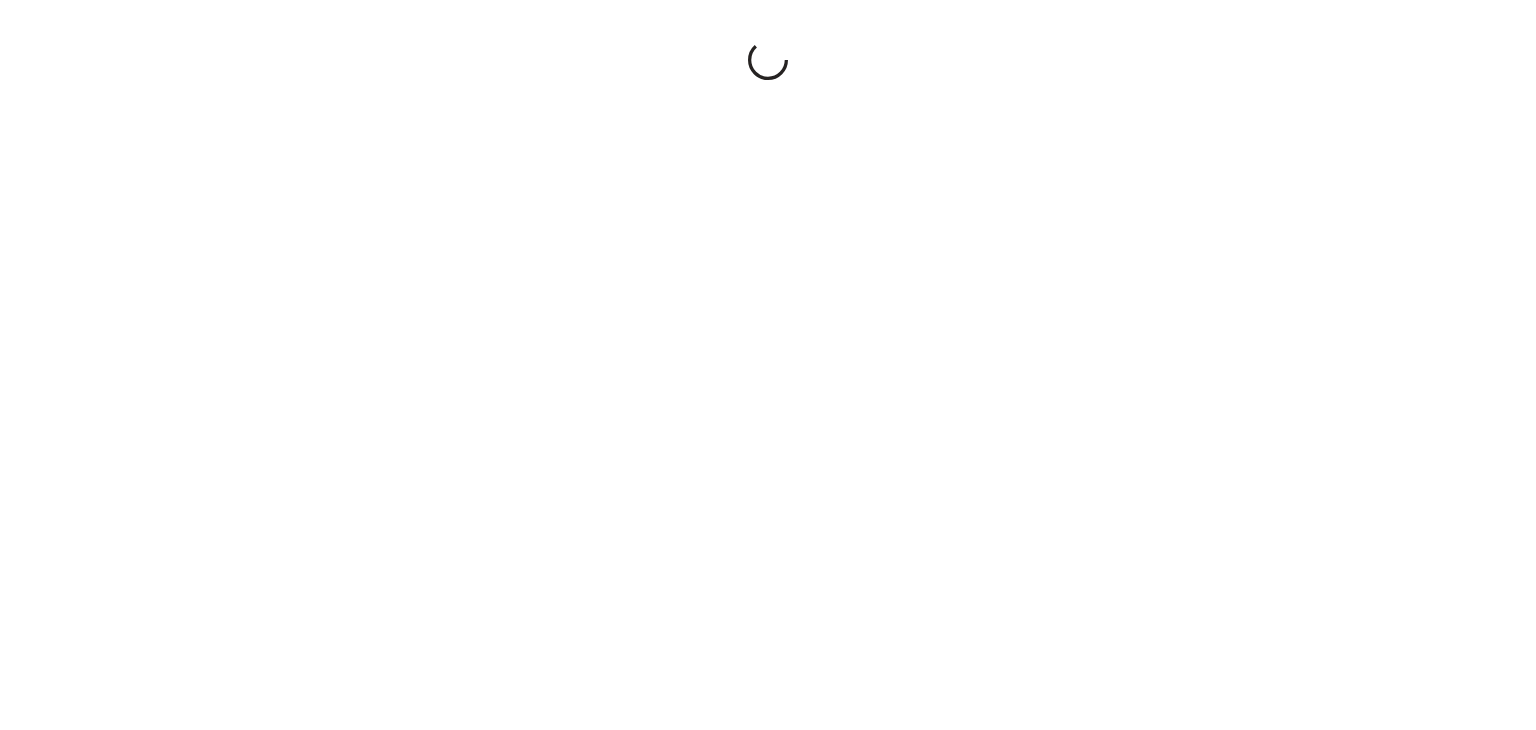 scroll, scrollTop: 0, scrollLeft: 0, axis: both 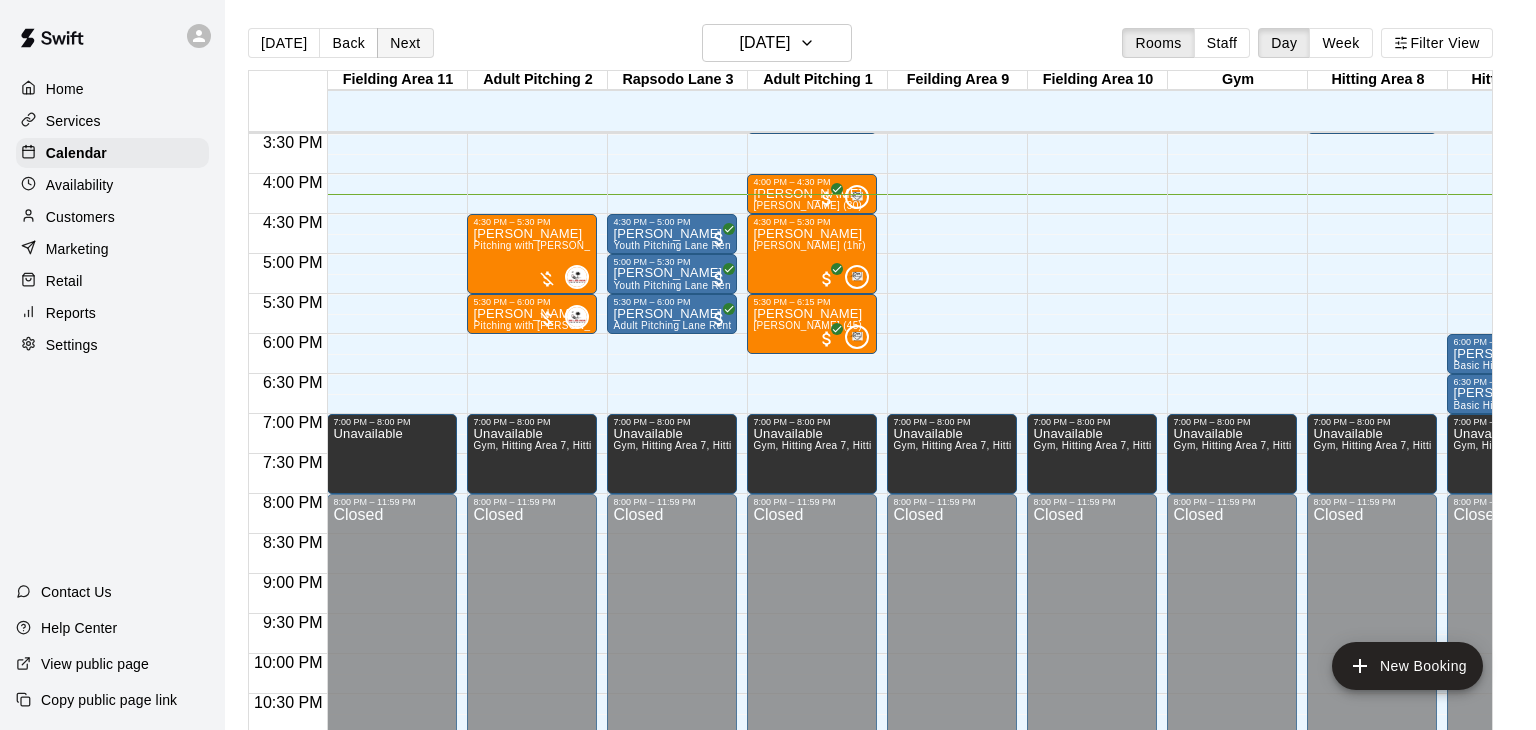 click on "Next" at bounding box center (405, 43) 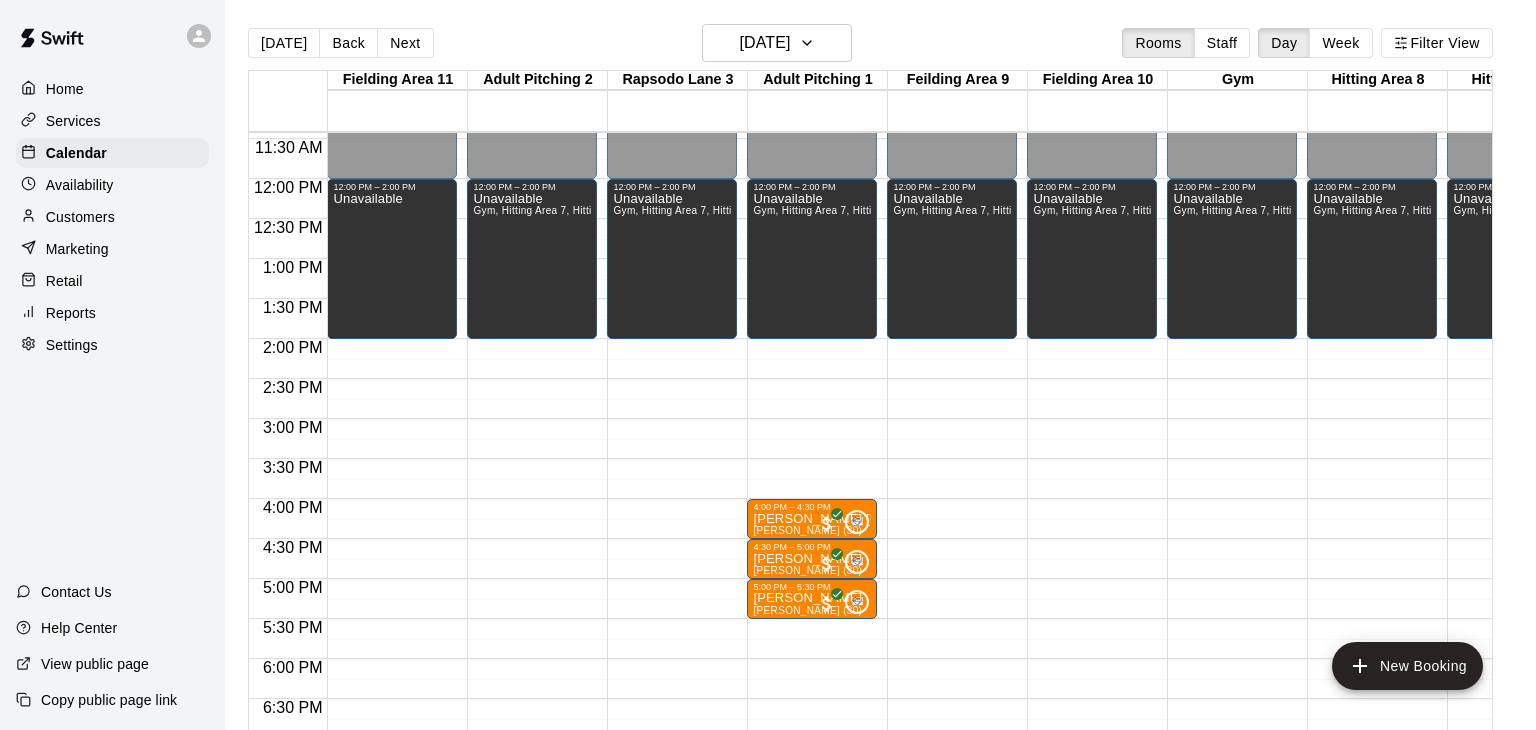scroll, scrollTop: 914, scrollLeft: 217, axis: both 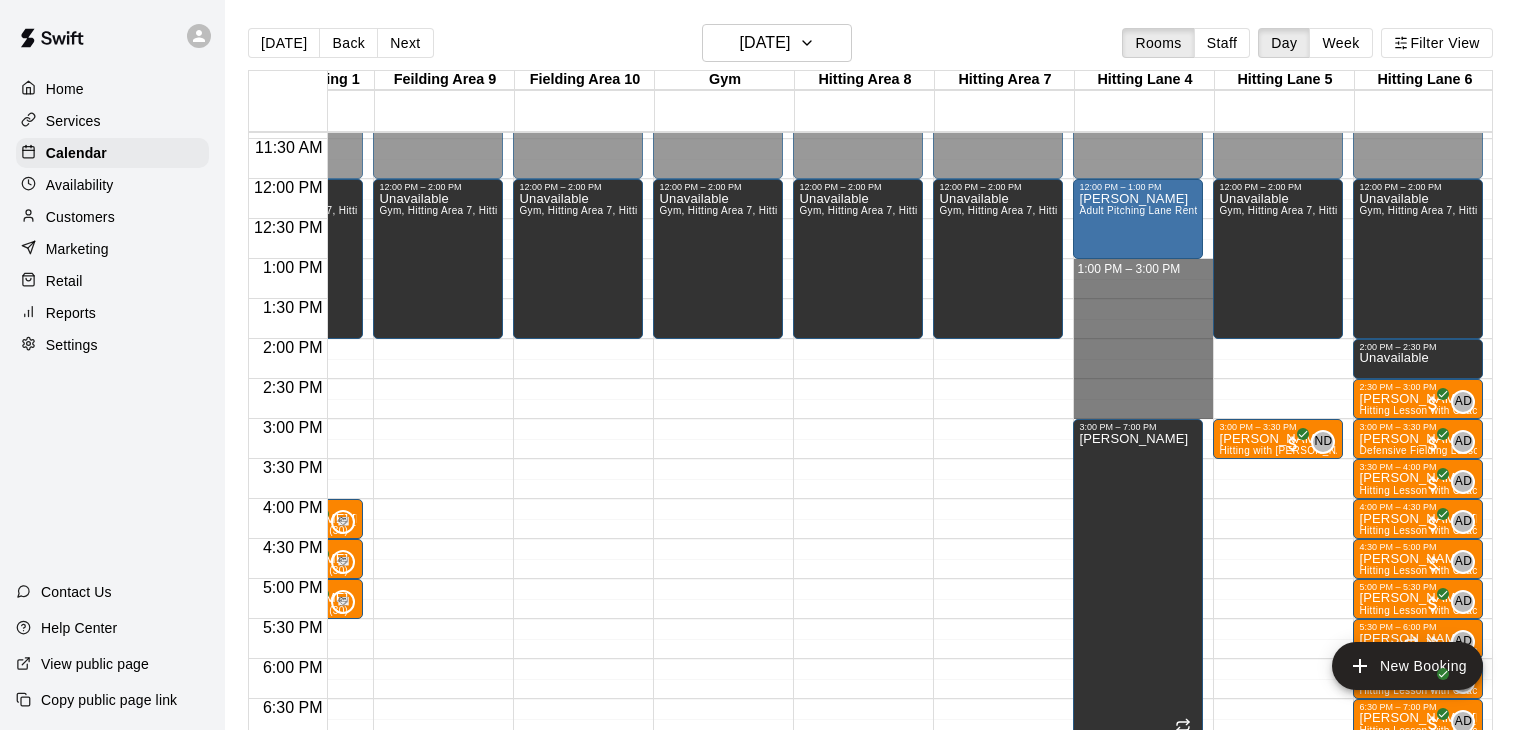 drag, startPoint x: 1157, startPoint y: 263, endPoint x: 1154, endPoint y: 407, distance: 144.03125 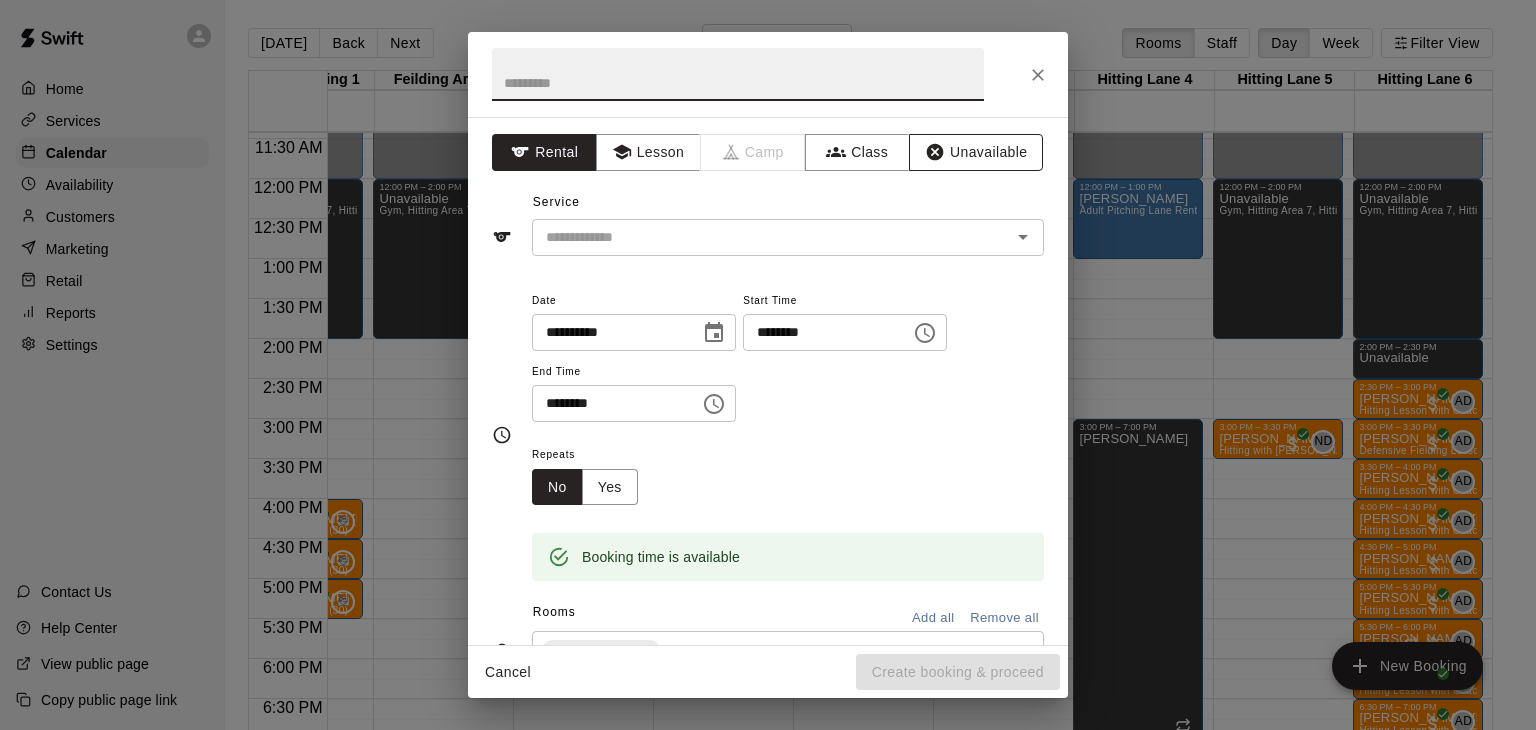 click on "Unavailable" at bounding box center [976, 152] 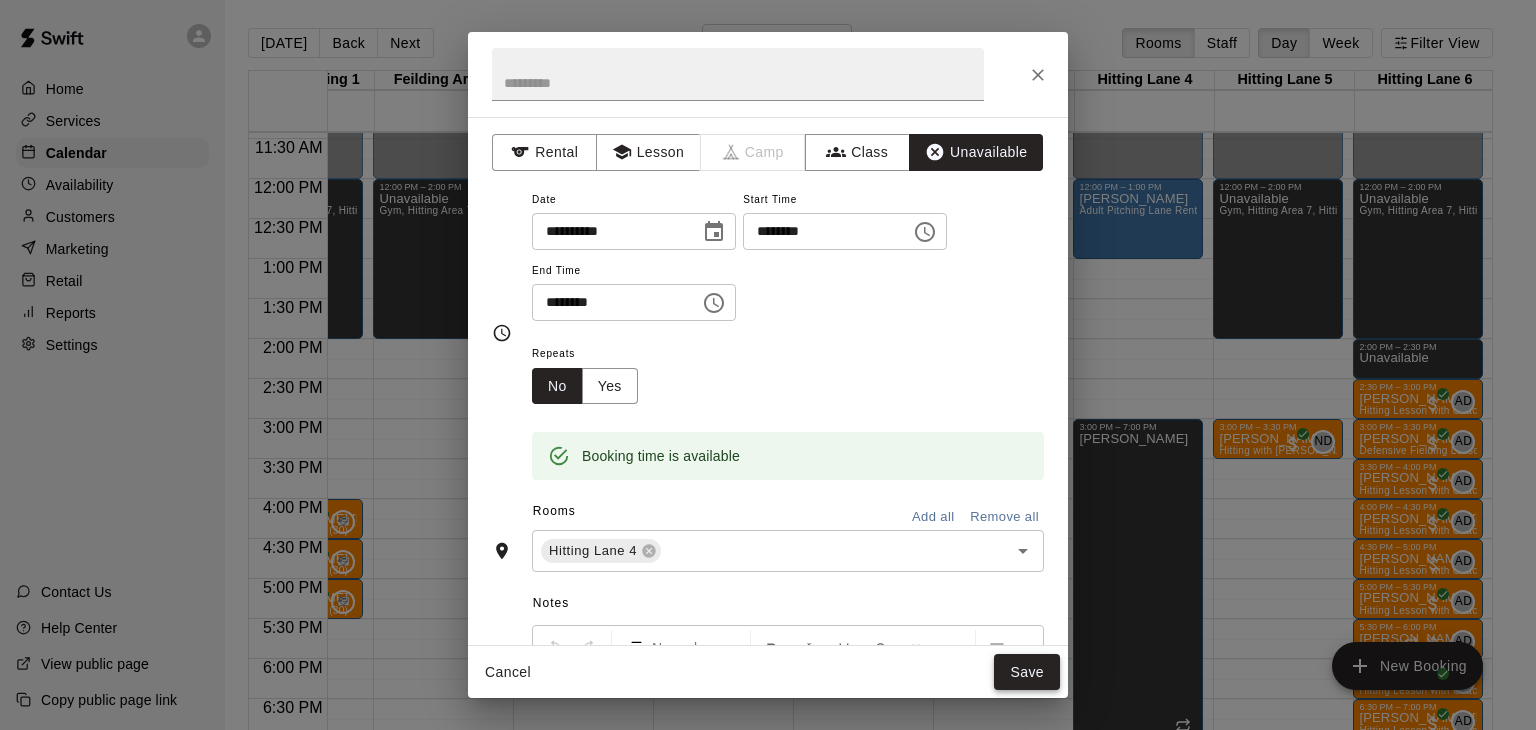 click on "Save" at bounding box center [1027, 672] 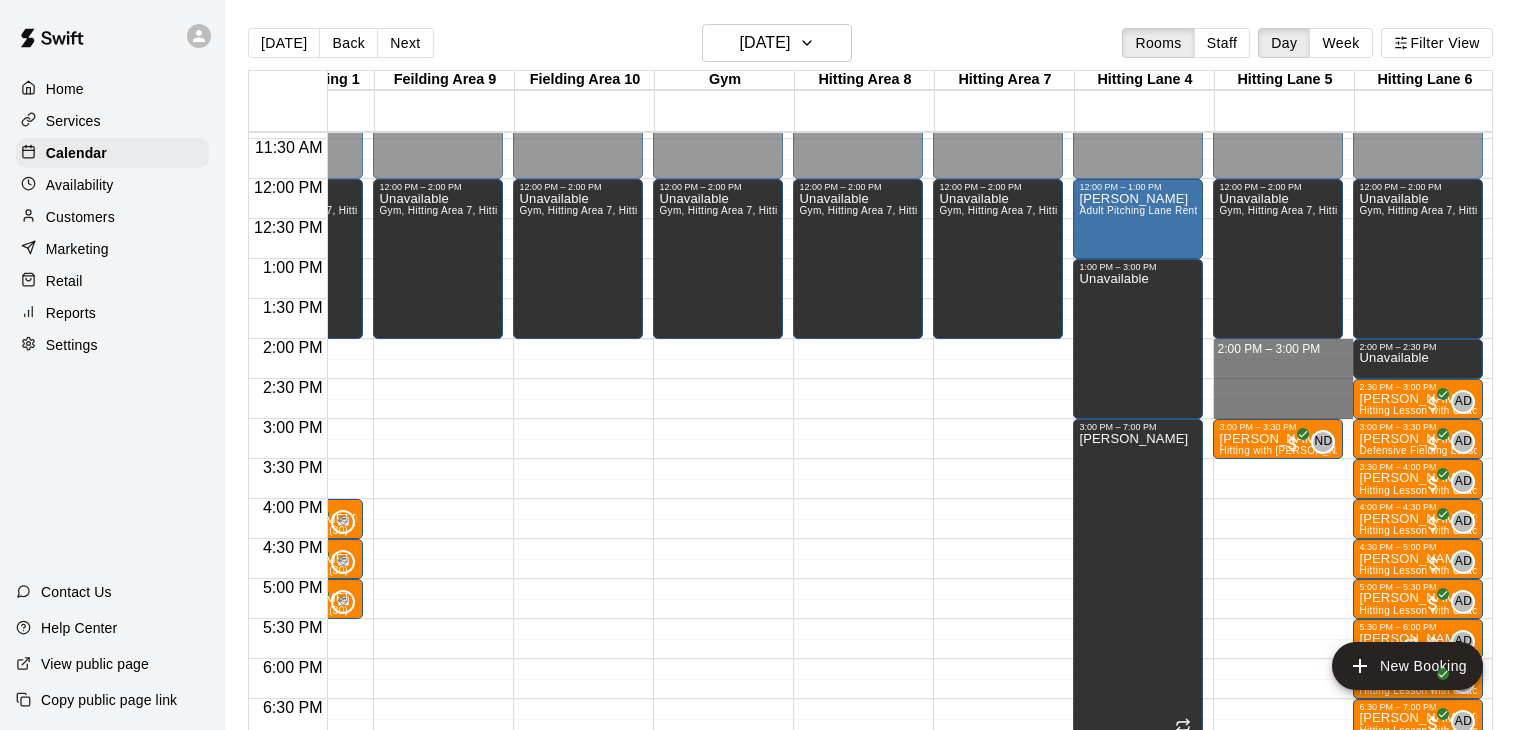 drag, startPoint x: 1270, startPoint y: 341, endPoint x: 1269, endPoint y: 405, distance: 64.00781 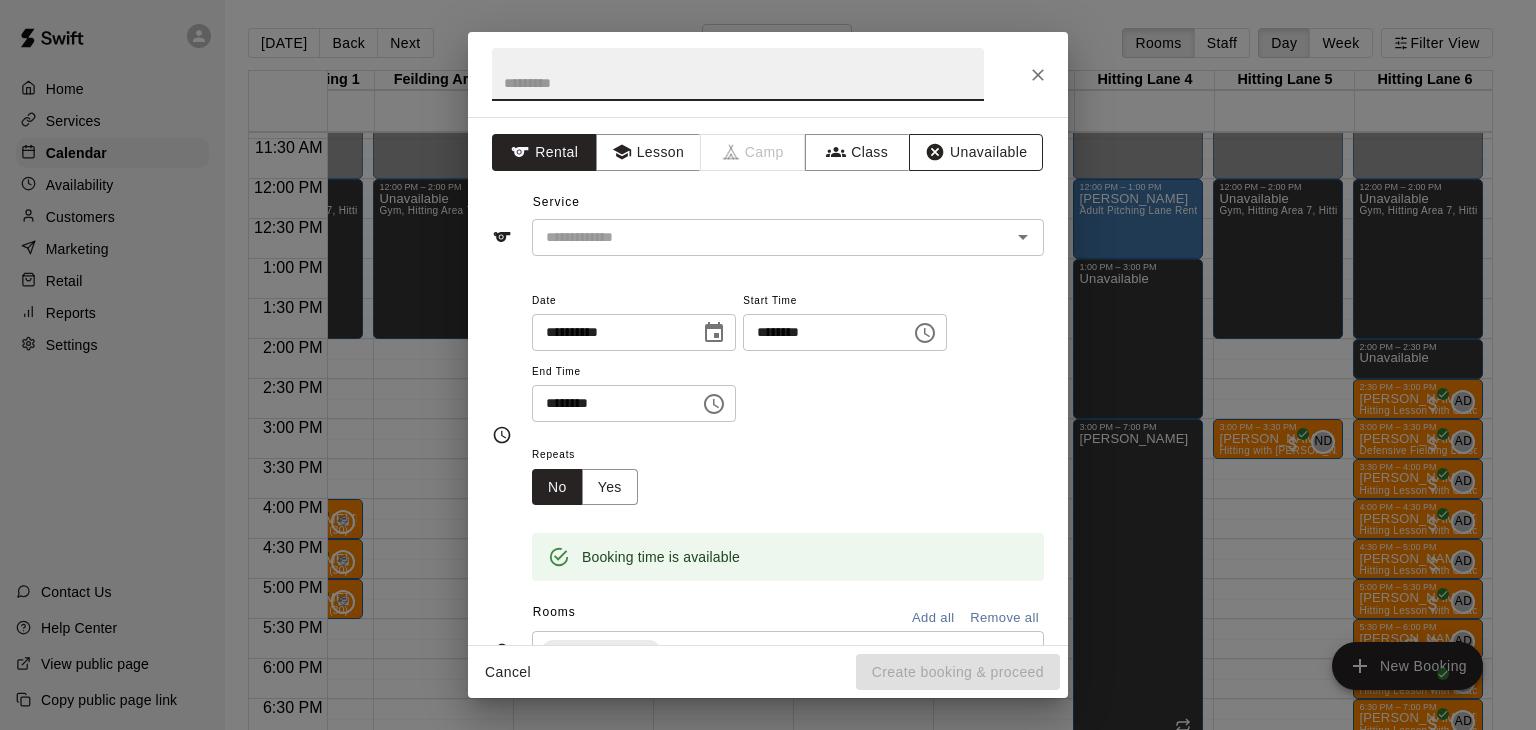 click on "Unavailable" at bounding box center [976, 152] 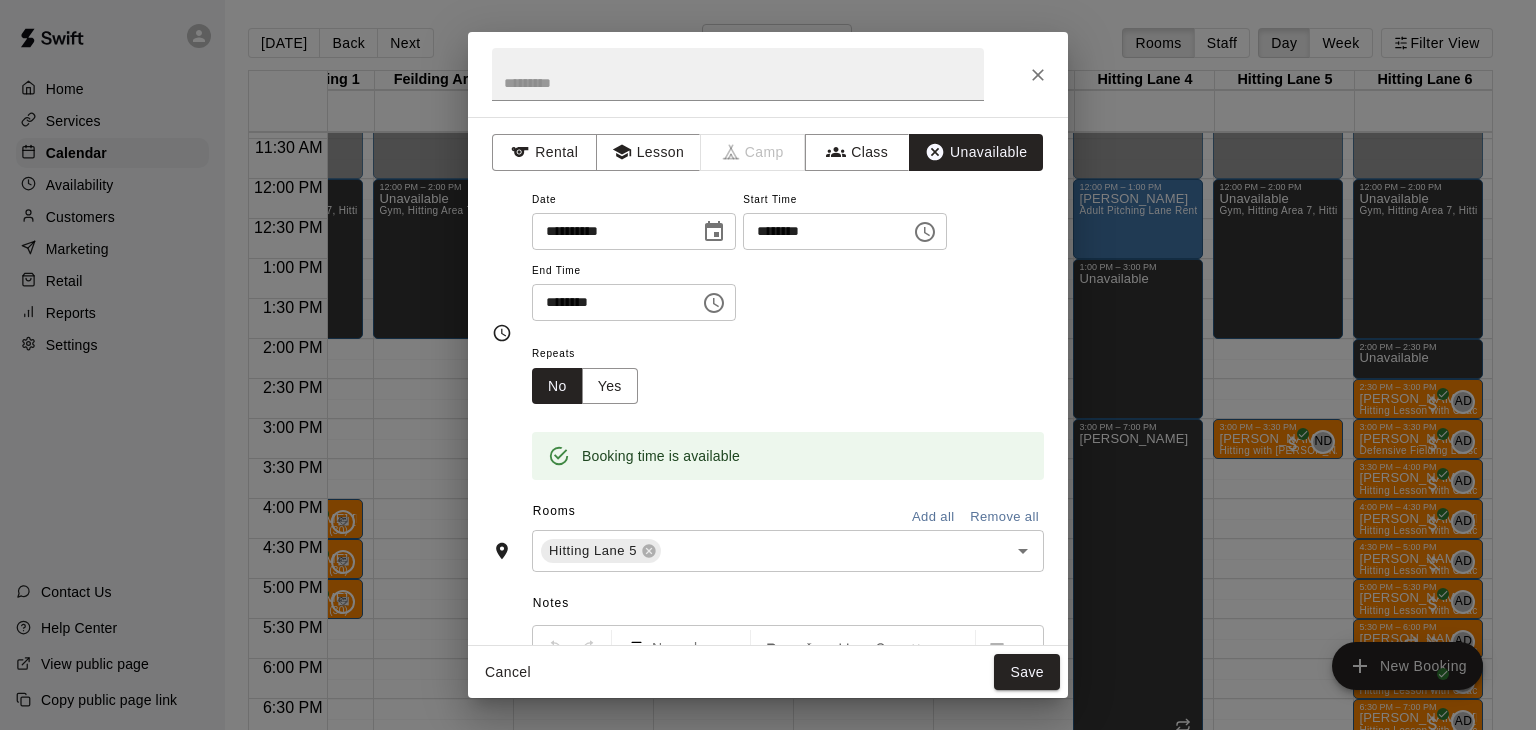 click on "Add all" at bounding box center [933, 517] 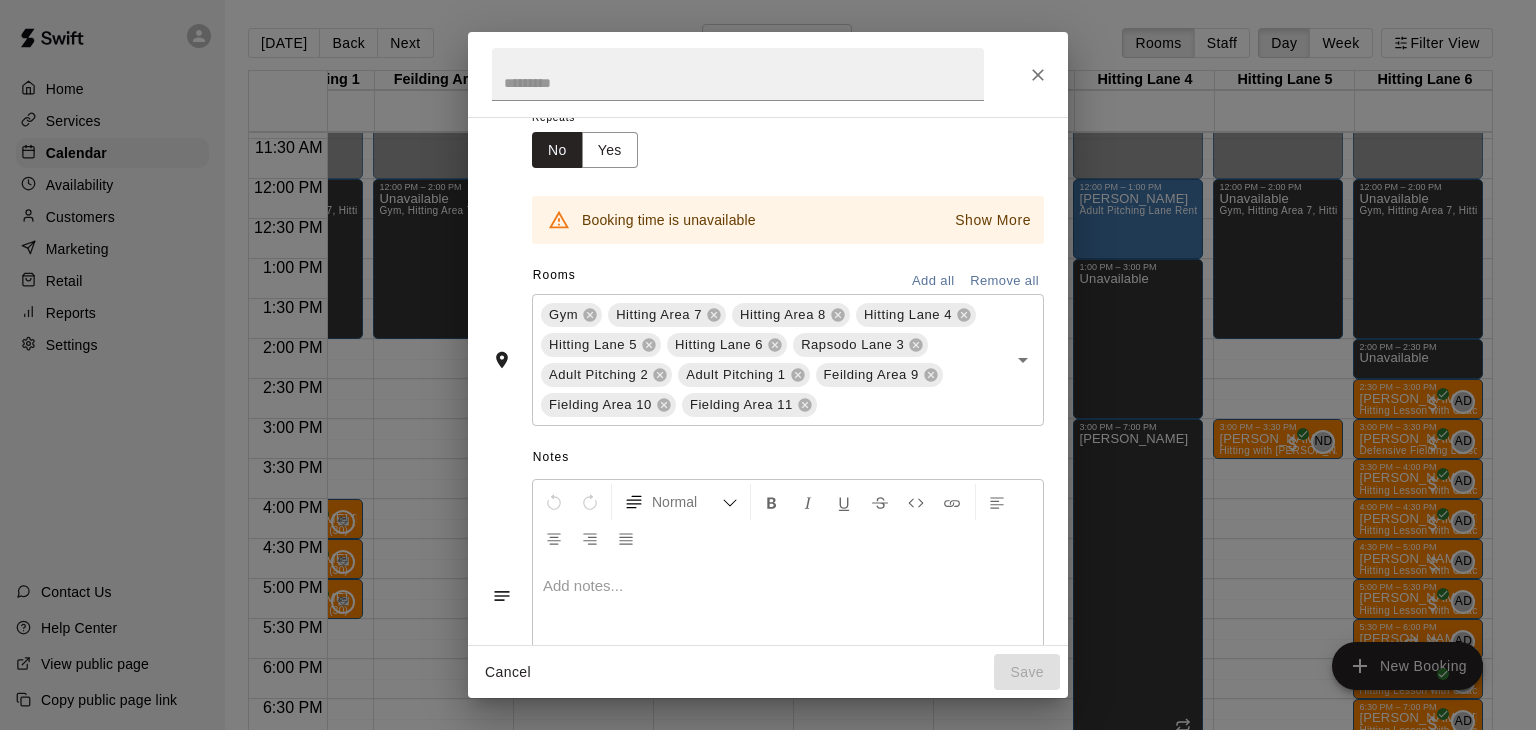 scroll, scrollTop: 239, scrollLeft: 0, axis: vertical 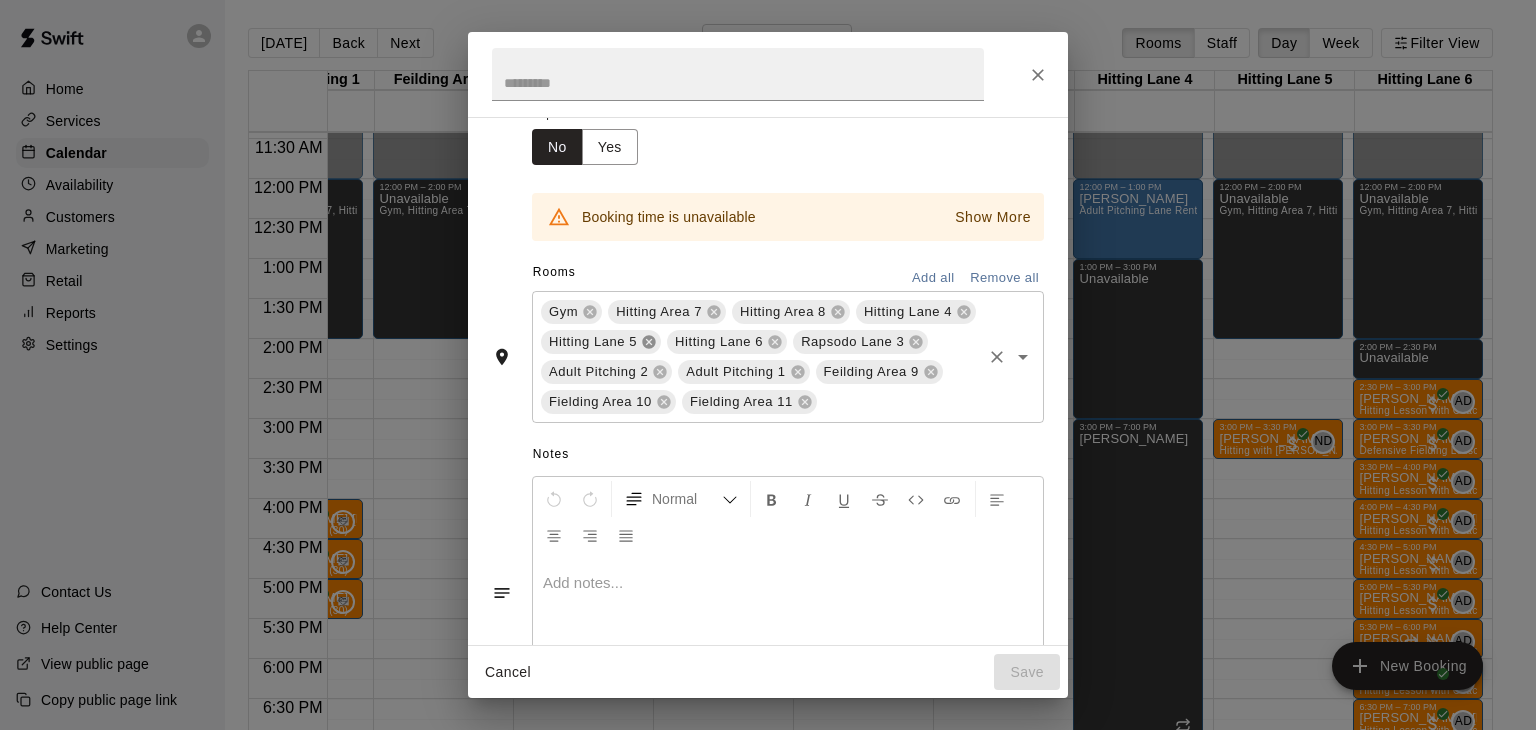 click 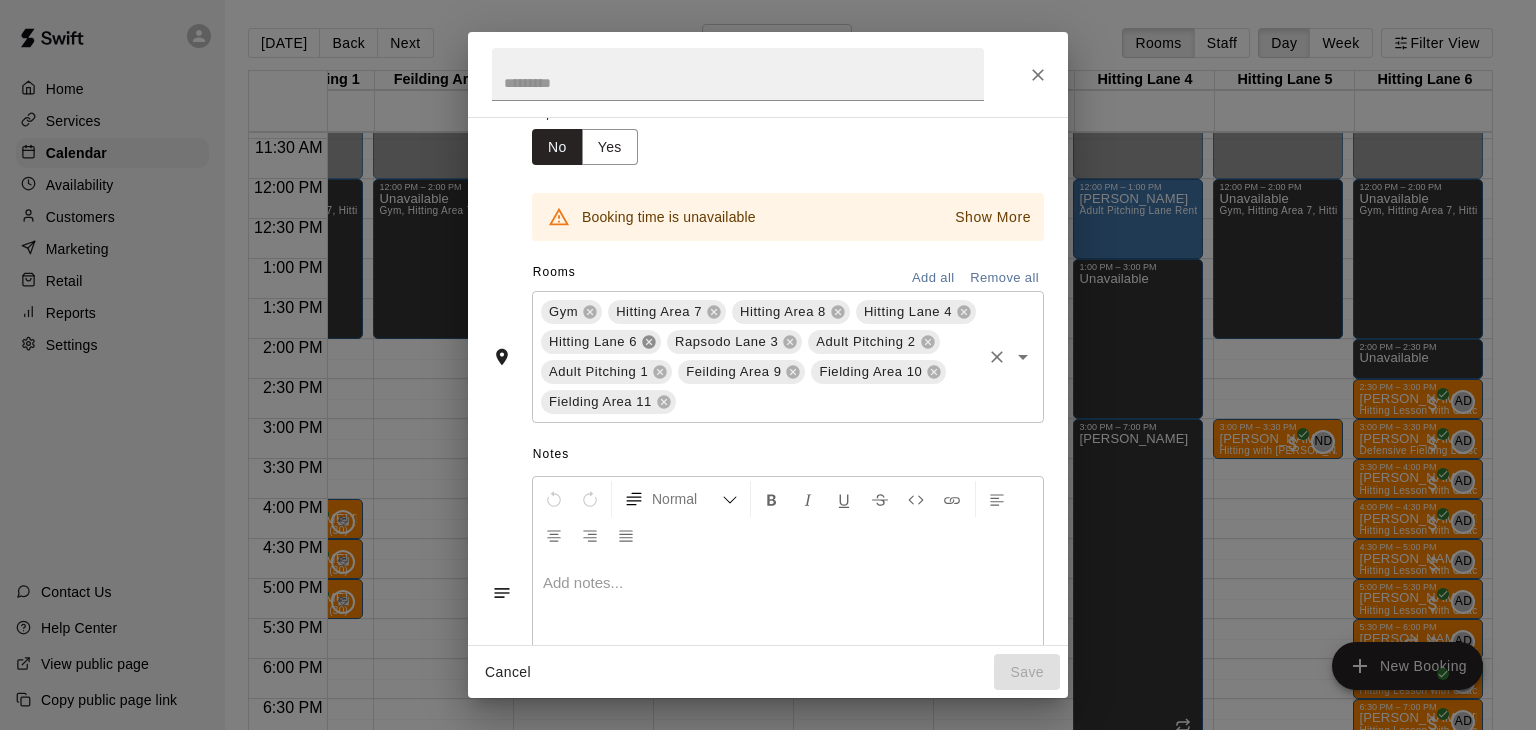 click 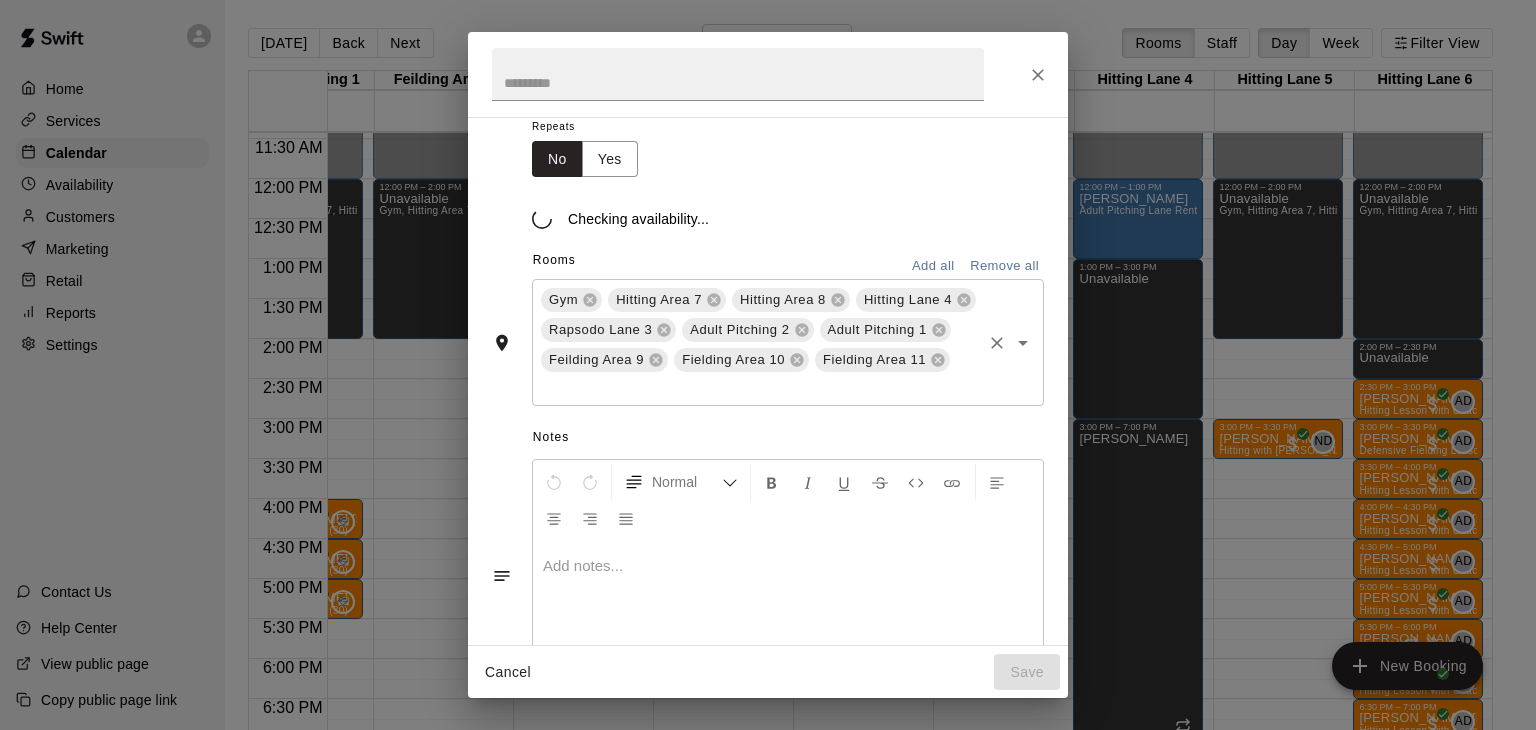scroll, scrollTop: 239, scrollLeft: 0, axis: vertical 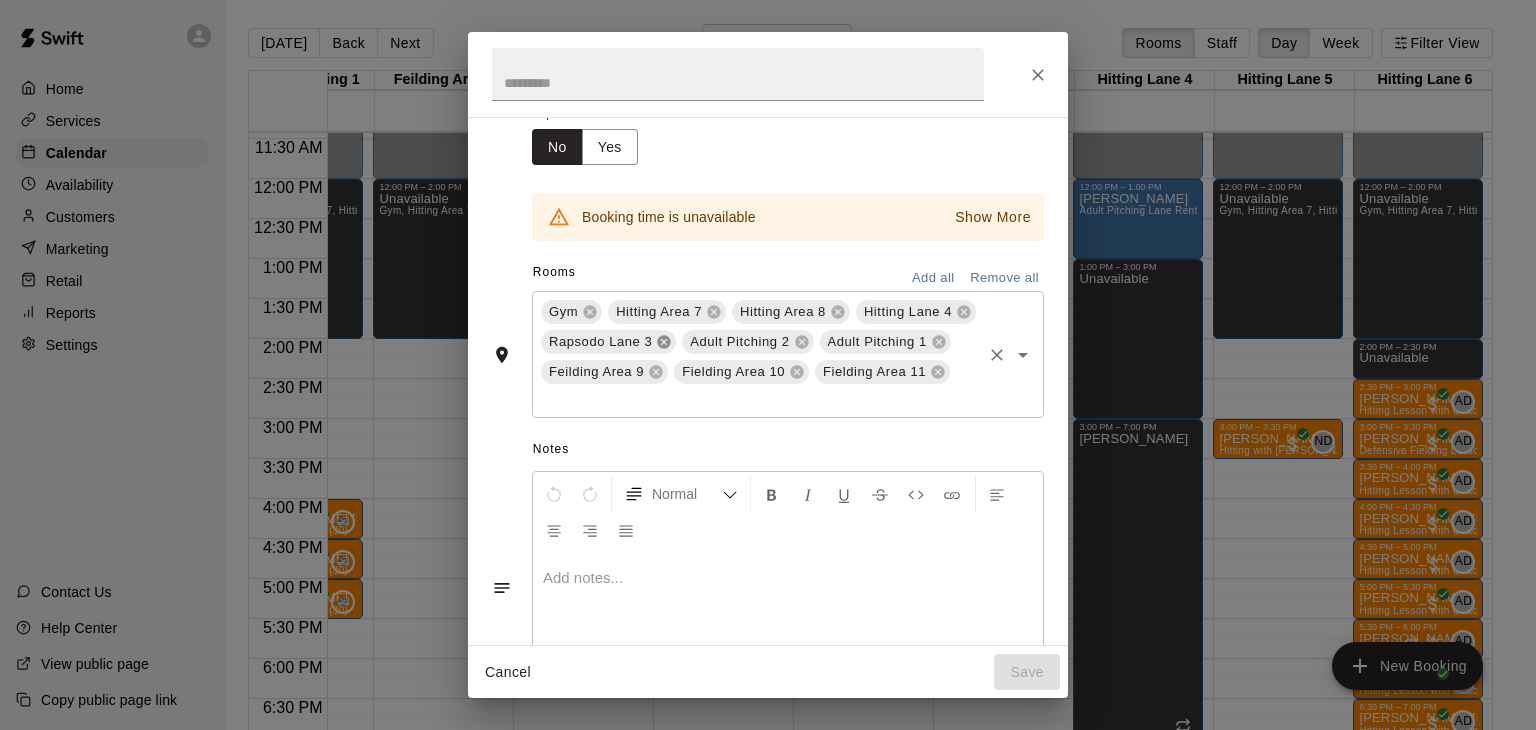 click 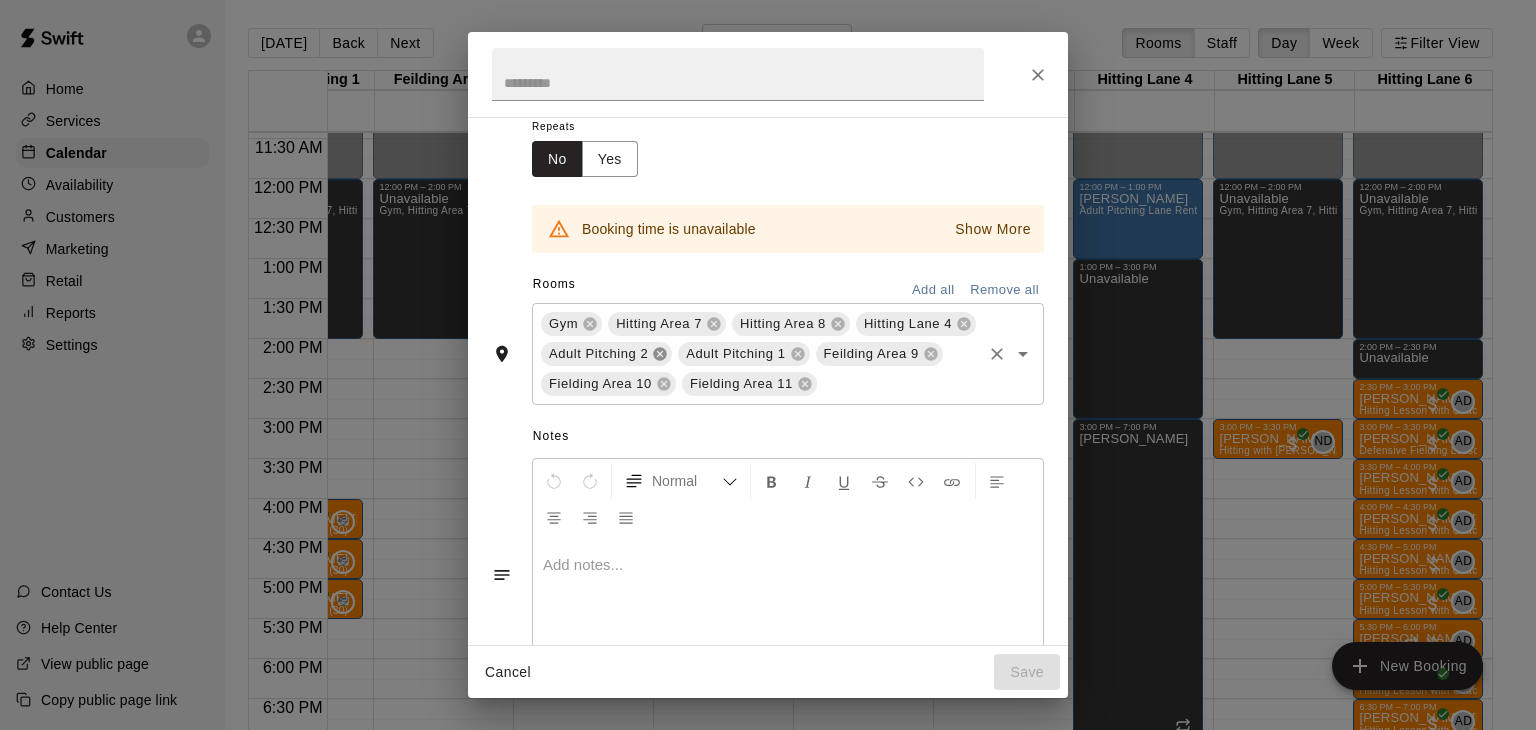 scroll, scrollTop: 239, scrollLeft: 0, axis: vertical 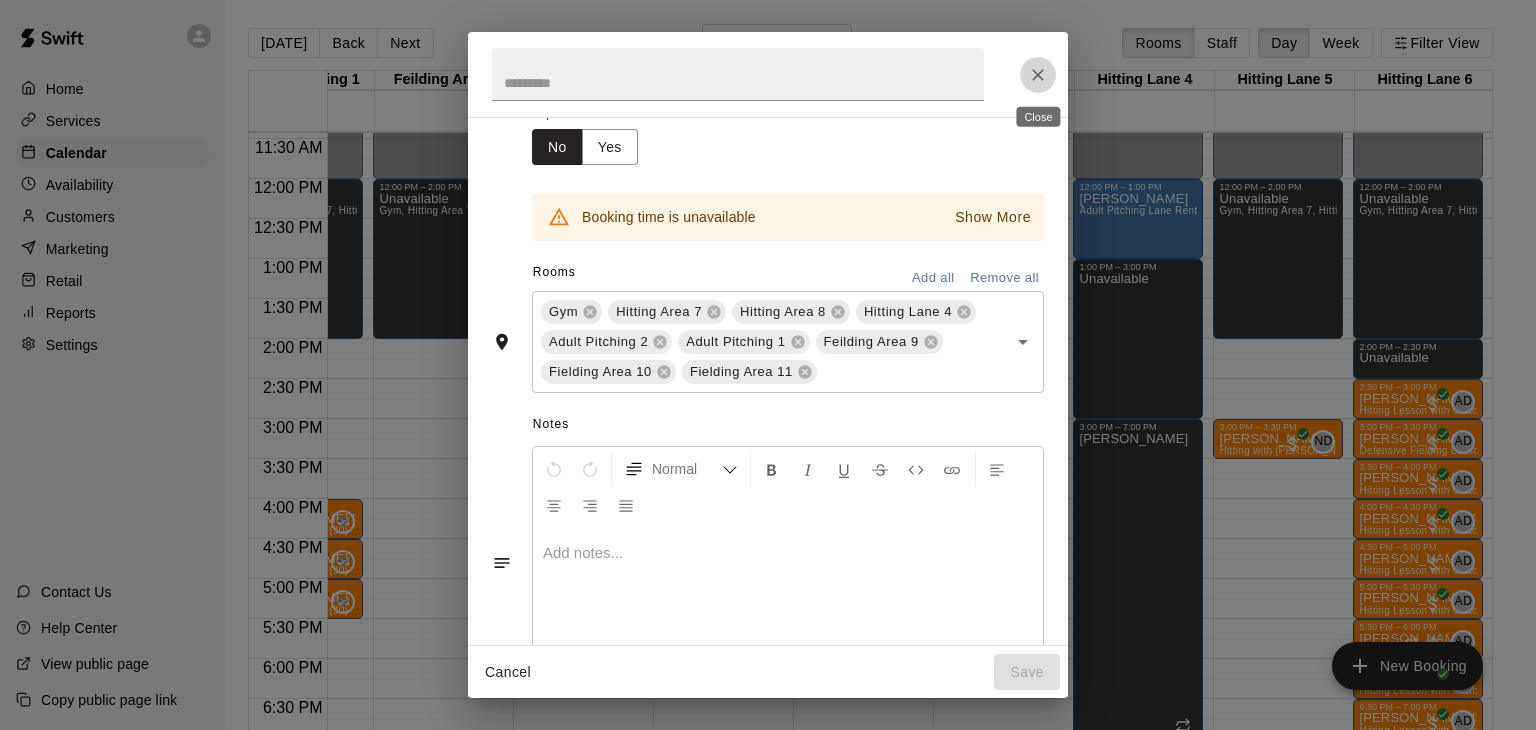 click at bounding box center (1038, 75) 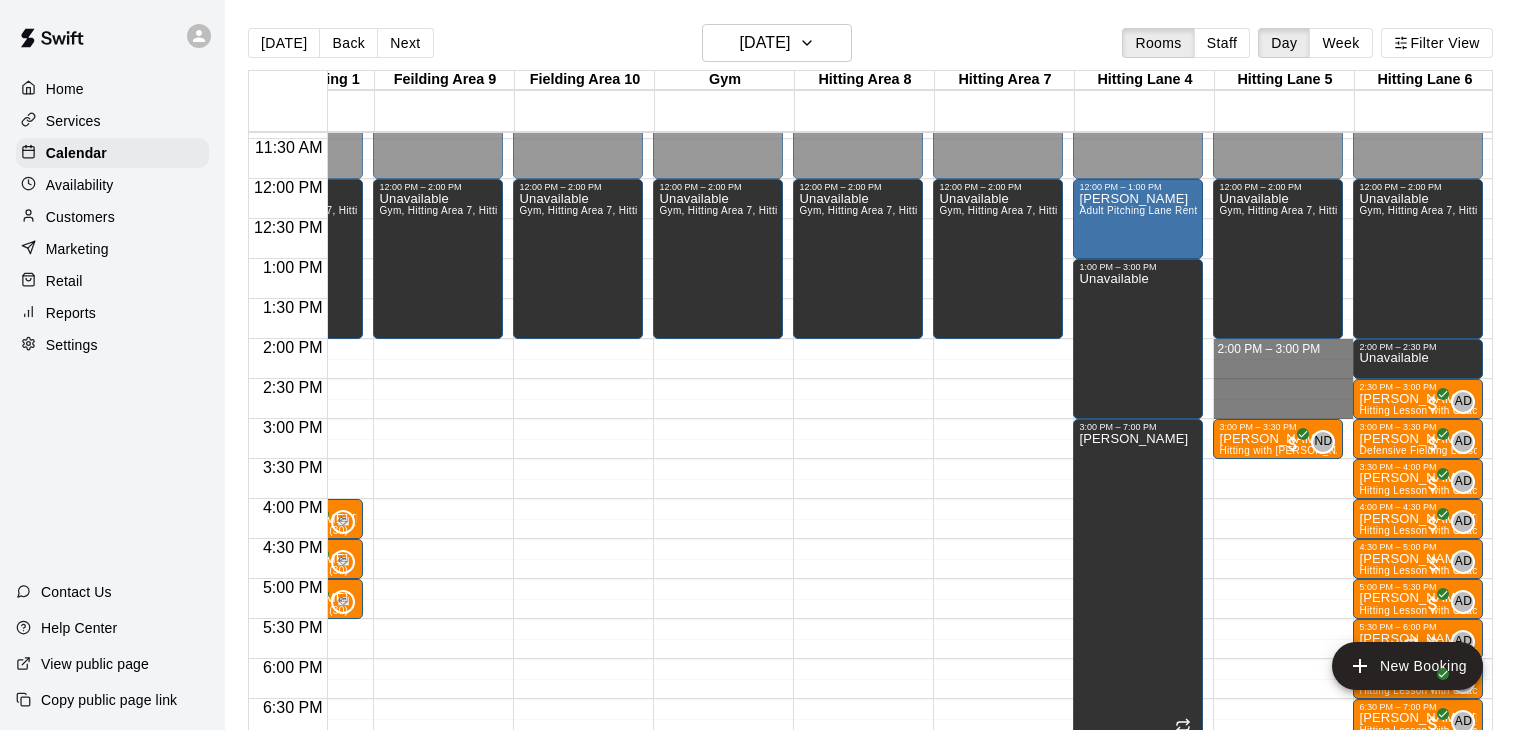 drag, startPoint x: 1301, startPoint y: 343, endPoint x: 1301, endPoint y: 406, distance: 63 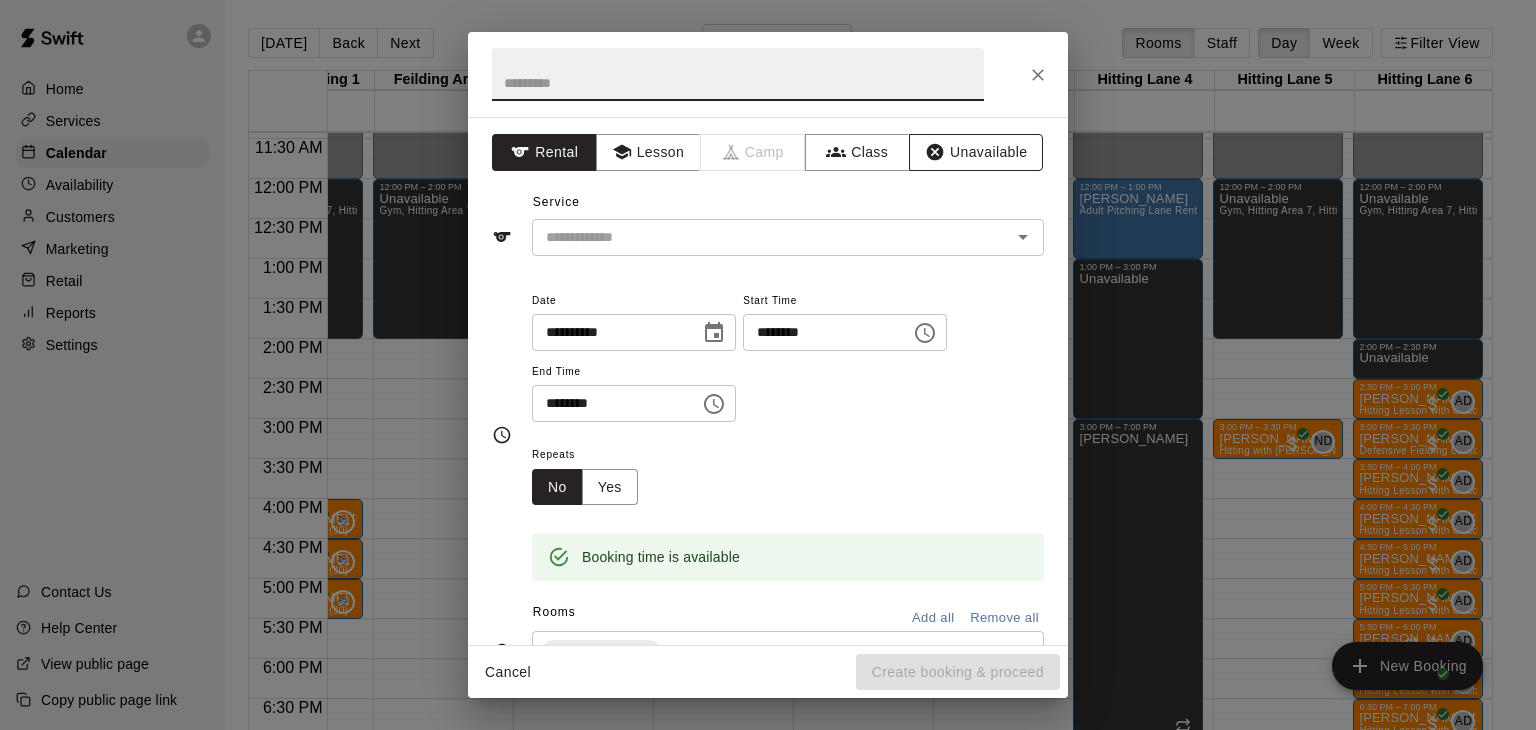 click on "Unavailable" at bounding box center [976, 152] 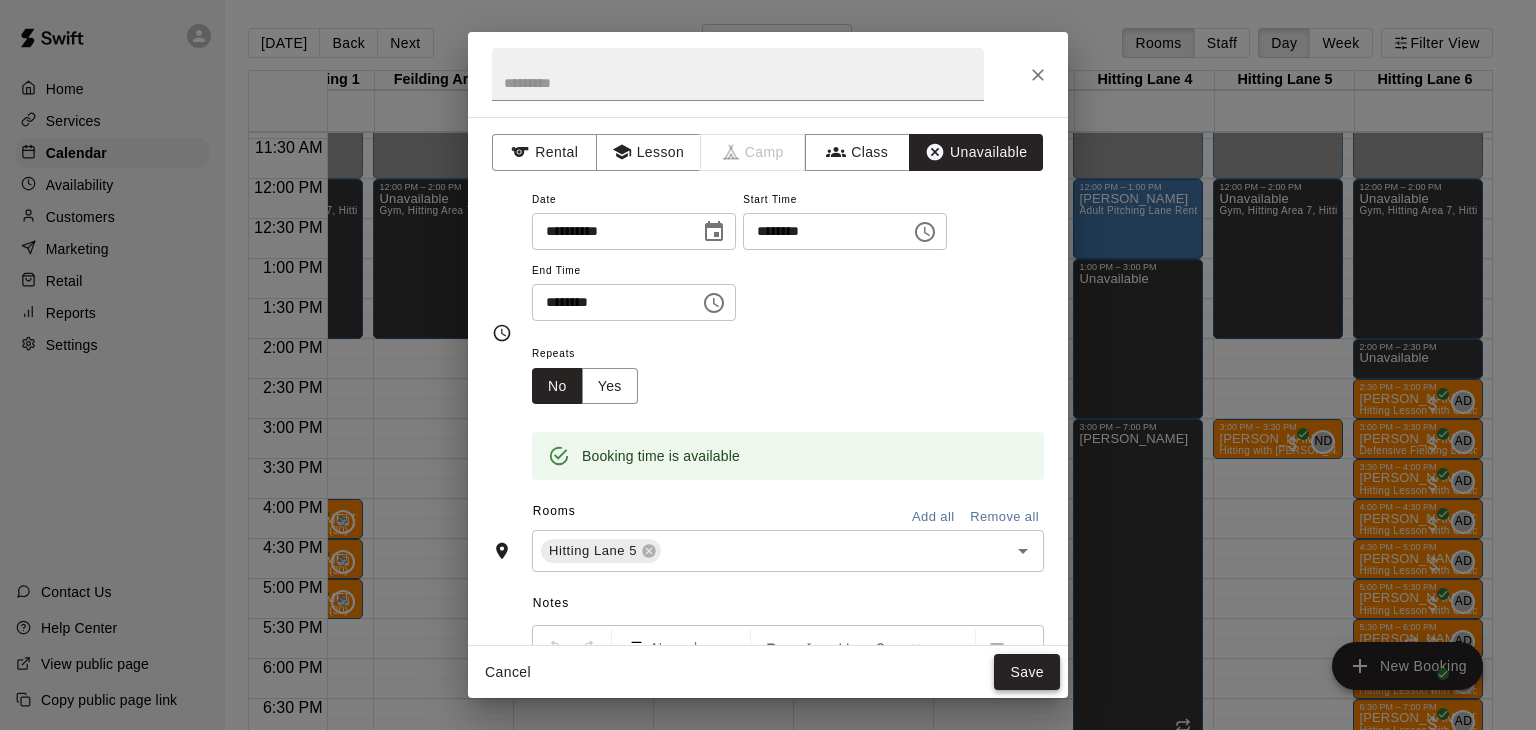 click on "Save" at bounding box center [1027, 672] 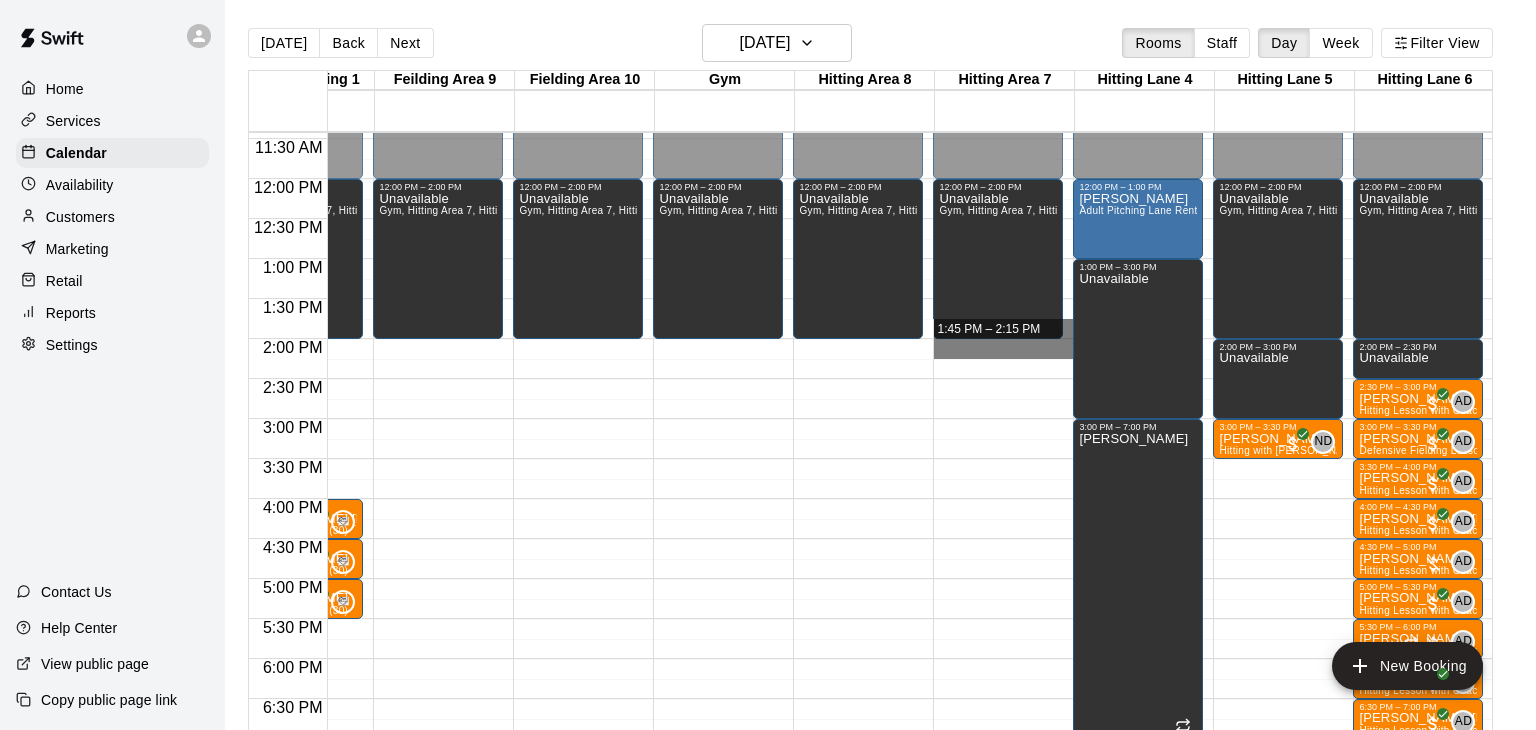 drag, startPoint x: 1001, startPoint y: 343, endPoint x: 994, endPoint y: 327, distance: 17.464249 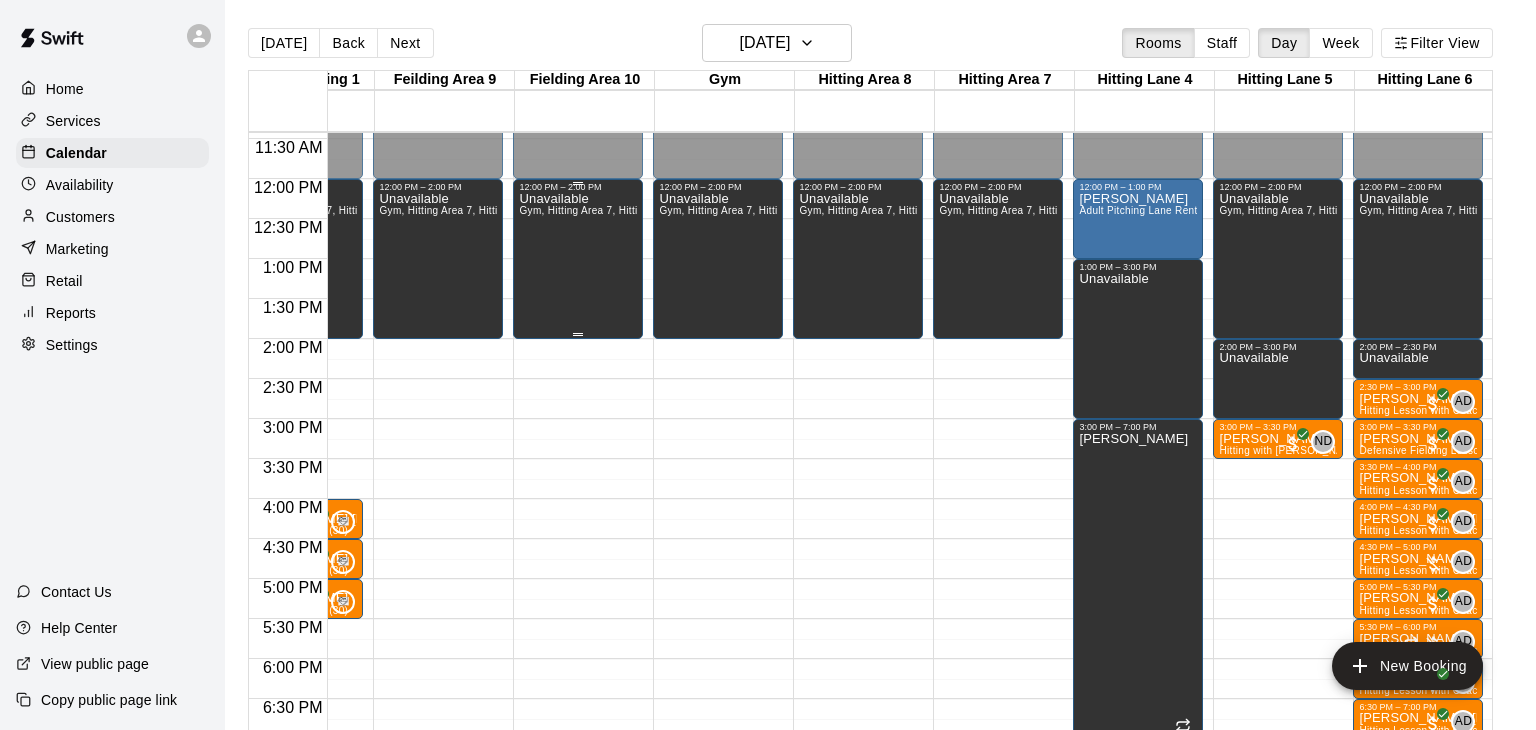 scroll, scrollTop: 914, scrollLeft: 277, axis: both 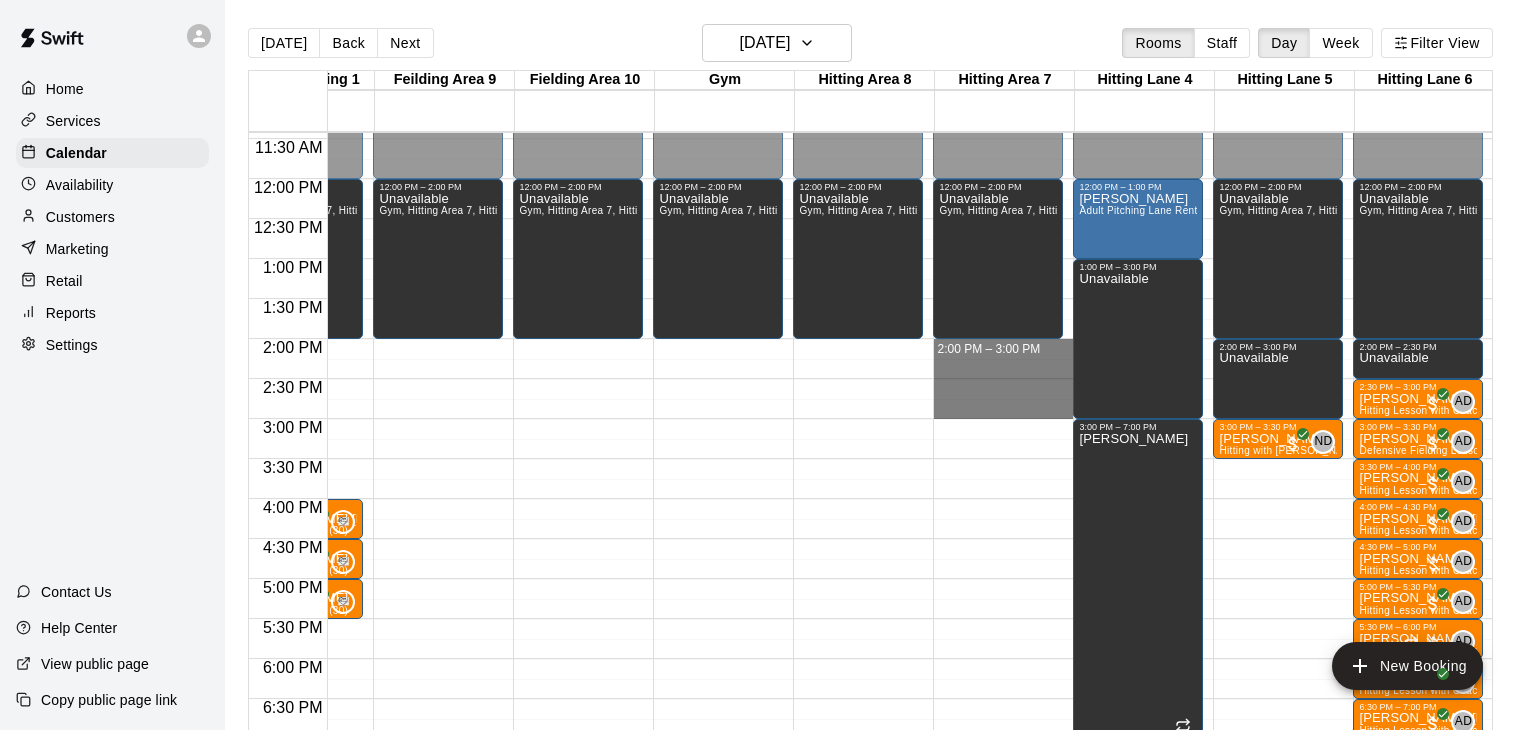 drag, startPoint x: 987, startPoint y: 342, endPoint x: 991, endPoint y: 408, distance: 66.1211 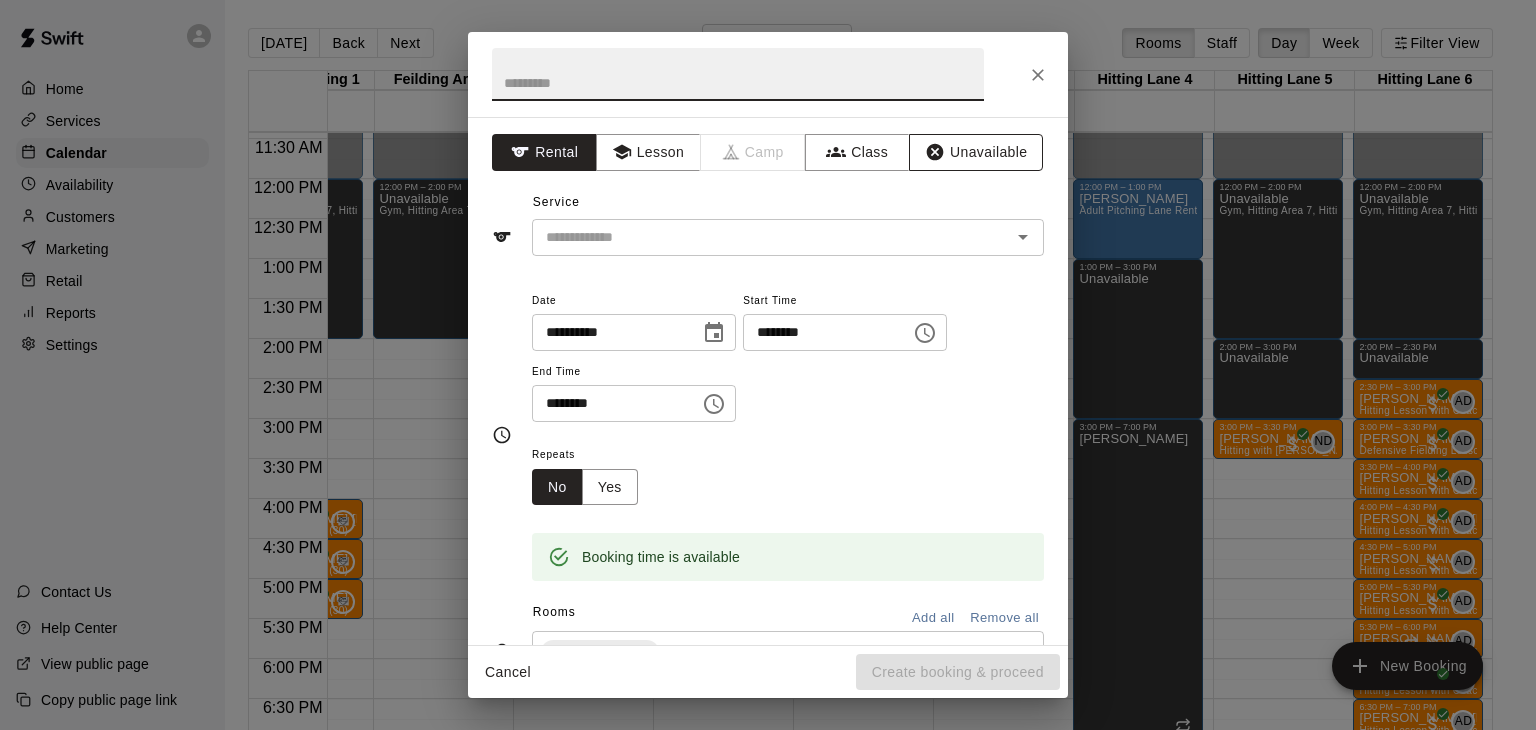click on "Unavailable" at bounding box center [976, 152] 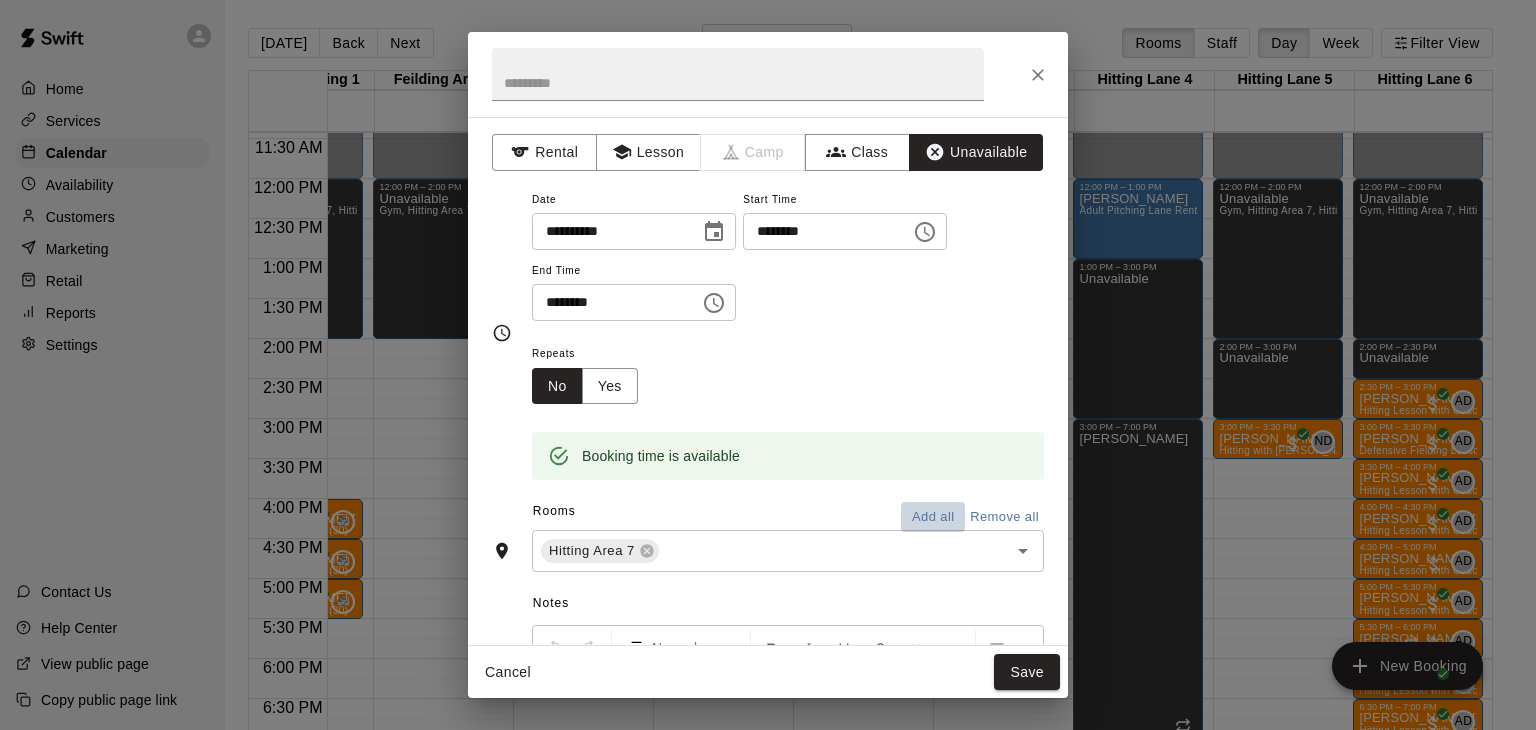 click on "Add all" at bounding box center [933, 517] 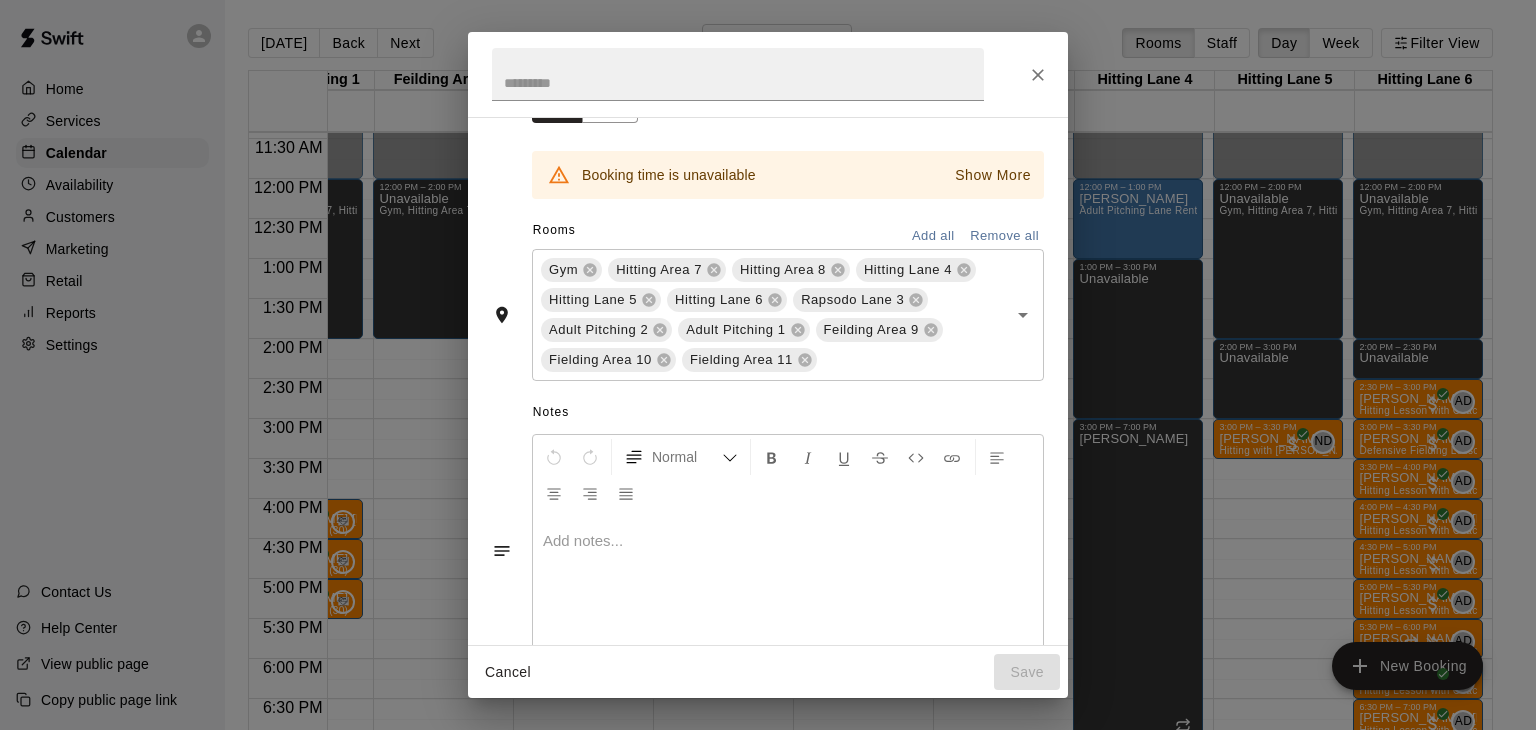 scroll, scrollTop: 284, scrollLeft: 0, axis: vertical 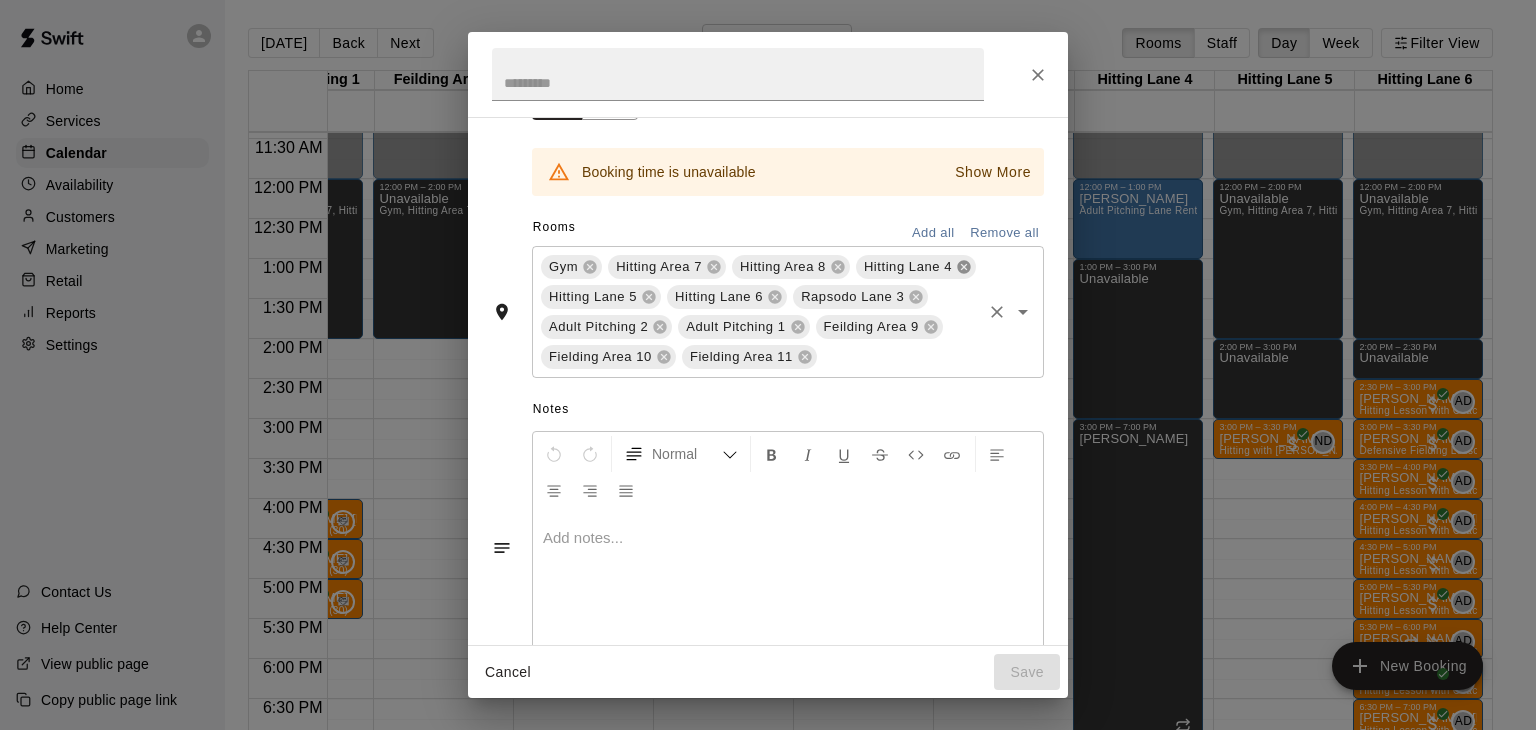 click 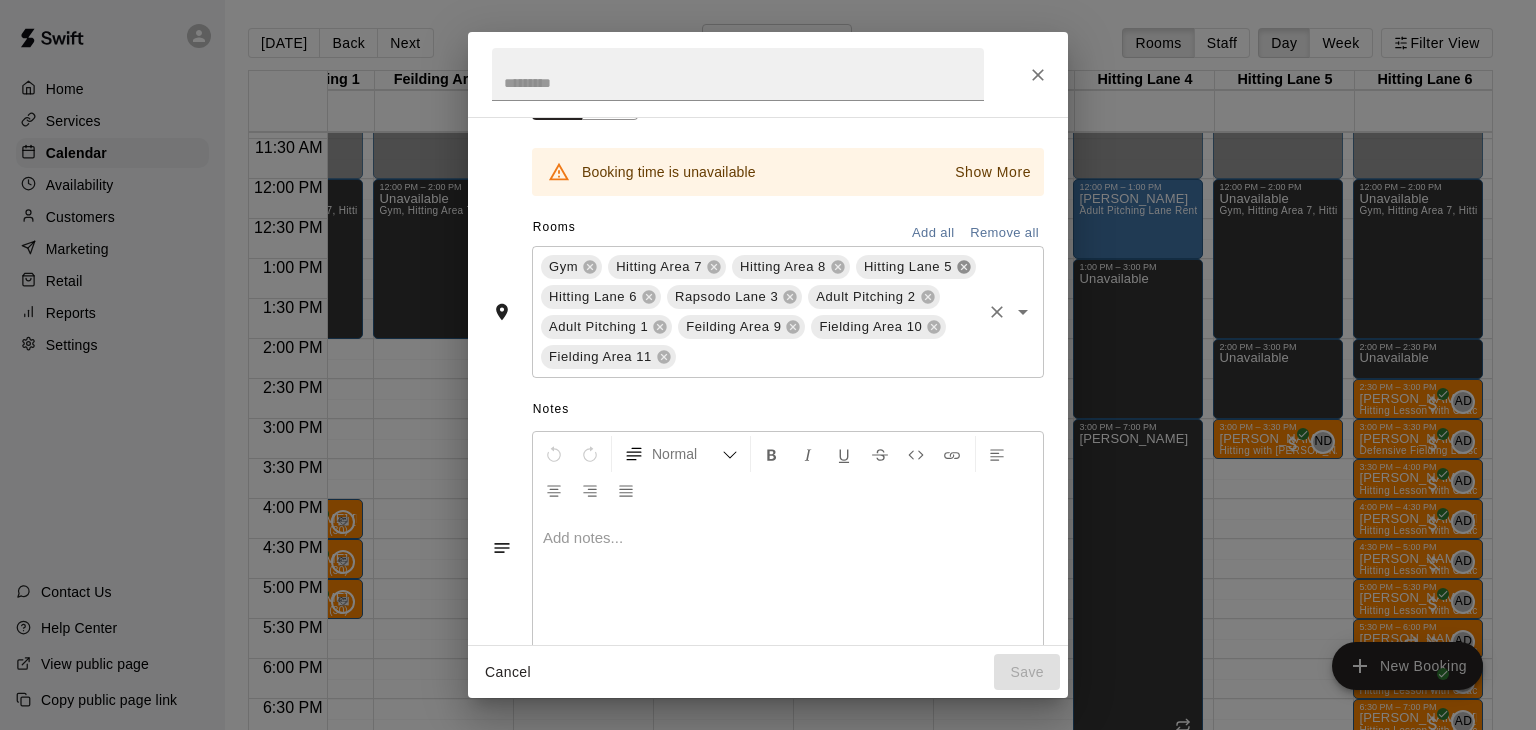 click 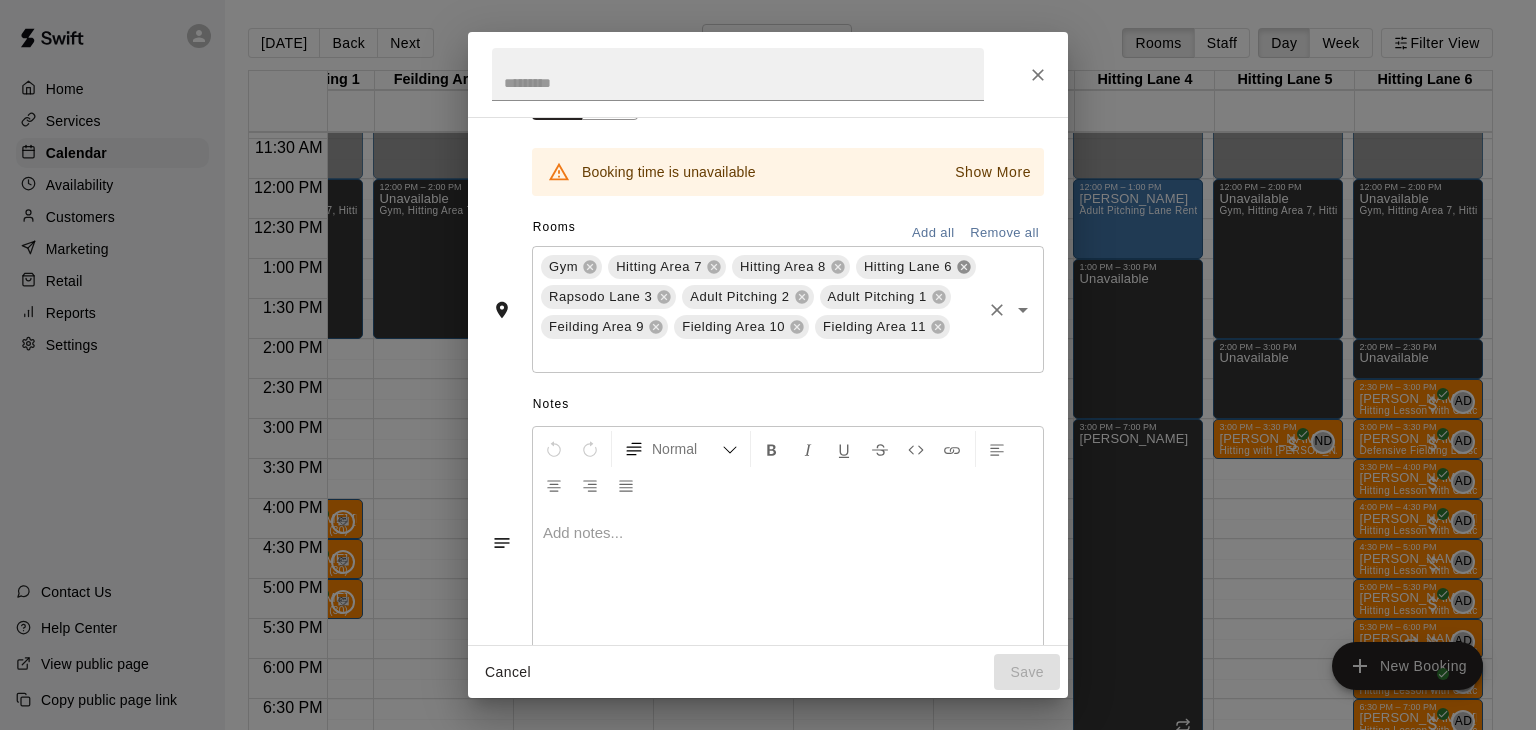 click 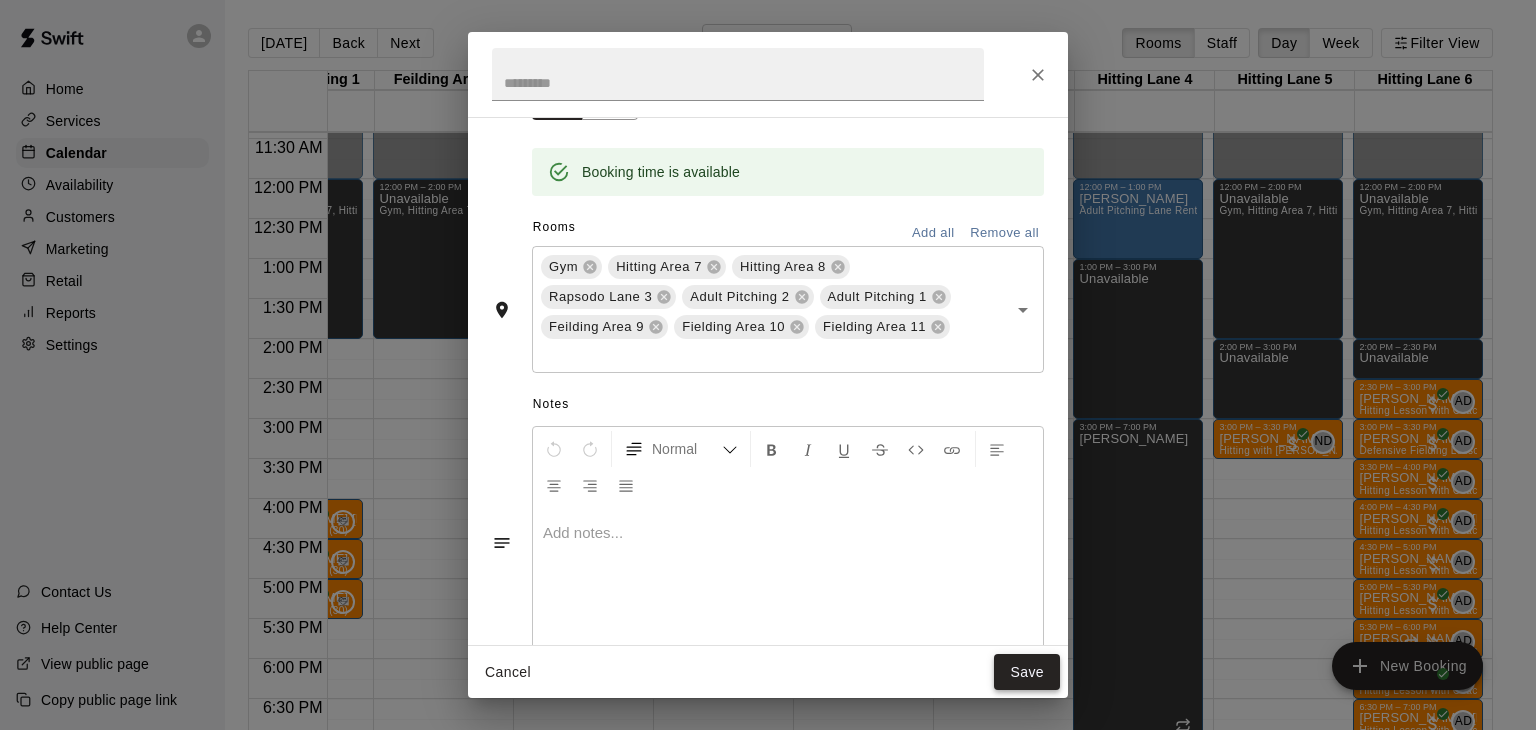 click on "Save" at bounding box center (1027, 672) 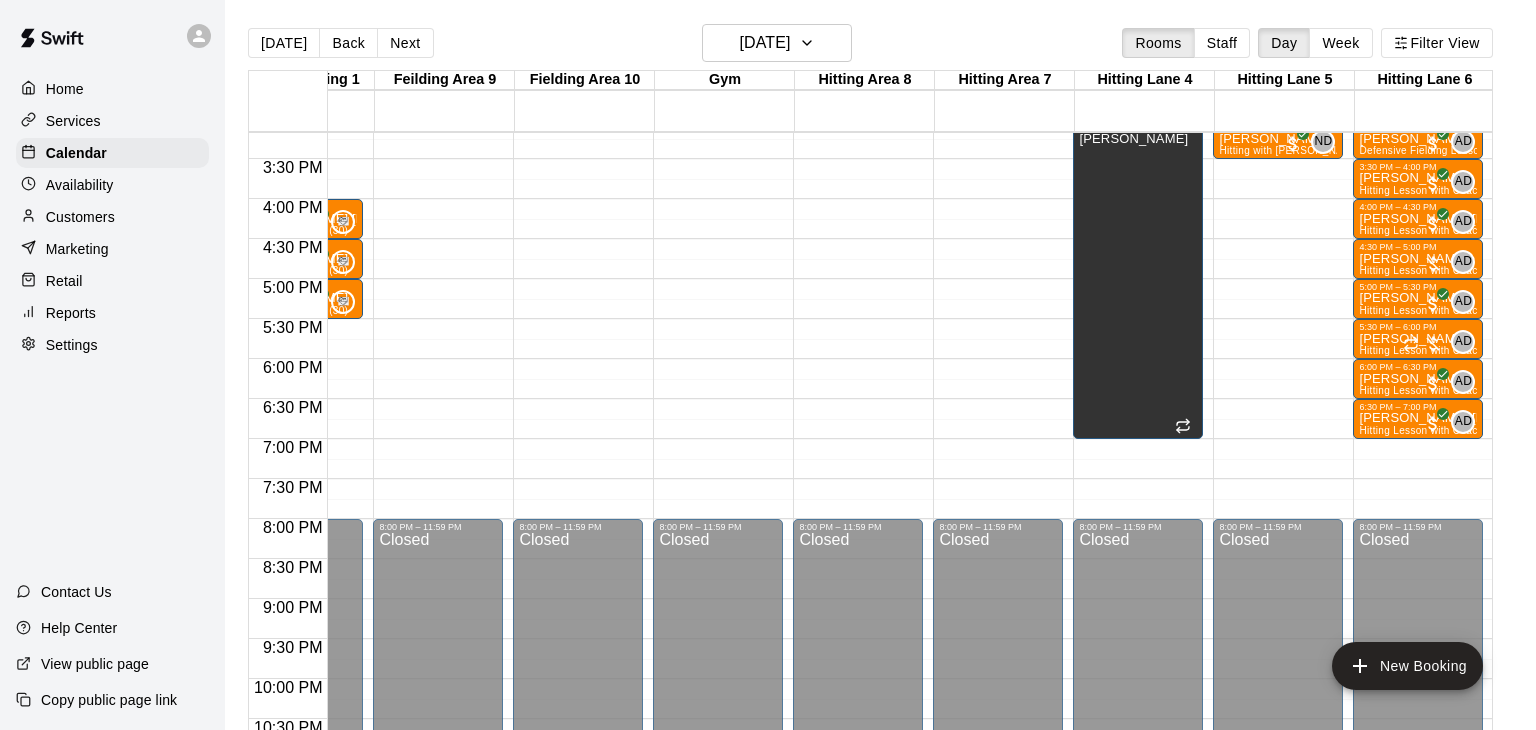 scroll, scrollTop: 1215, scrollLeft: 514, axis: both 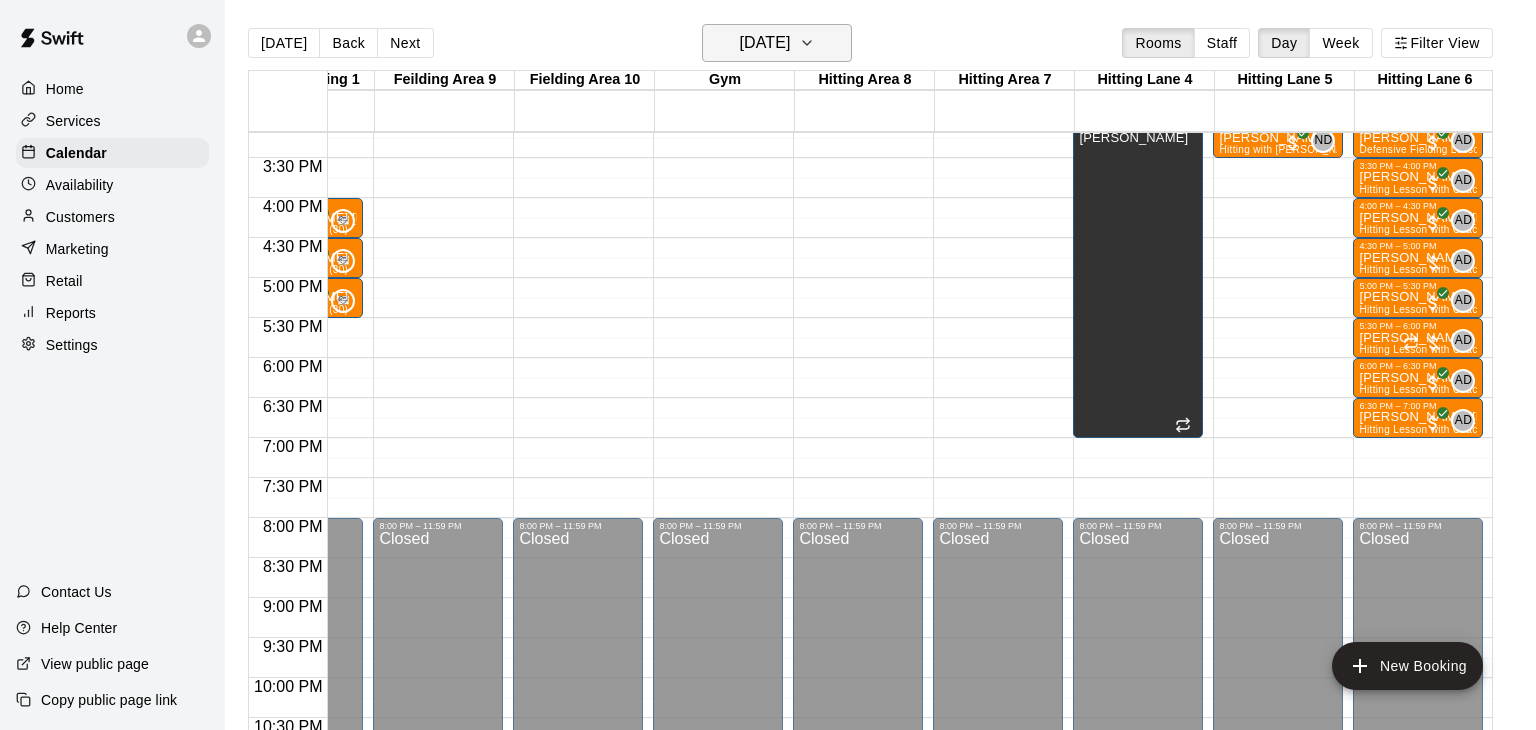 click 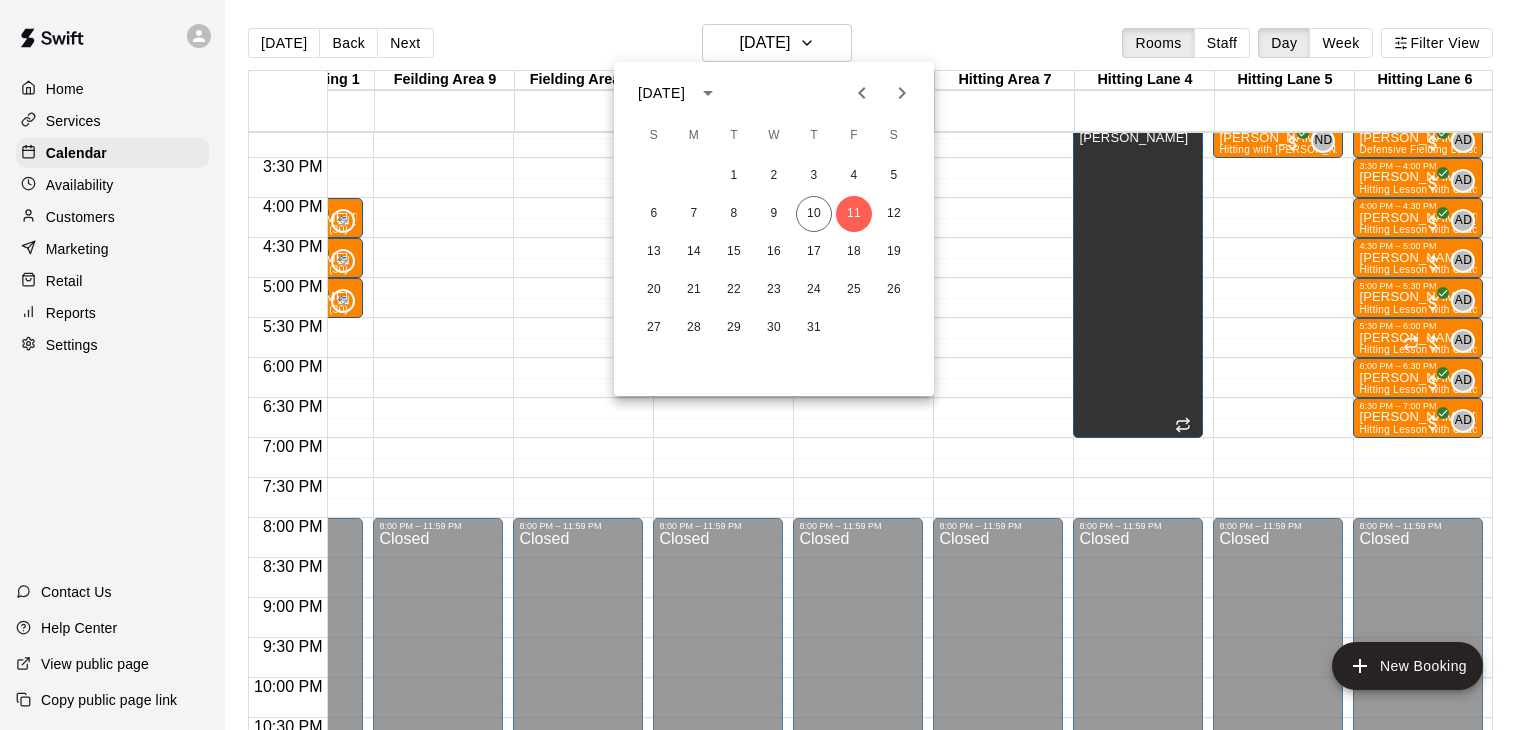click on "6 7 8 9 10 11 12" at bounding box center (774, 214) 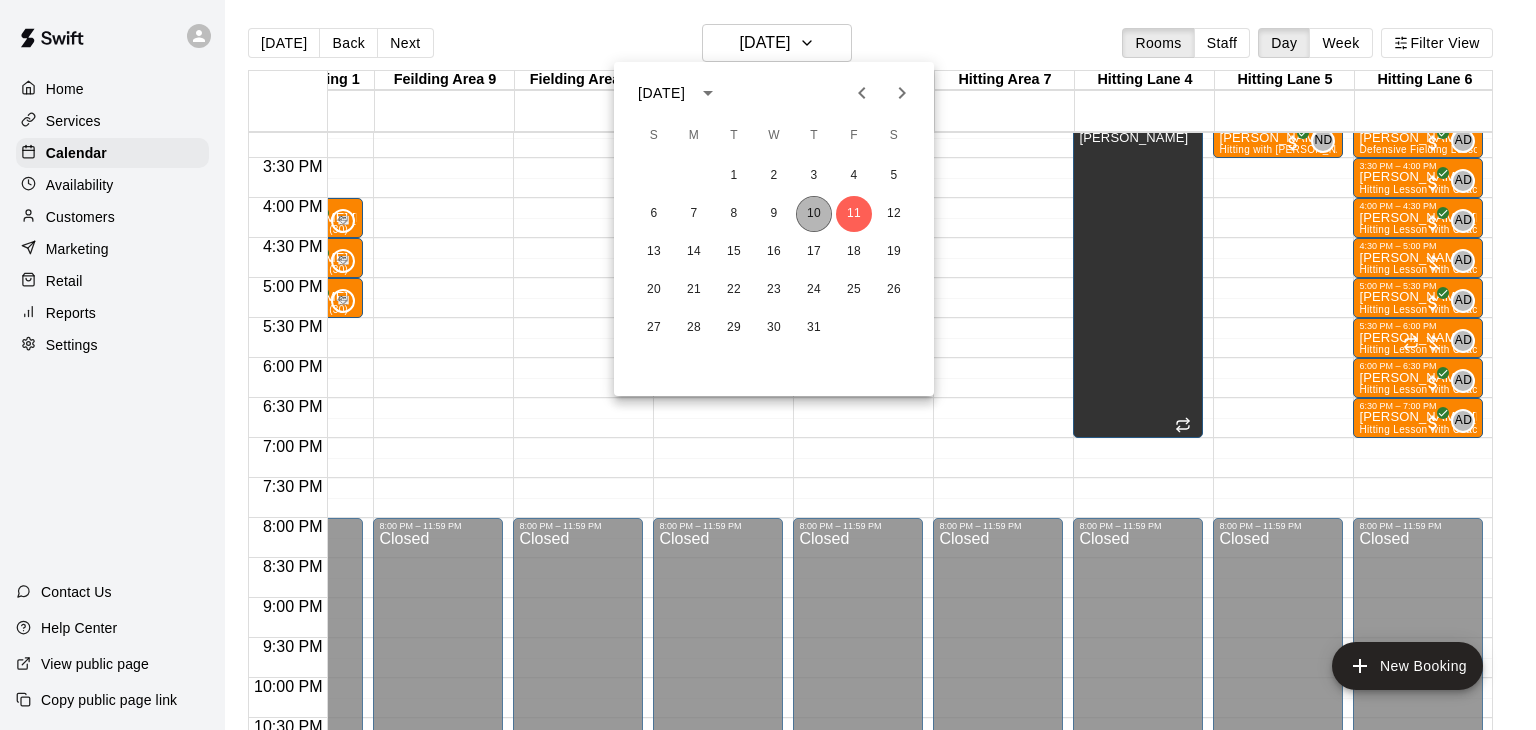click on "10" at bounding box center [814, 214] 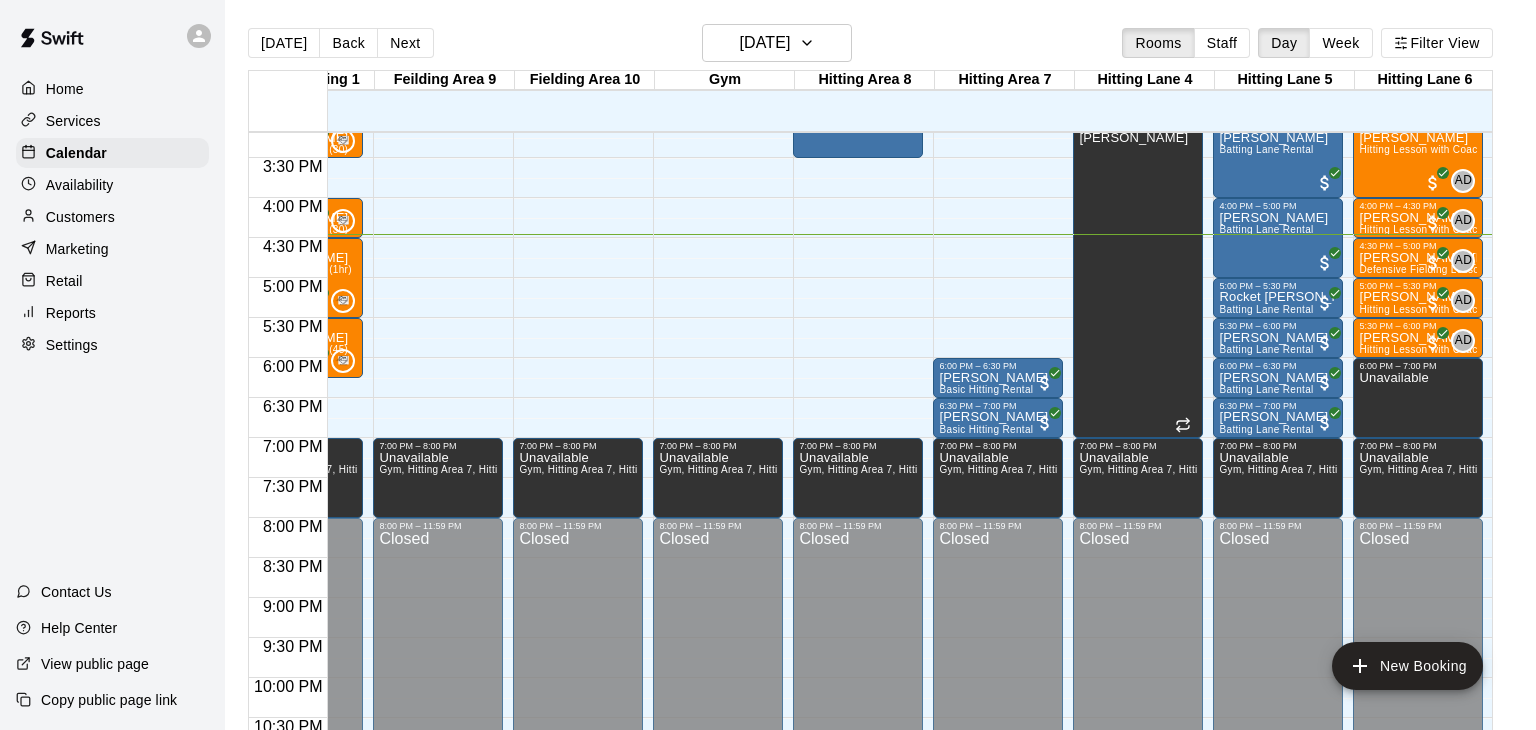 click on "12:00 AM – 12:00 PM Closed 2:30 PM – 3:30 PM Ray Batting Lane Rental   7:00 PM – 8:00 PM Unavailable Gym, Hitting Area 7, Hitting Area 8, Hitting Lane 4, Hitting Lane 5, Hitting Lane 6, Rapsodo Lane 3, Adult Pitching 2, Adult Pitching 1, Feilding Area 9, Fielding Area 10, Fielding Area 11 8:00 PM – 11:59 PM Closed" at bounding box center [858, -122] 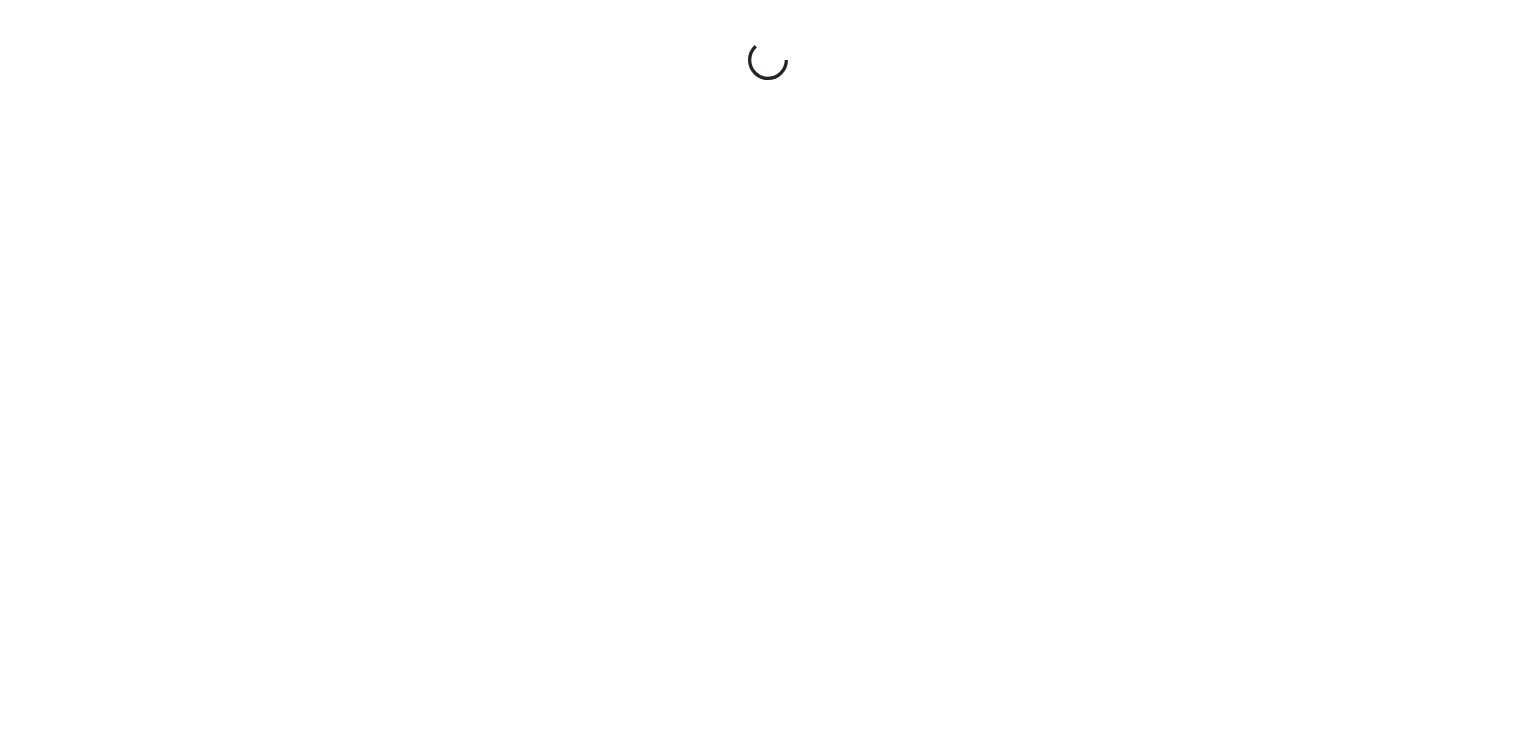 scroll, scrollTop: 0, scrollLeft: 0, axis: both 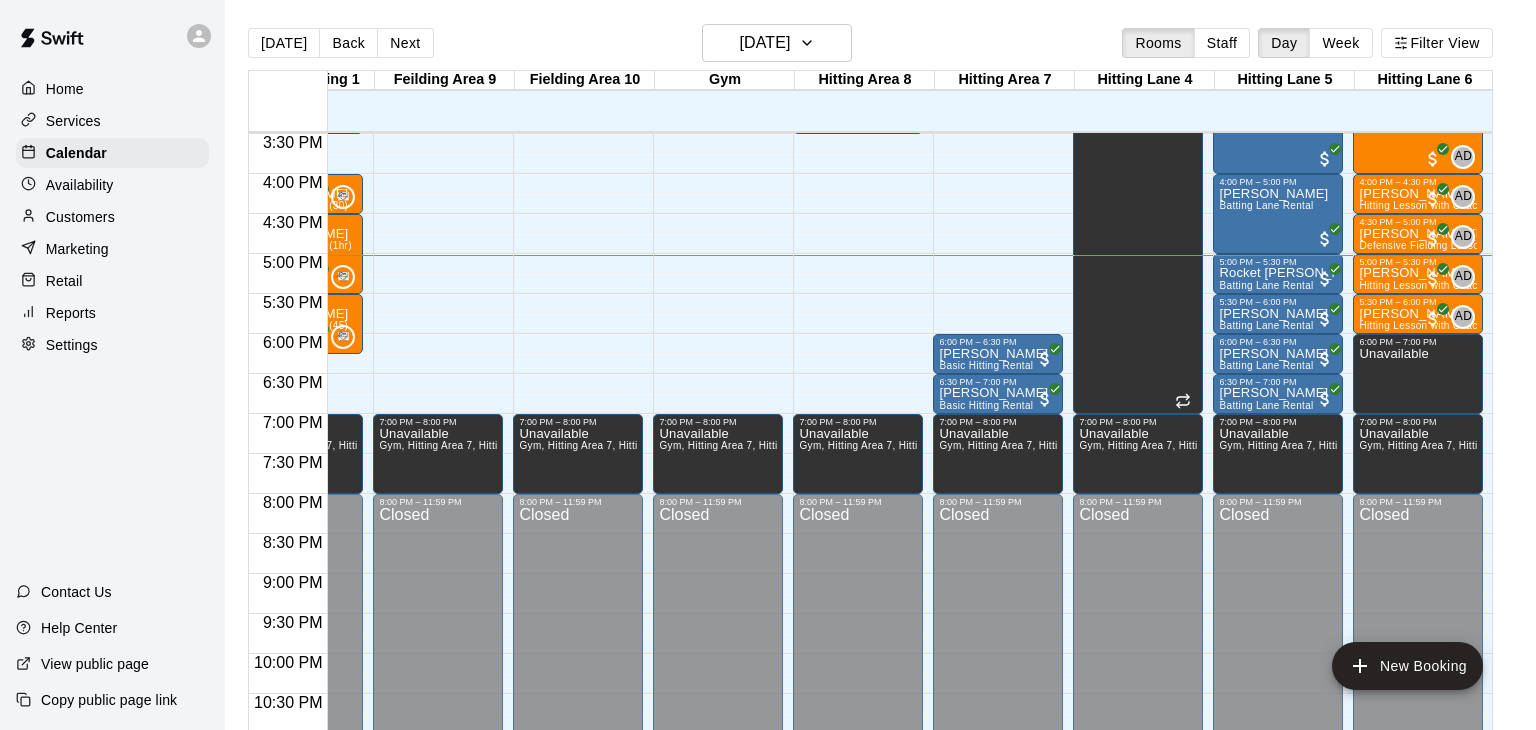 drag, startPoint x: 0, startPoint y: 0, endPoint x: 0, endPoint y: 372, distance: 372 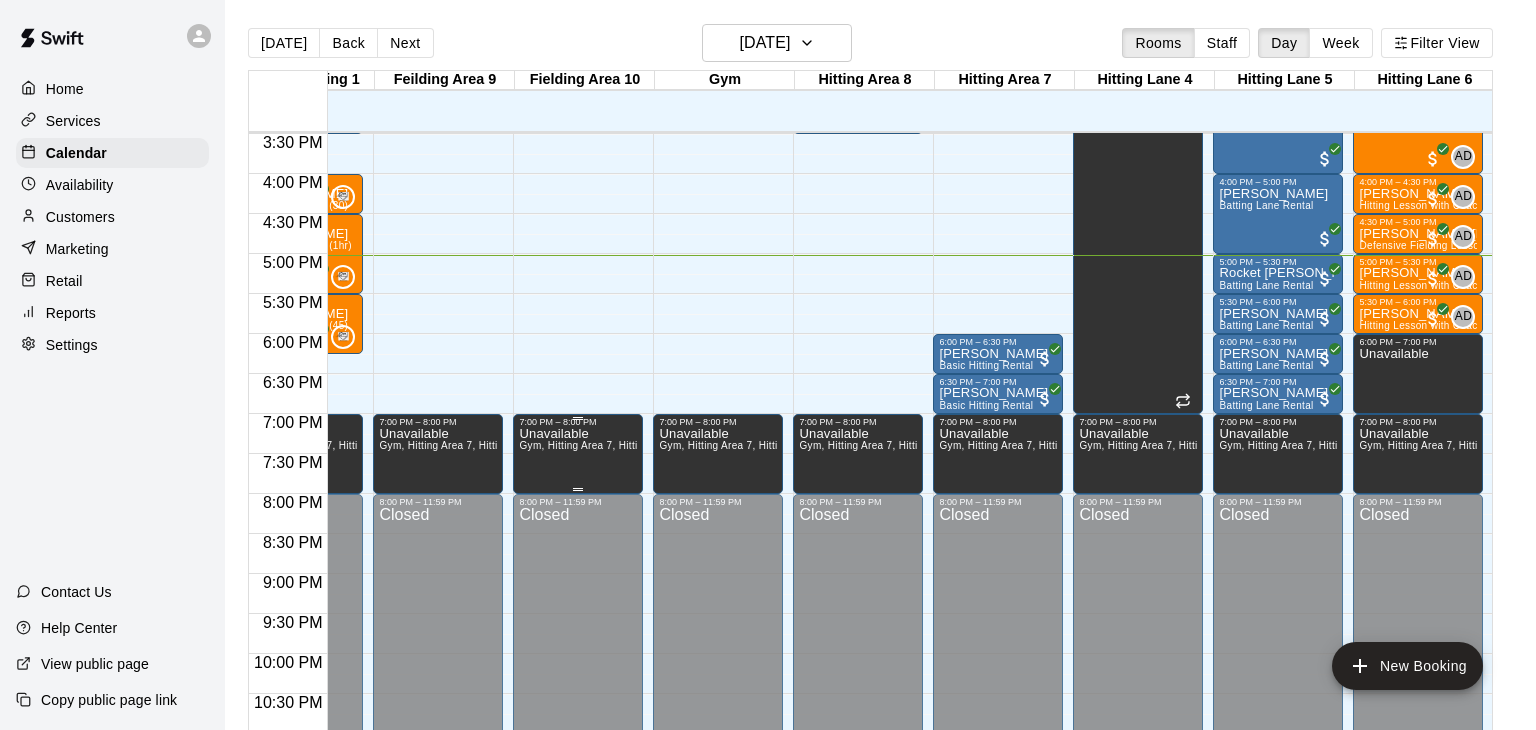 drag, startPoint x: 0, startPoint y: 372, endPoint x: 556, endPoint y: 465, distance: 563.72424 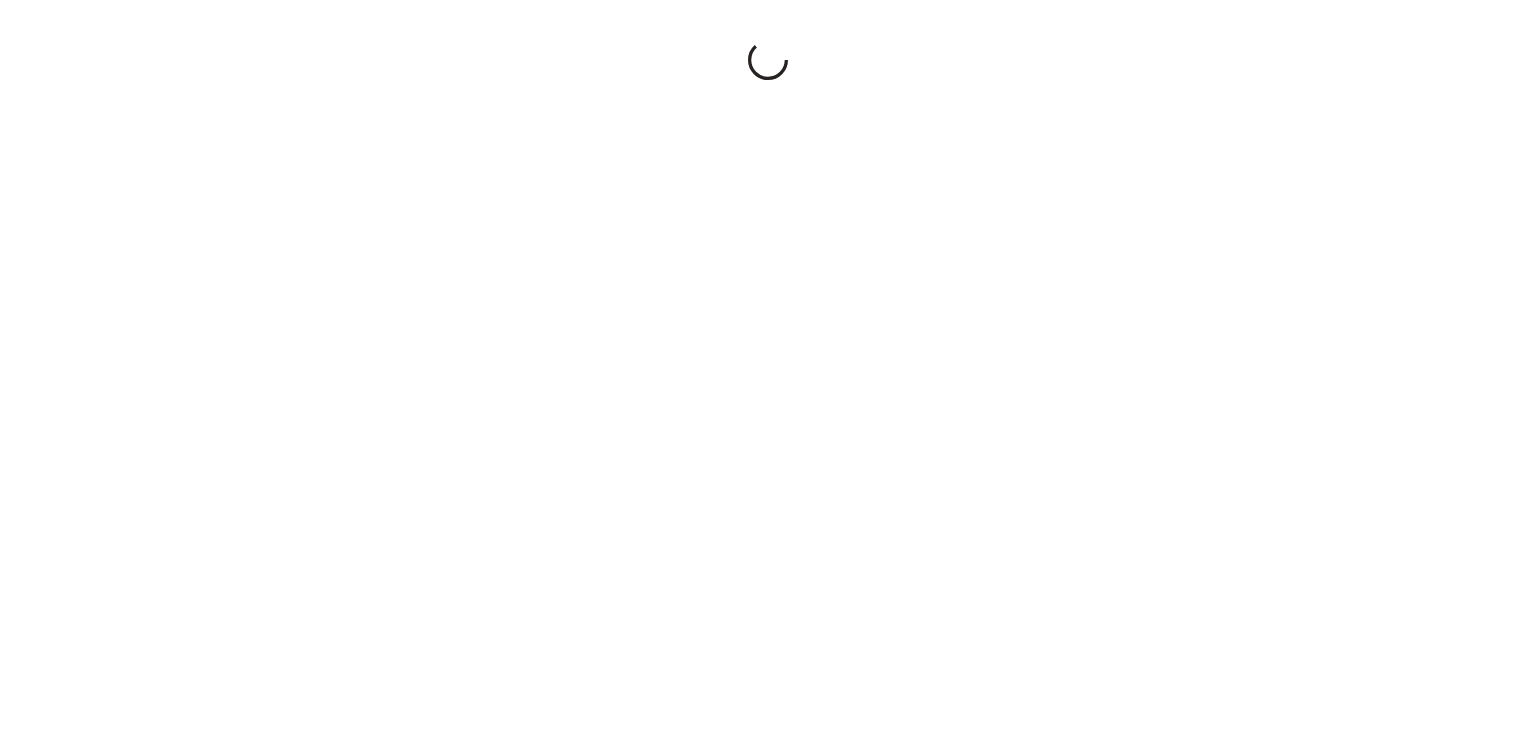 scroll, scrollTop: 0, scrollLeft: 0, axis: both 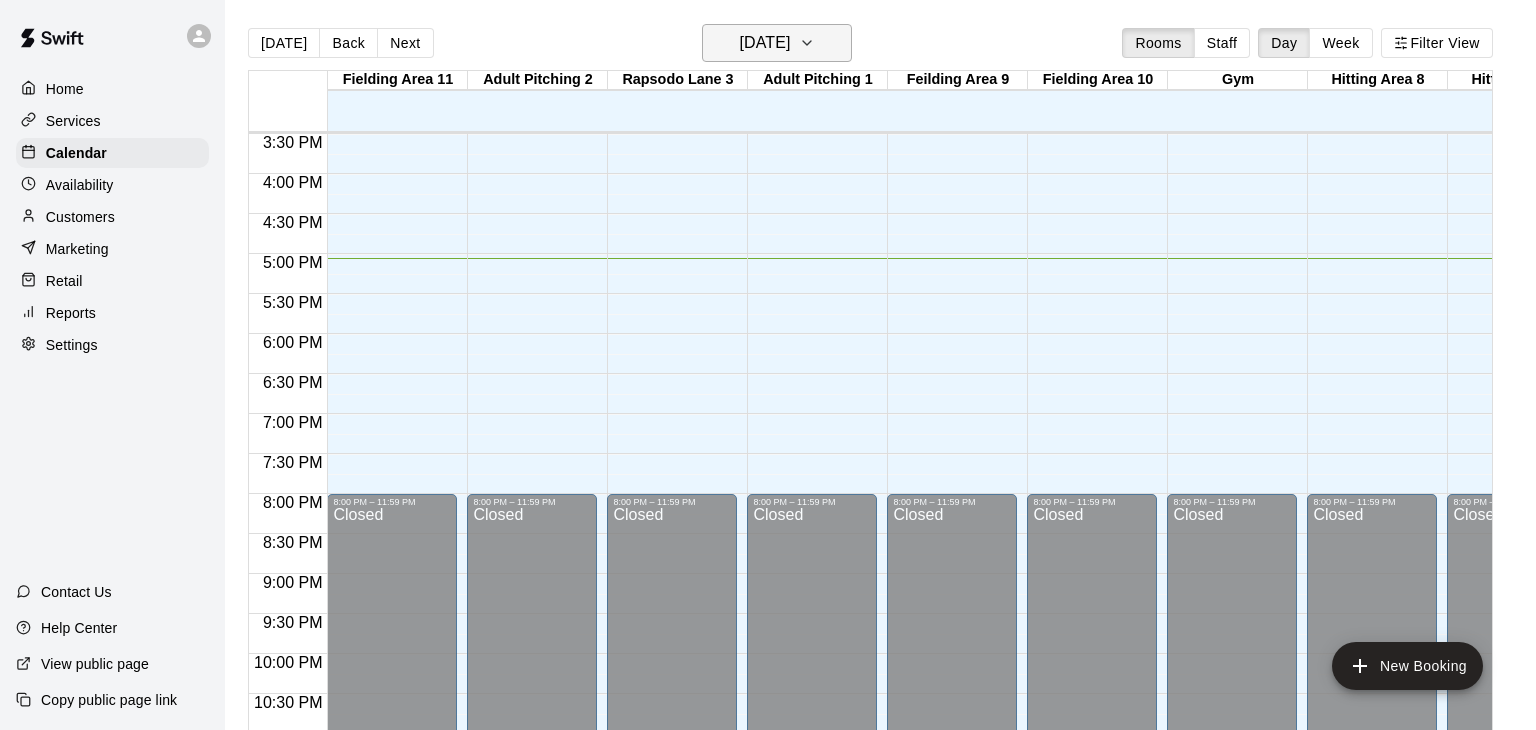 click 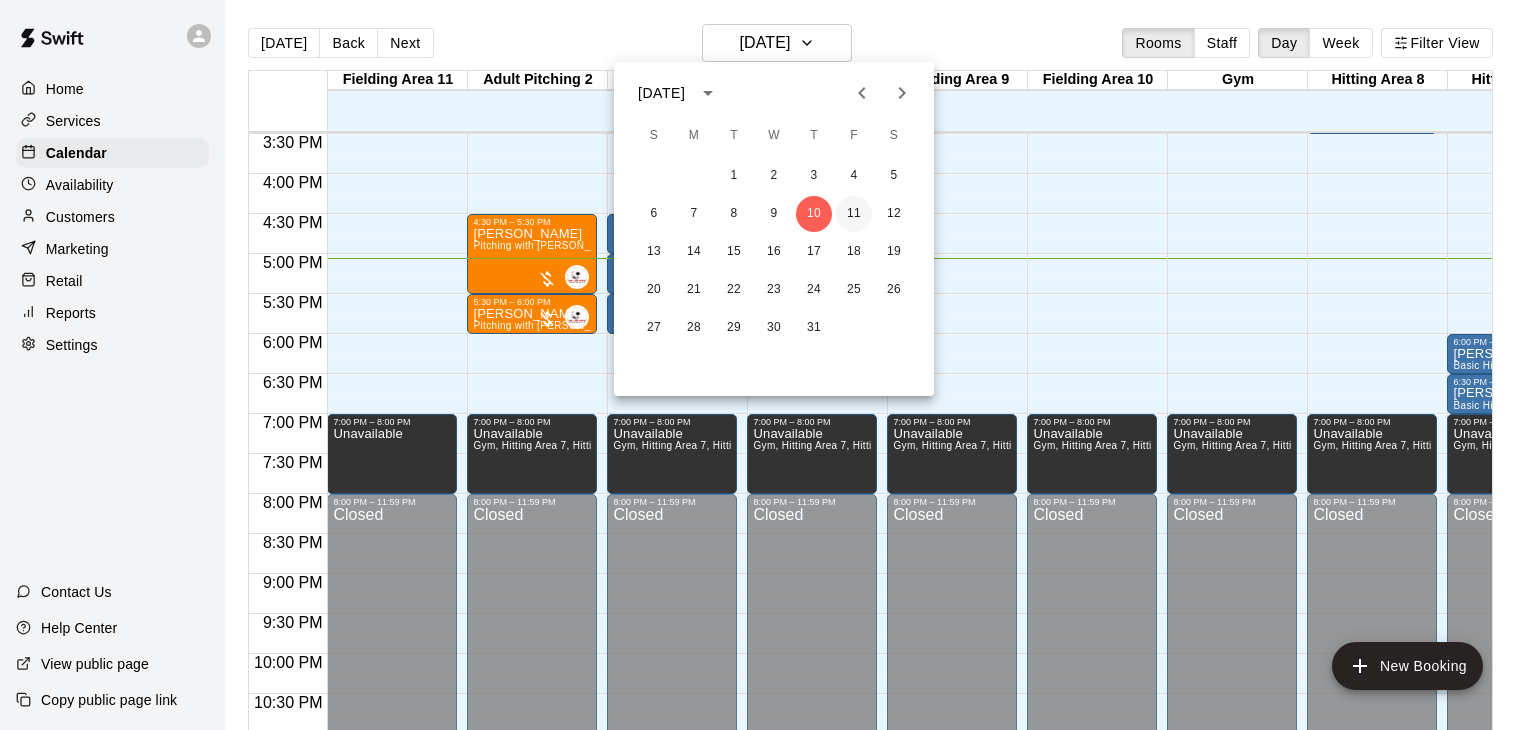 click on "11" at bounding box center [854, 214] 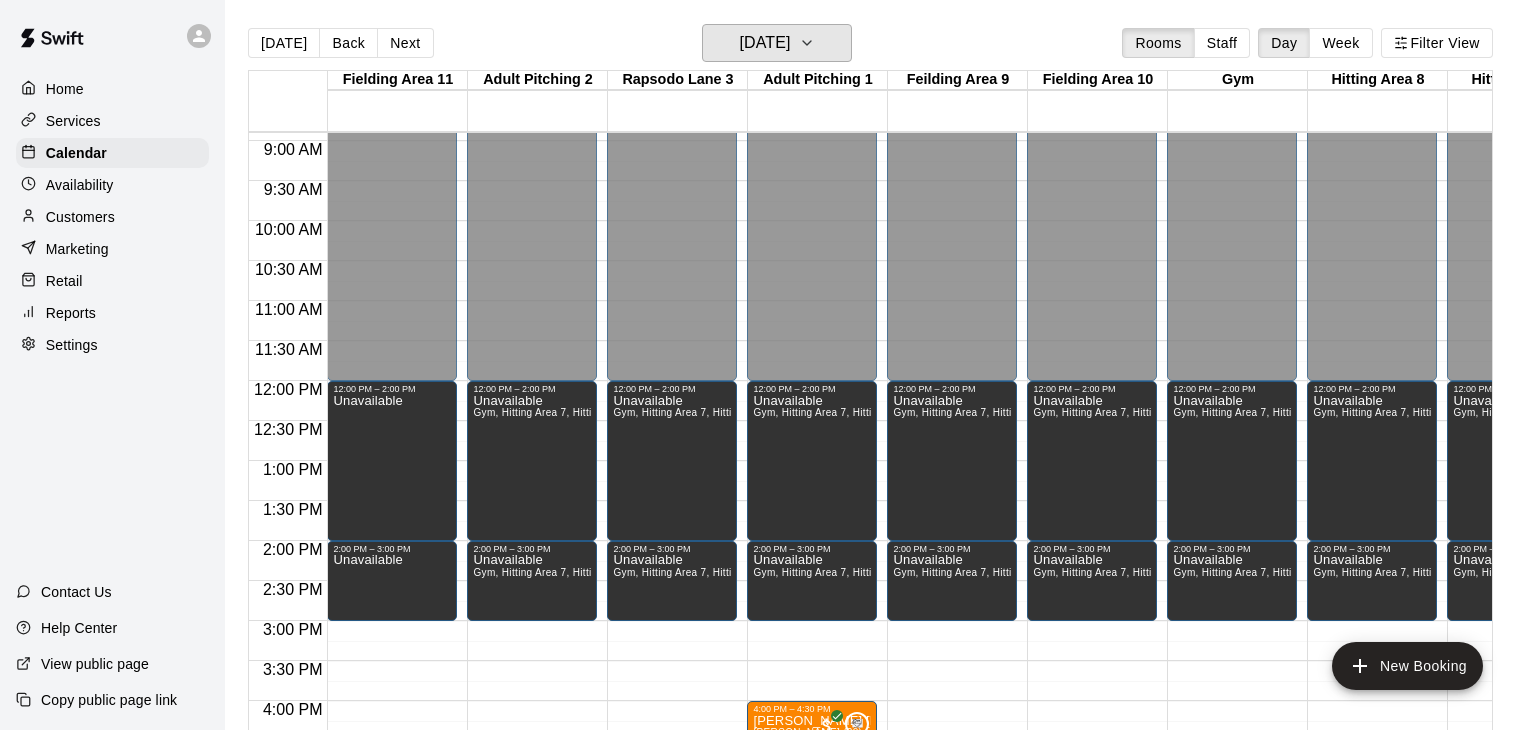 scroll, scrollTop: 712, scrollLeft: 384, axis: both 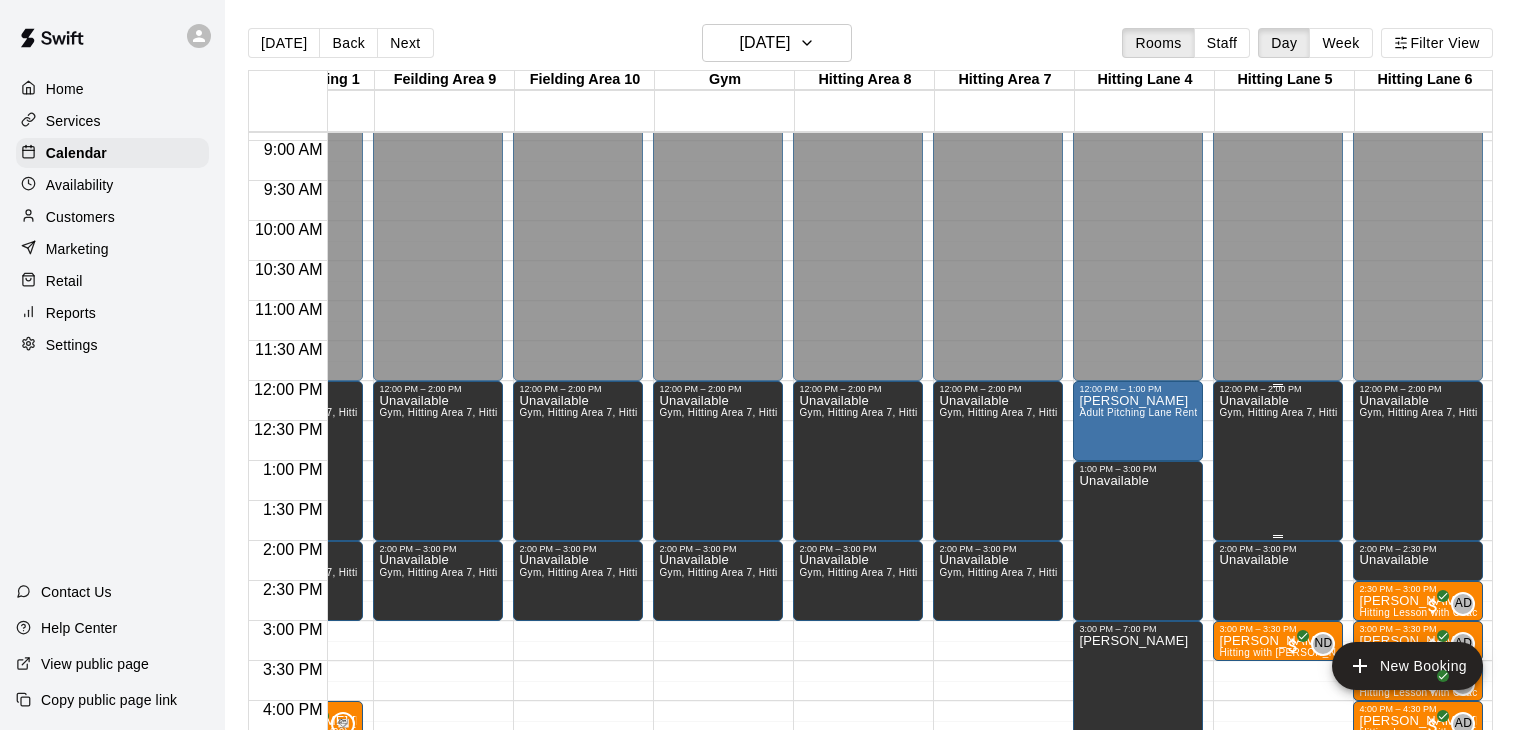click on "Unavailable Gym, Hitting Area 7, Hitting Area [GEOGRAPHIC_DATA], Adult Pitching 2, Adult Pitching 1, [GEOGRAPHIC_DATA] 9, Fielding Area 10, Fielding Area 11" at bounding box center [1278, 759] 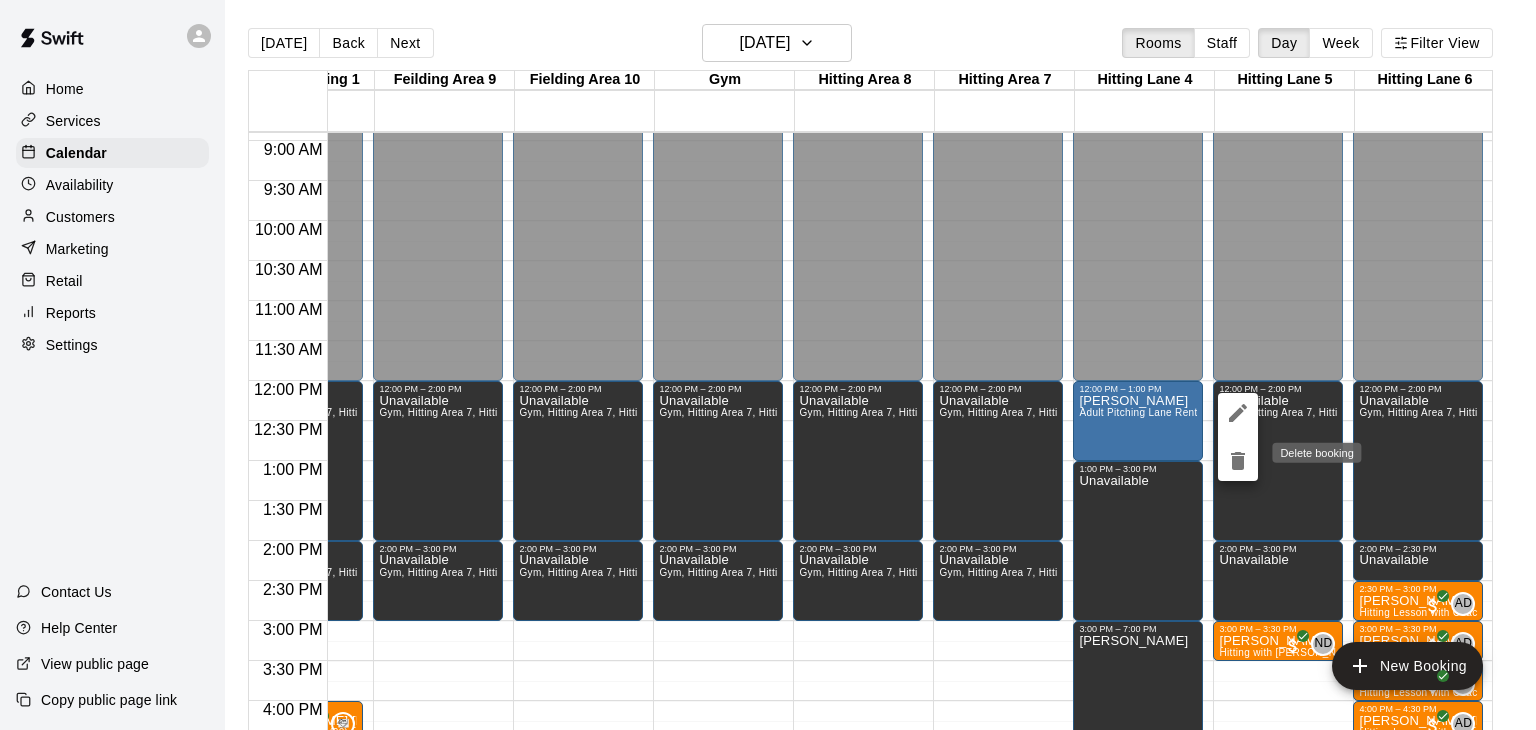 click 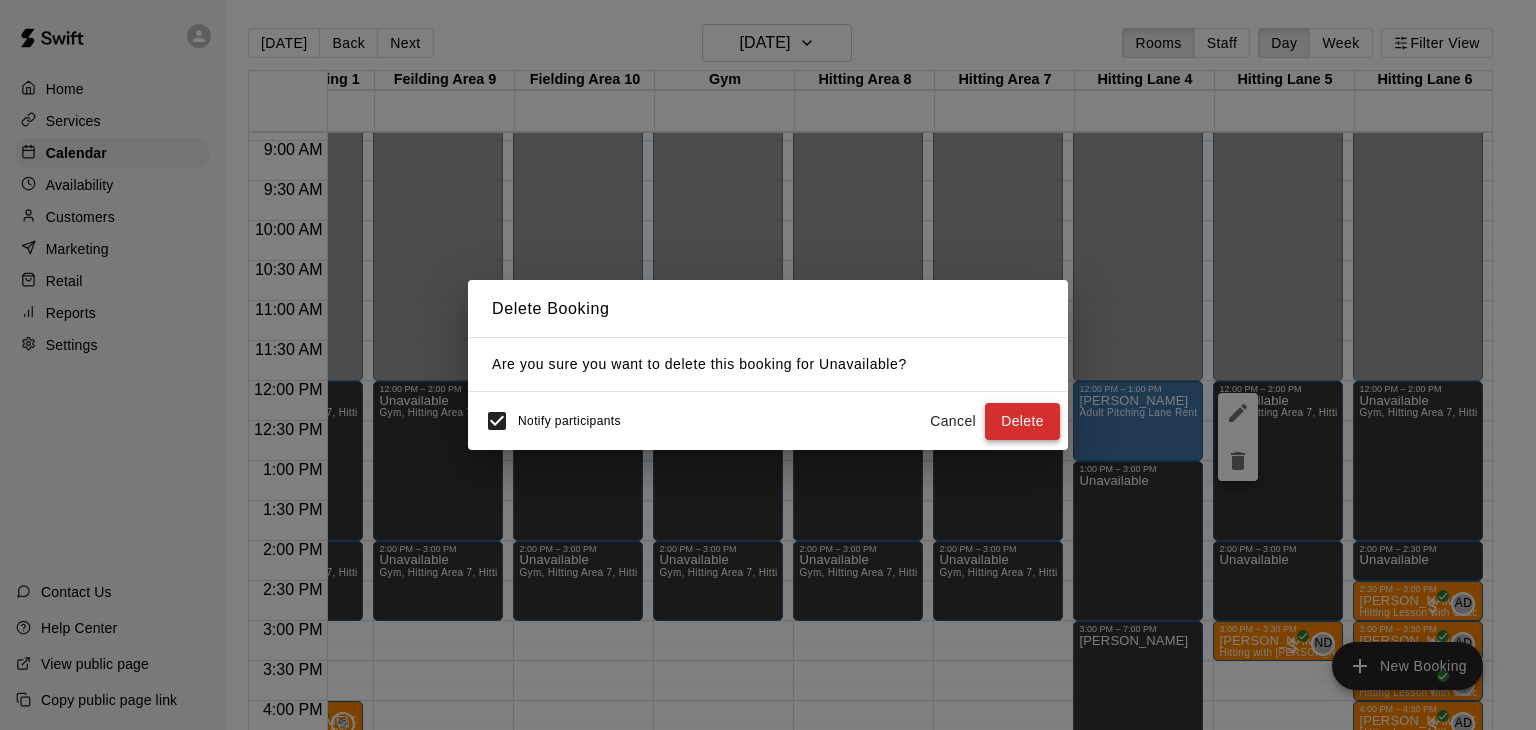 click on "Delete" at bounding box center [1022, 421] 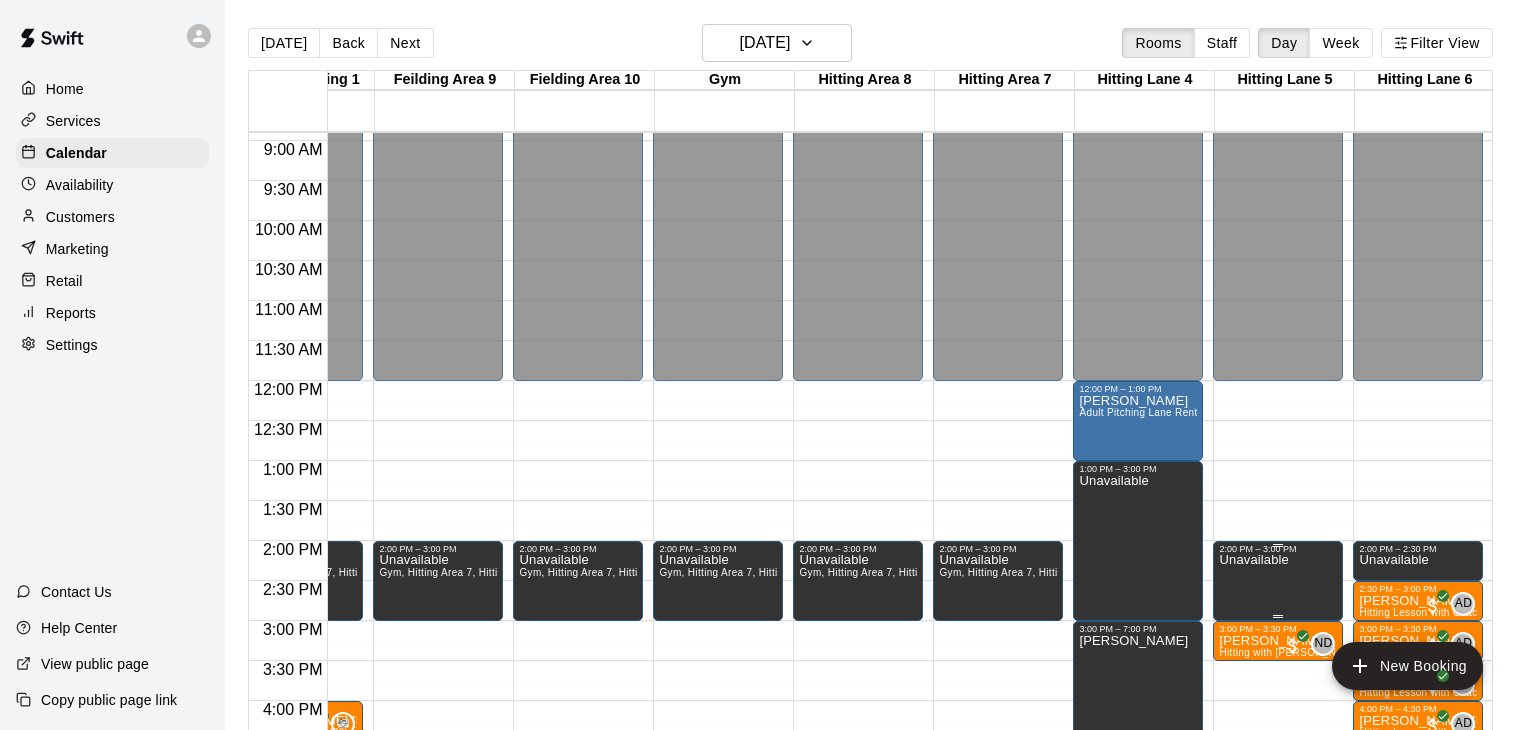 click on "Unavailable" at bounding box center [1253, 919] 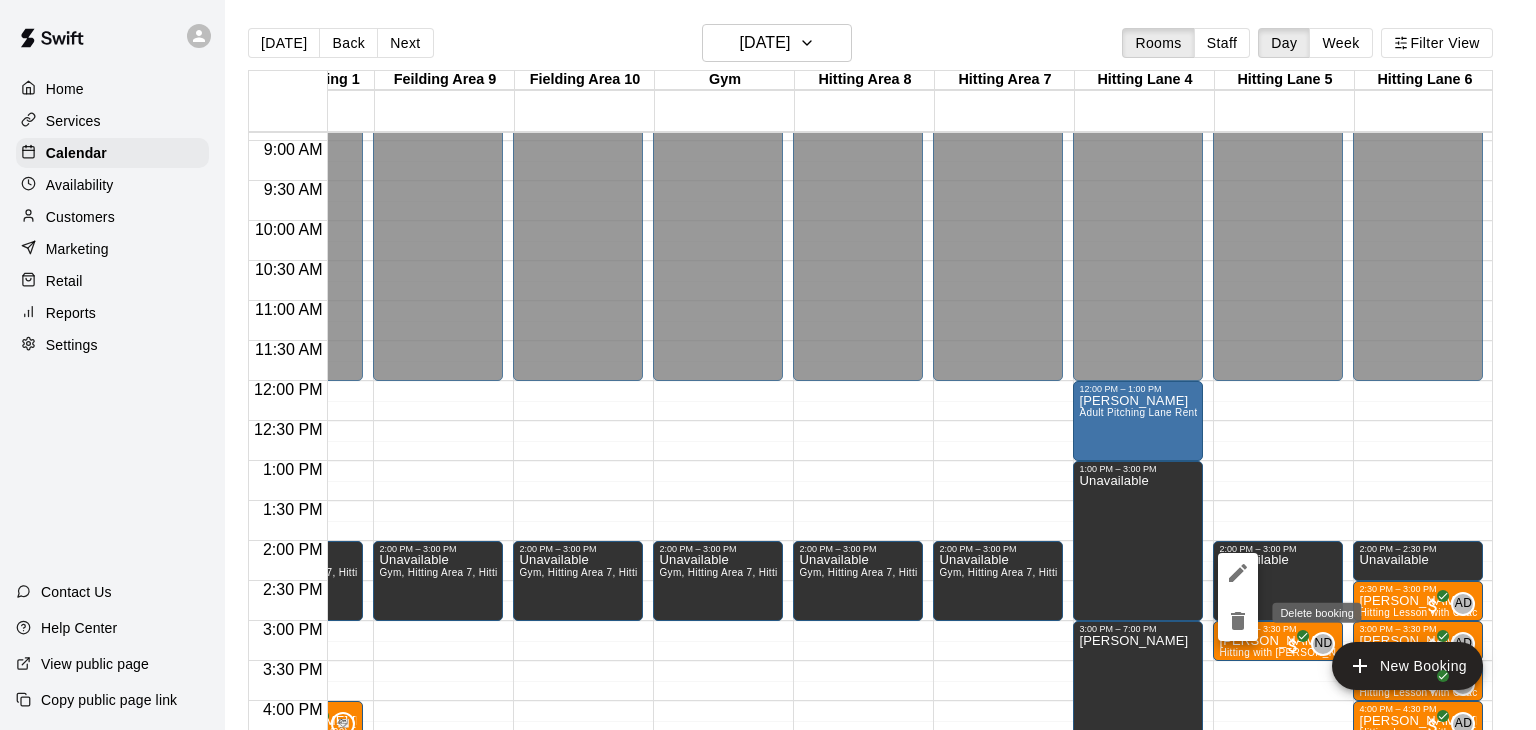 click 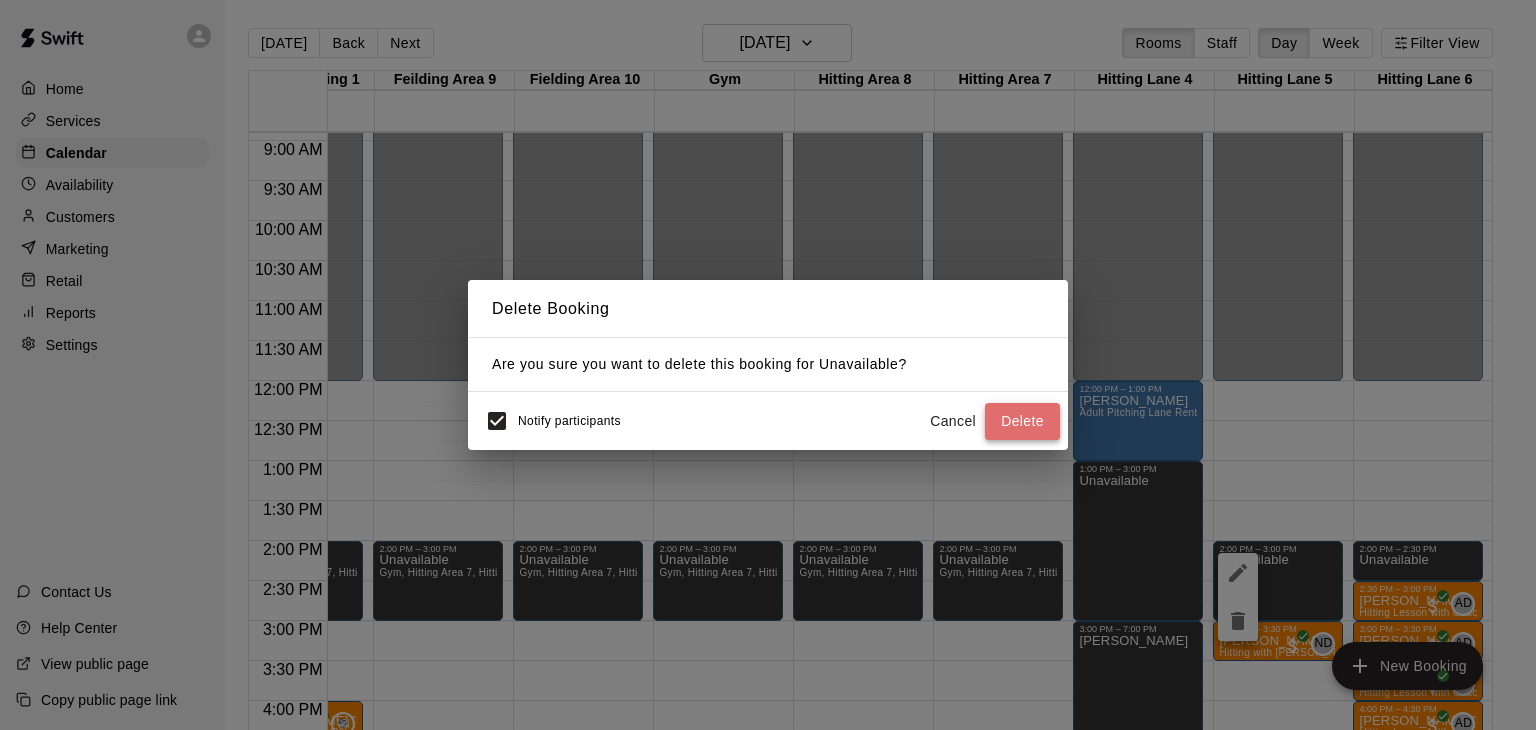 click on "Delete" at bounding box center [1022, 421] 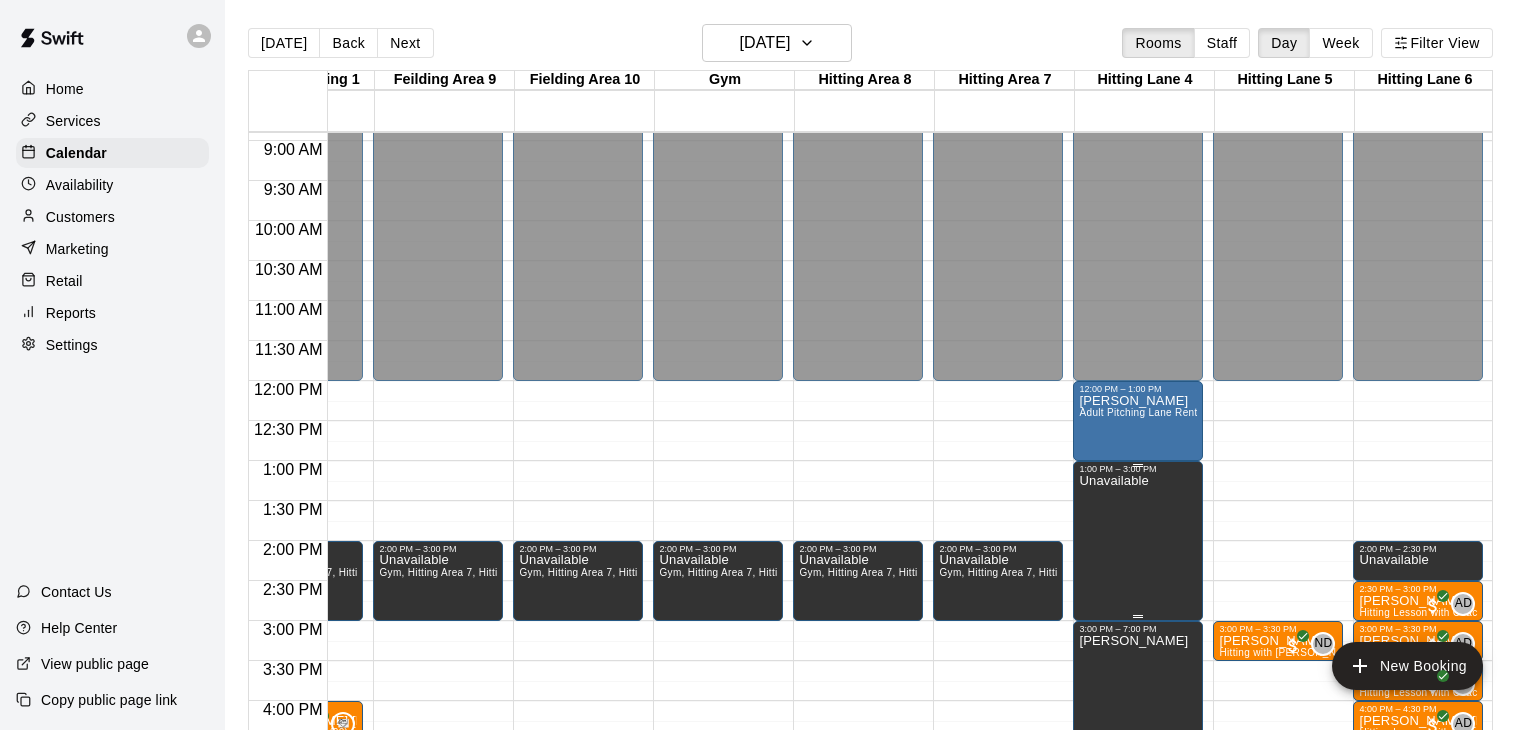 click on "Unavailable" at bounding box center [1113, 839] 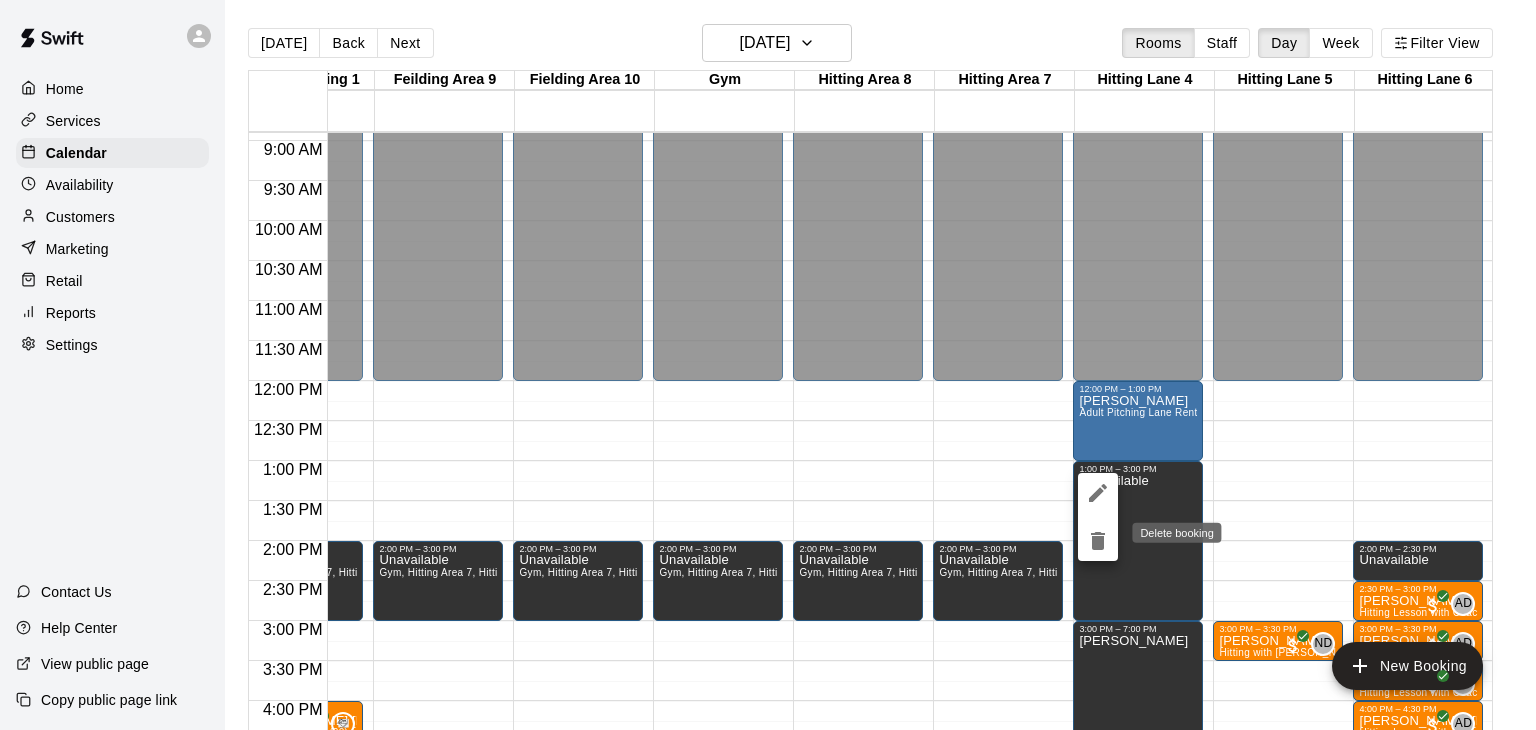click 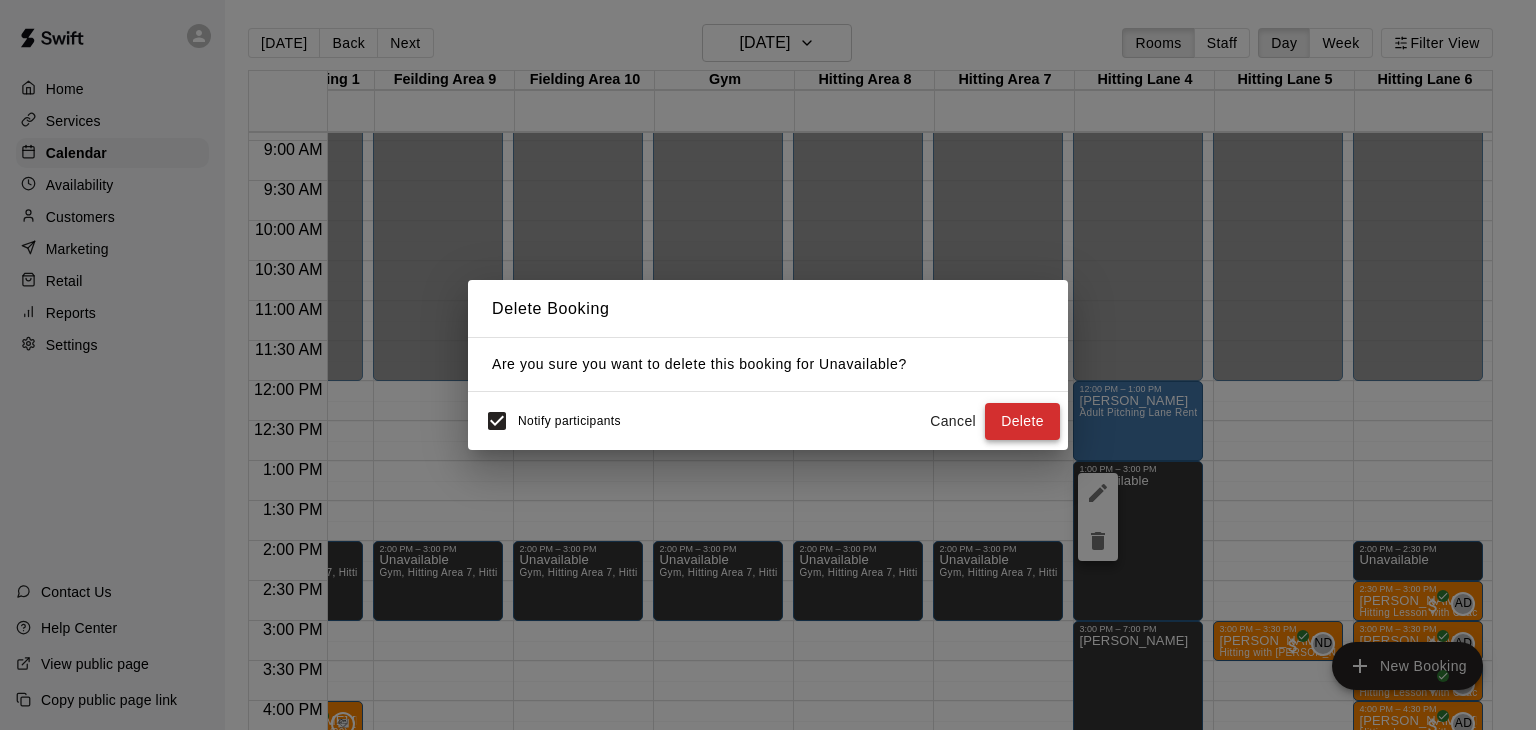click on "Delete" at bounding box center [1022, 421] 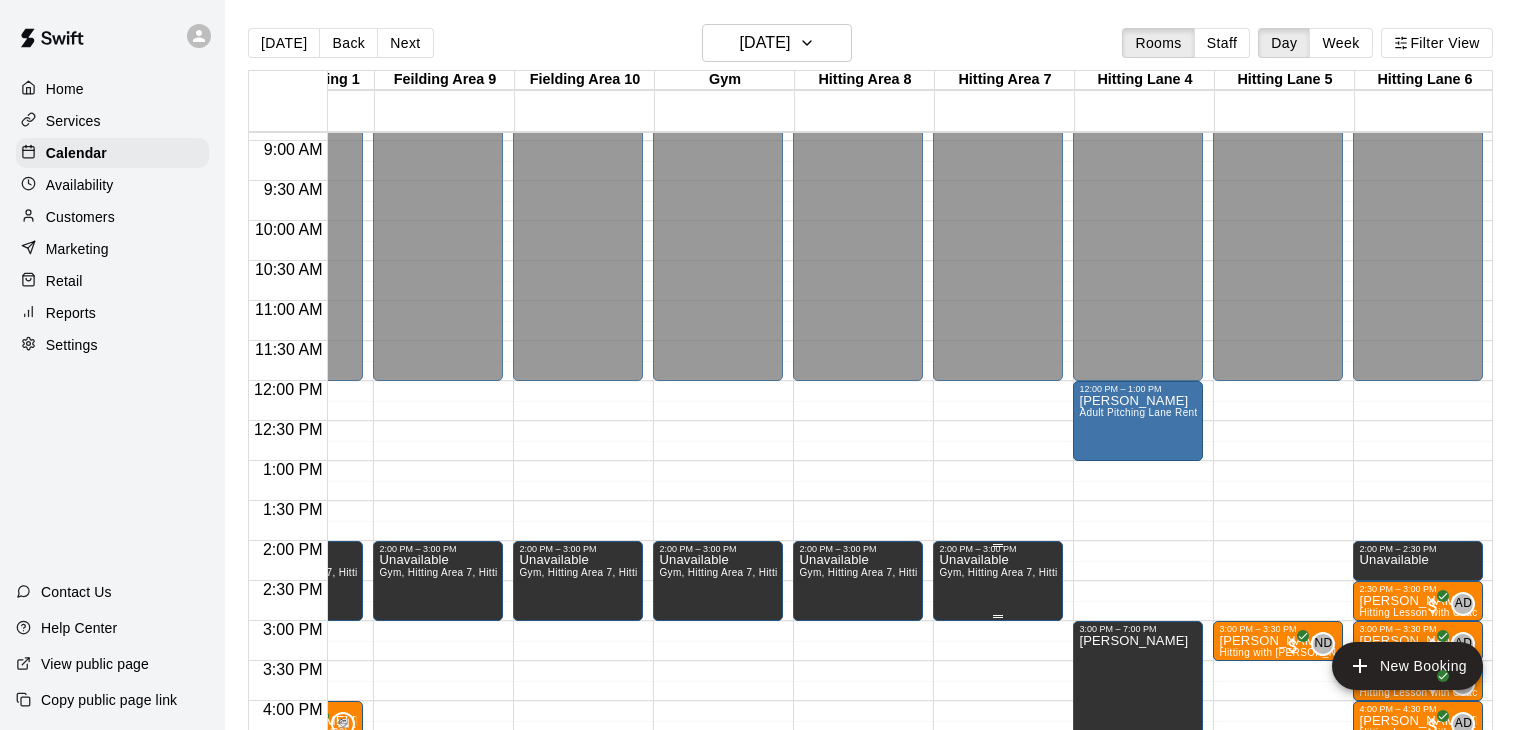 click on "Unavailable" at bounding box center (998, 560) 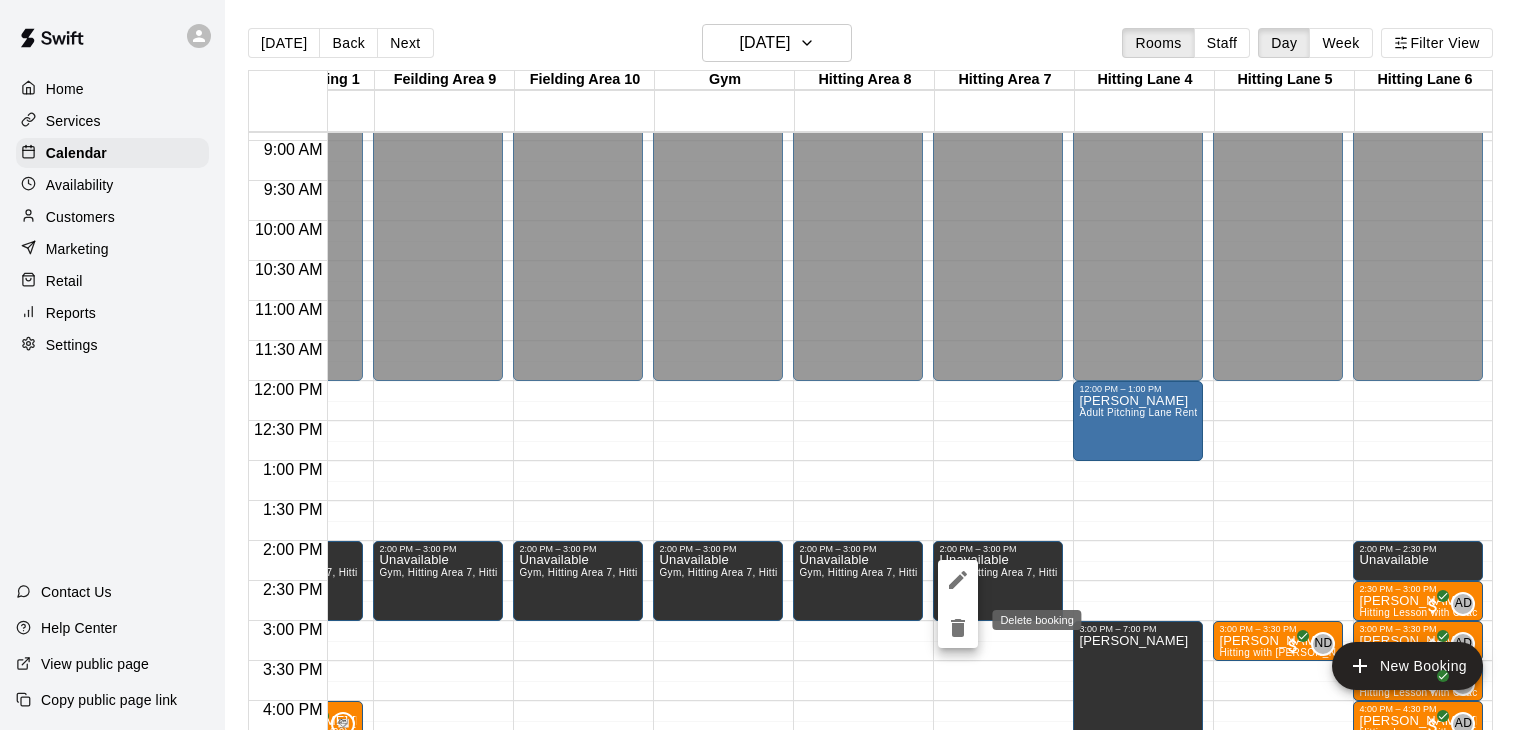 click 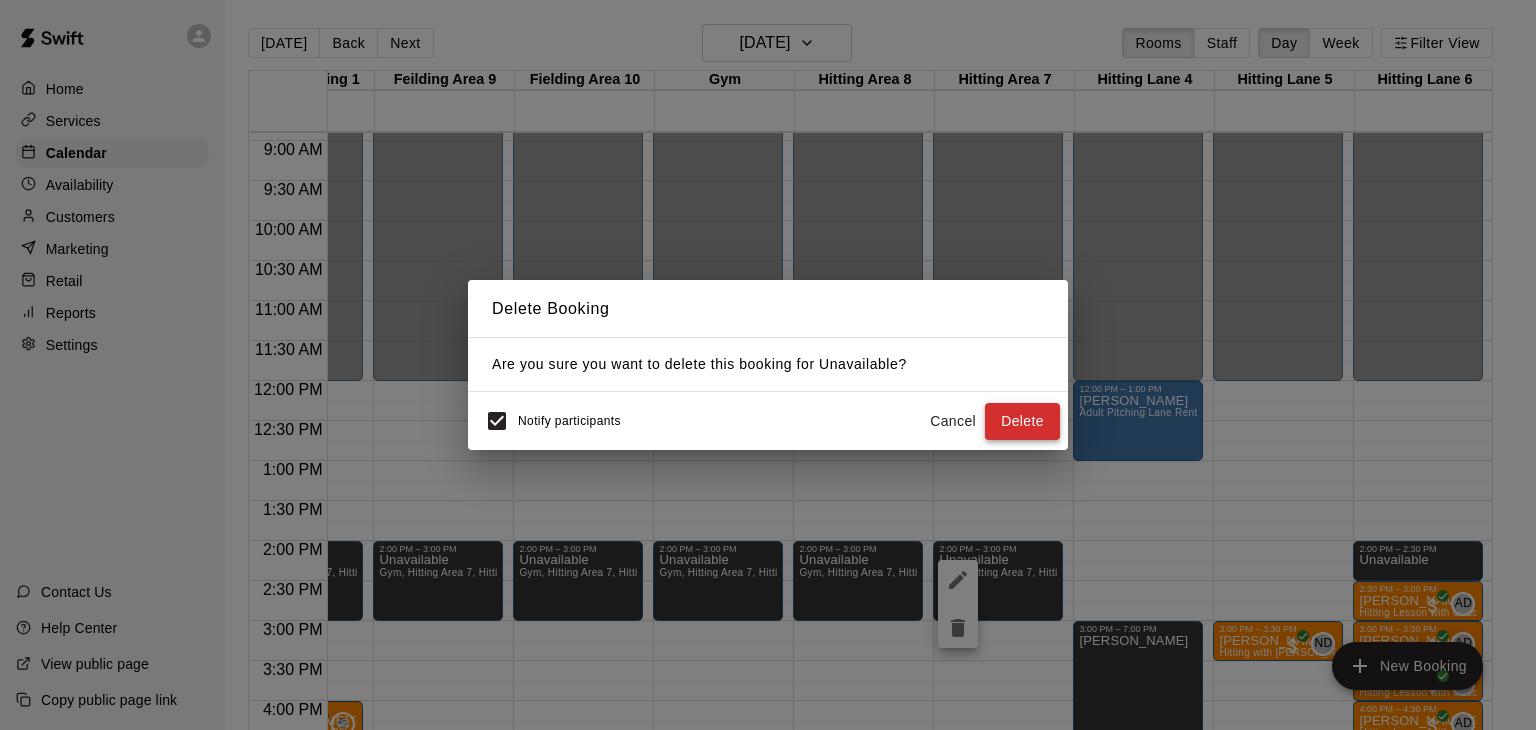click on "Delete" at bounding box center (1022, 421) 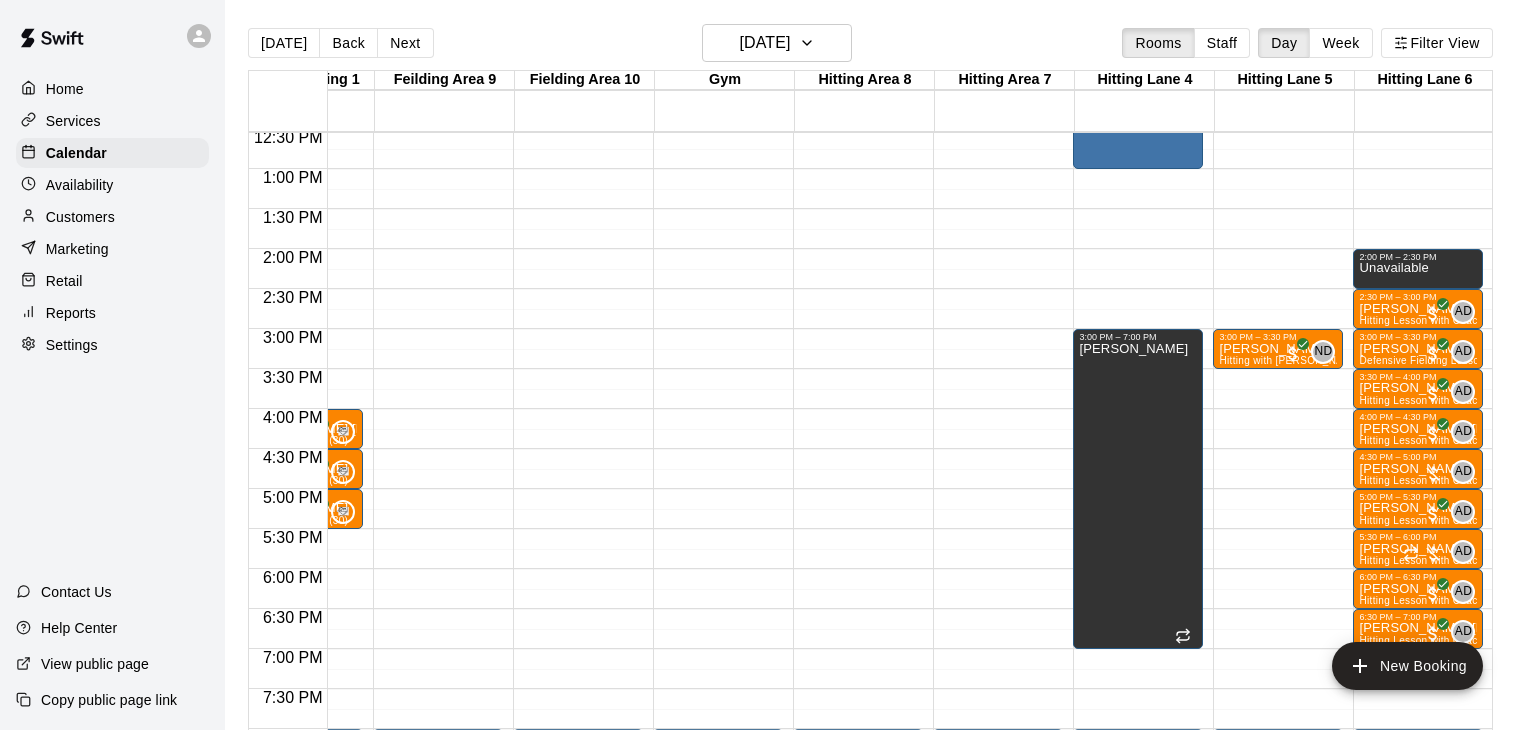 scroll, scrollTop: 1002, scrollLeft: 514, axis: both 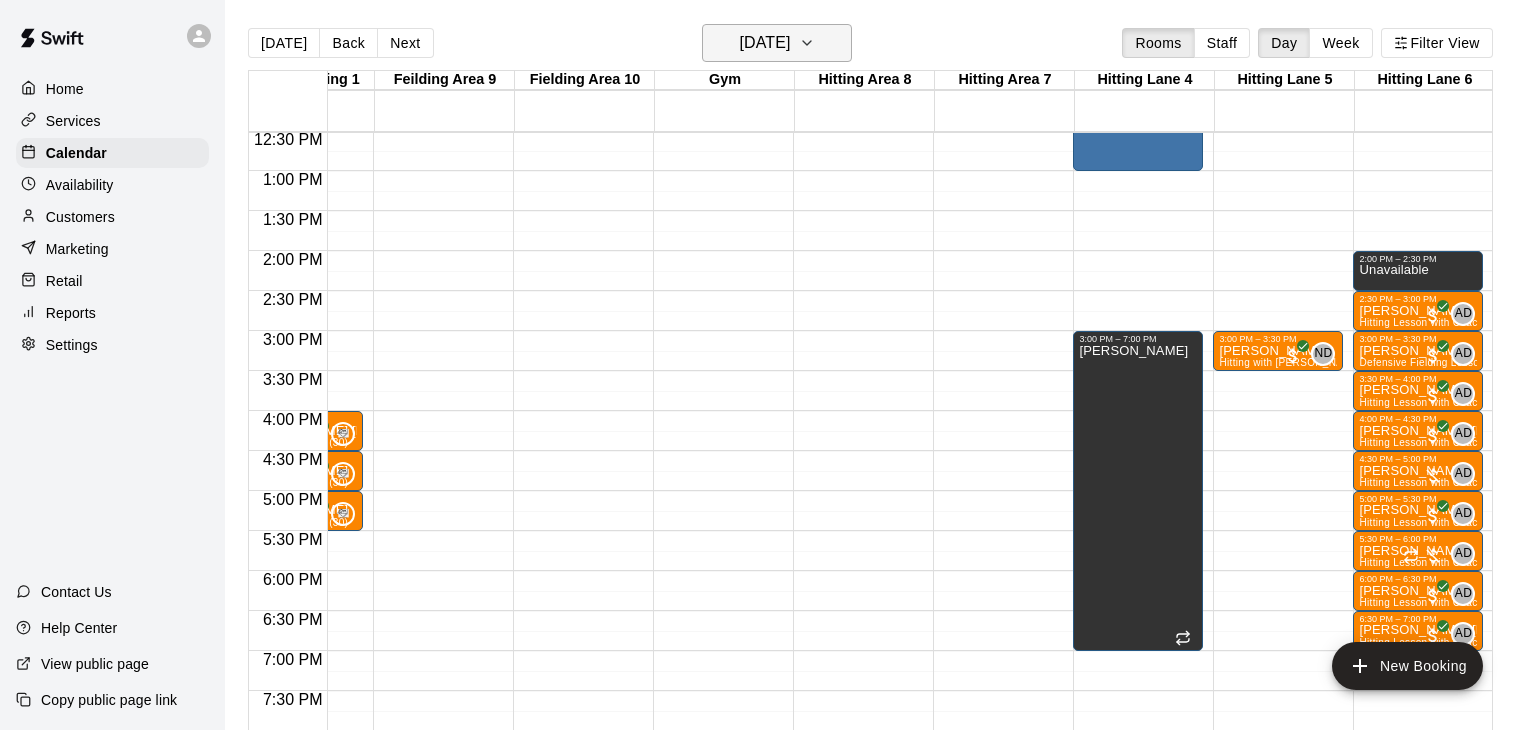 click 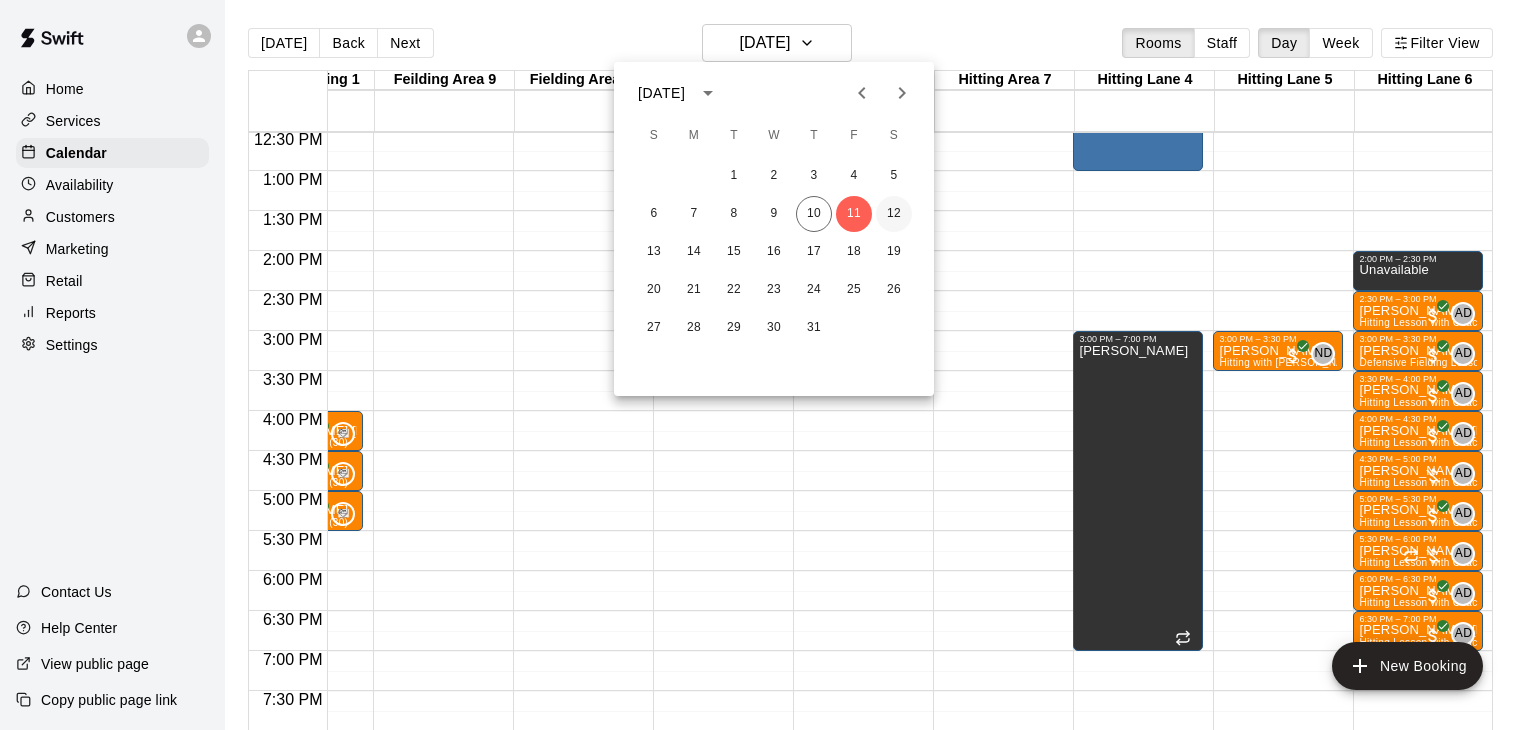 click on "12" at bounding box center [894, 214] 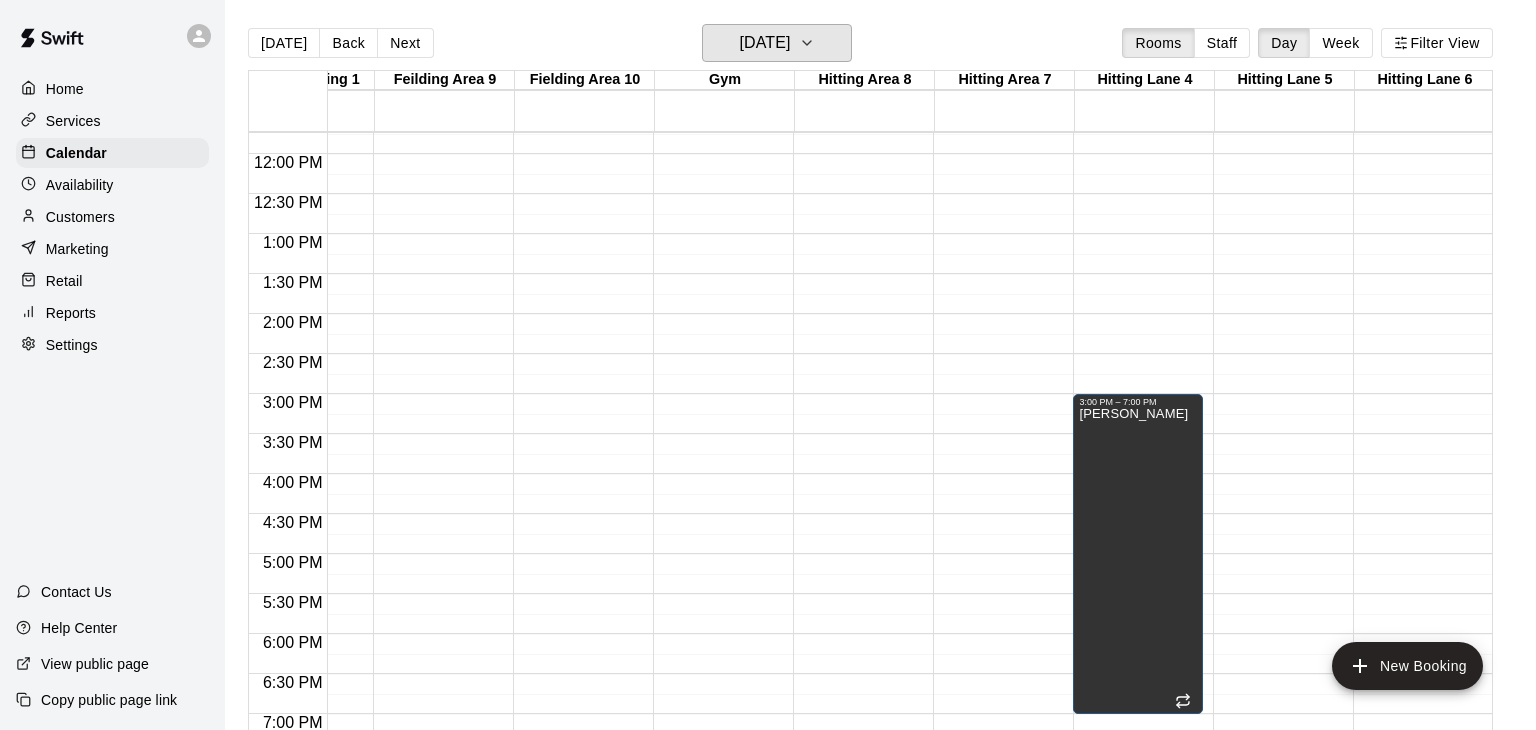 scroll, scrollTop: 924, scrollLeft: 514, axis: both 